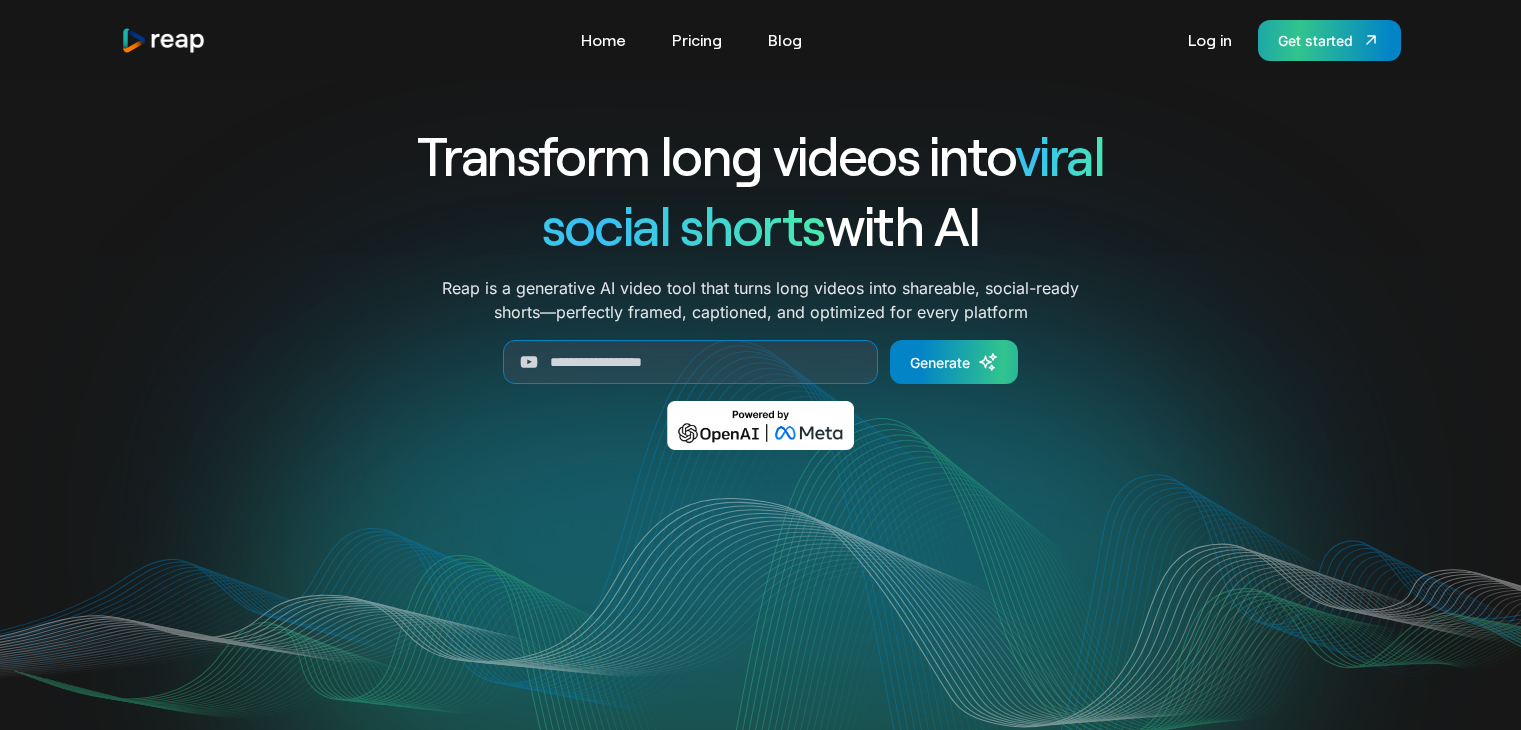 drag, startPoint x: 0, startPoint y: 0, endPoint x: 1336, endPoint y: 44, distance: 1336.7244 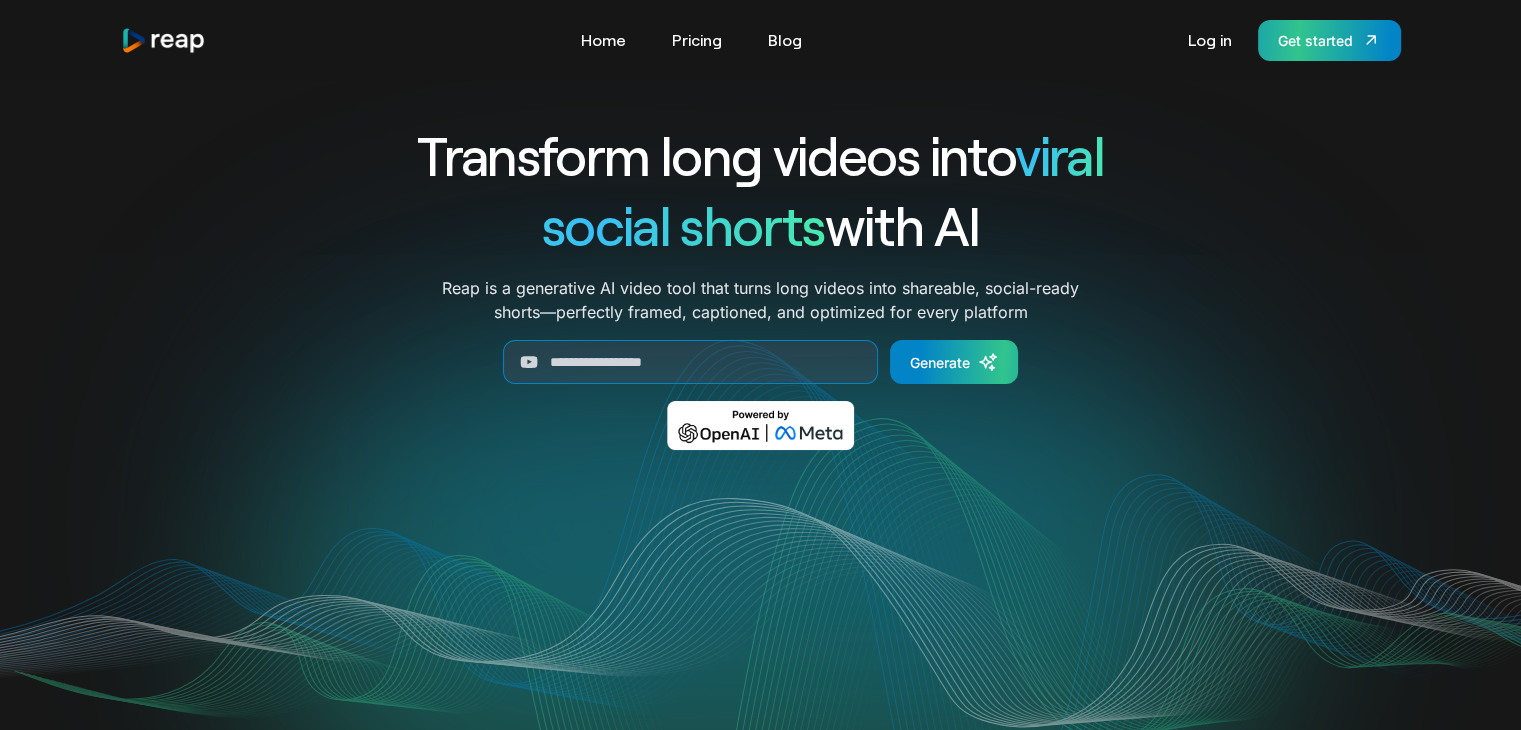 scroll, scrollTop: 0, scrollLeft: 0, axis: both 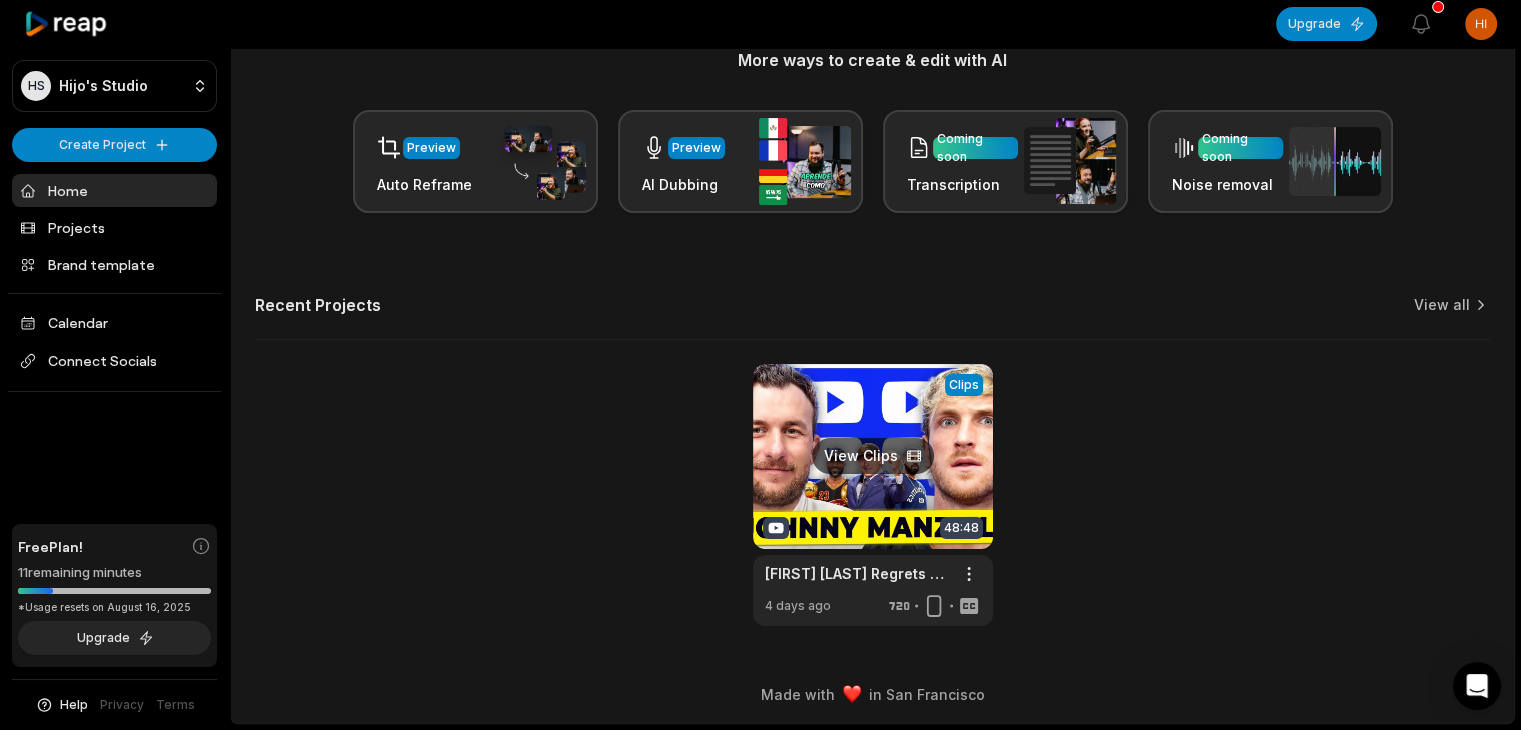click at bounding box center (873, 495) 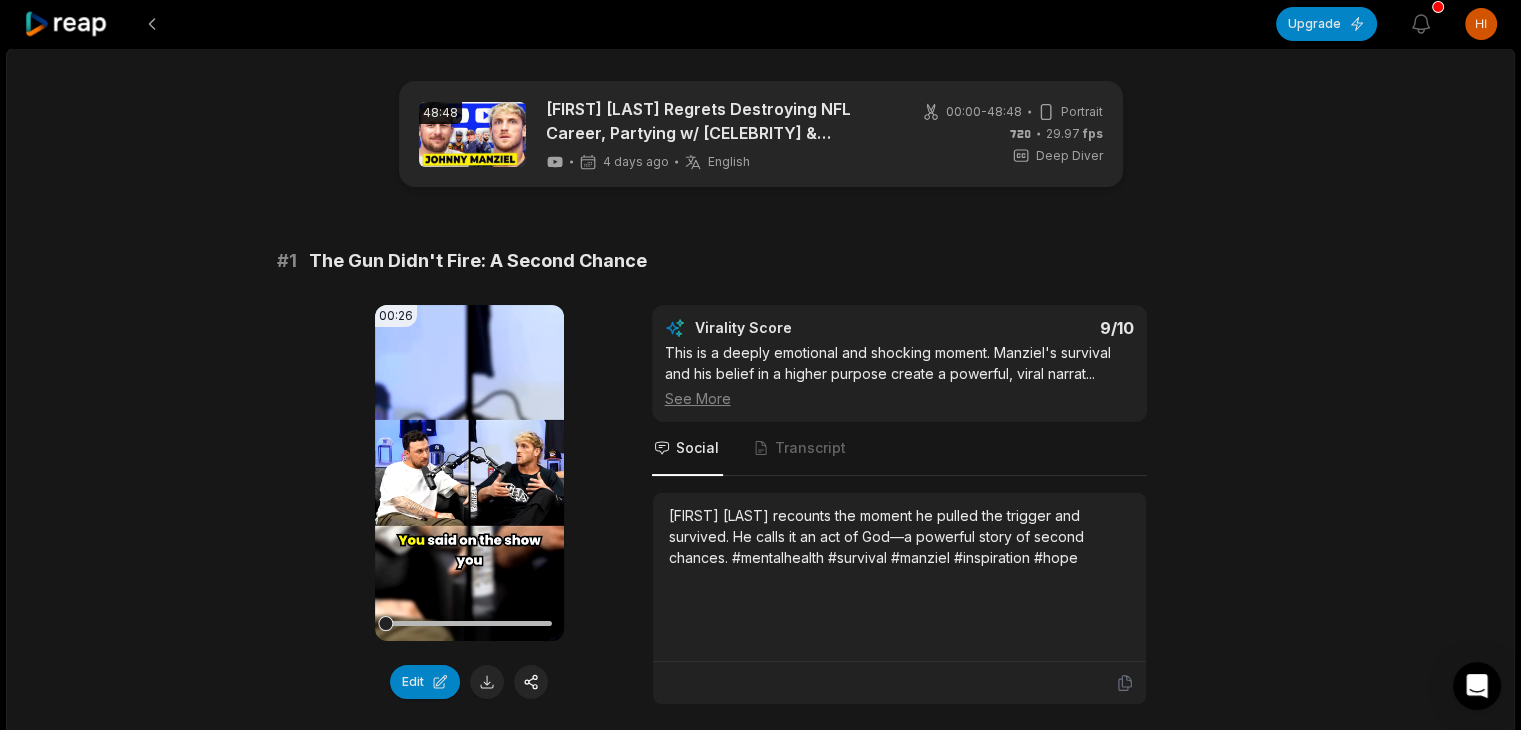 scroll, scrollTop: 300, scrollLeft: 0, axis: vertical 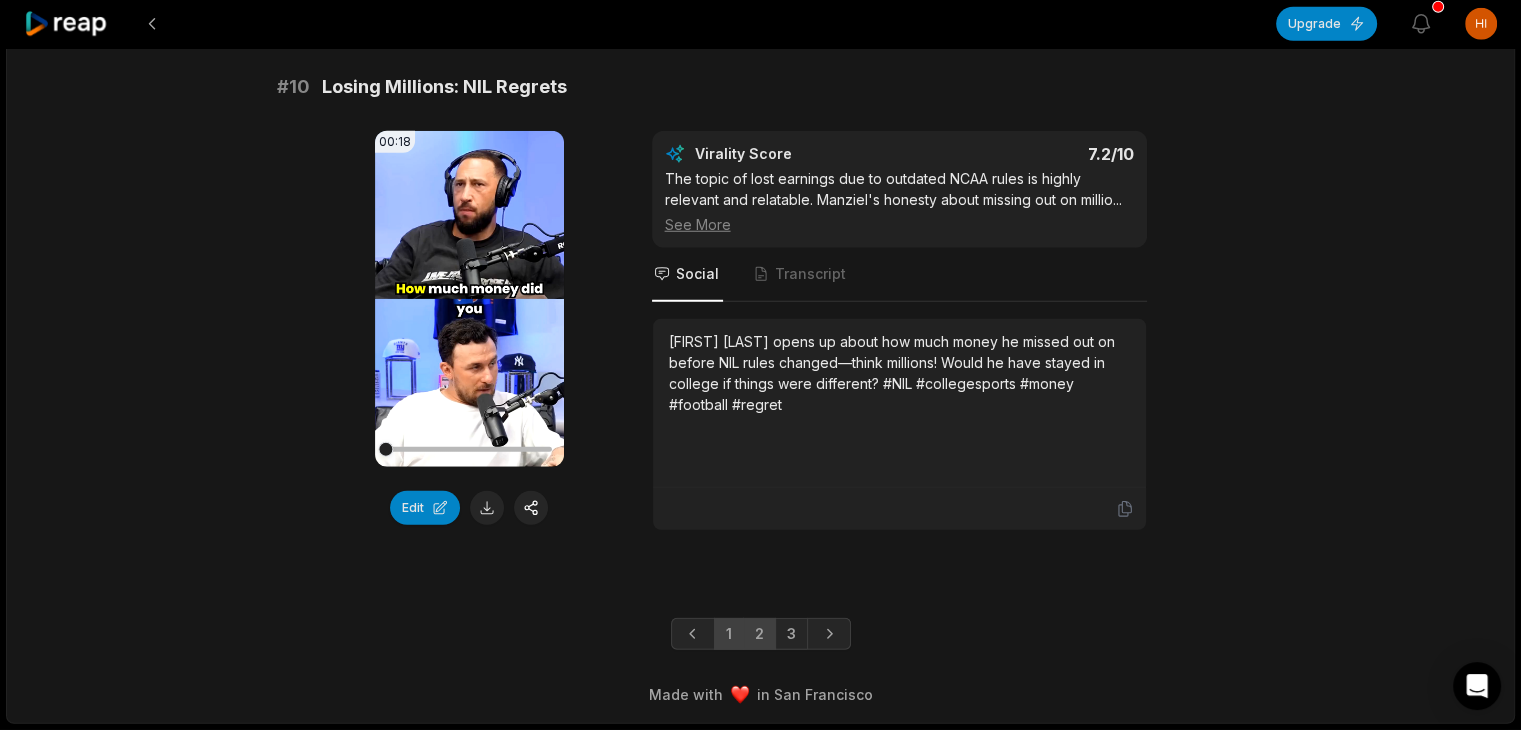 click on "2" at bounding box center (759, 634) 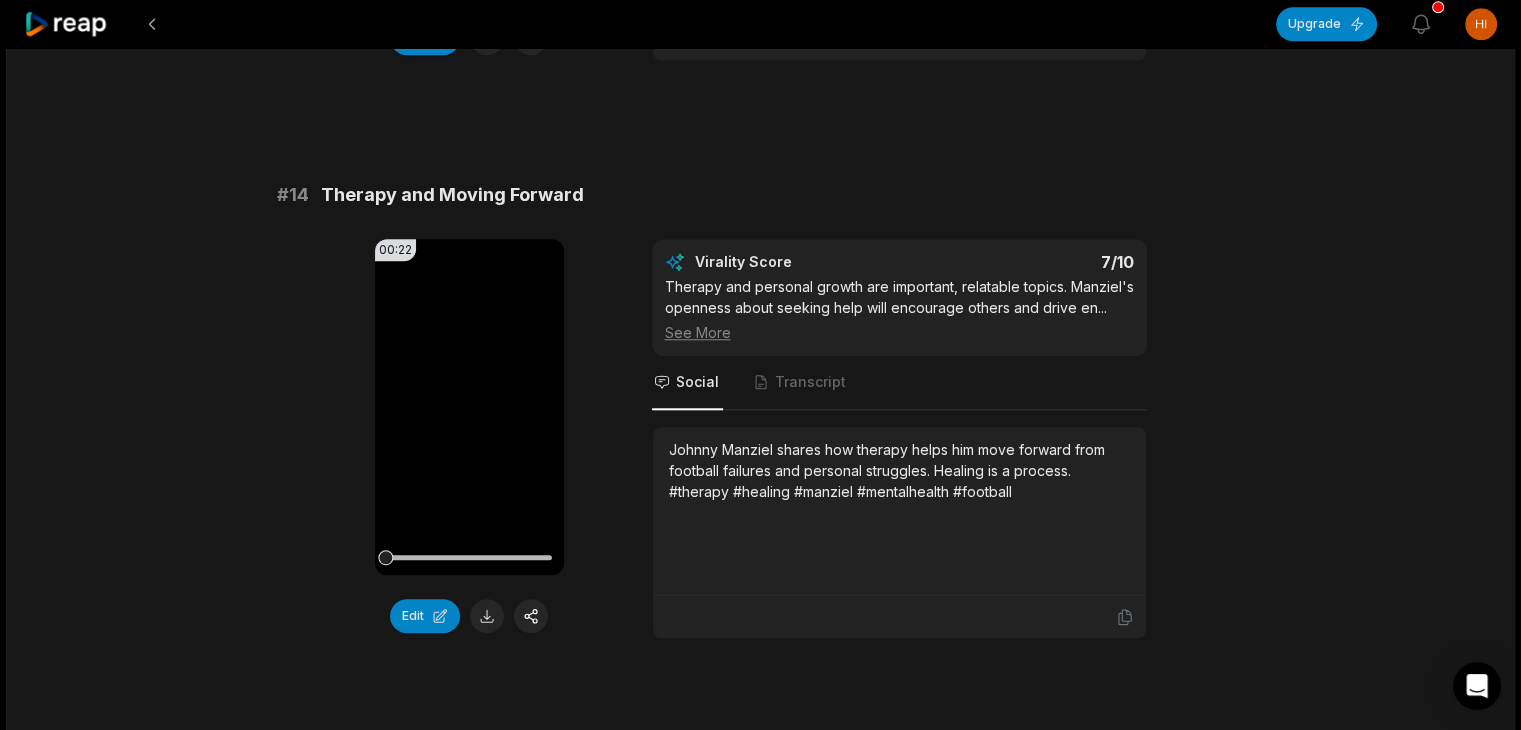 scroll, scrollTop: 2200, scrollLeft: 0, axis: vertical 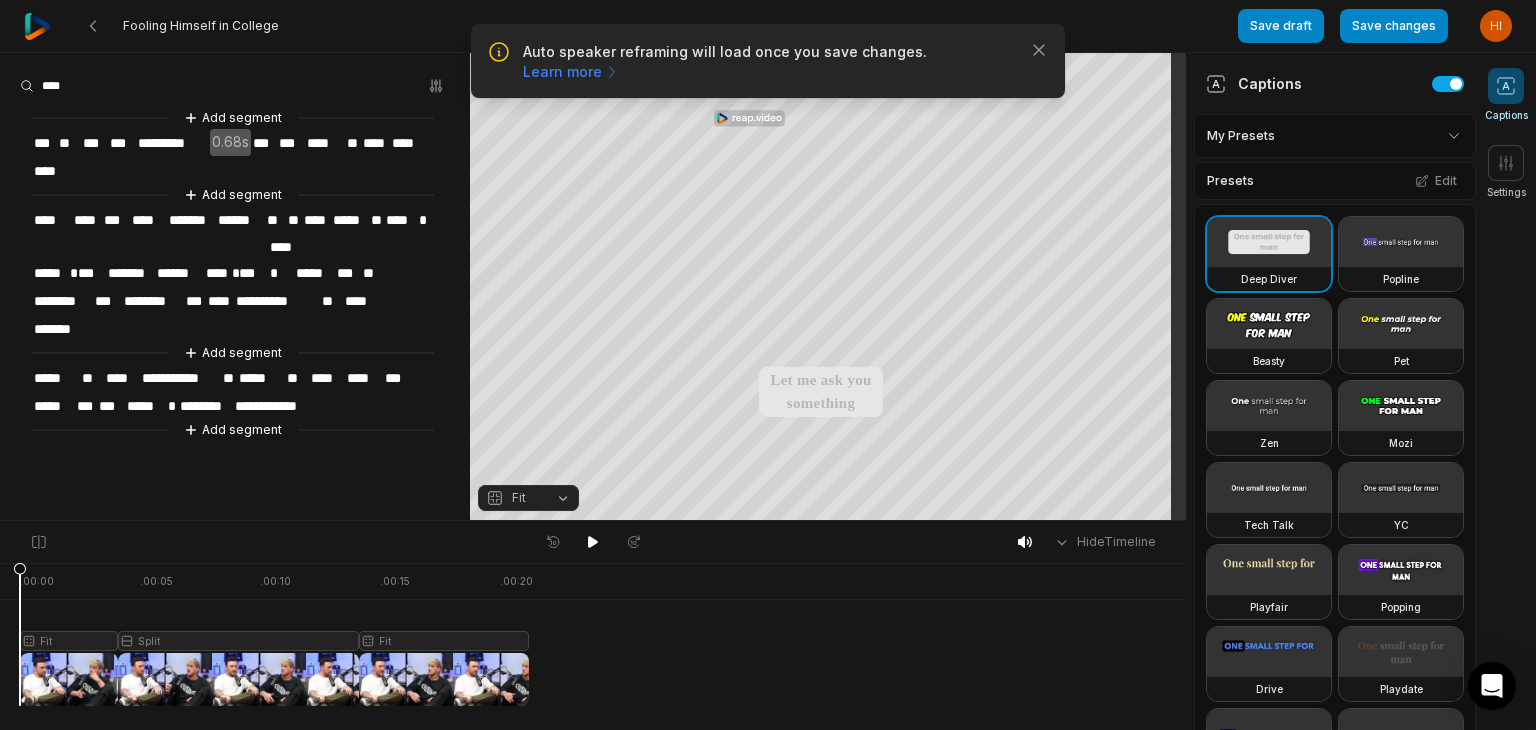 click on "*" at bounding box center [420, 220] 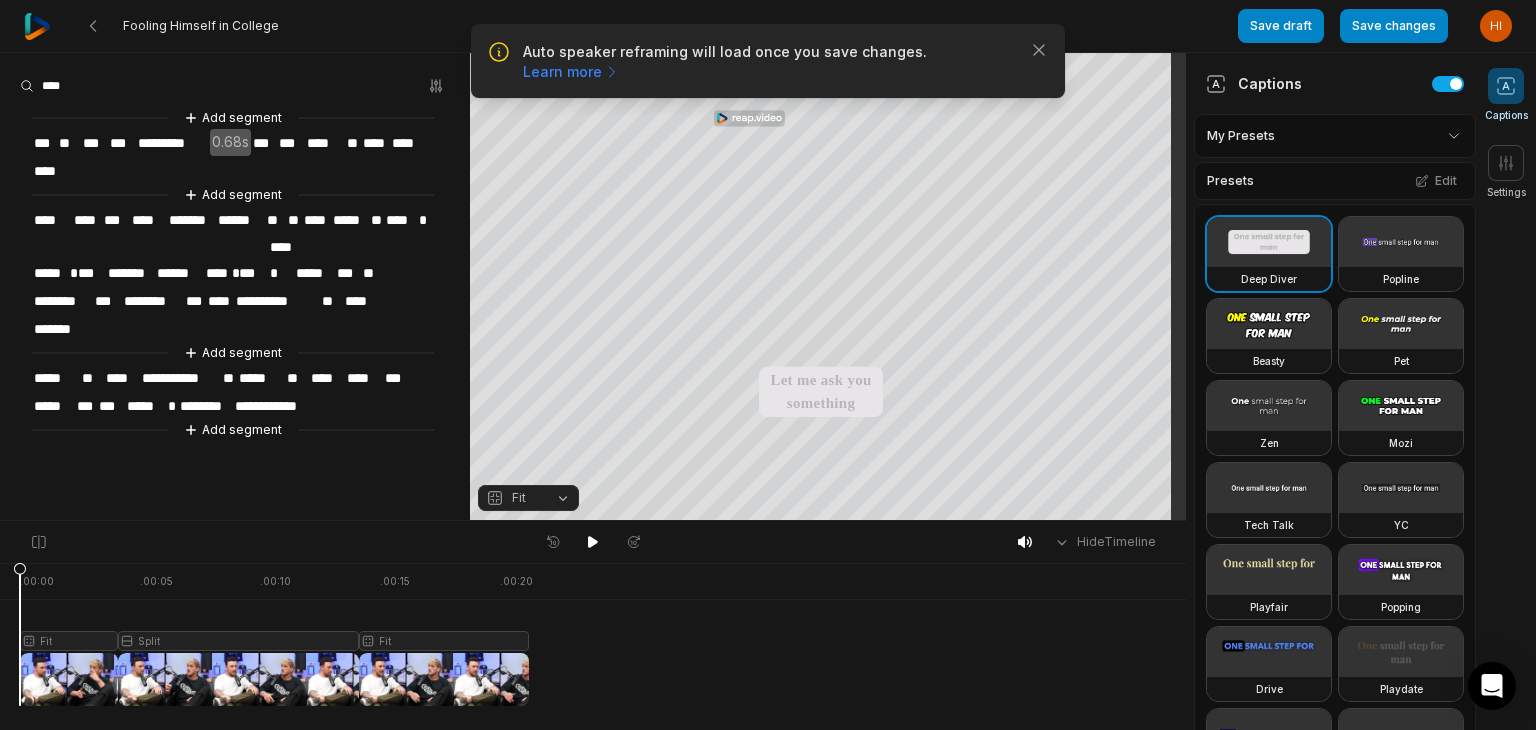 type 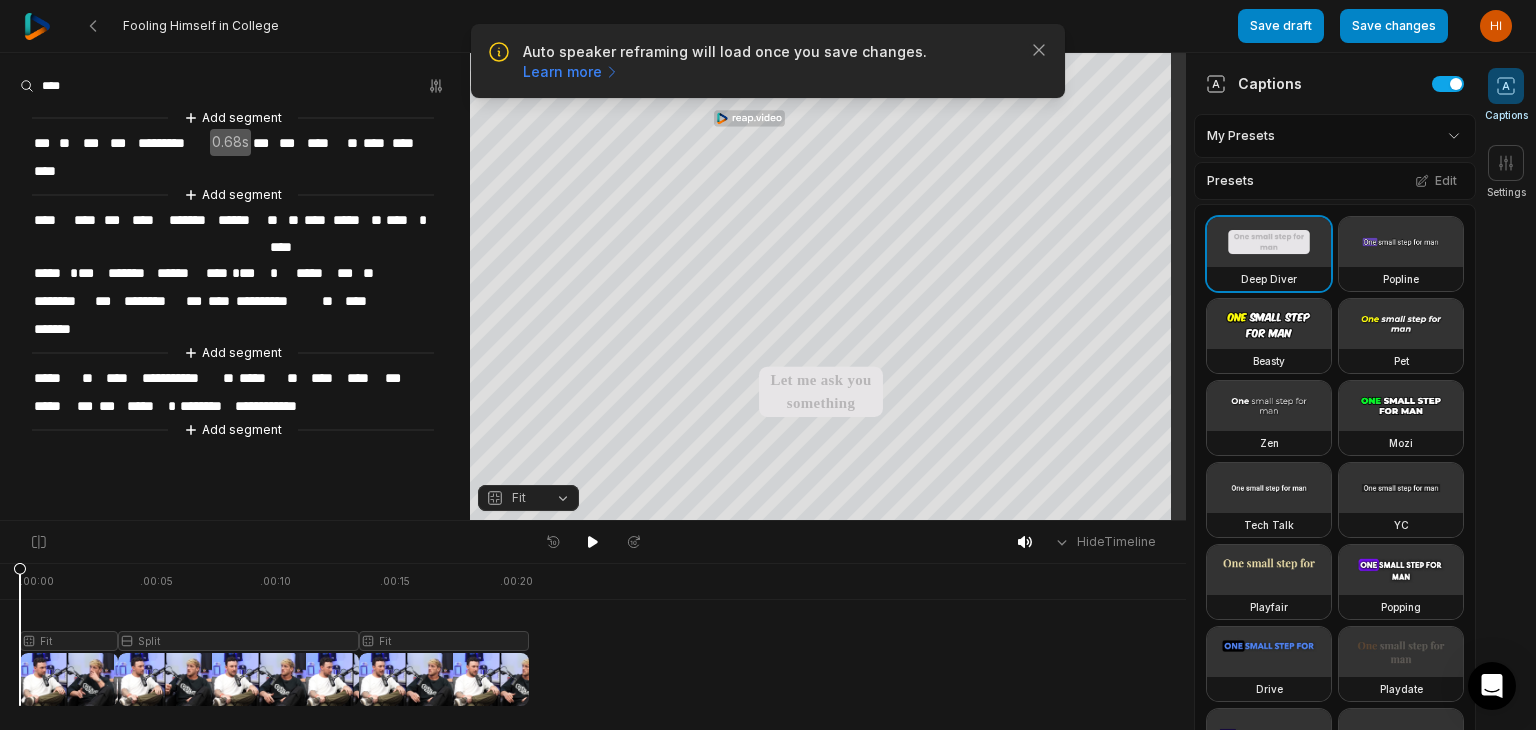 click on "*" at bounding box center [71, 273] 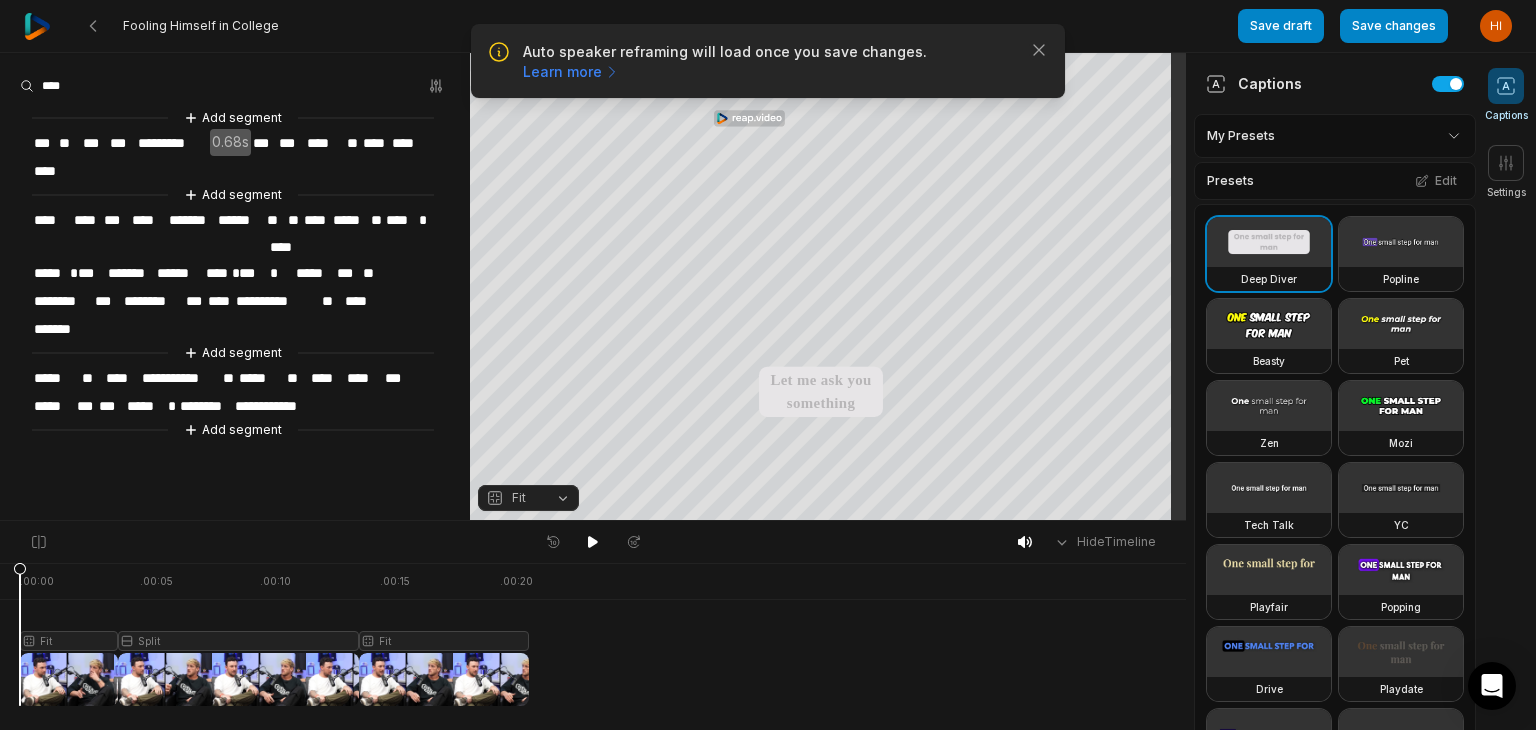 click on "*" at bounding box center [71, 273] 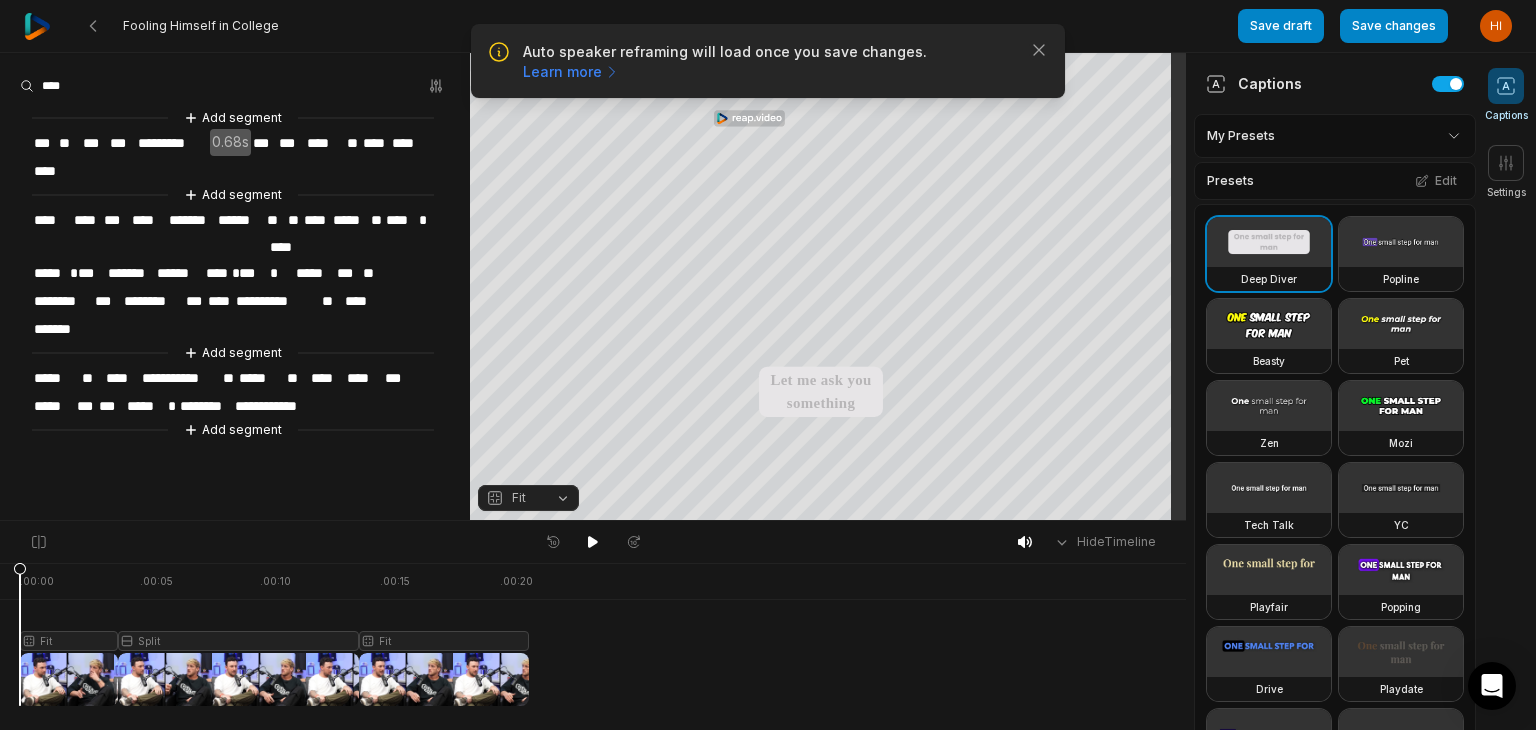 type 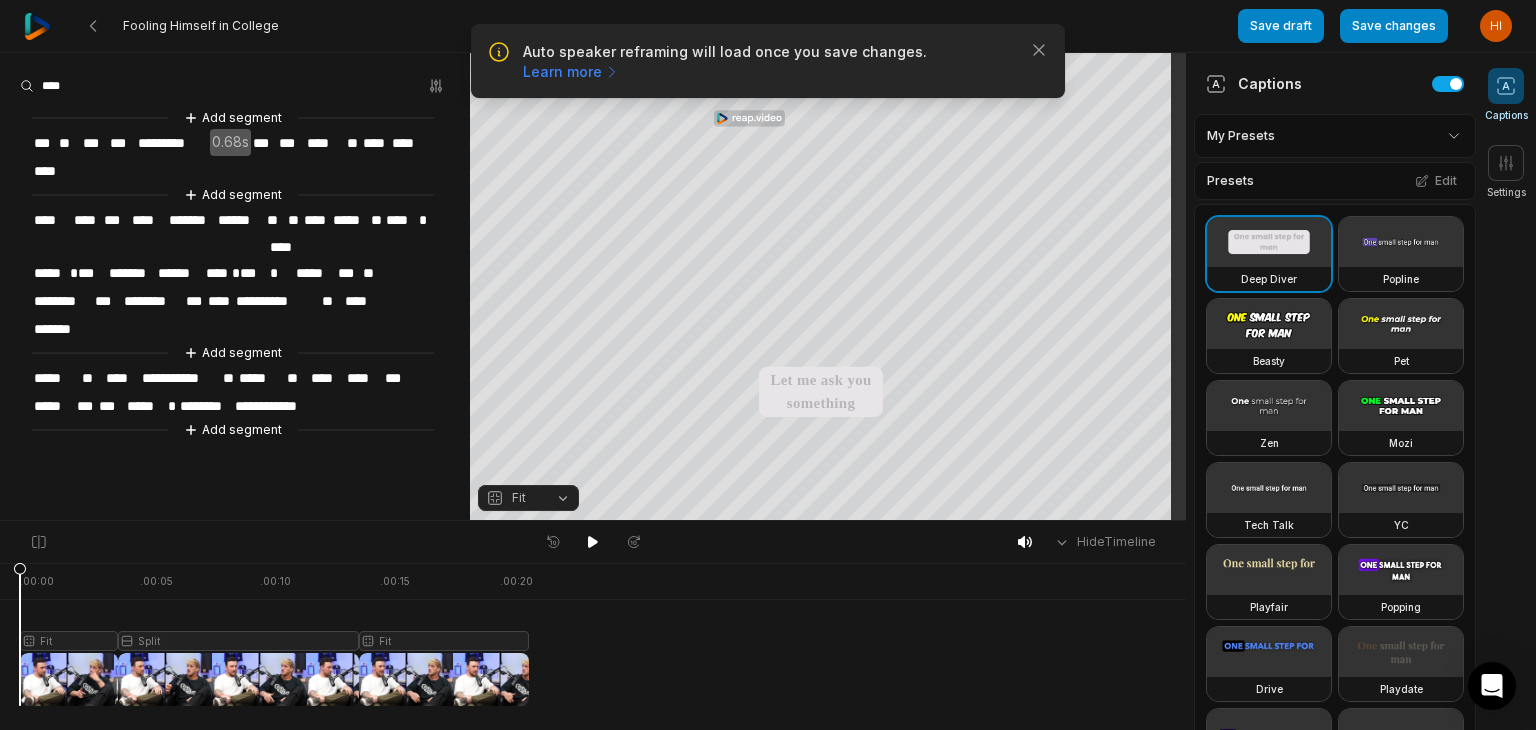 click on "*" at bounding box center (233, 273) 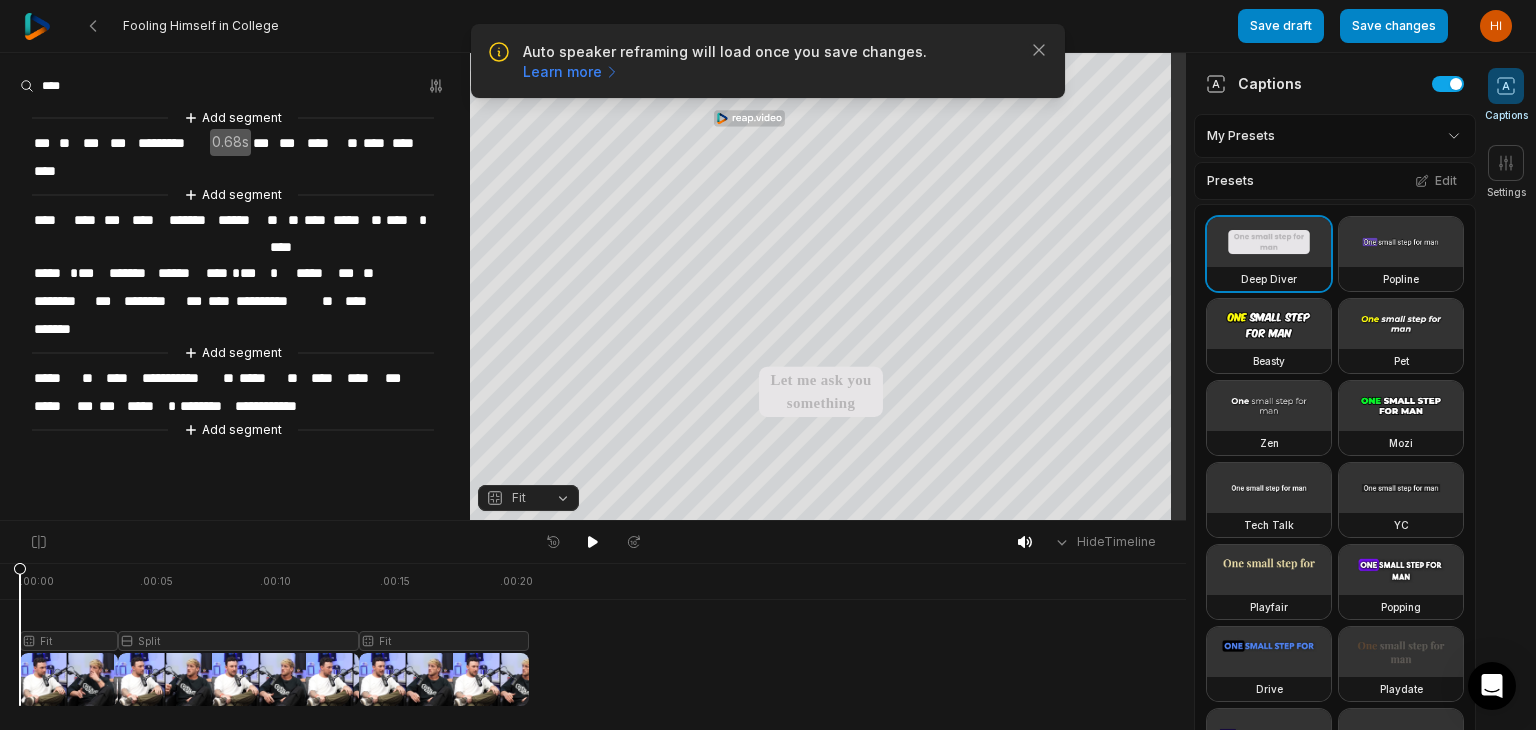 type 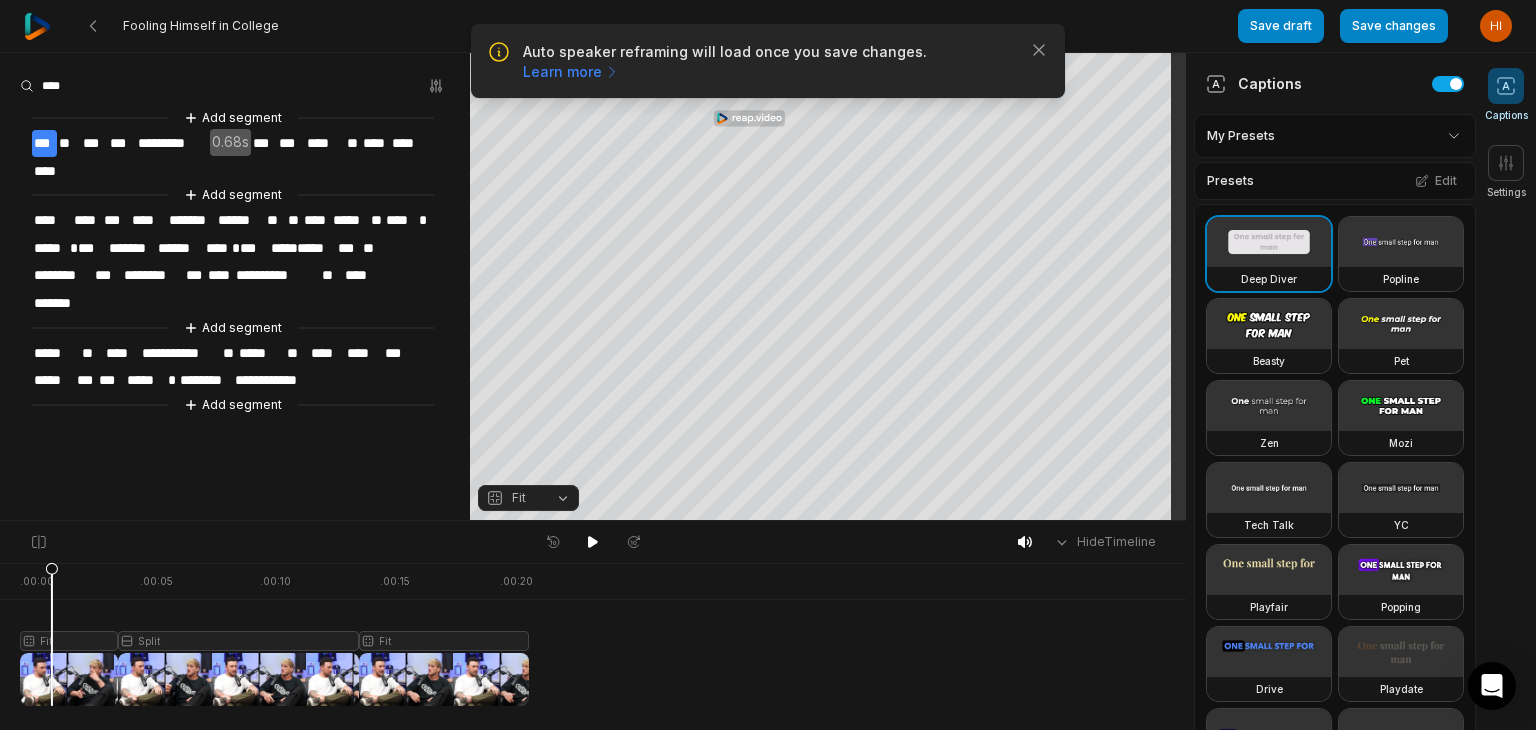 click at bounding box center [274, 634] 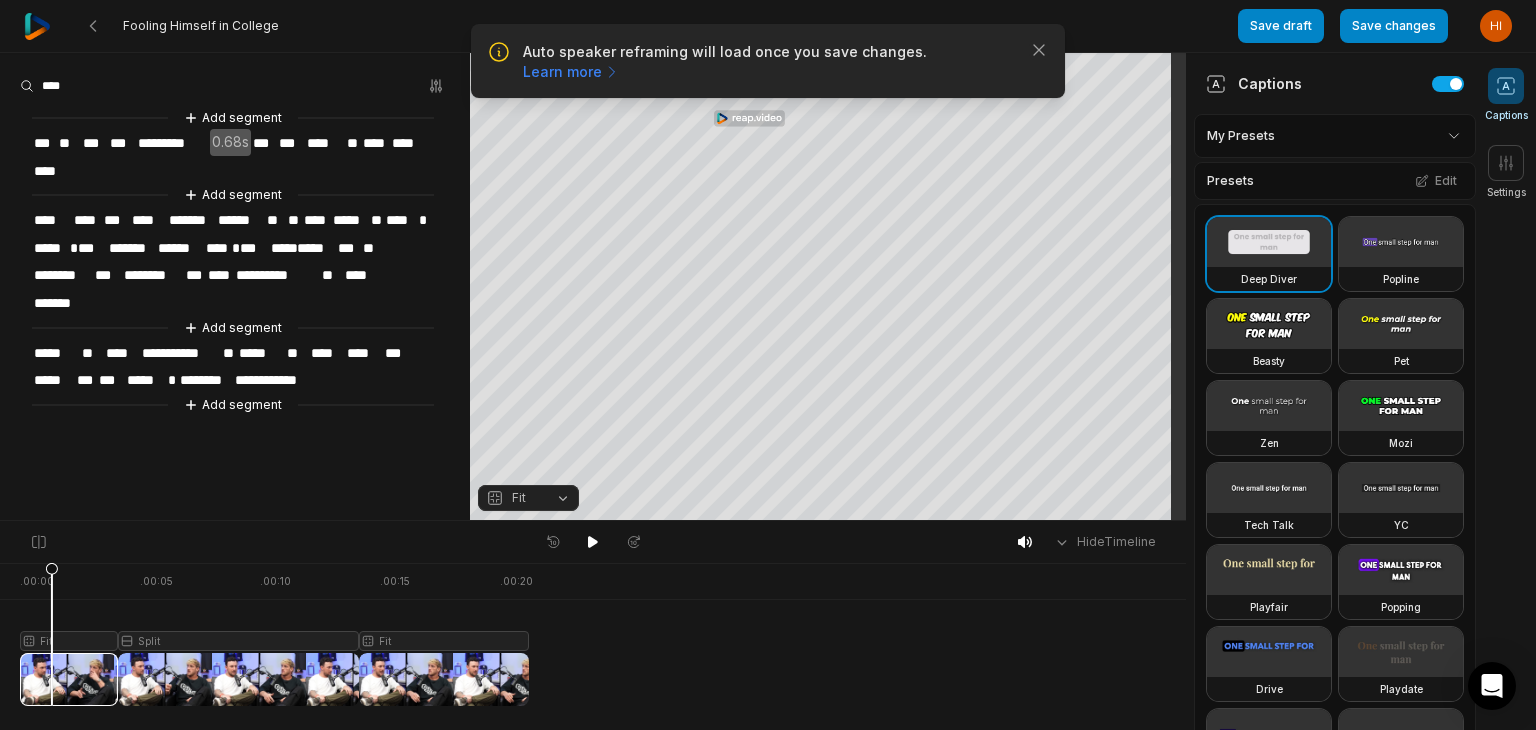 click on "Fit" at bounding box center (528, 498) 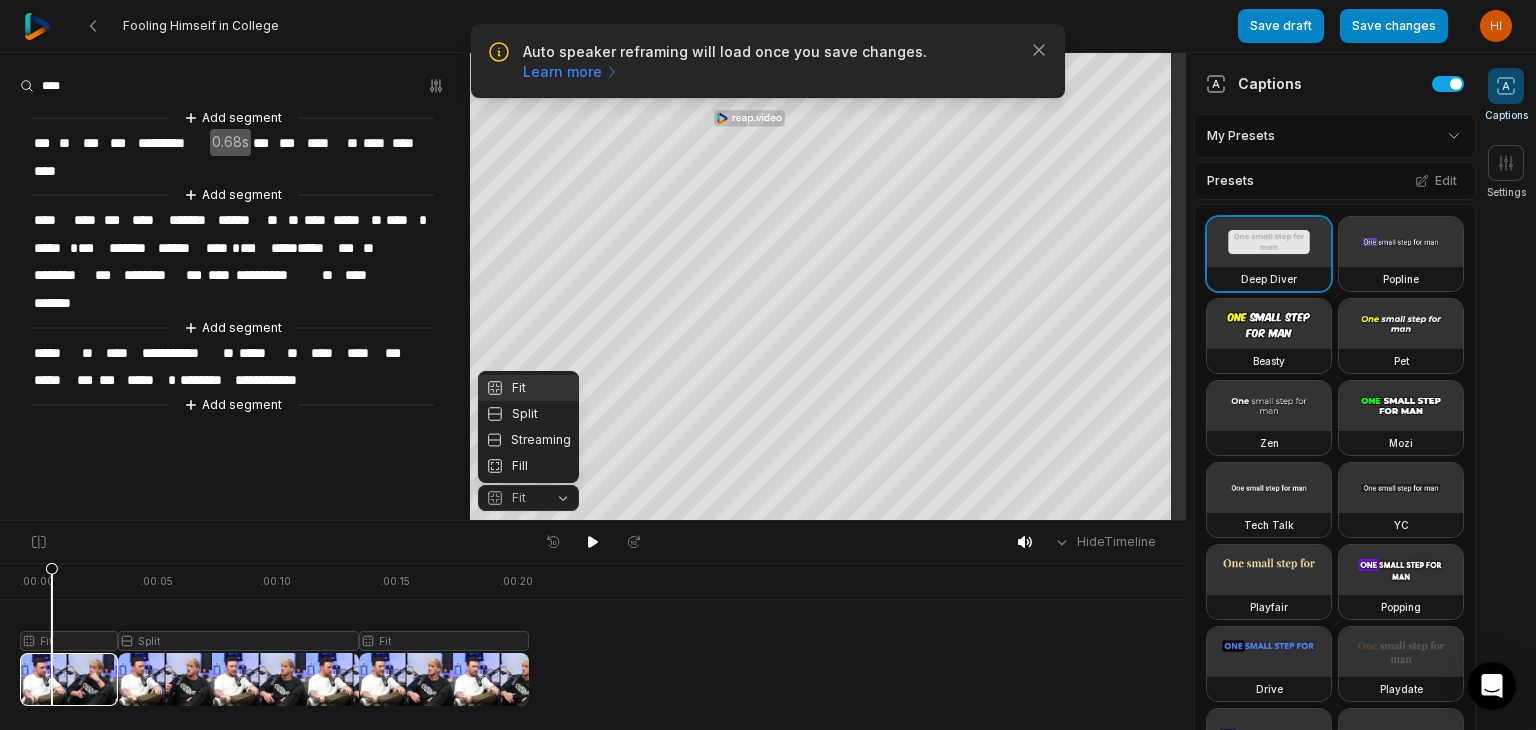 click on "Fit" at bounding box center (528, 388) 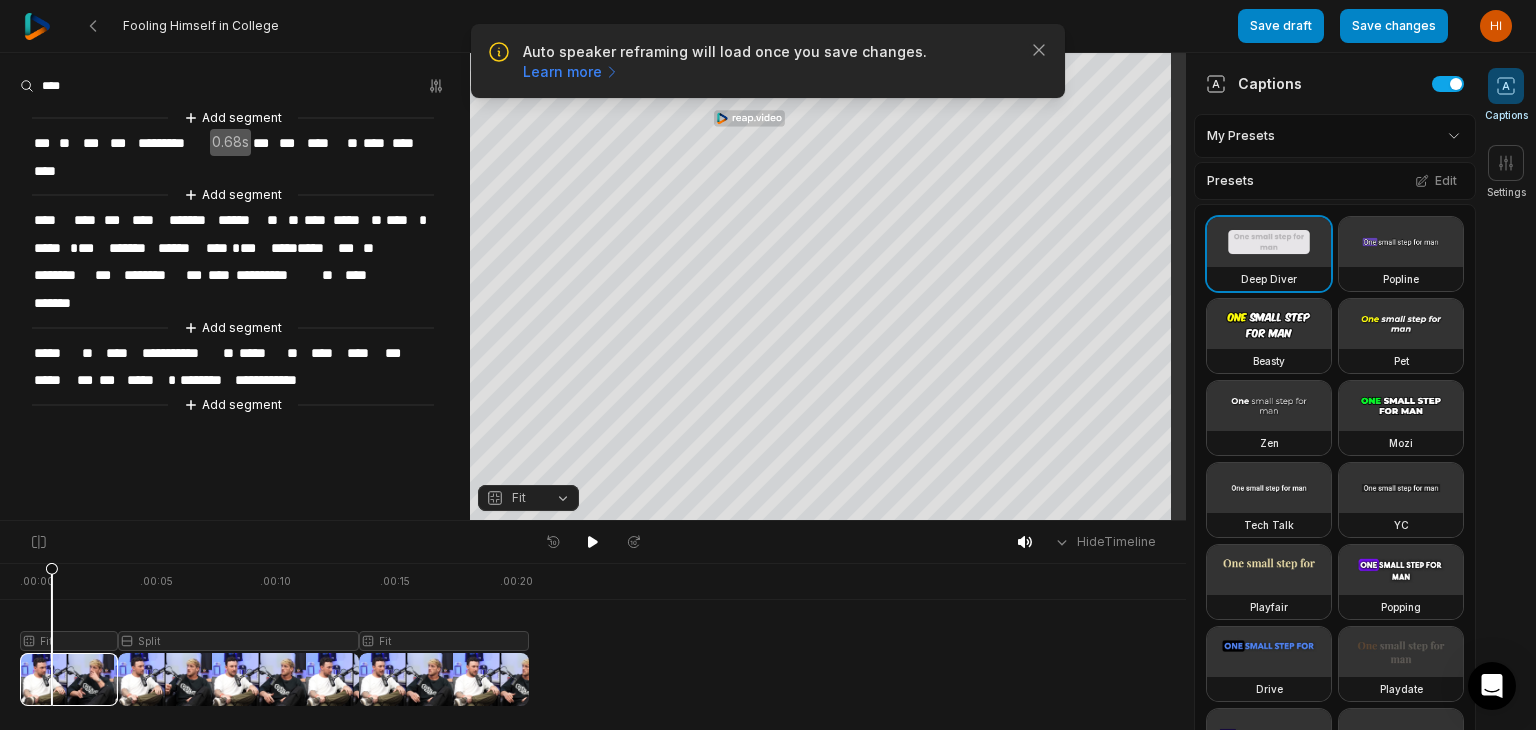 click on "Fit" at bounding box center [528, 498] 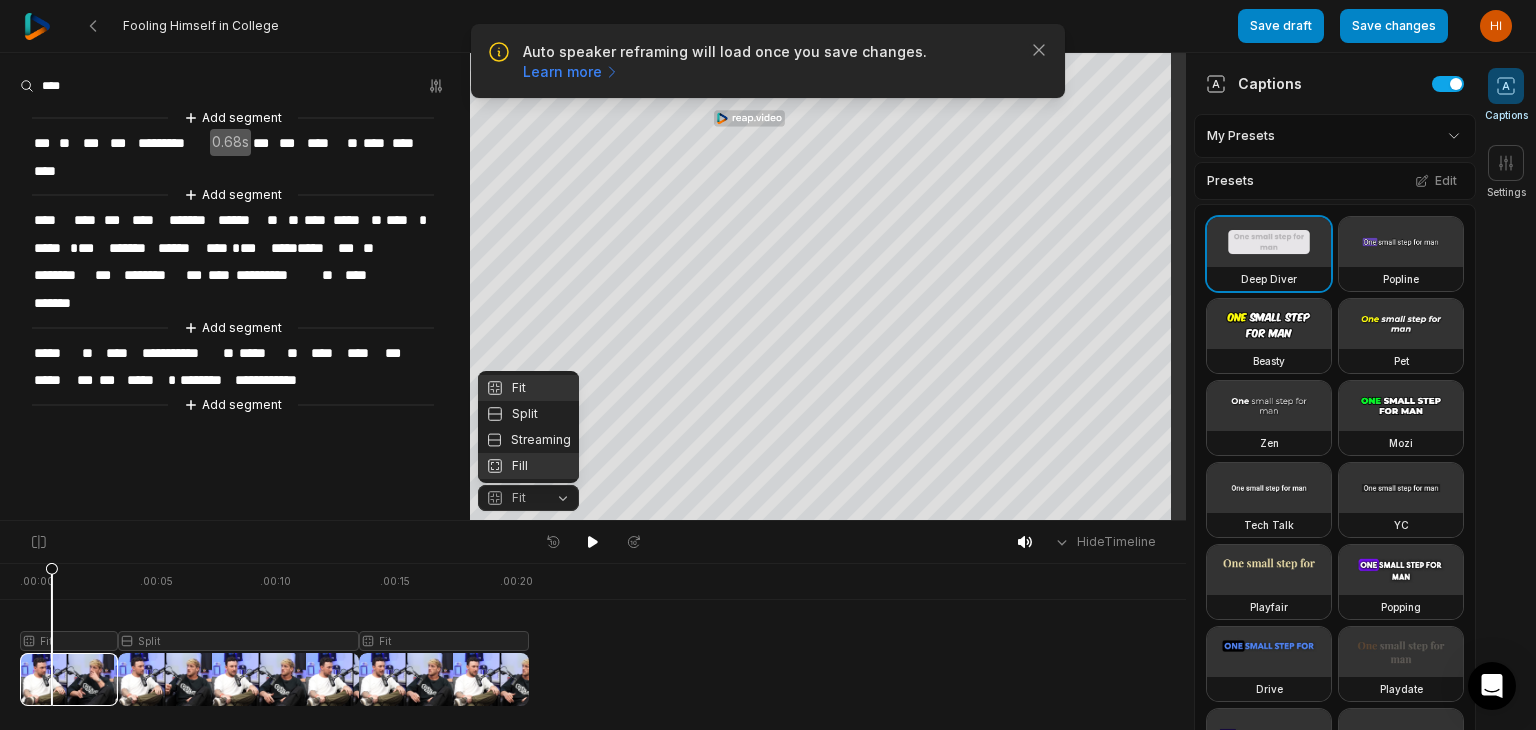 click on "Fill" at bounding box center [528, 466] 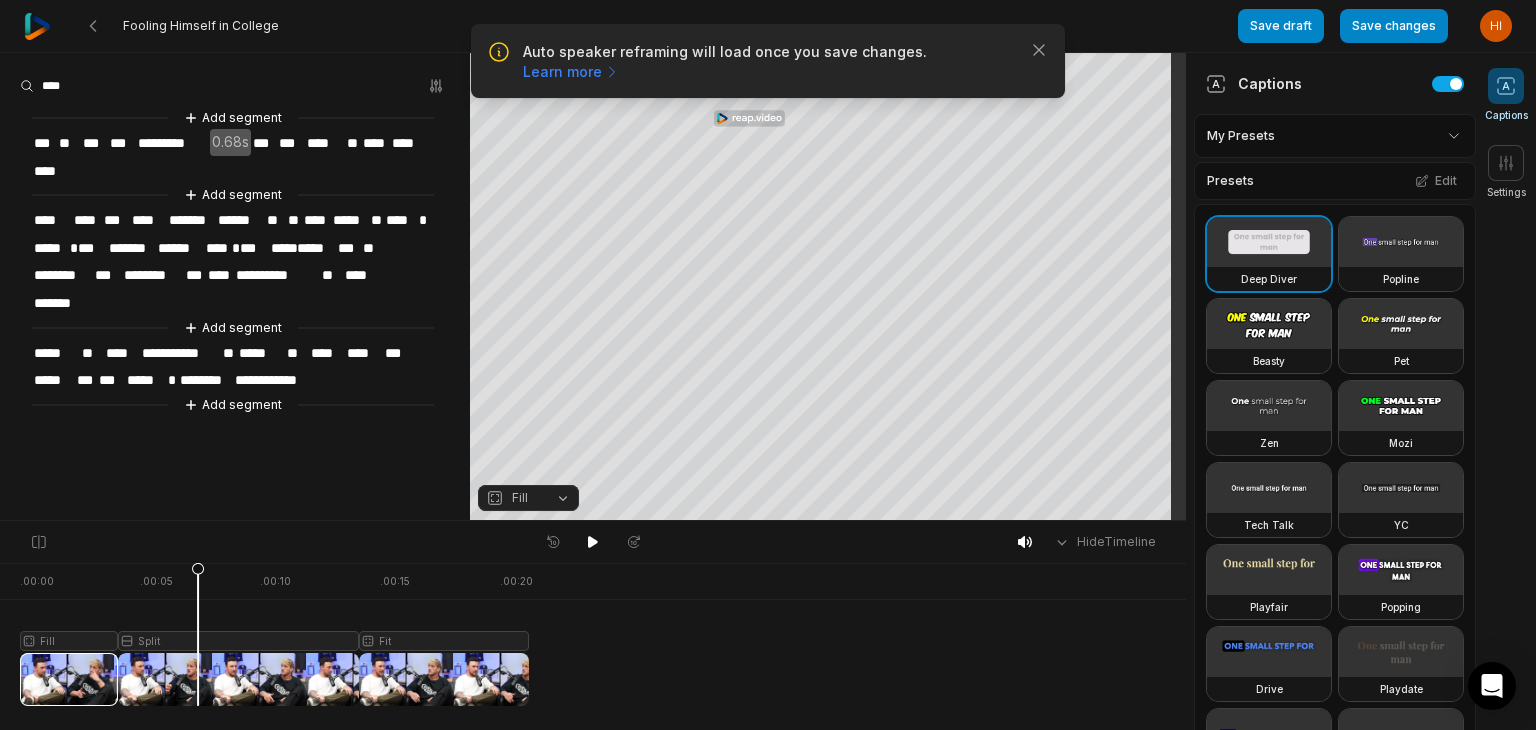 click at bounding box center [274, 634] 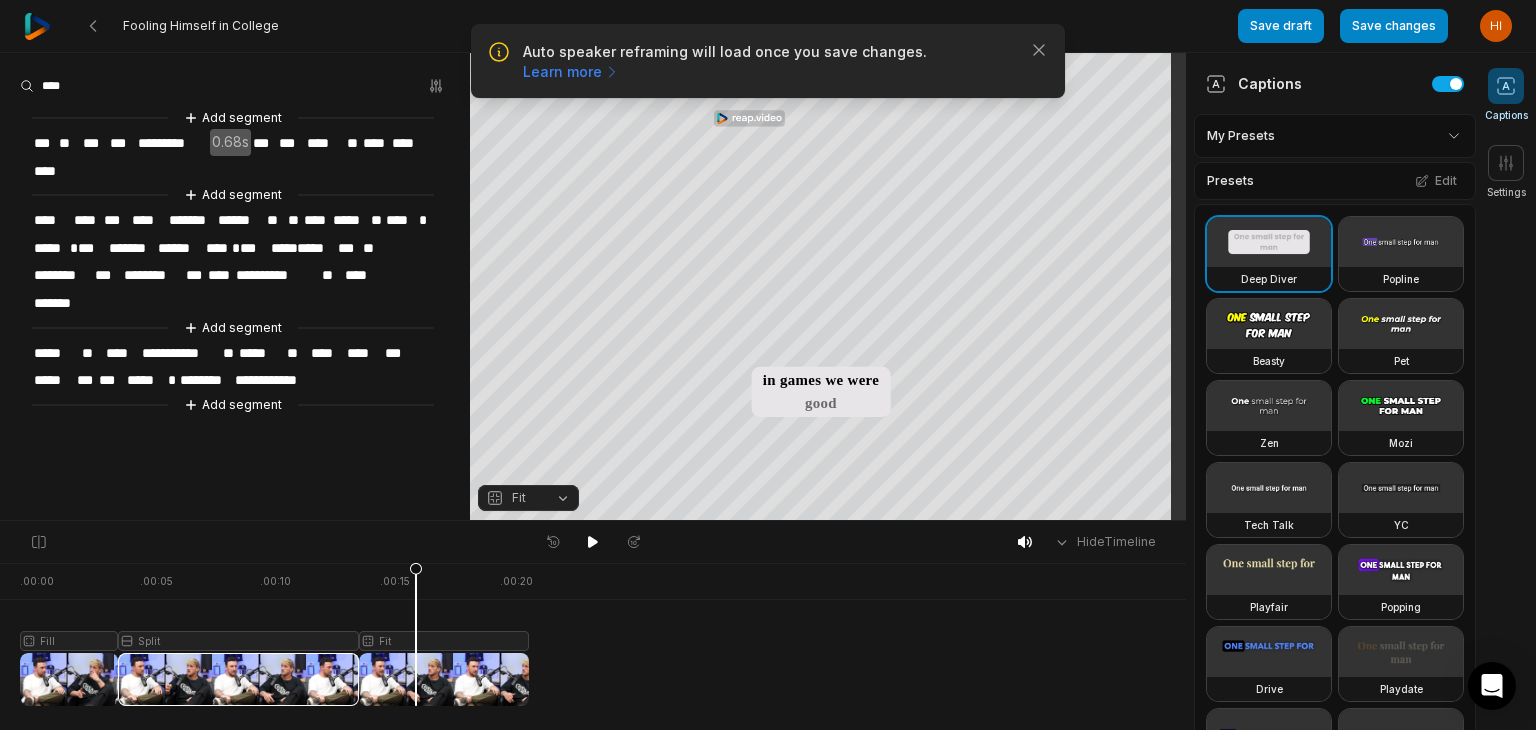 click at bounding box center (274, 634) 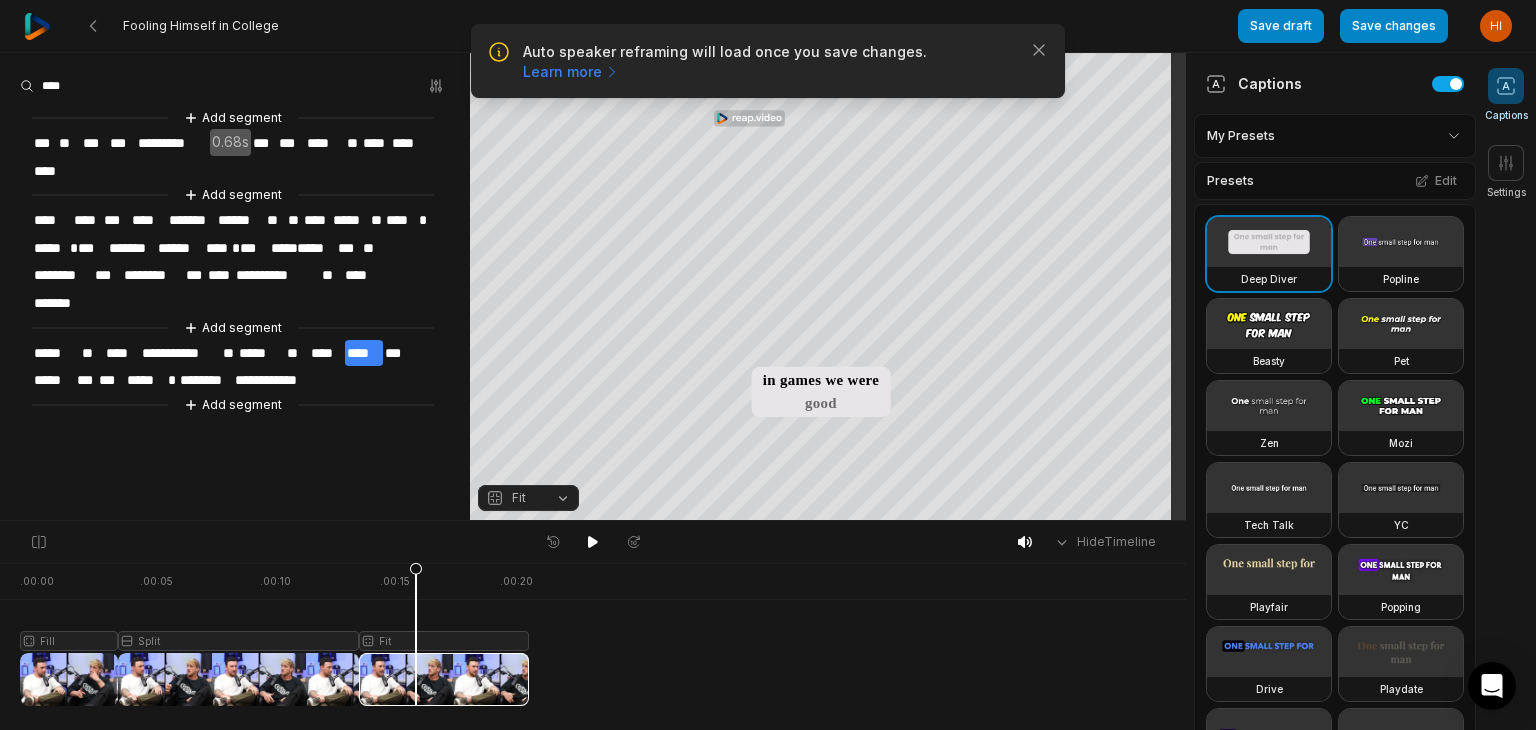 click on "Fit" at bounding box center [528, 498] 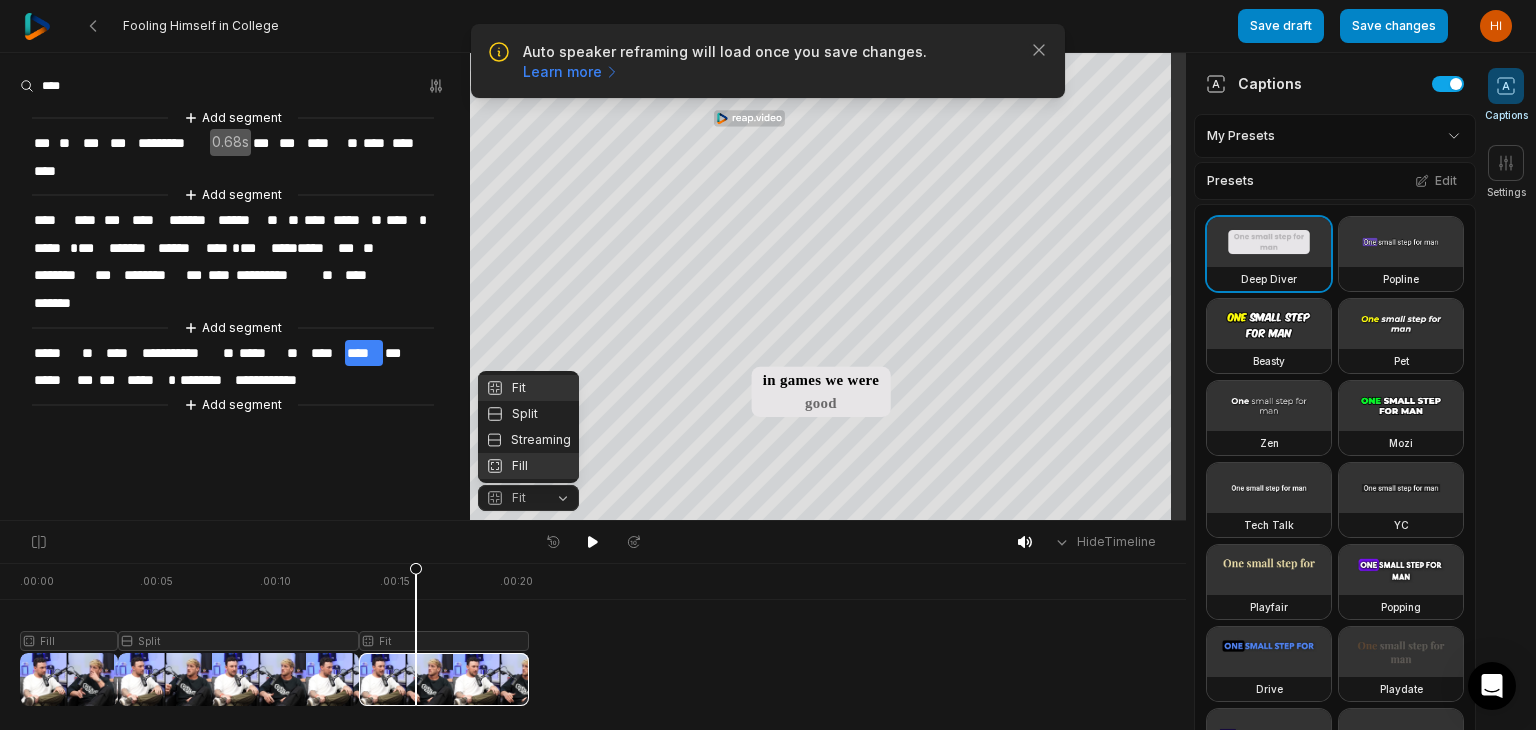 click on "Fill" at bounding box center (528, 466) 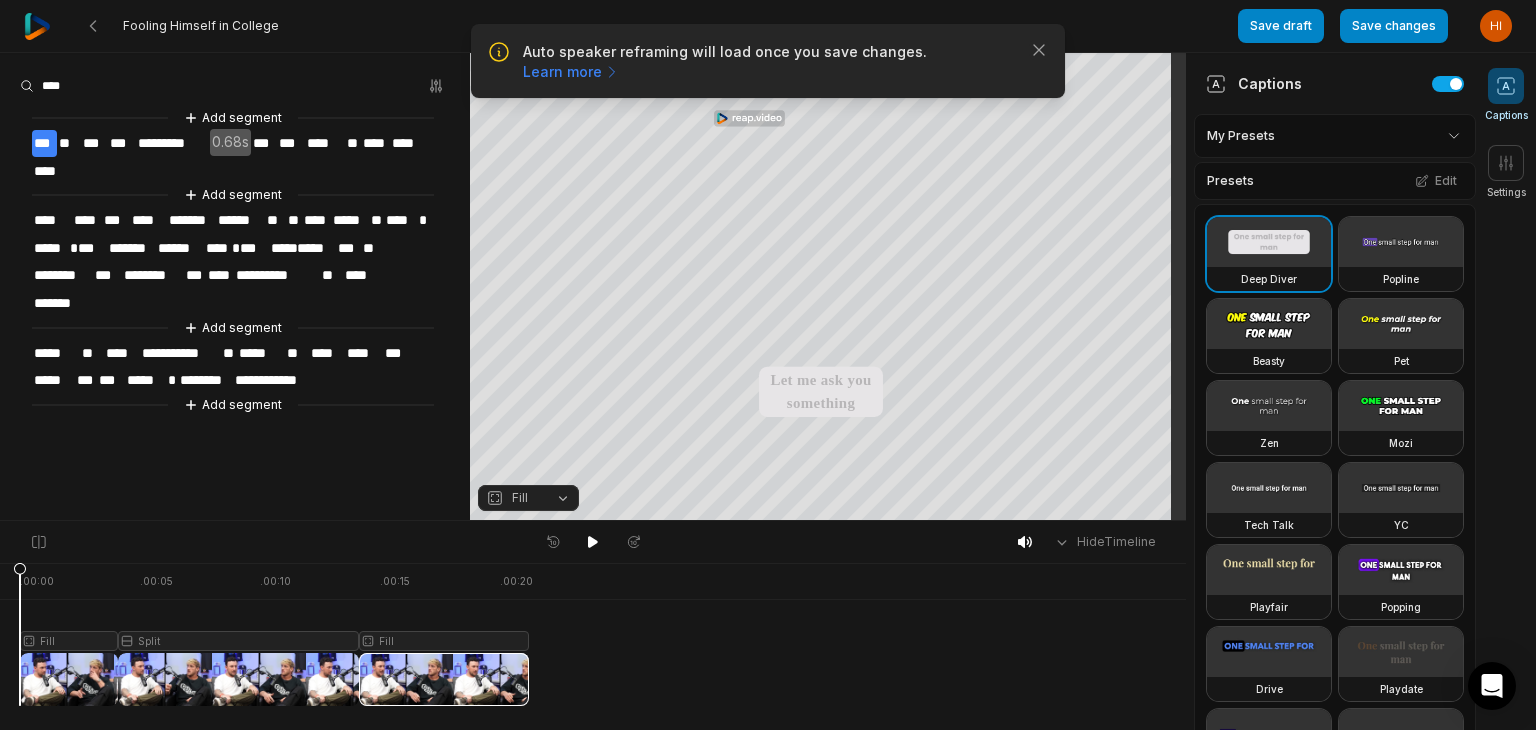 drag, startPoint x: 414, startPoint y: 567, endPoint x: 0, endPoint y: 573, distance: 414.0435 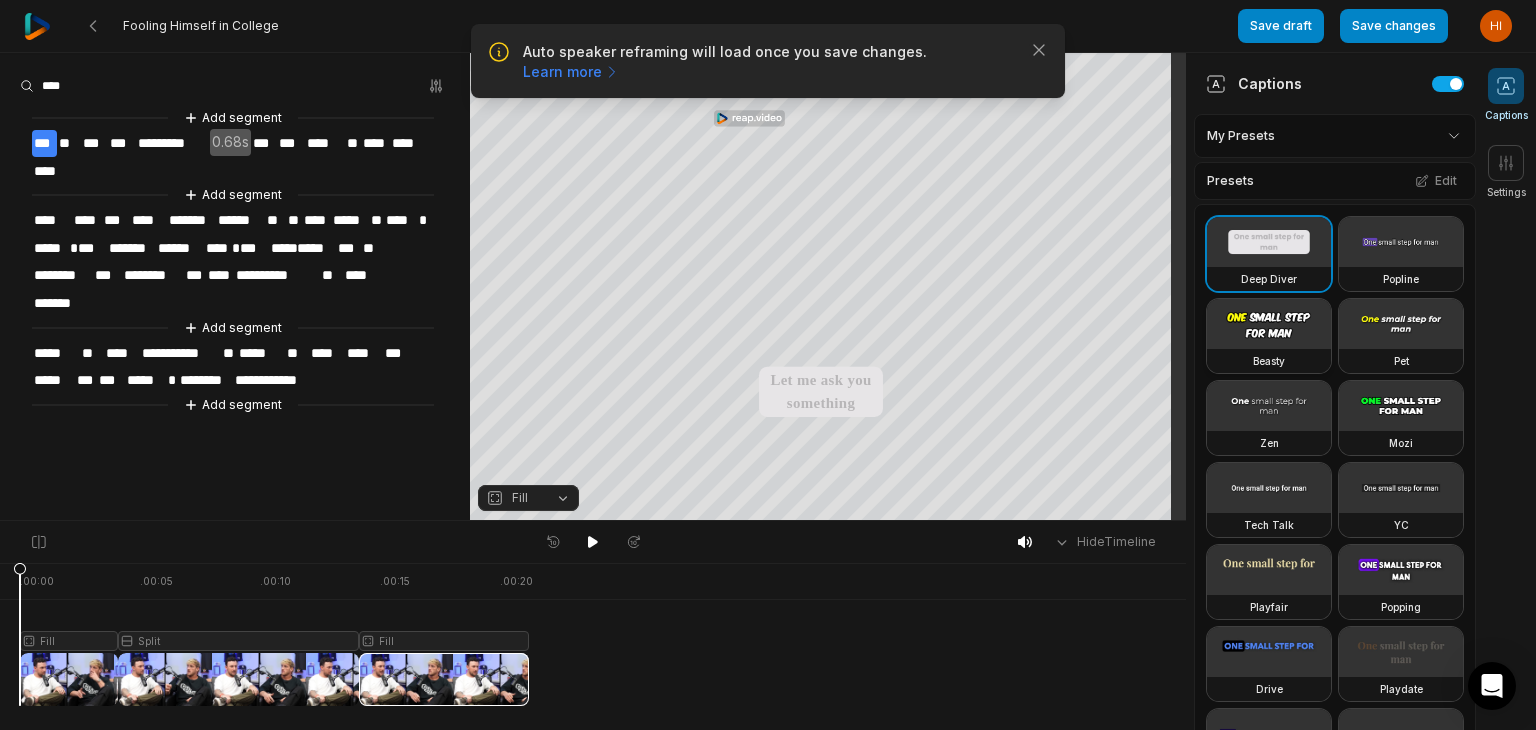 click at bounding box center (1269, 324) 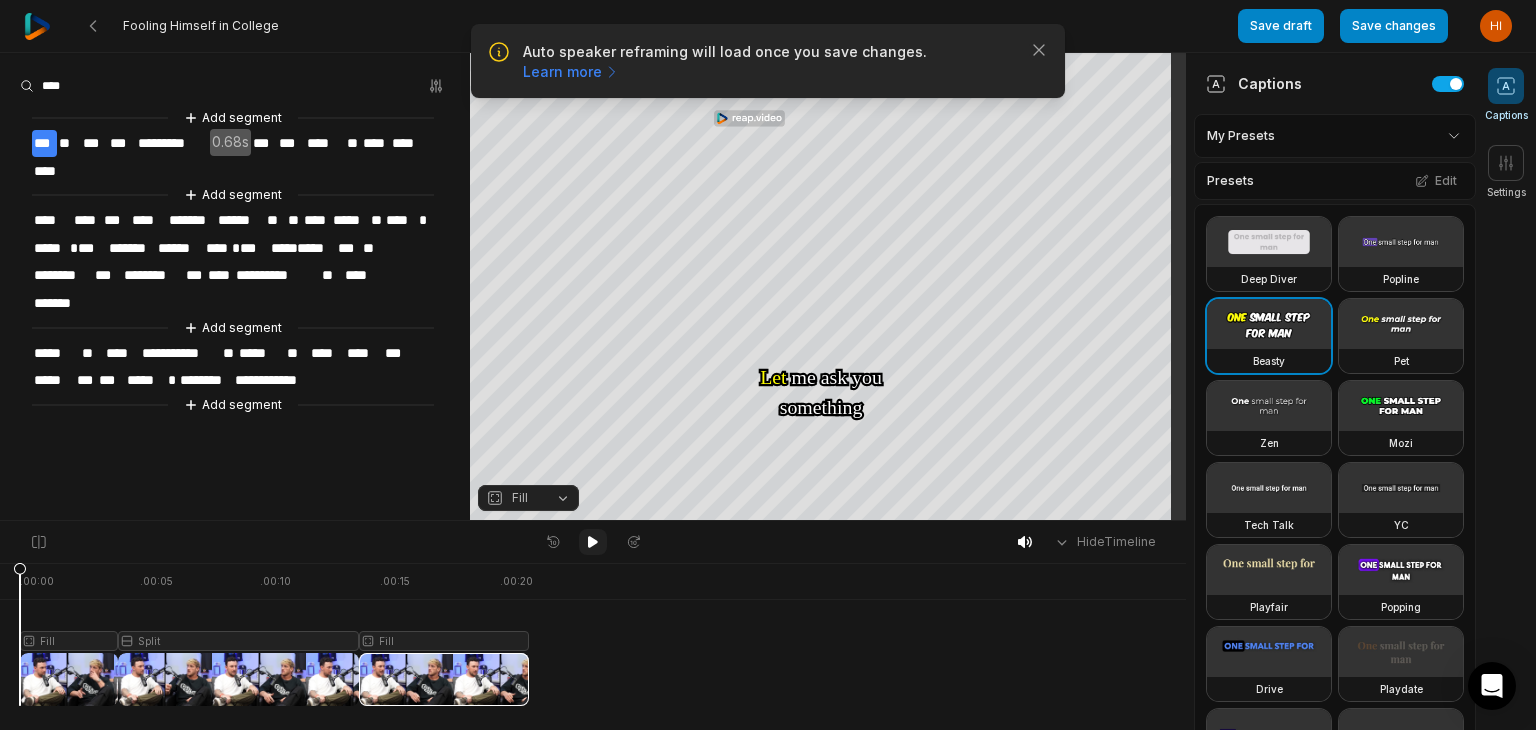 click 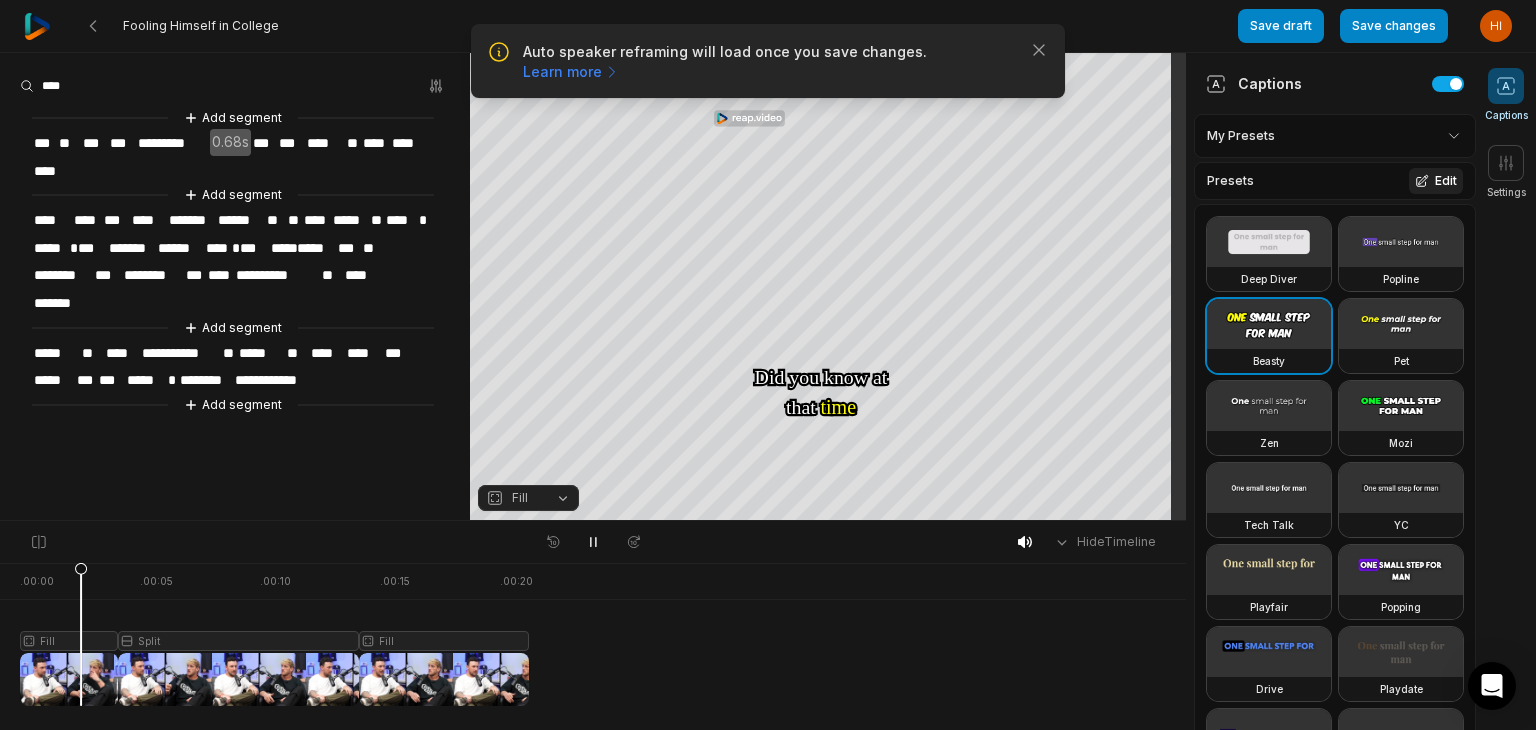 click on "Edit" at bounding box center (1436, 181) 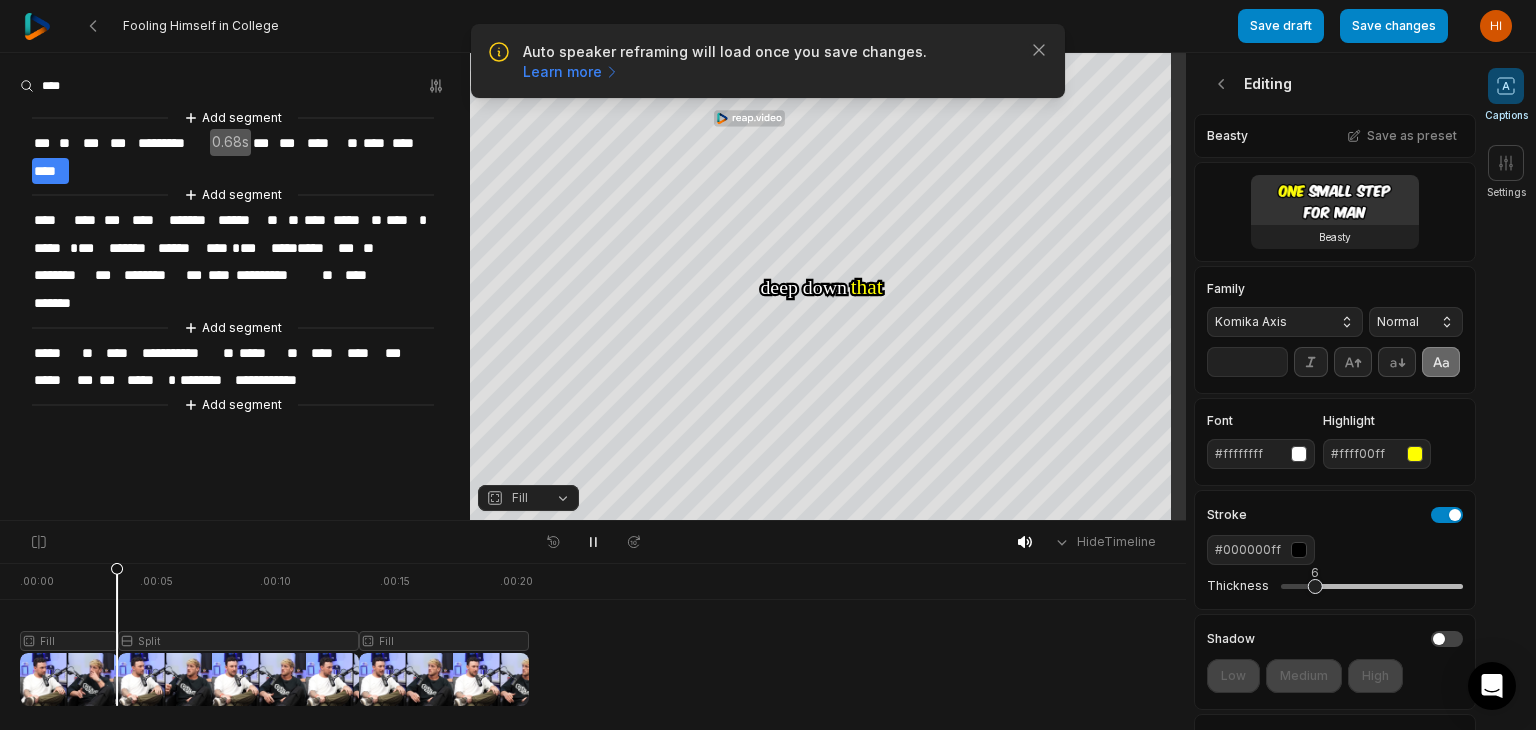 click on "Komika Axis" at bounding box center [1285, 322] 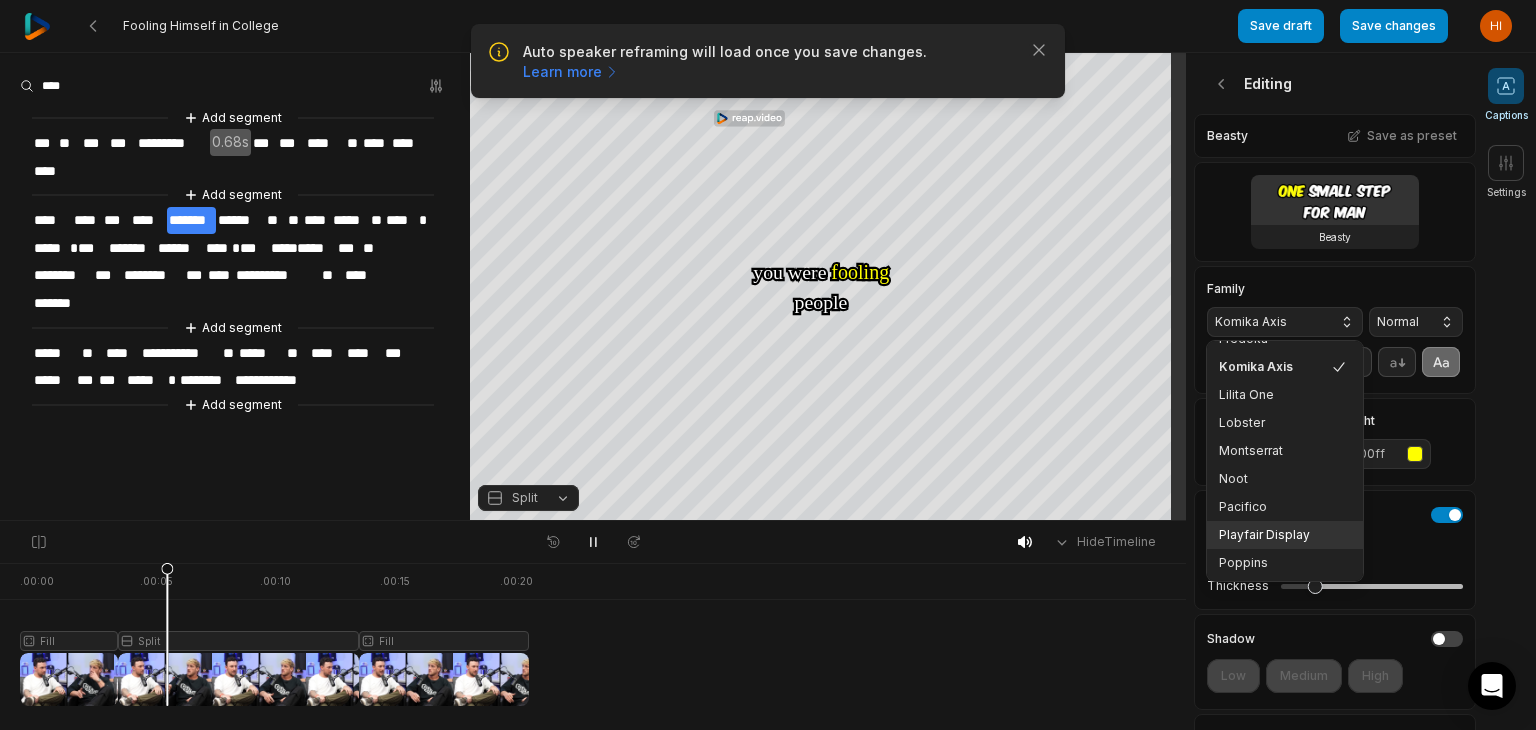 scroll, scrollTop: 316, scrollLeft: 0, axis: vertical 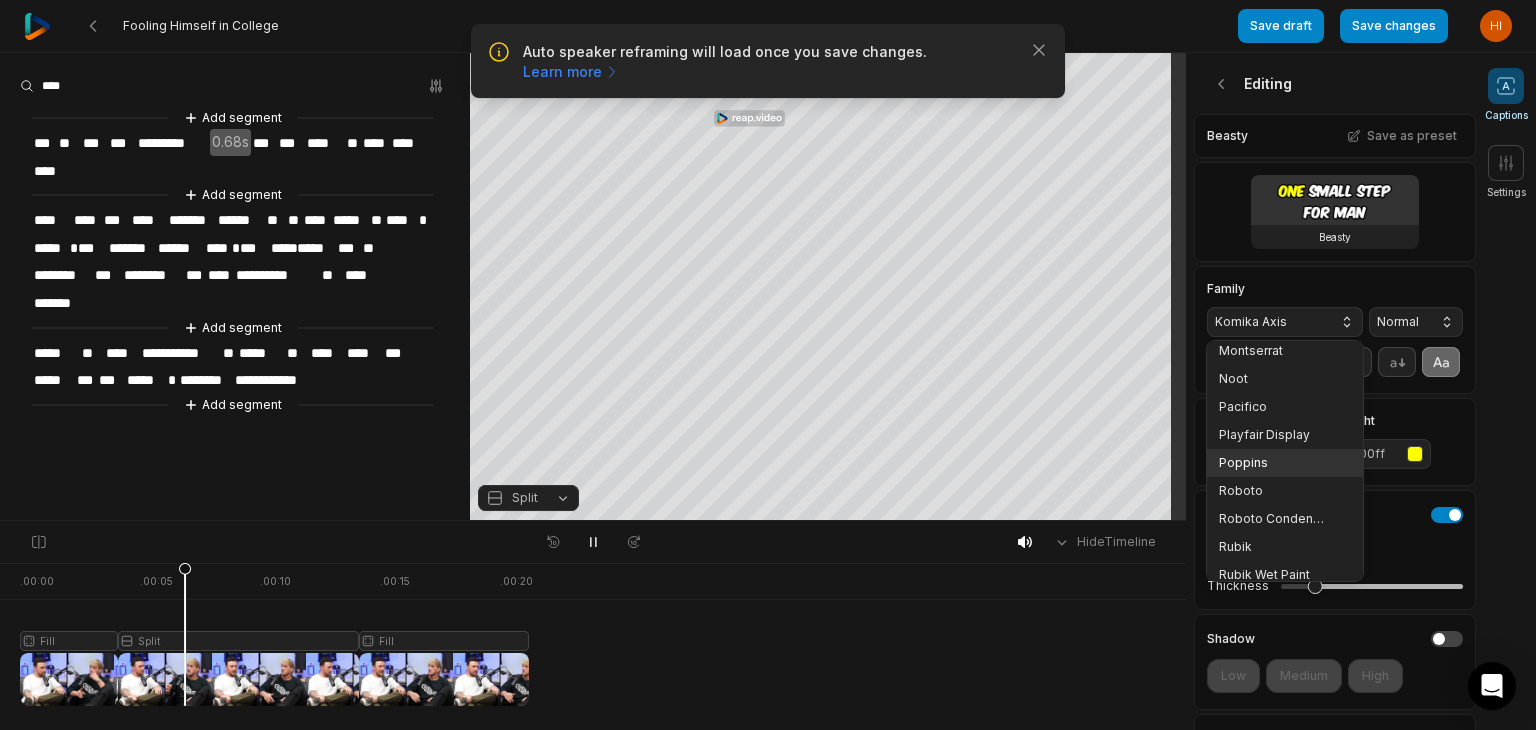 click on "Poppins" at bounding box center (1285, 463) 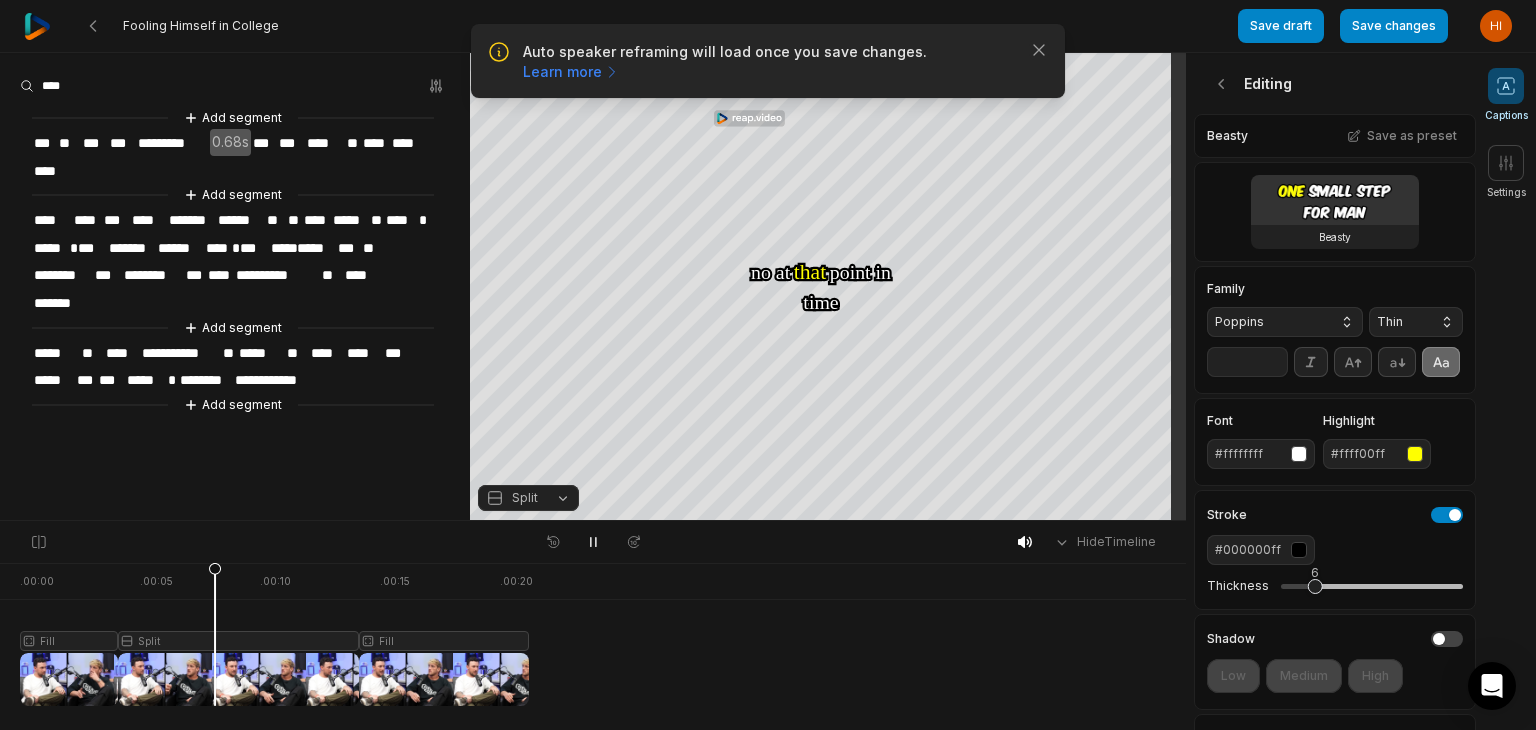 click on "Thin" at bounding box center [1416, 322] 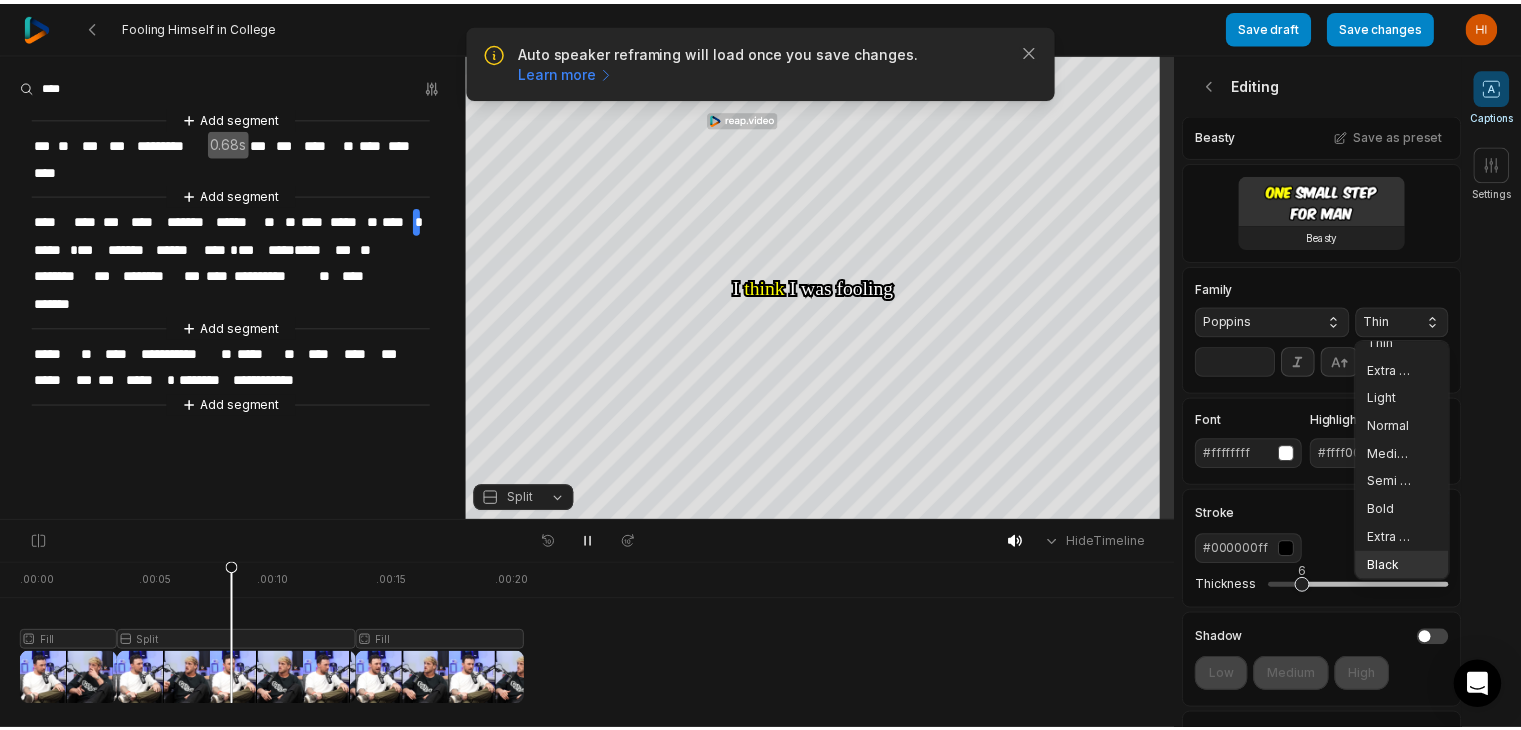 scroll, scrollTop: 20, scrollLeft: 0, axis: vertical 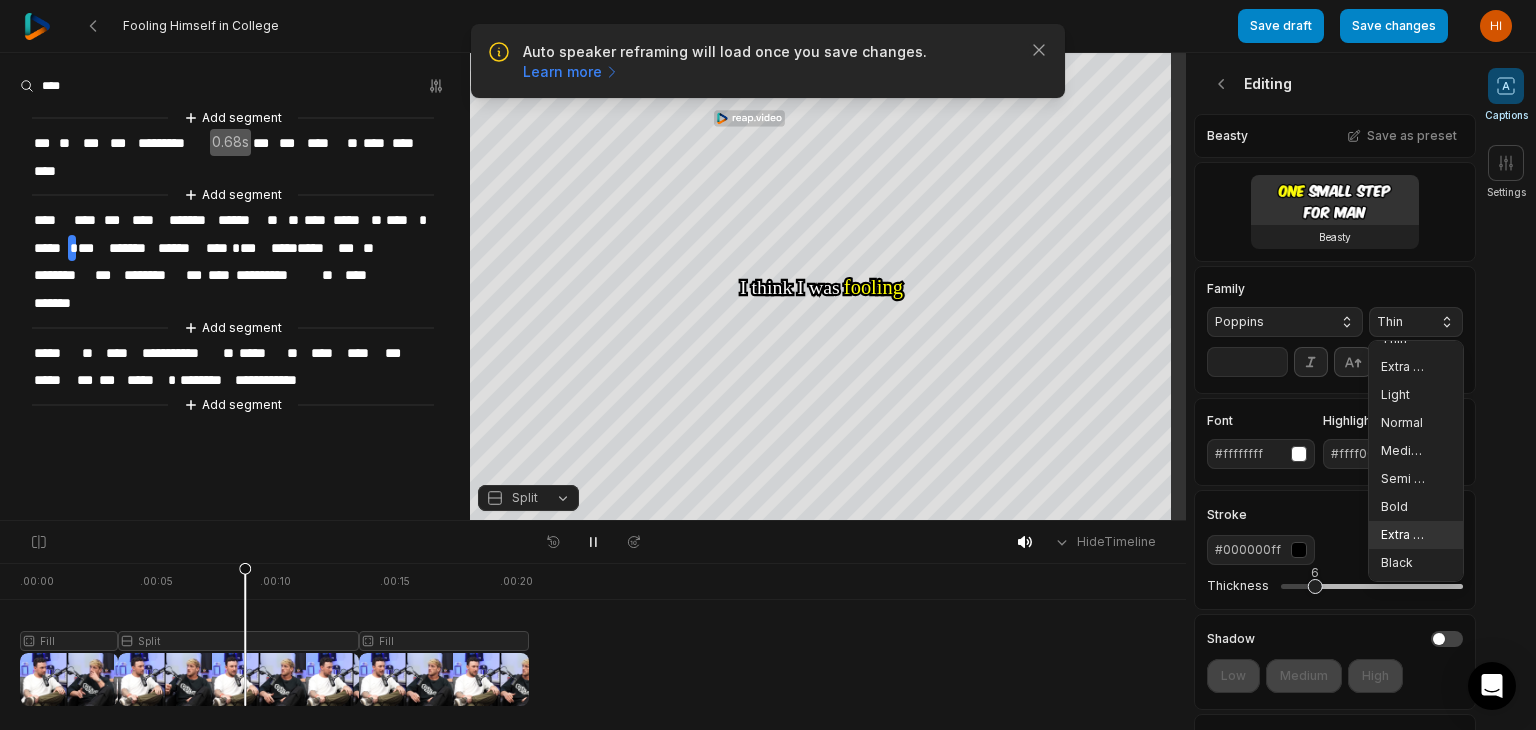 click on "Extra Bold" at bounding box center (1416, 535) 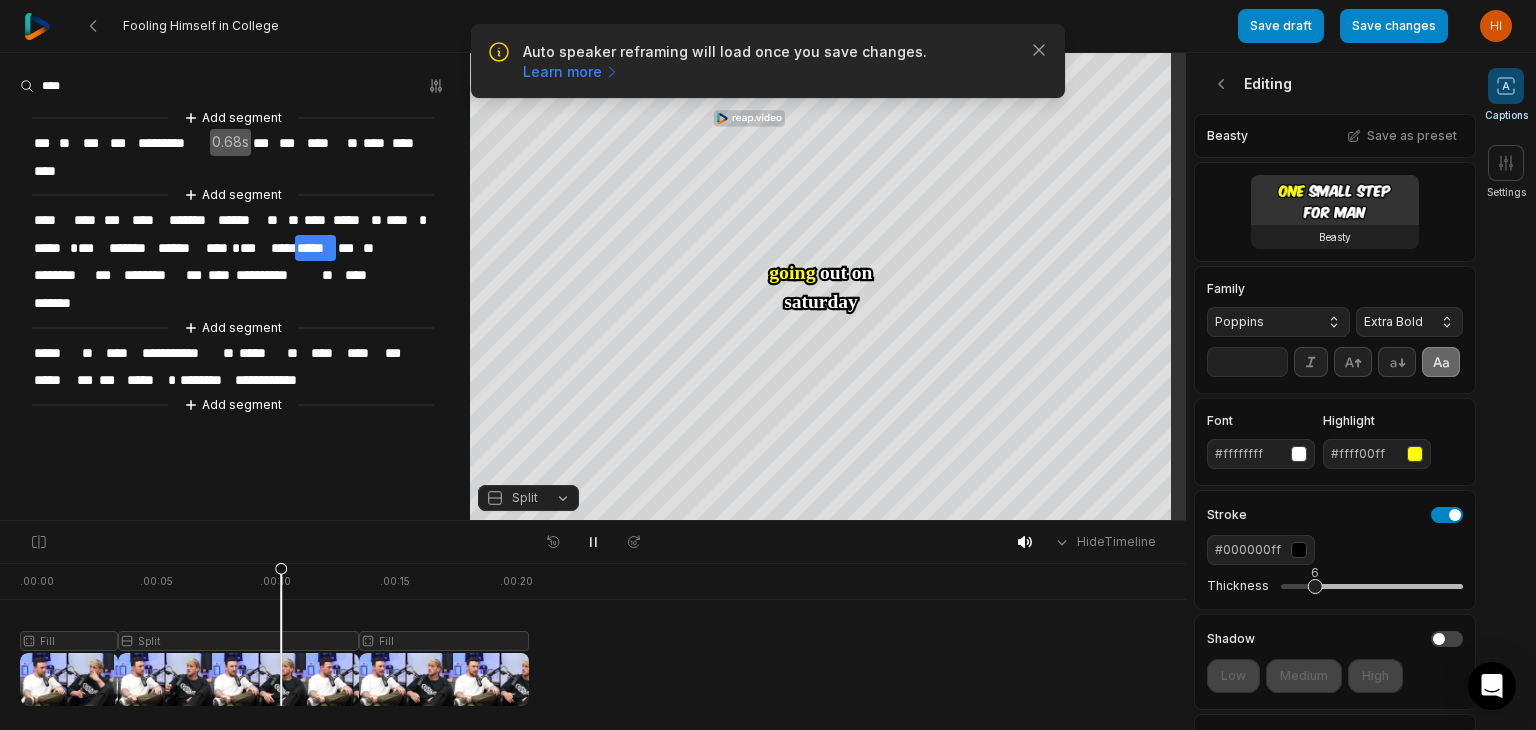 click on "**" at bounding box center [1247, 362] 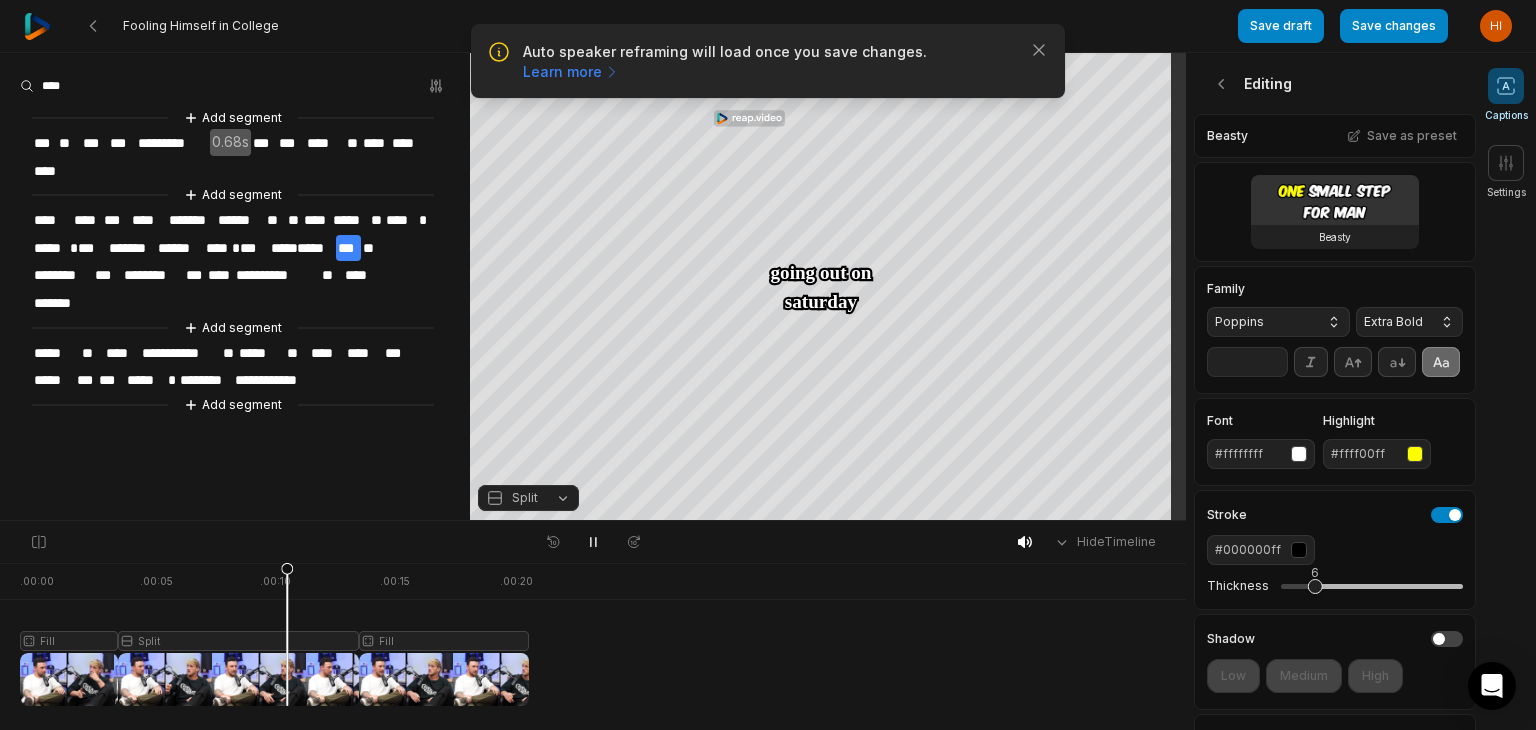 click on "**" at bounding box center (1247, 362) 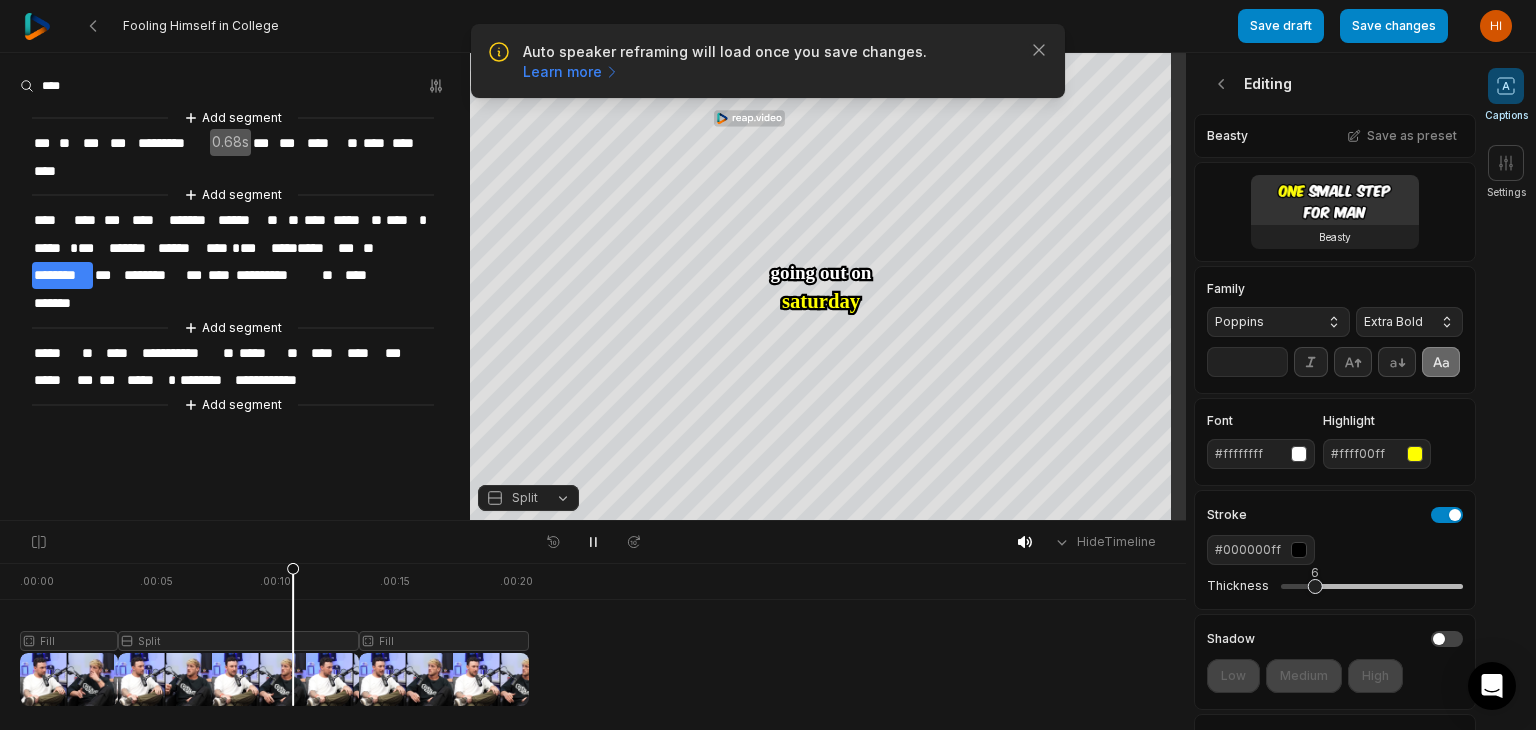 click on "**" at bounding box center [1247, 362] 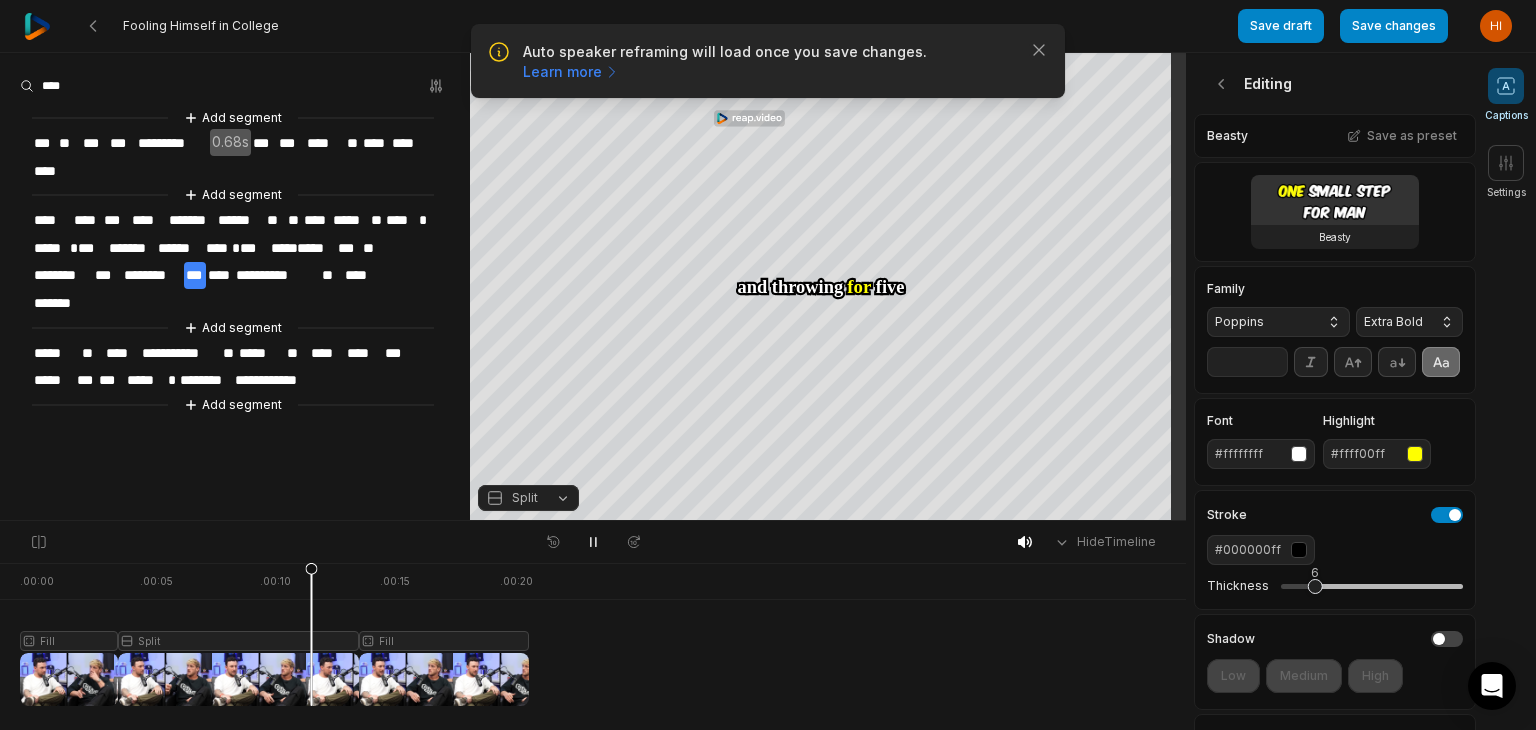 click on "**" at bounding box center [1247, 362] 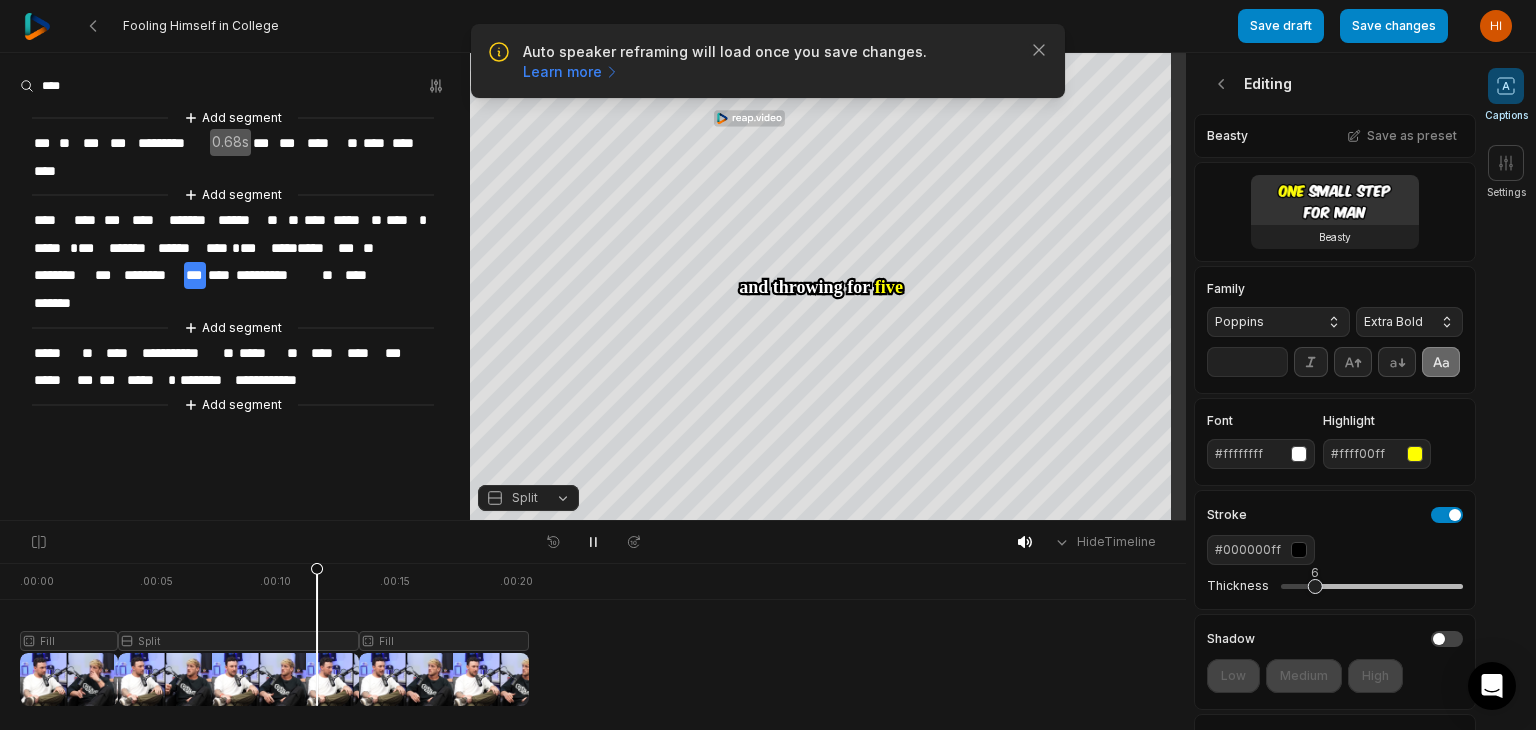 click on "**" at bounding box center (1247, 362) 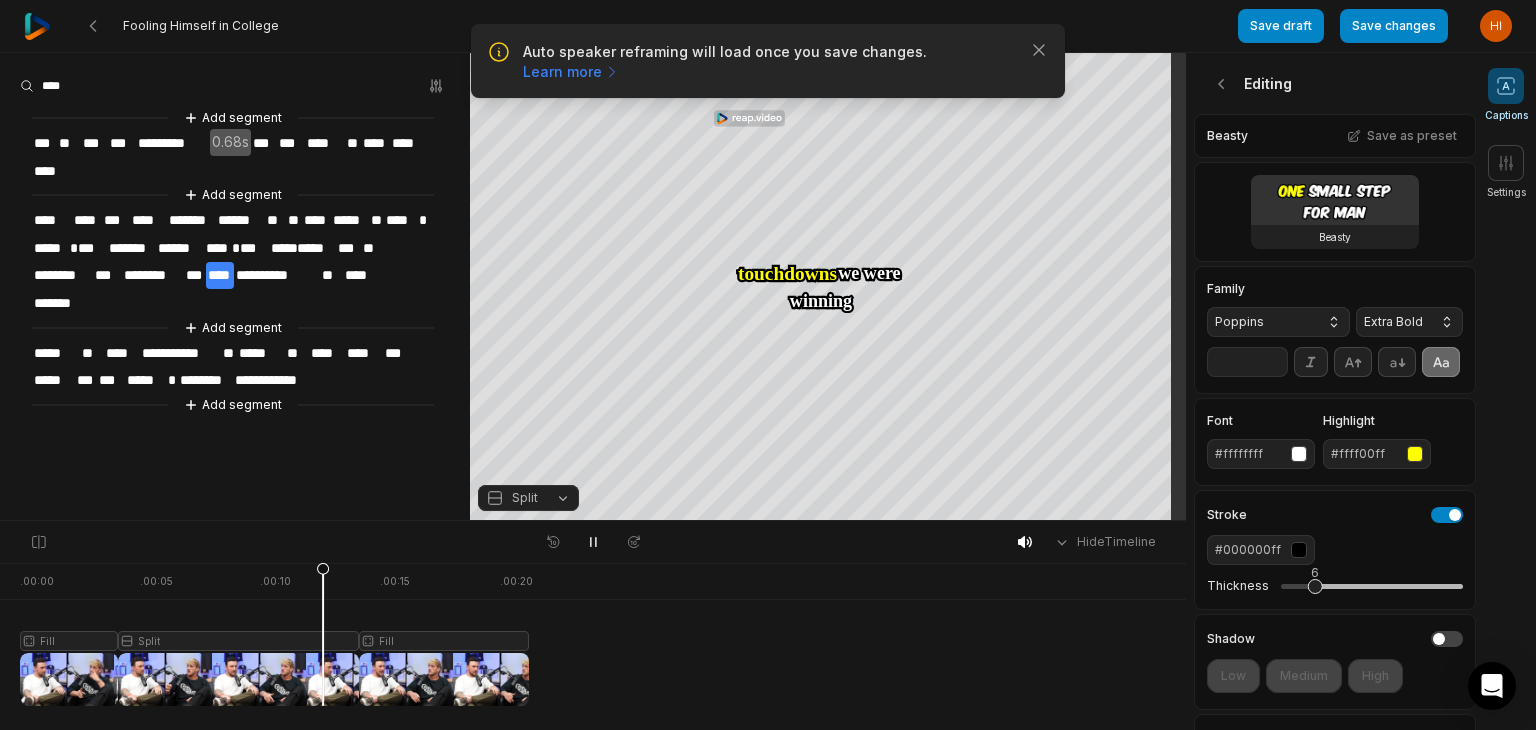 type on "**" 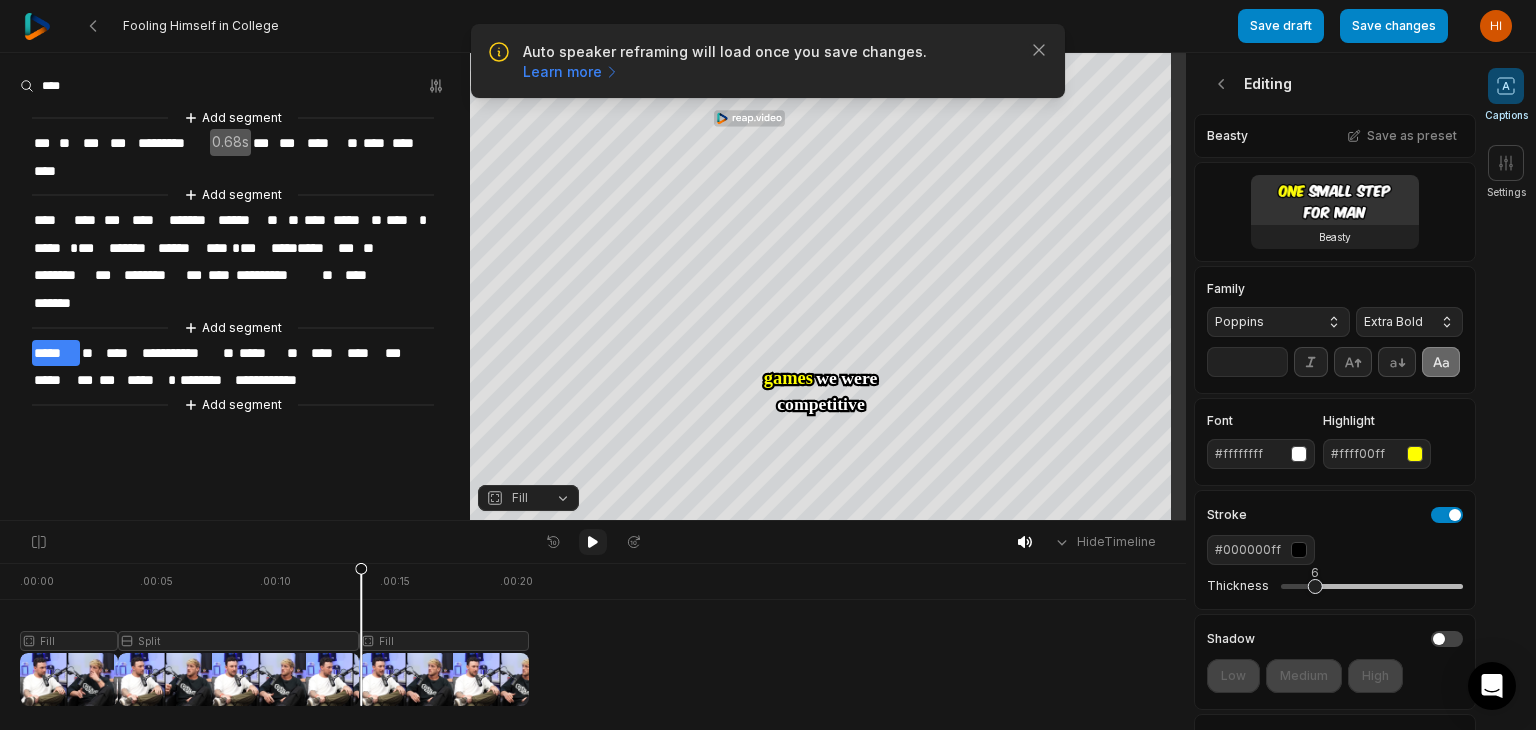 click at bounding box center (593, 542) 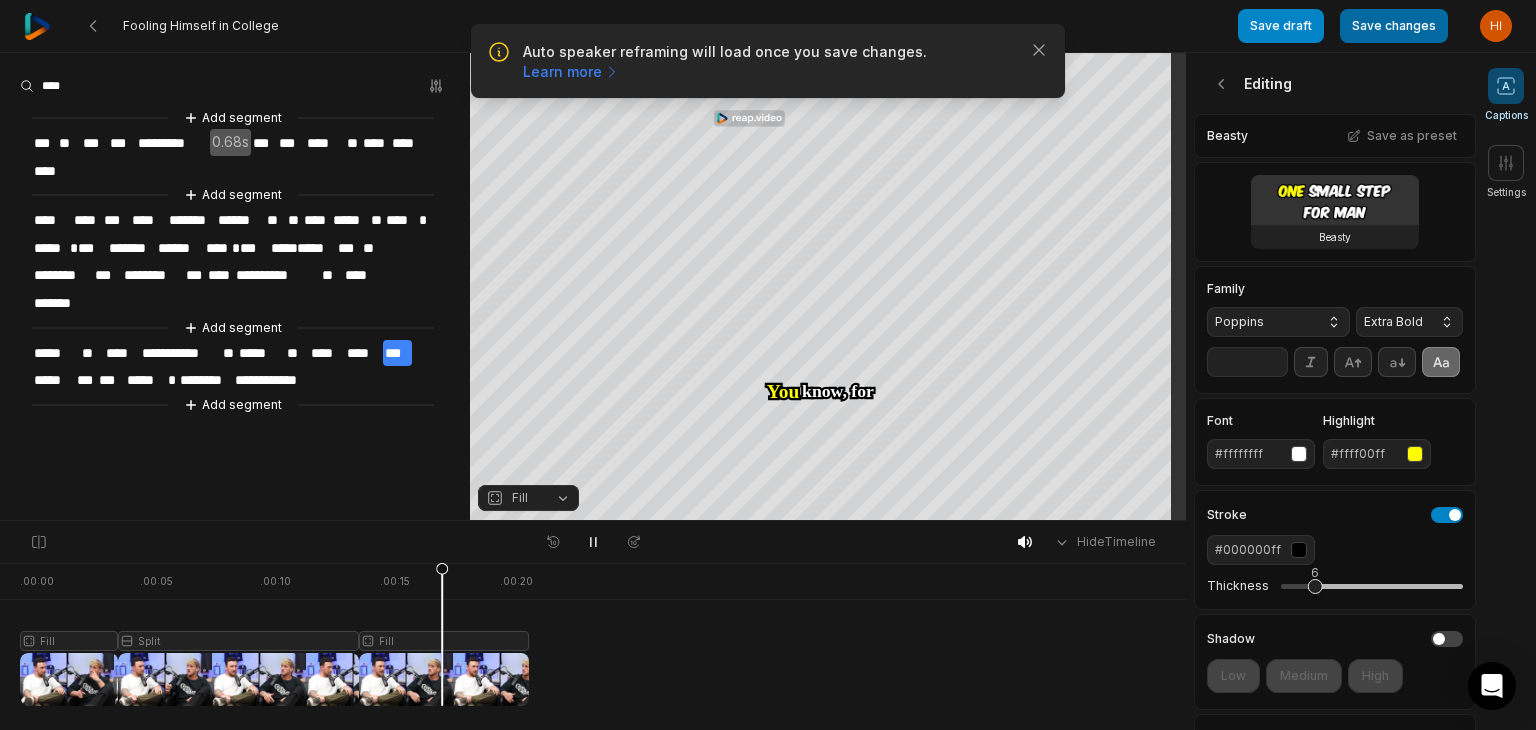 click on "Save changes" at bounding box center [1394, 26] 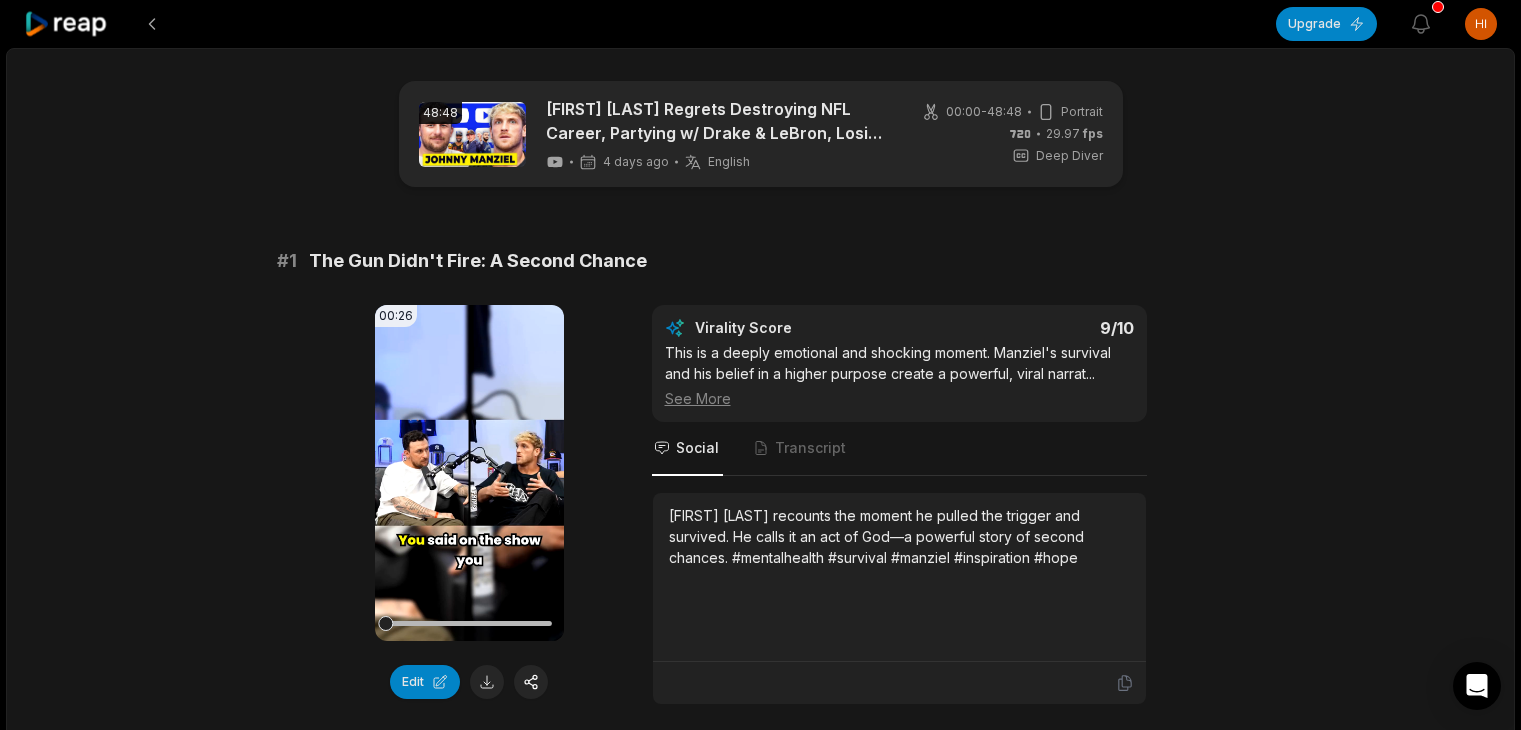 scroll, scrollTop: 0, scrollLeft: 0, axis: both 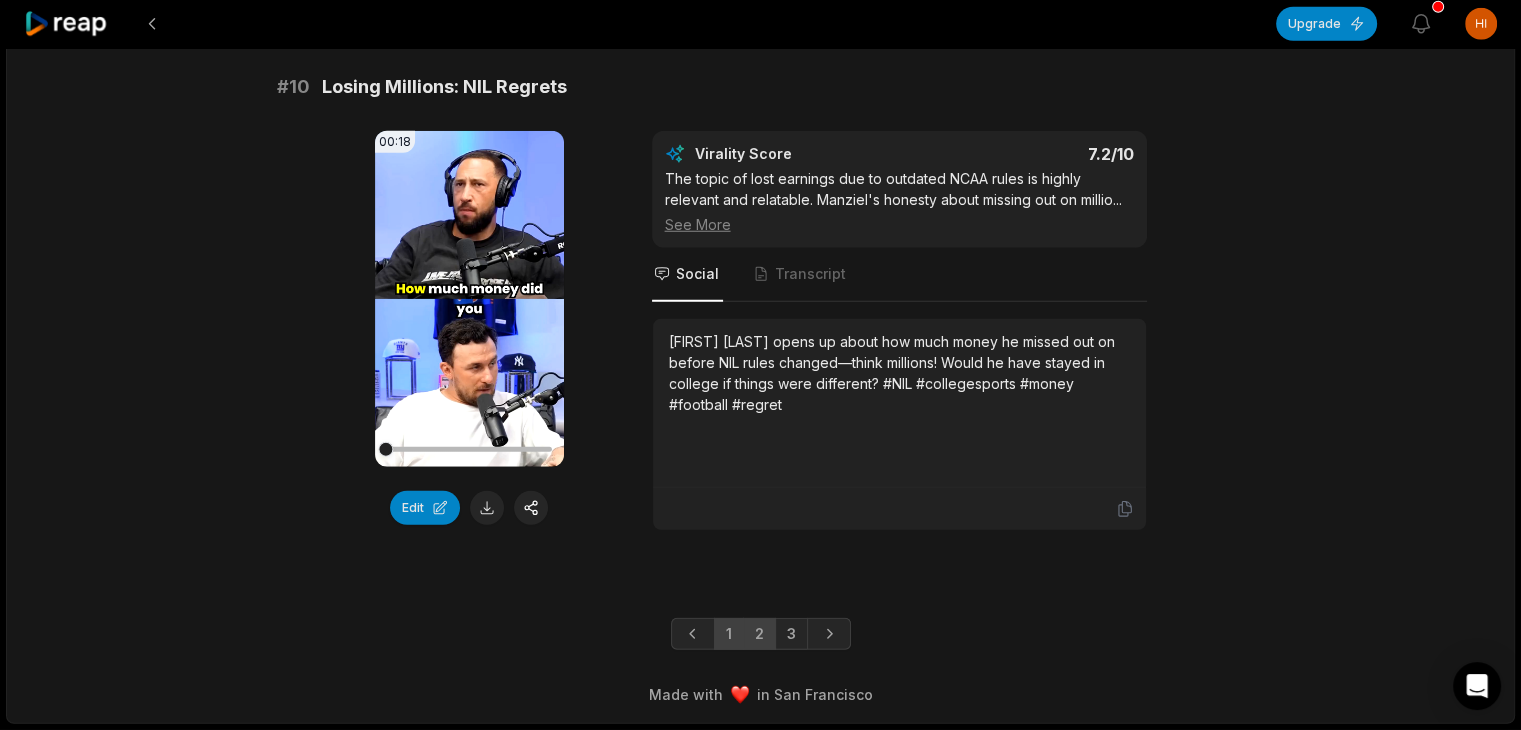 click on "2" at bounding box center [759, 634] 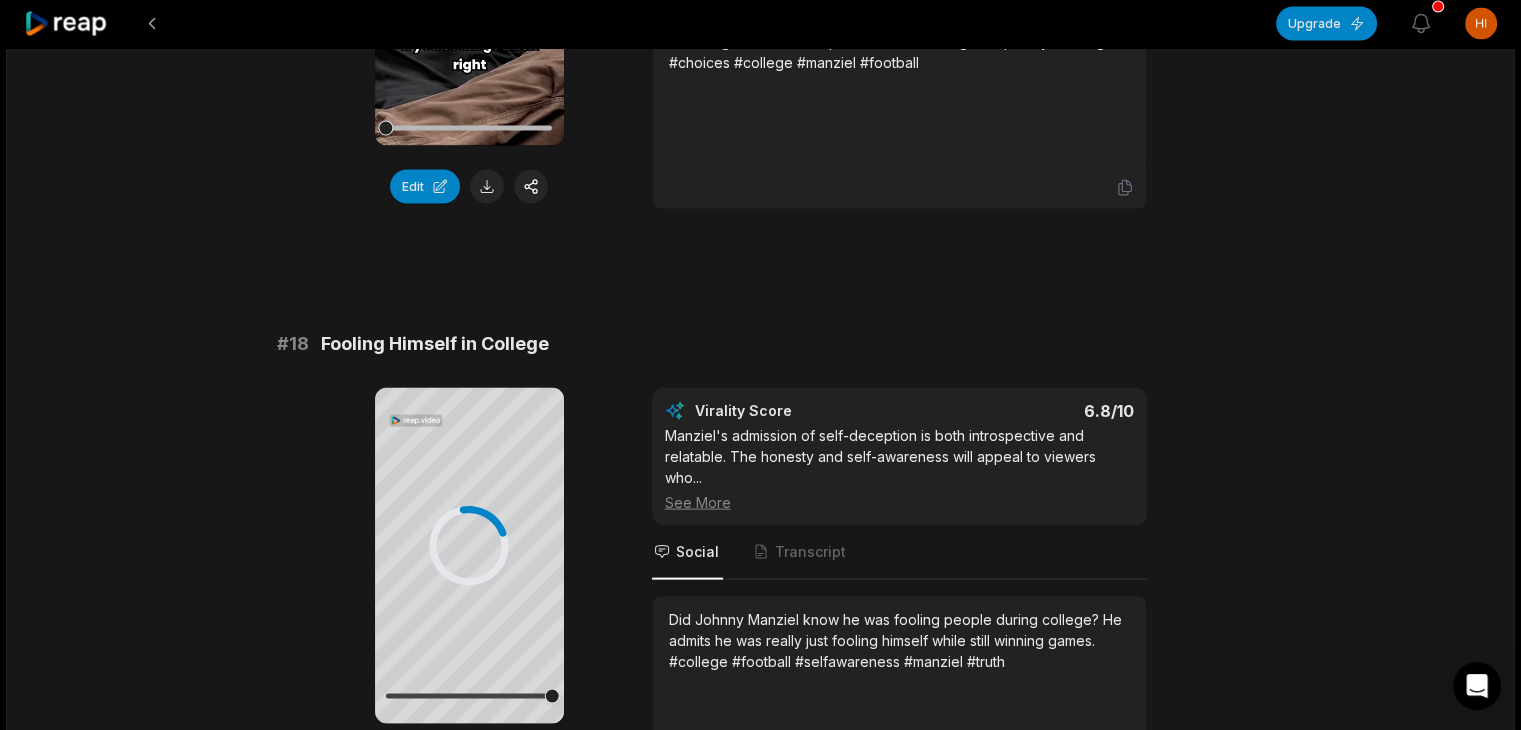scroll, scrollTop: 4083, scrollLeft: 0, axis: vertical 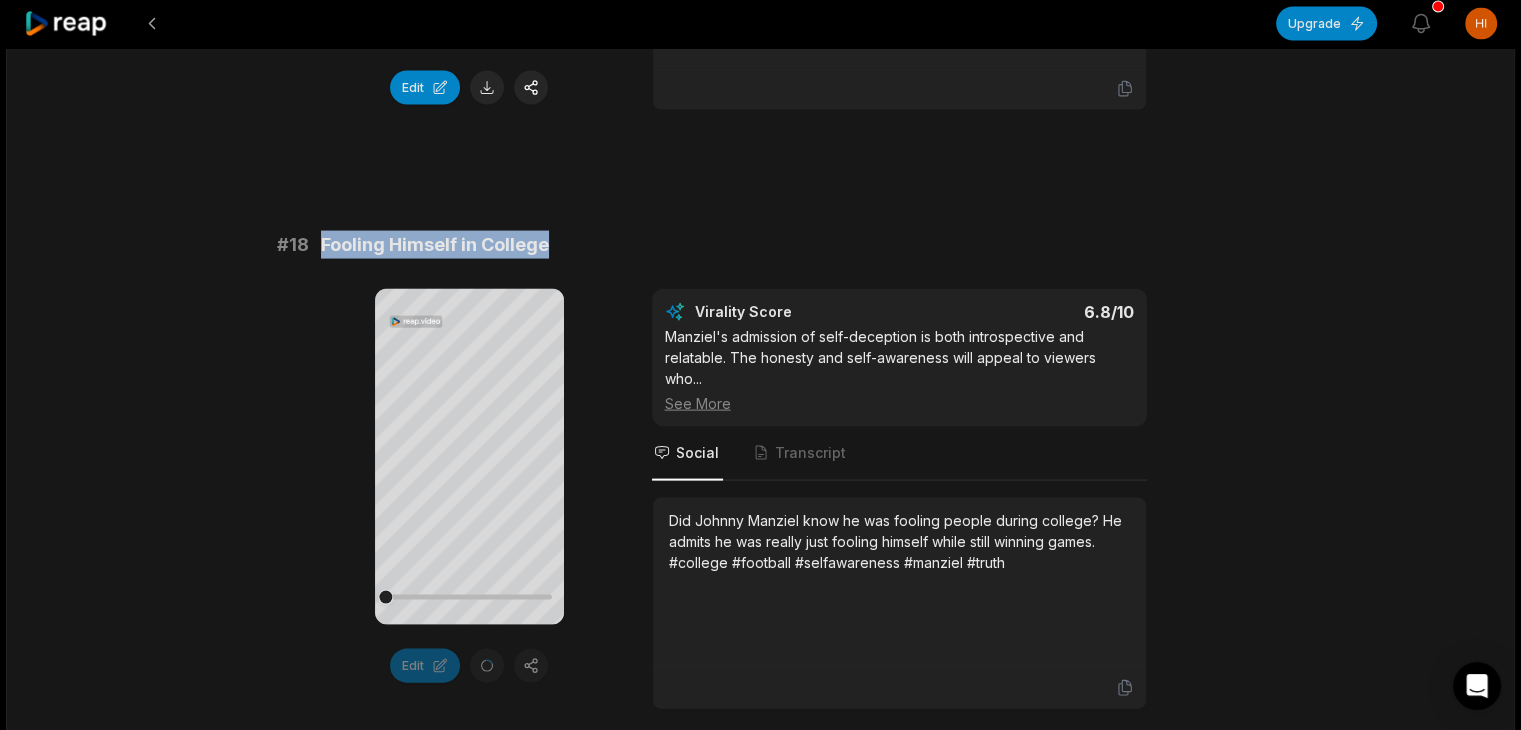 drag, startPoint x: 320, startPoint y: 236, endPoint x: 551, endPoint y: 239, distance: 231.01949 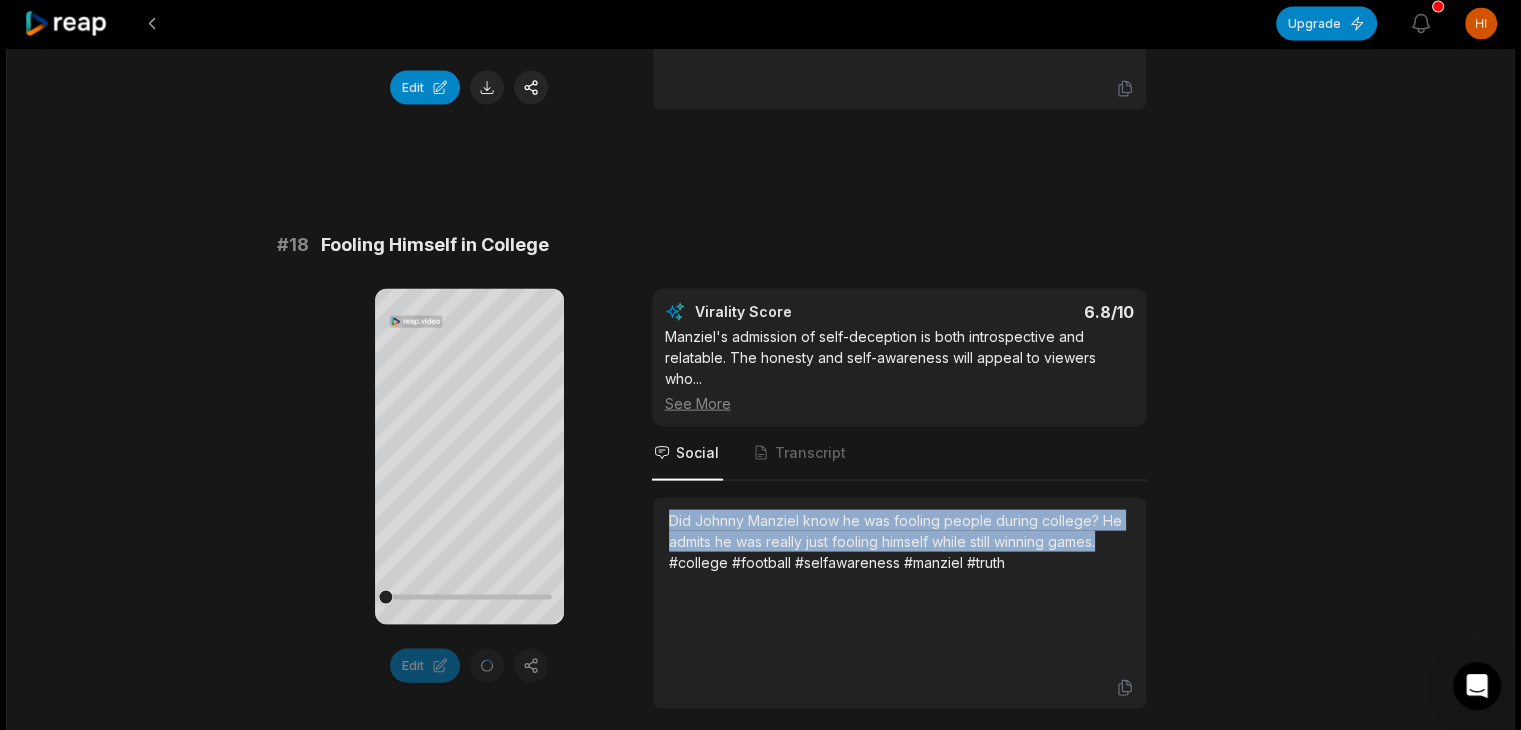 drag, startPoint x: 666, startPoint y: 505, endPoint x: 1104, endPoint y: 535, distance: 439.02618 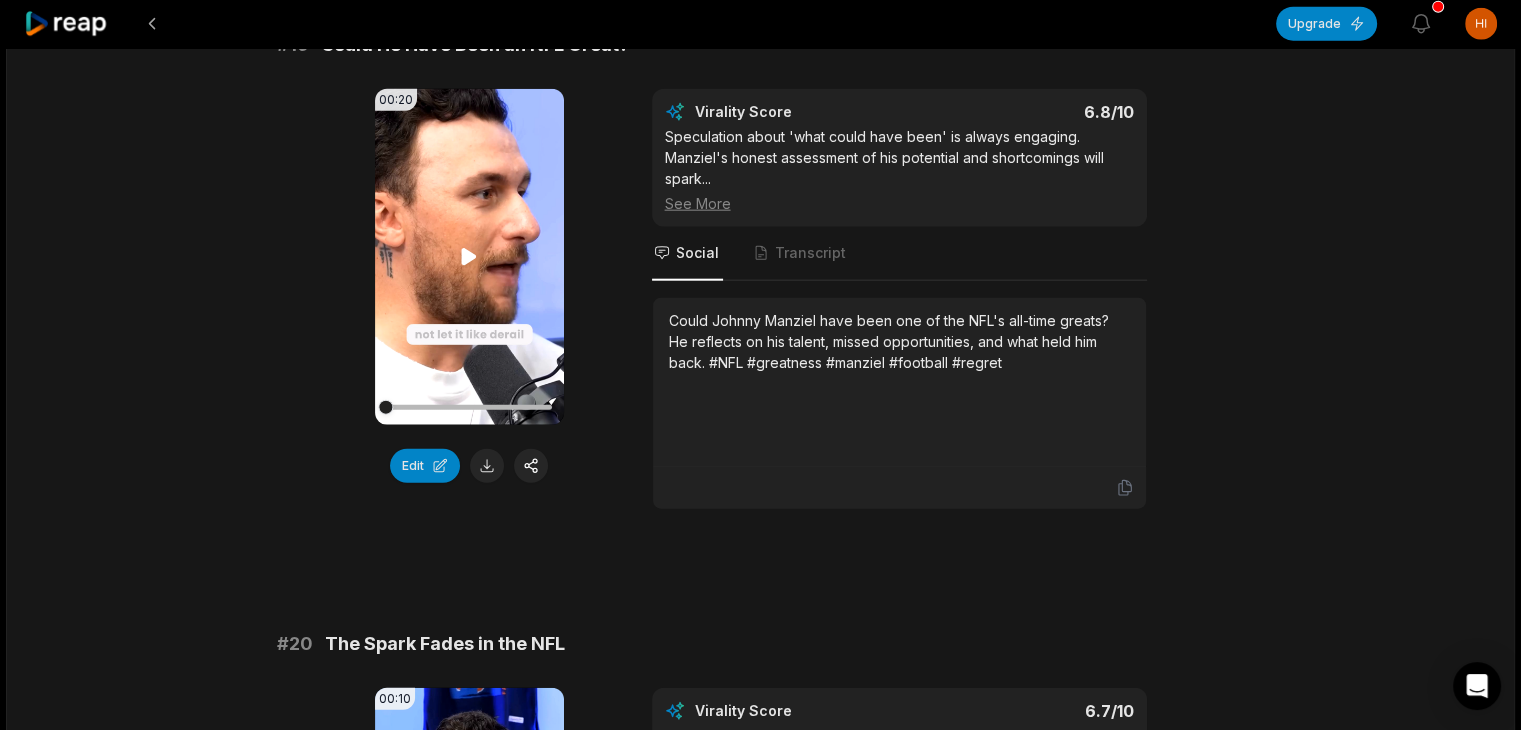 scroll, scrollTop: 4883, scrollLeft: 0, axis: vertical 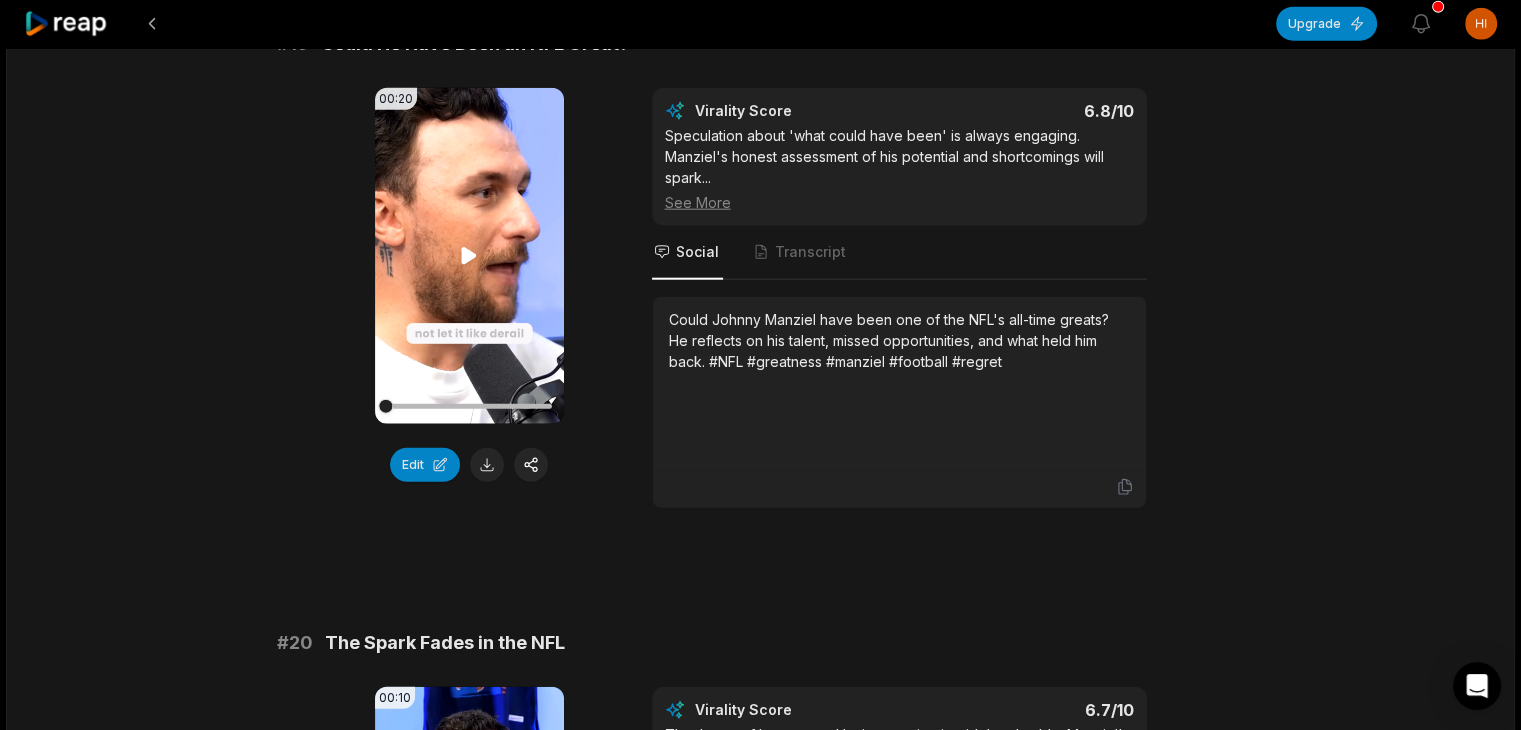 click on "Your browser does not support mp4 format." at bounding box center [469, 256] 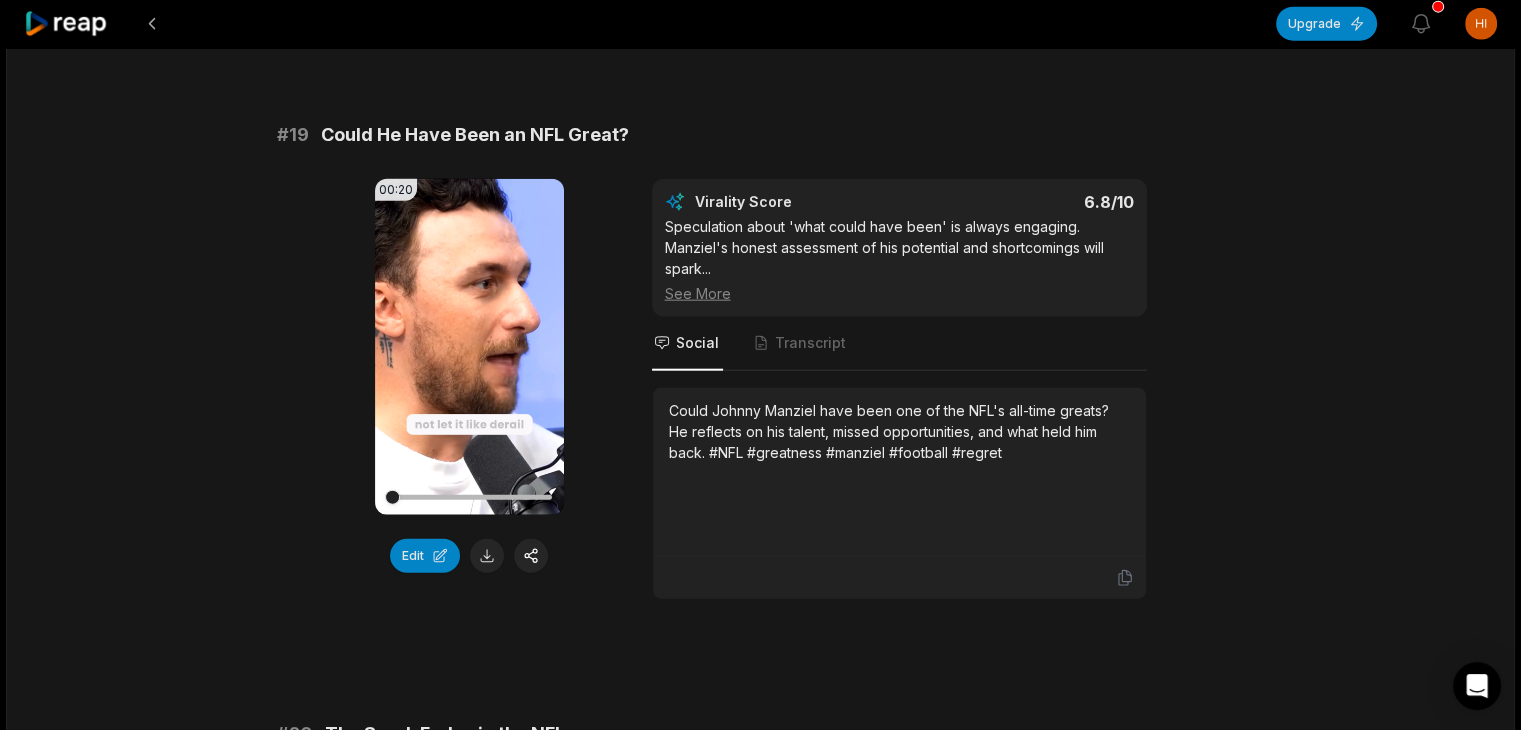scroll, scrollTop: 4683, scrollLeft: 0, axis: vertical 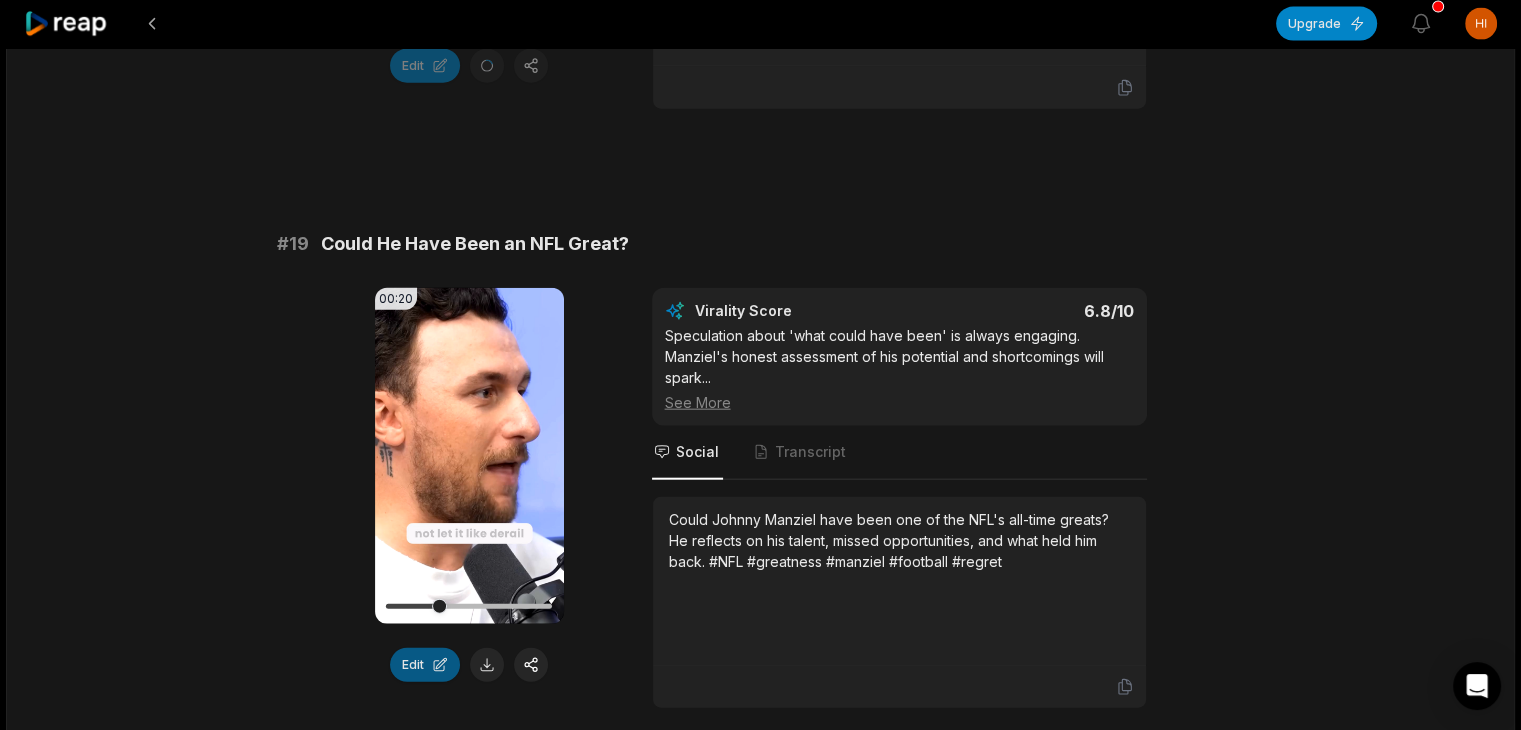 click on "Edit" at bounding box center (425, 665) 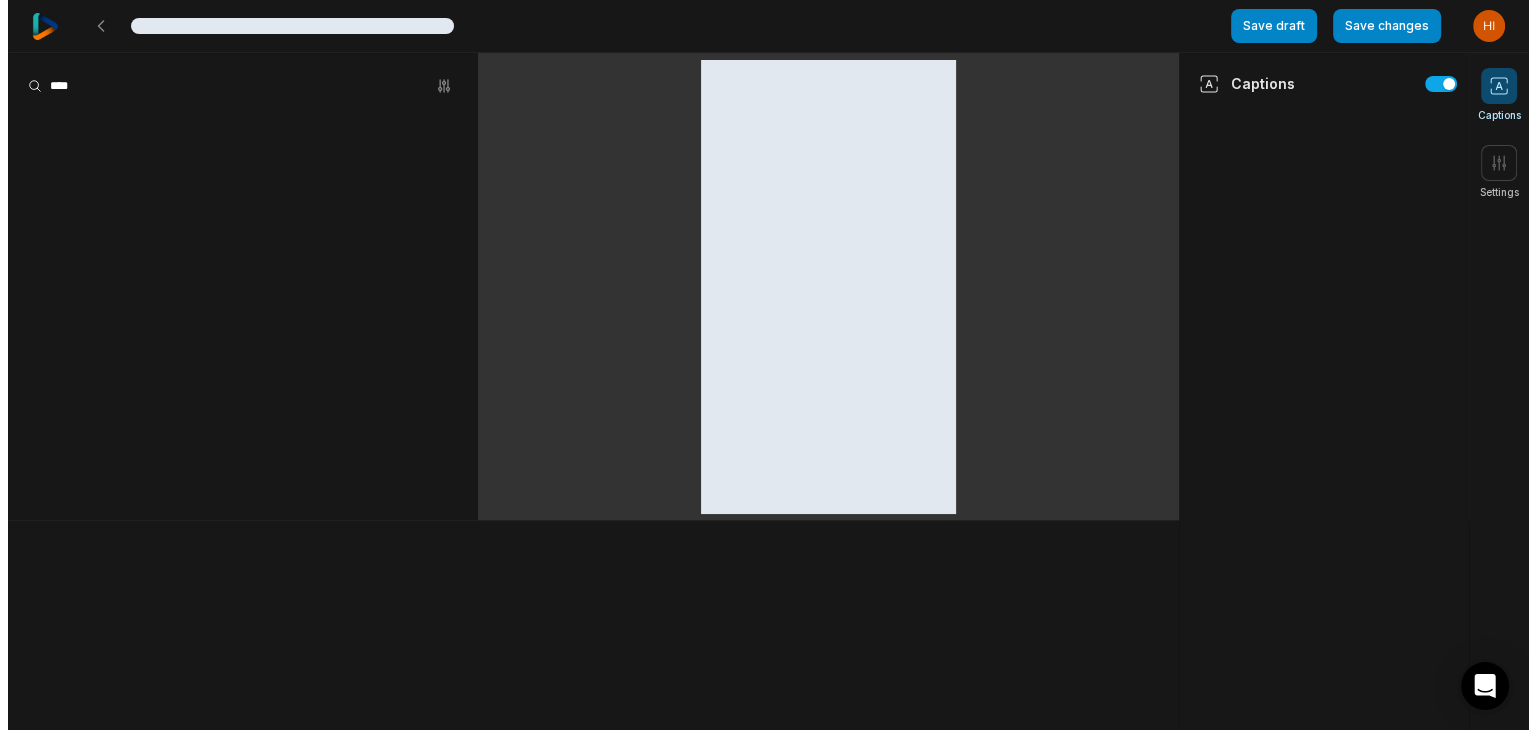 scroll, scrollTop: 0, scrollLeft: 0, axis: both 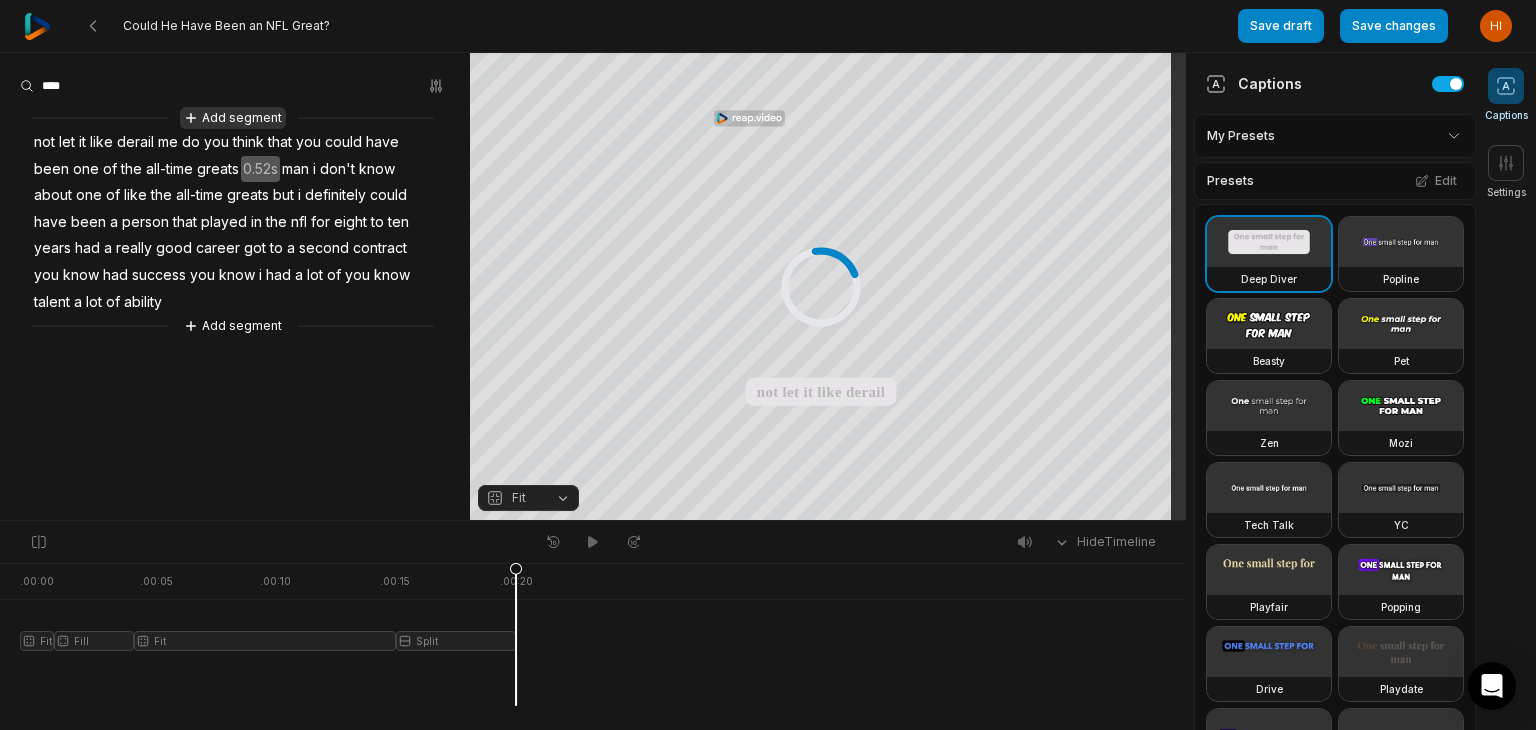 click on "Add segment" at bounding box center (233, 118) 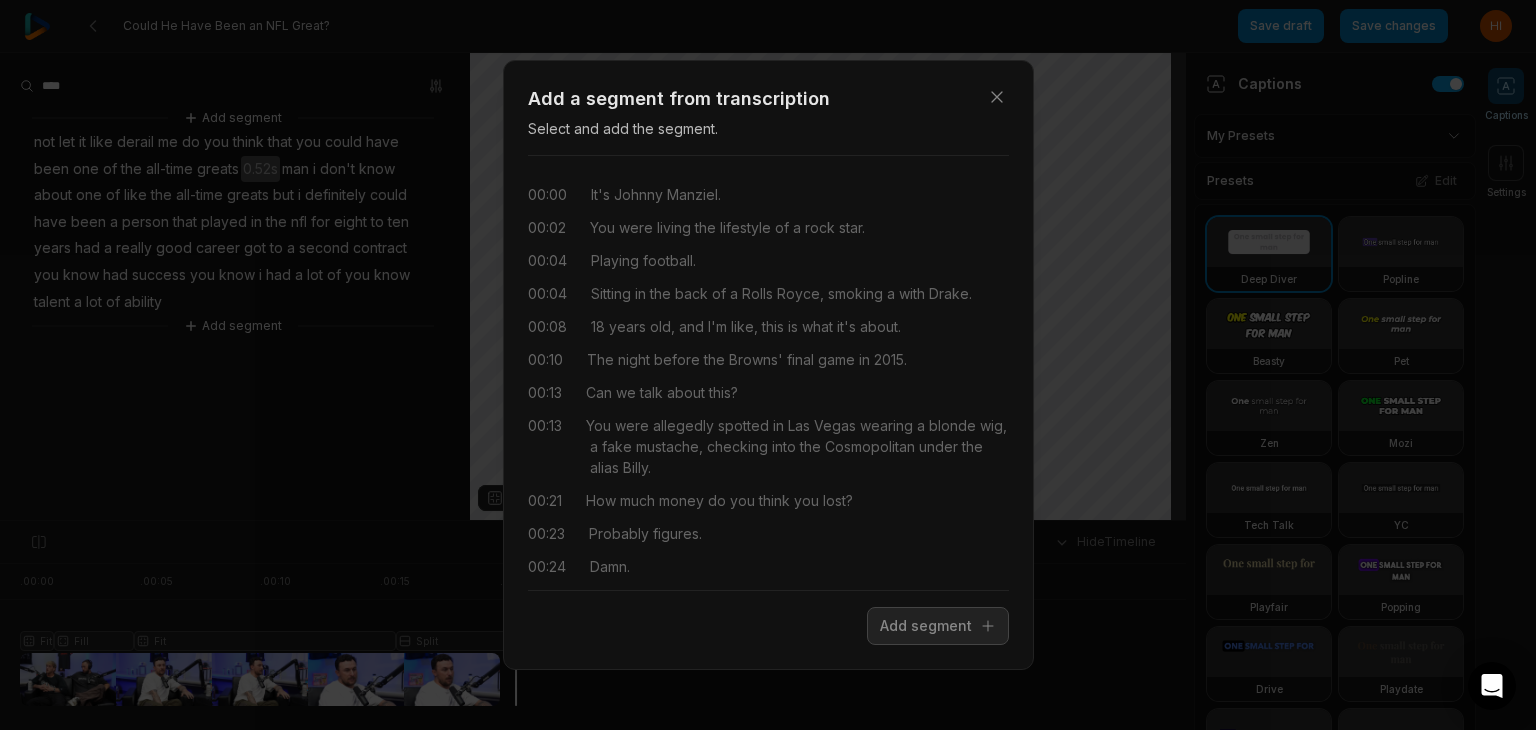 scroll, scrollTop: 0, scrollLeft: 0, axis: both 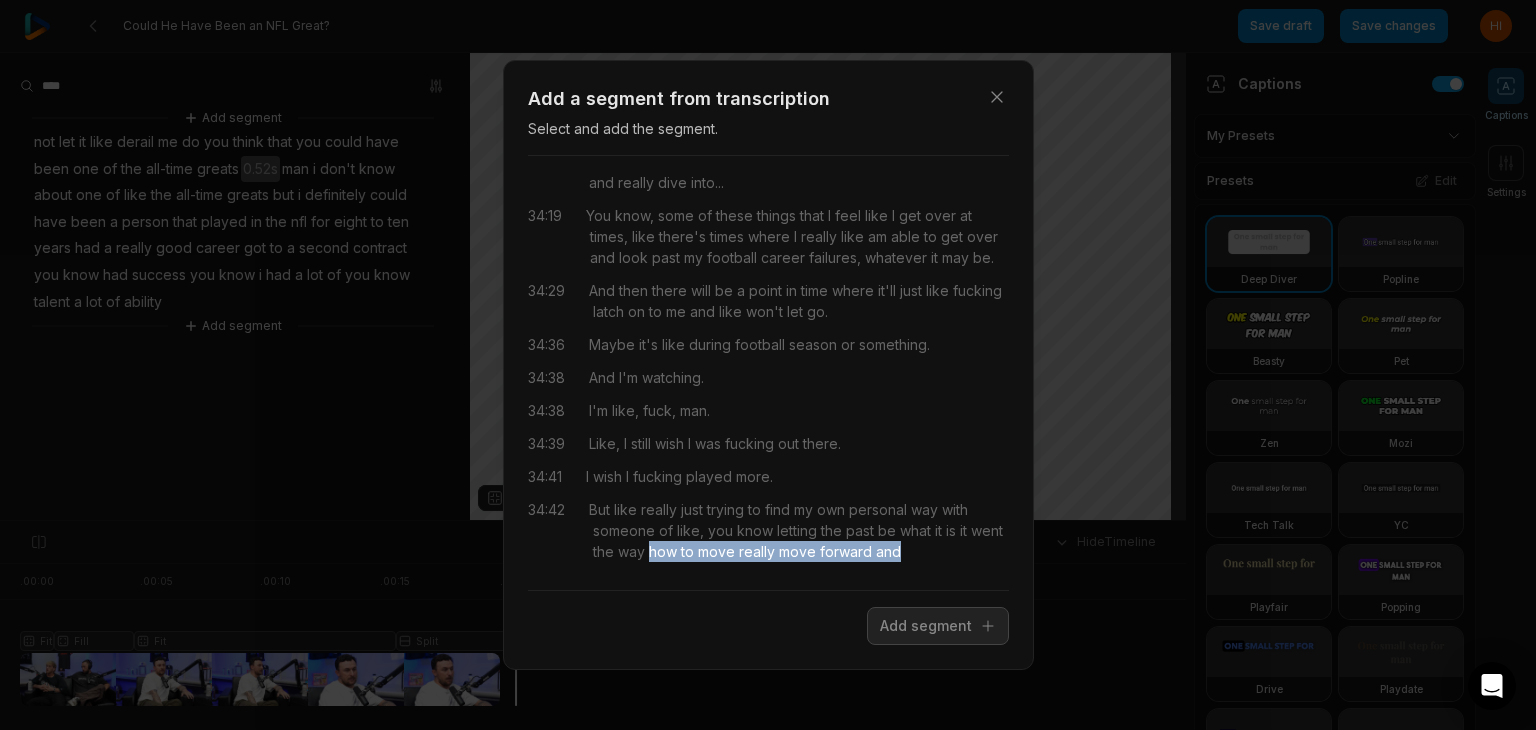 click on "But   like   really   just   trying   to   find   my   own   personal   way   with   someone   of   like,   you   know   letting   the   past   be   what   it   is   it   went   the   way   how   to   move   really   move   forward   and" at bounding box center [799, 530] 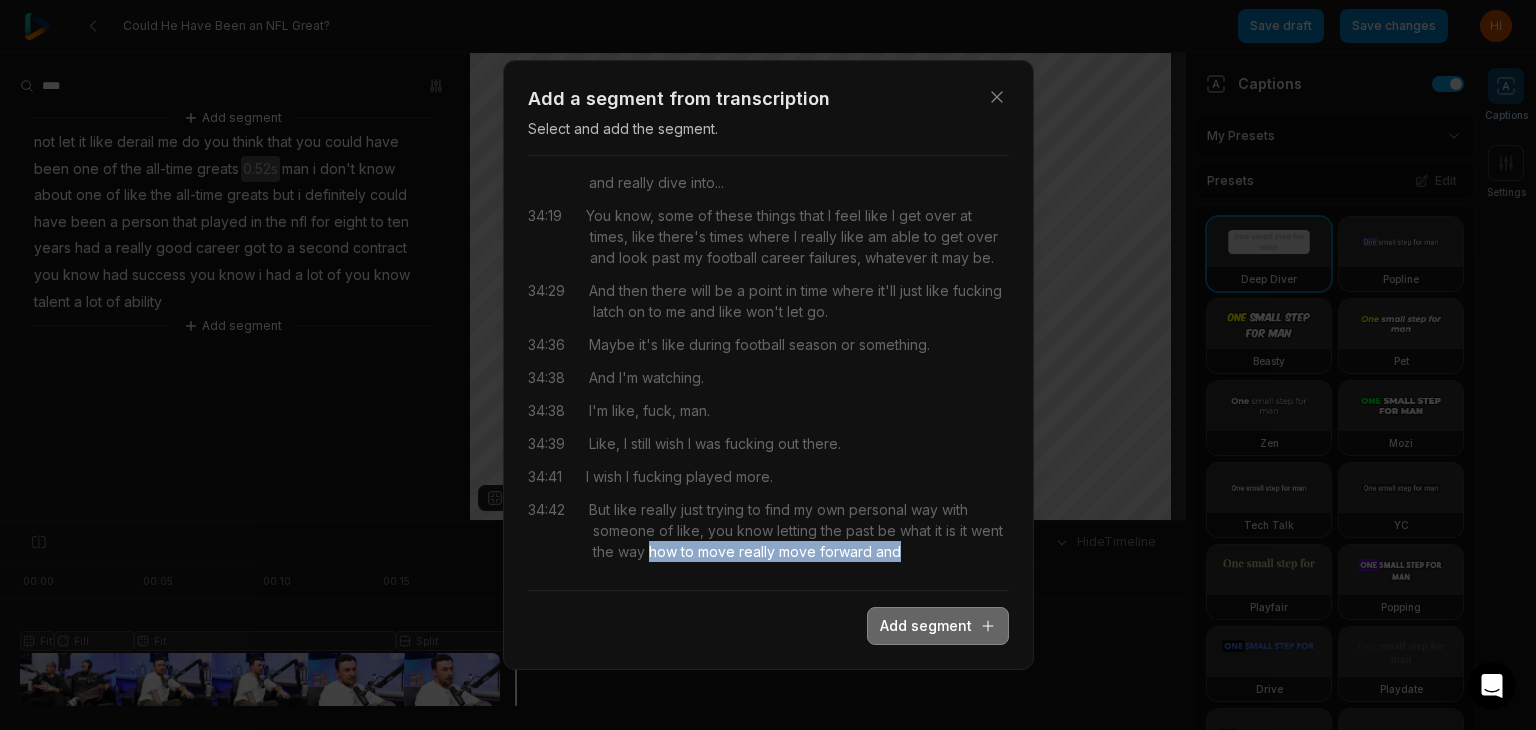 click on "Add segment" at bounding box center [938, 626] 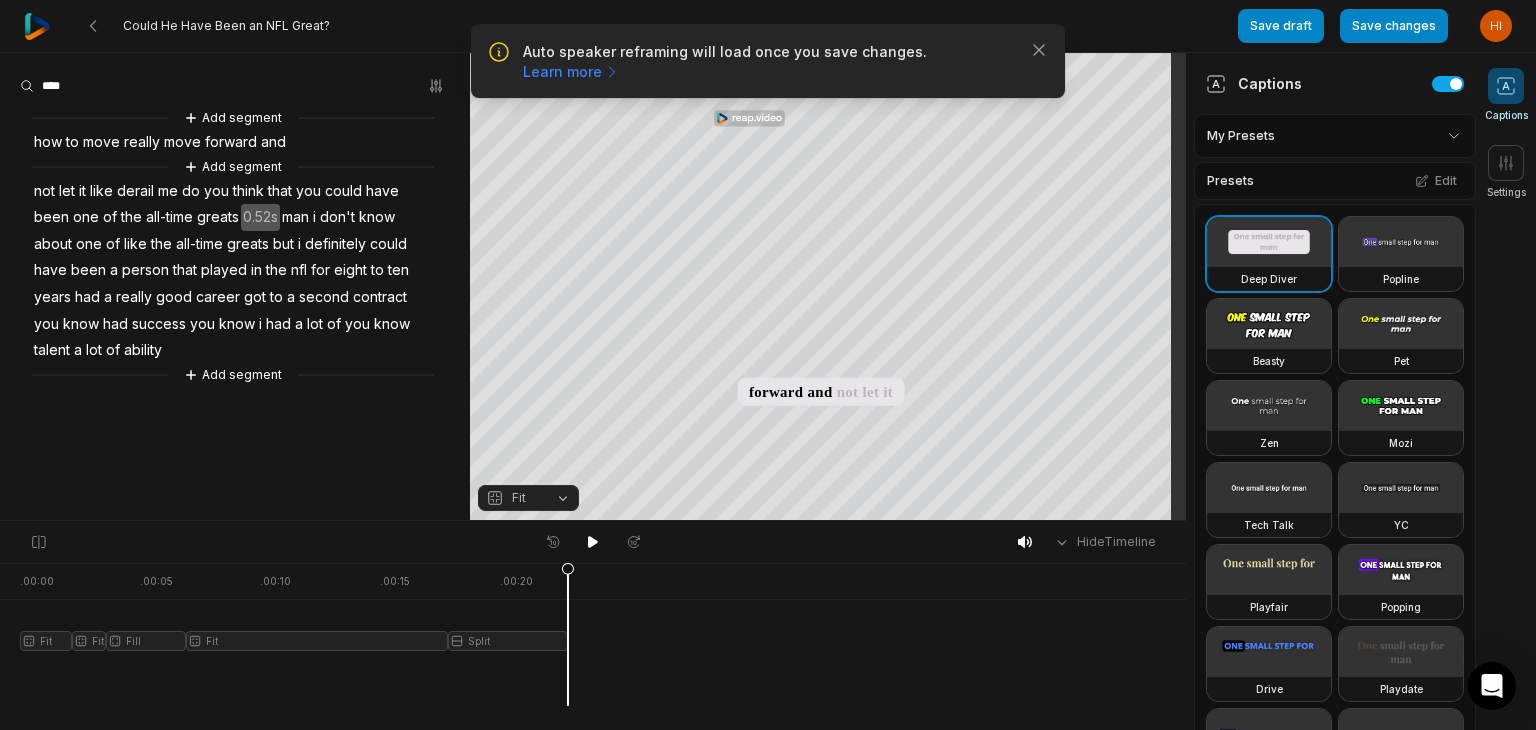 scroll, scrollTop: 0, scrollLeft: 0, axis: both 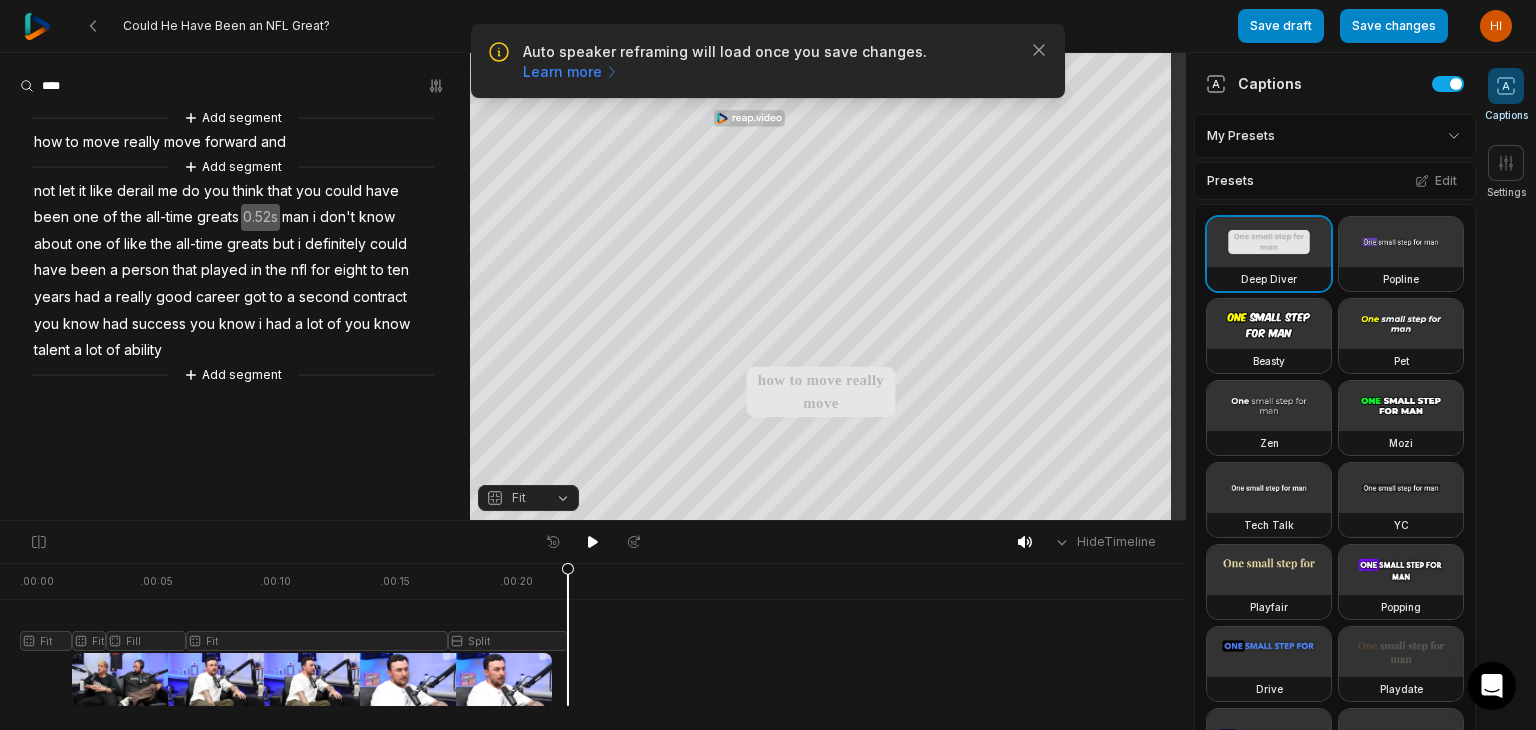drag, startPoint x: 564, startPoint y: 579, endPoint x: 0, endPoint y: 588, distance: 564.0718 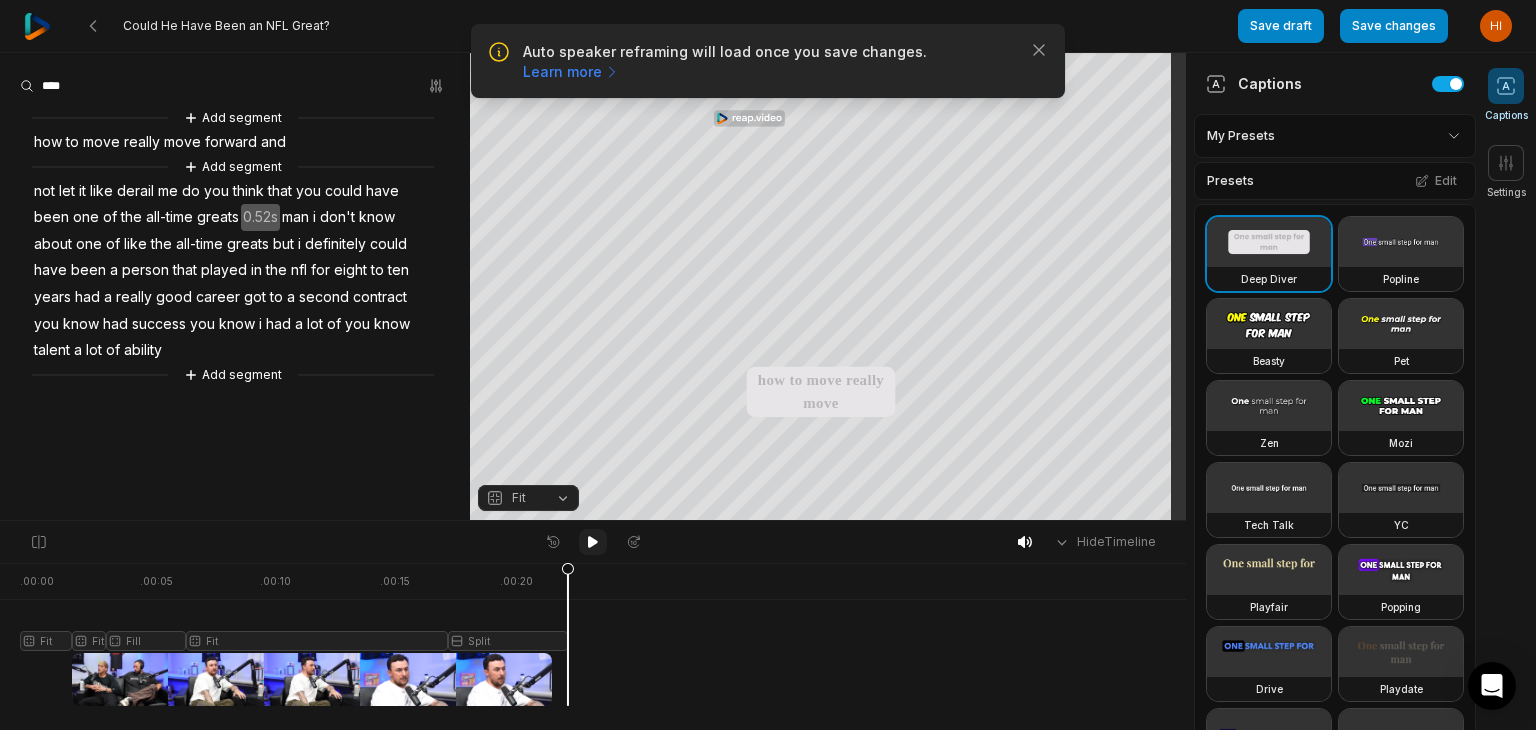 click 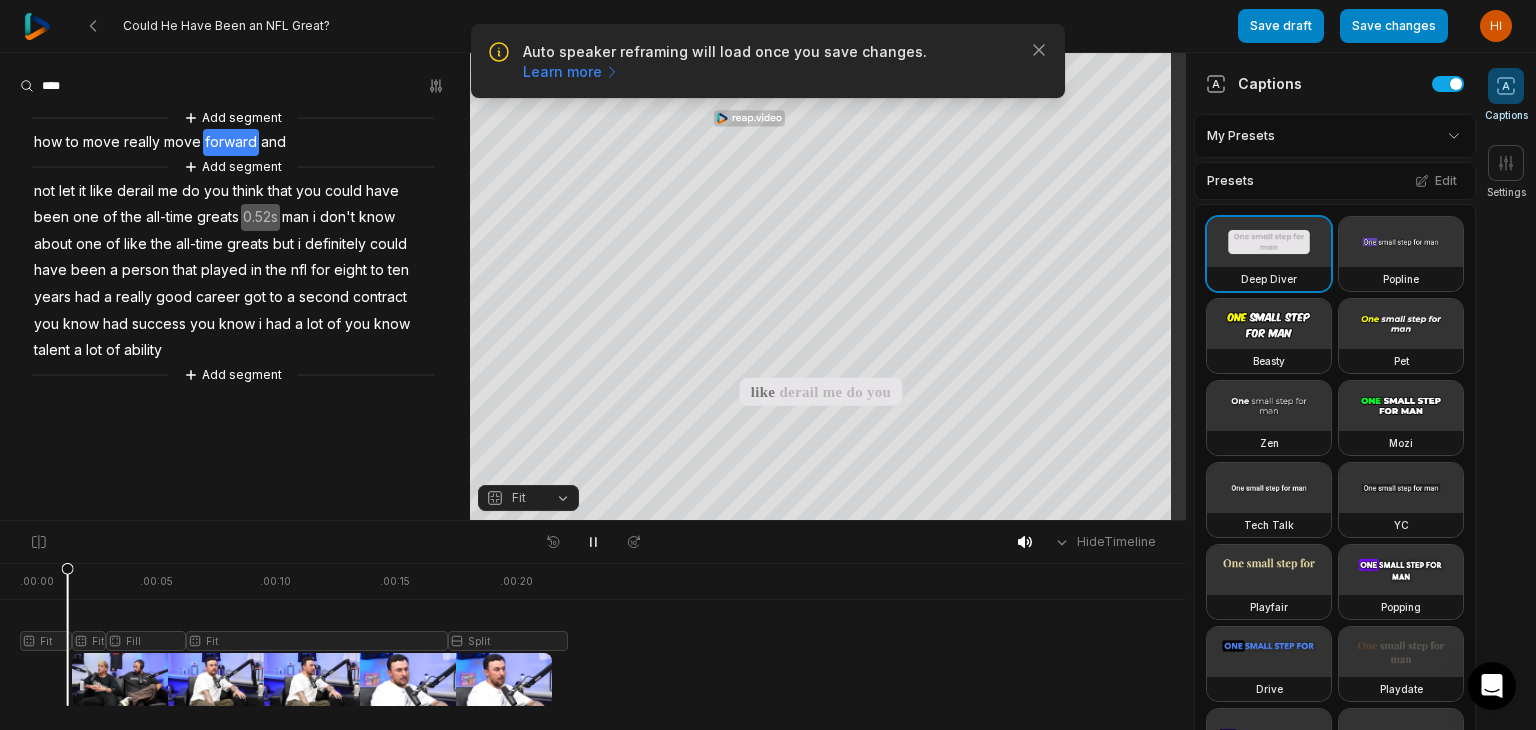 click on "how" at bounding box center [48, 142] 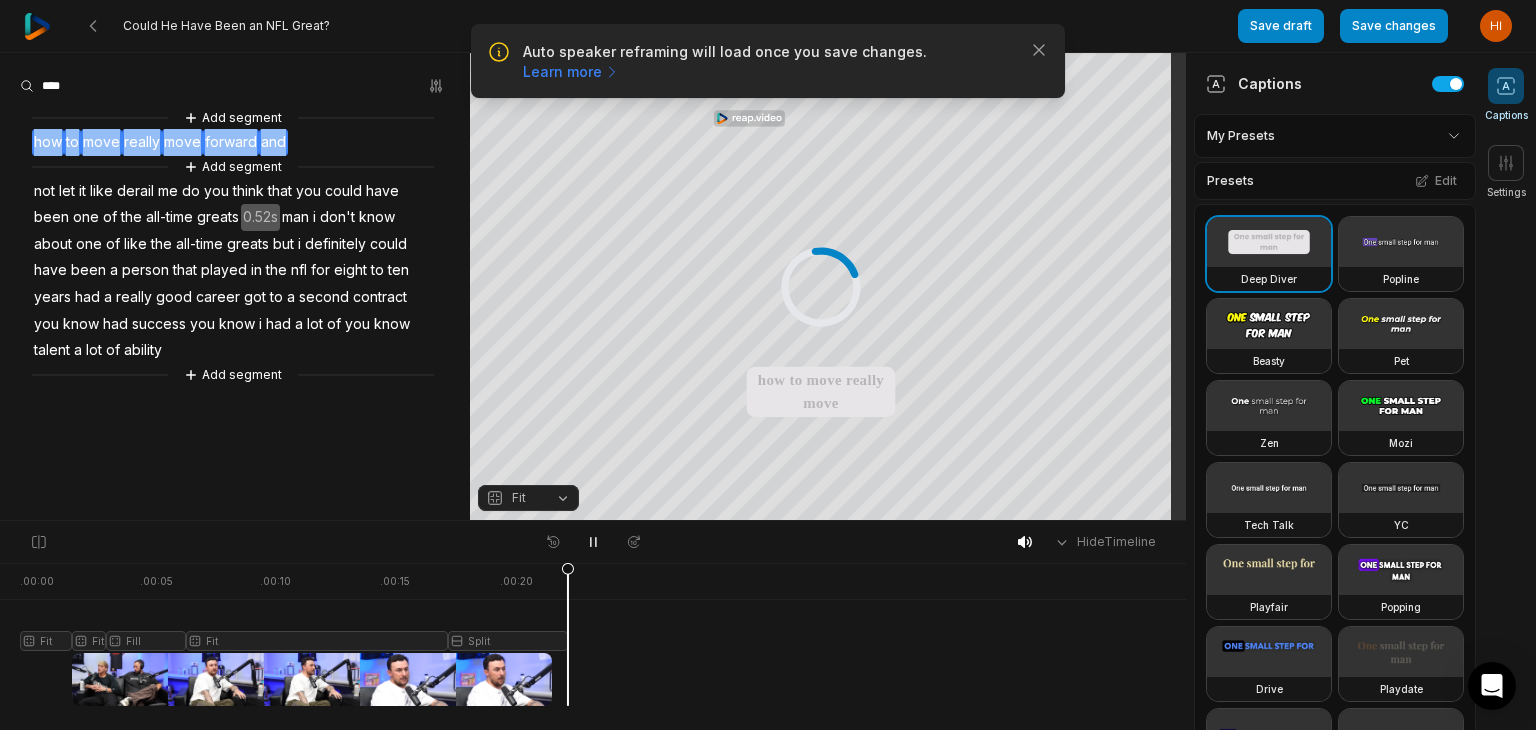 click on "how" at bounding box center [48, 142] 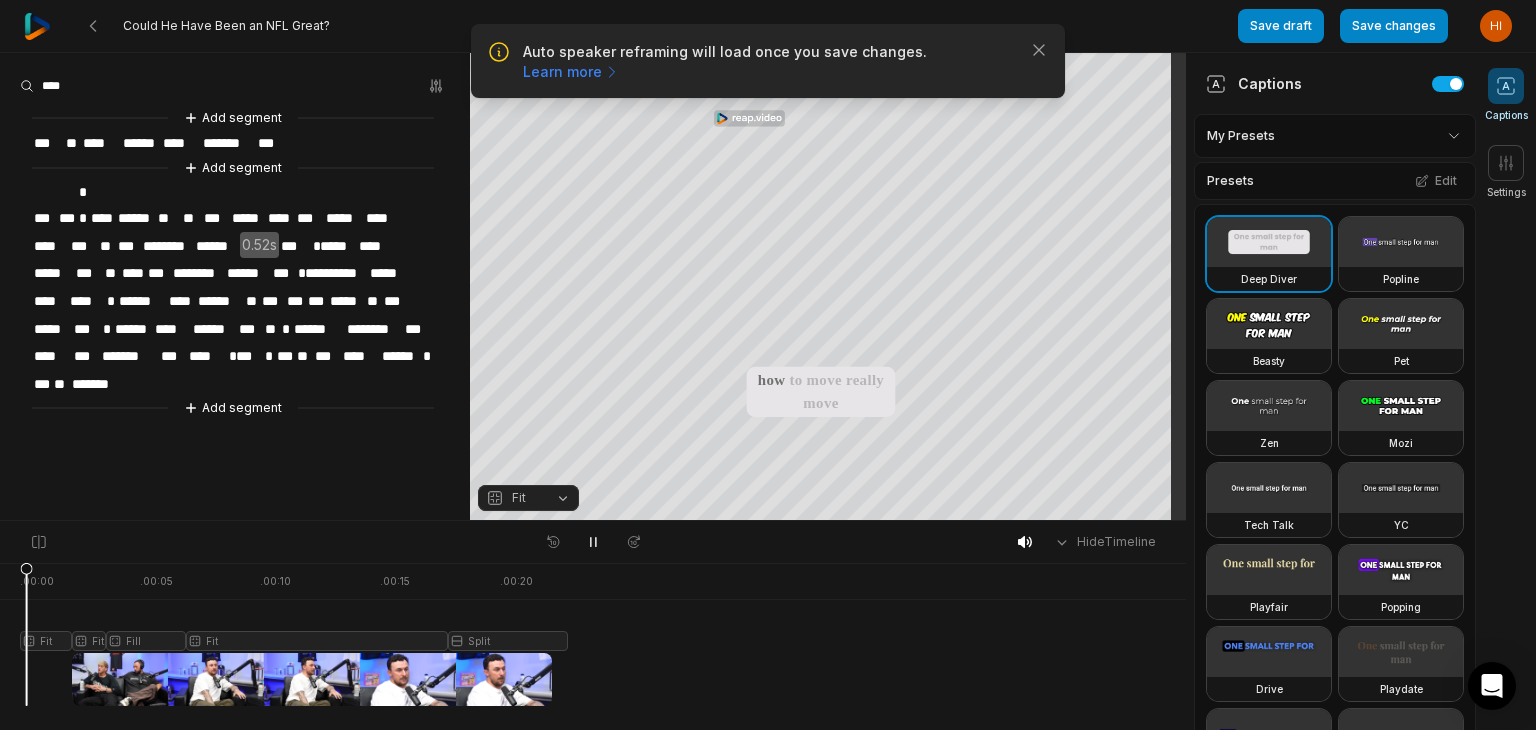 click on "***" at bounding box center [48, 143] 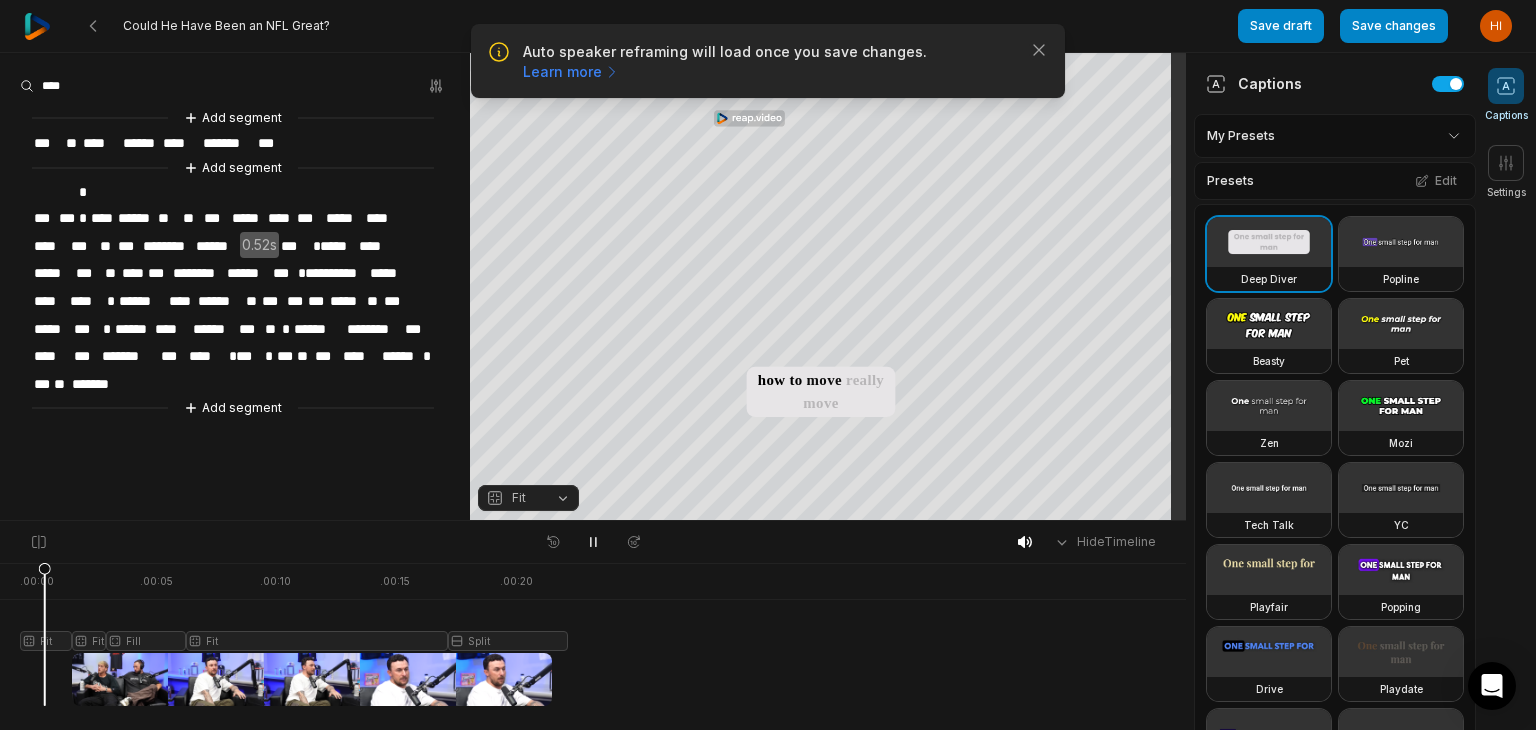 type 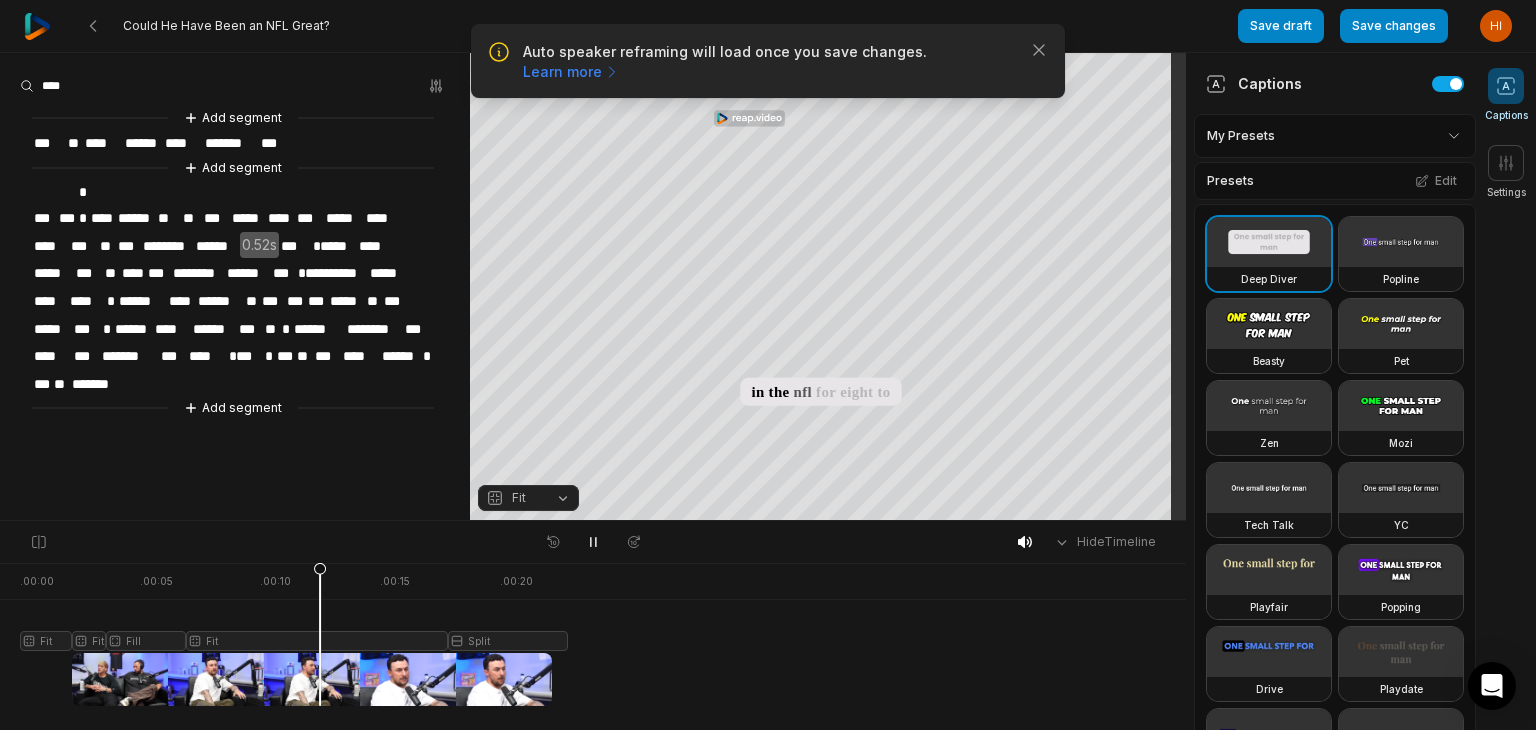 click on "*" at bounding box center [299, 273] 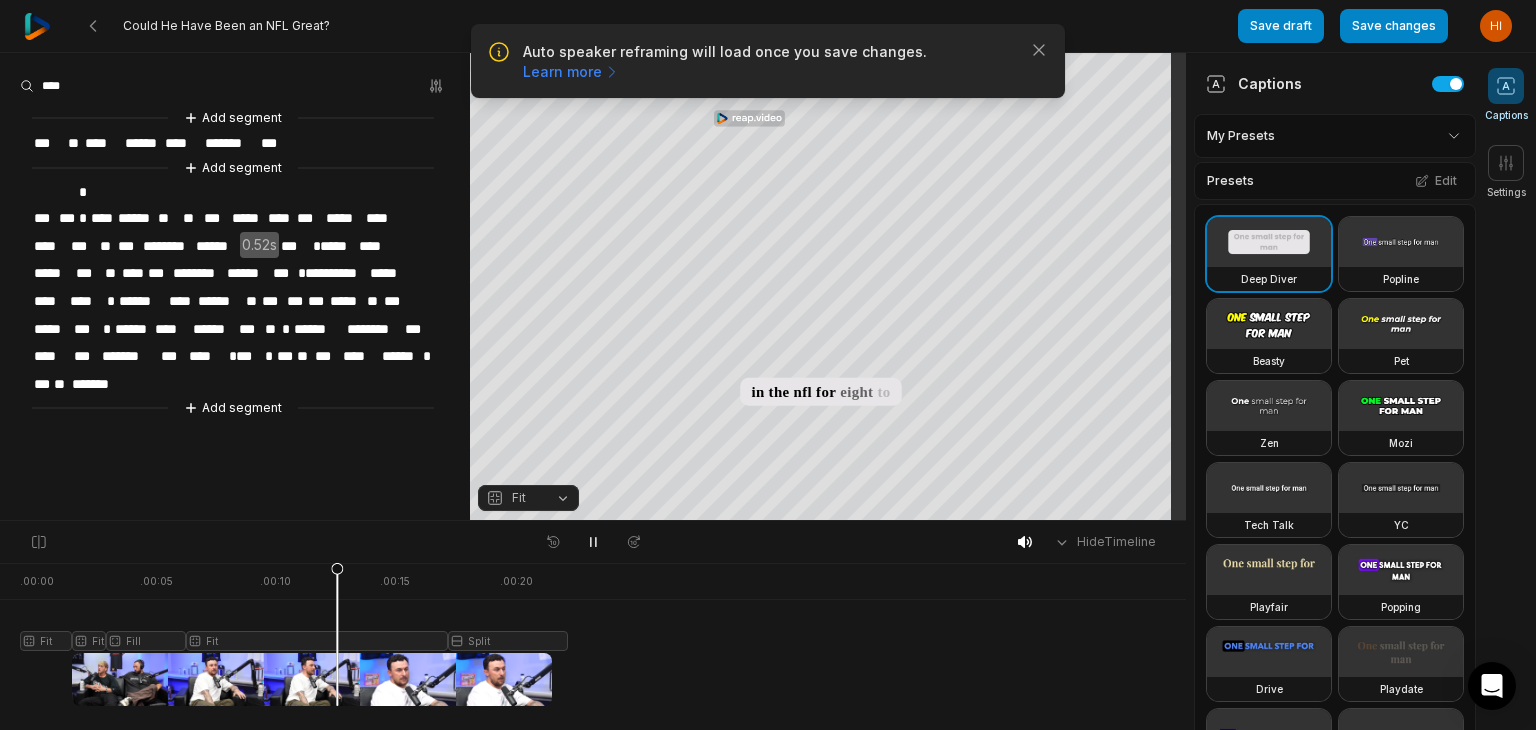 type 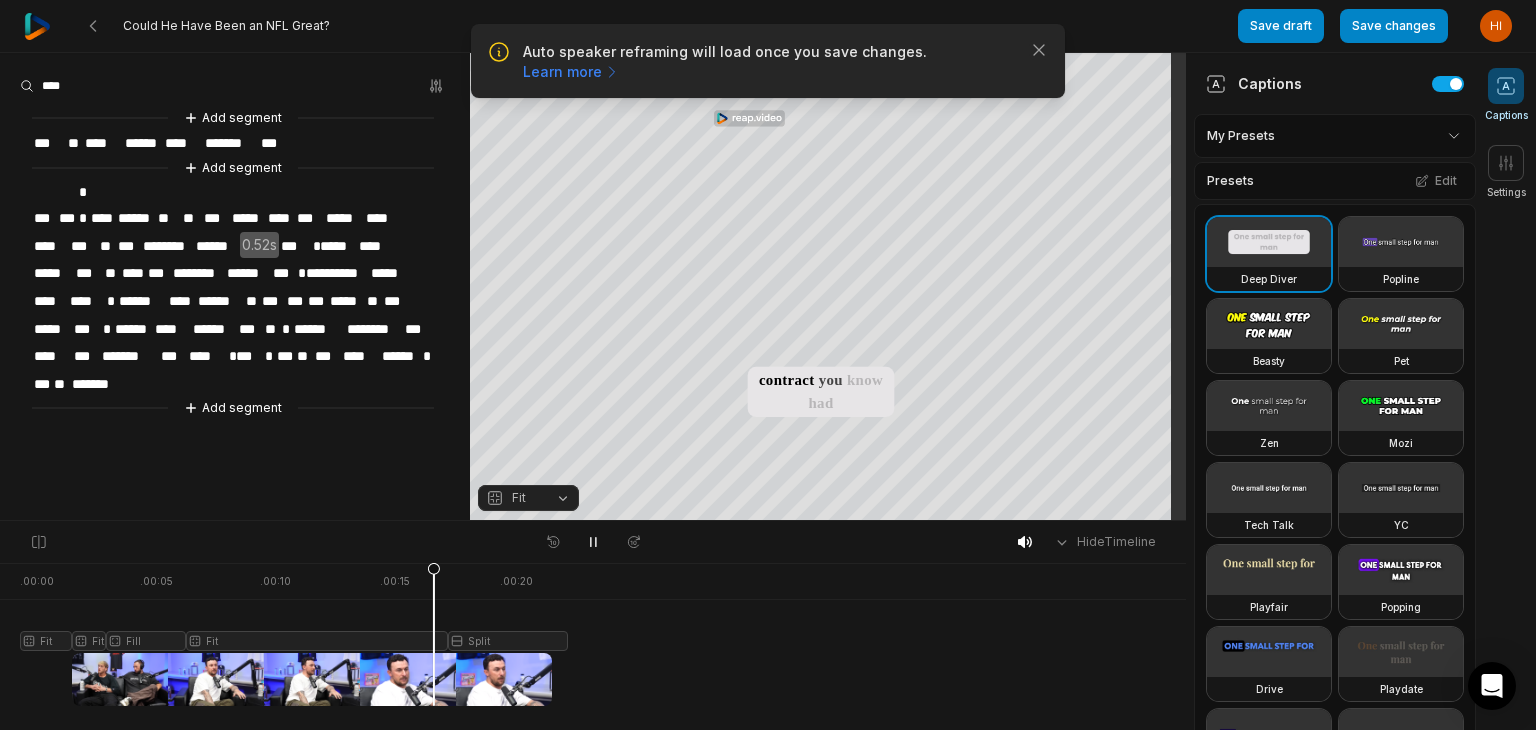 click on "*" at bounding box center (230, 356) 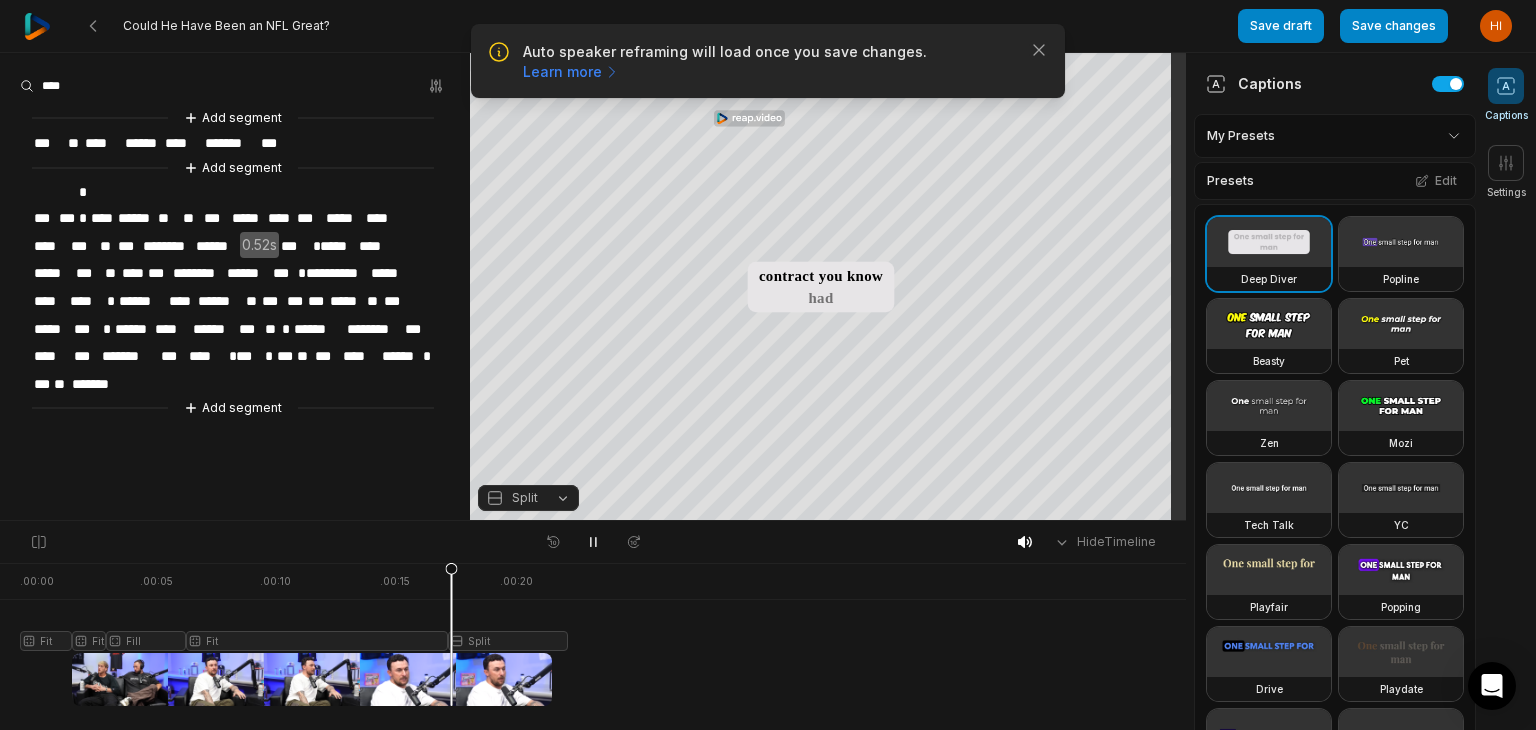 type 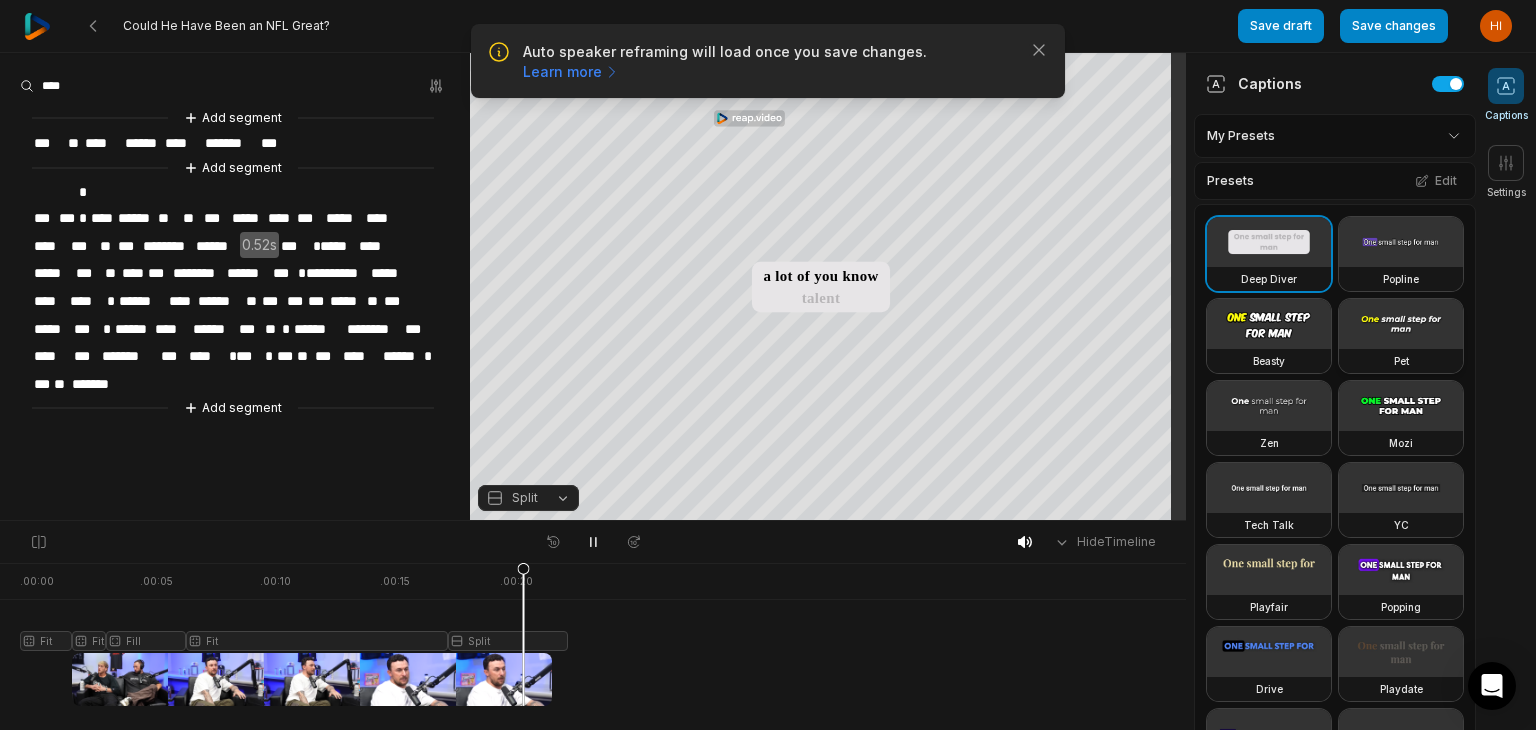 click at bounding box center (1401, 324) 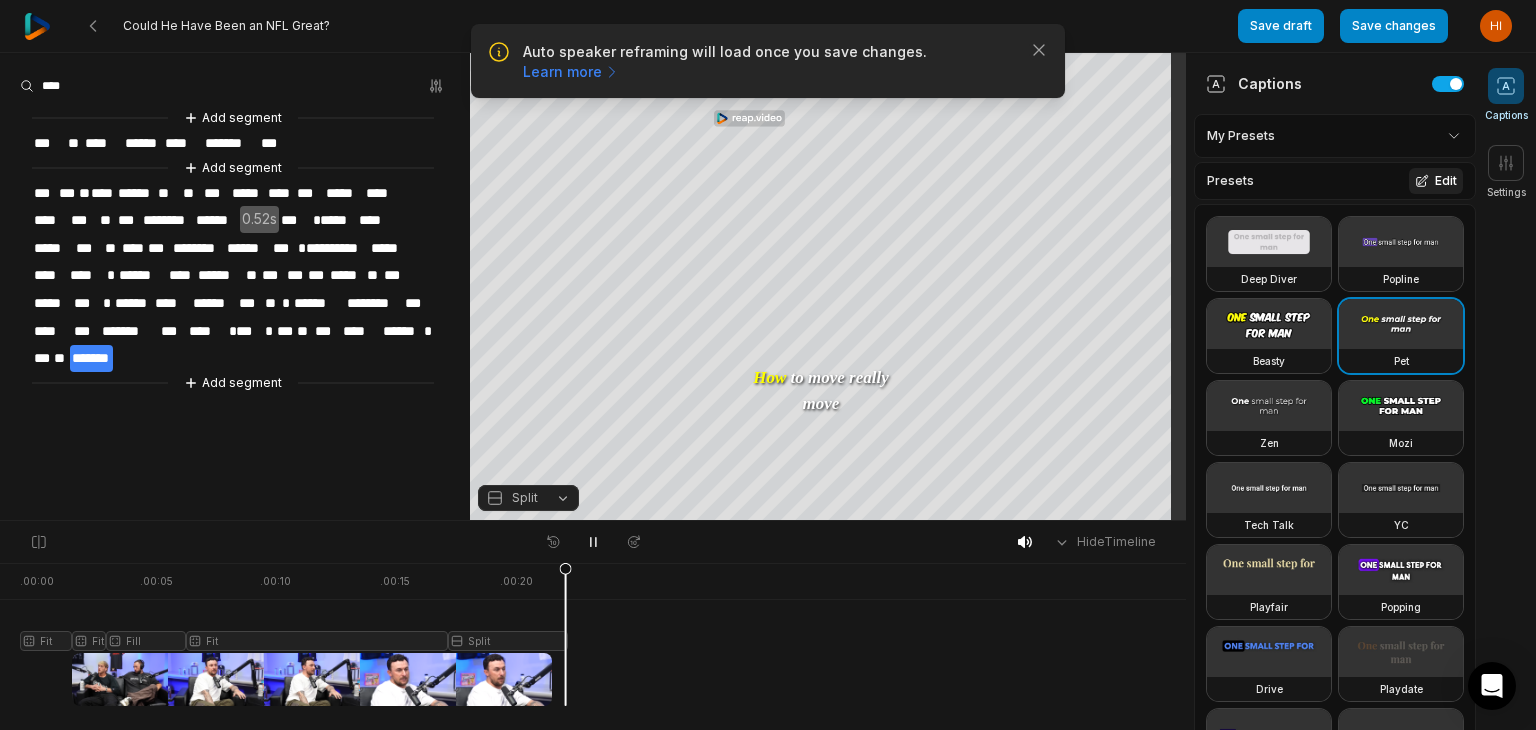 click on "Edit" at bounding box center [1436, 181] 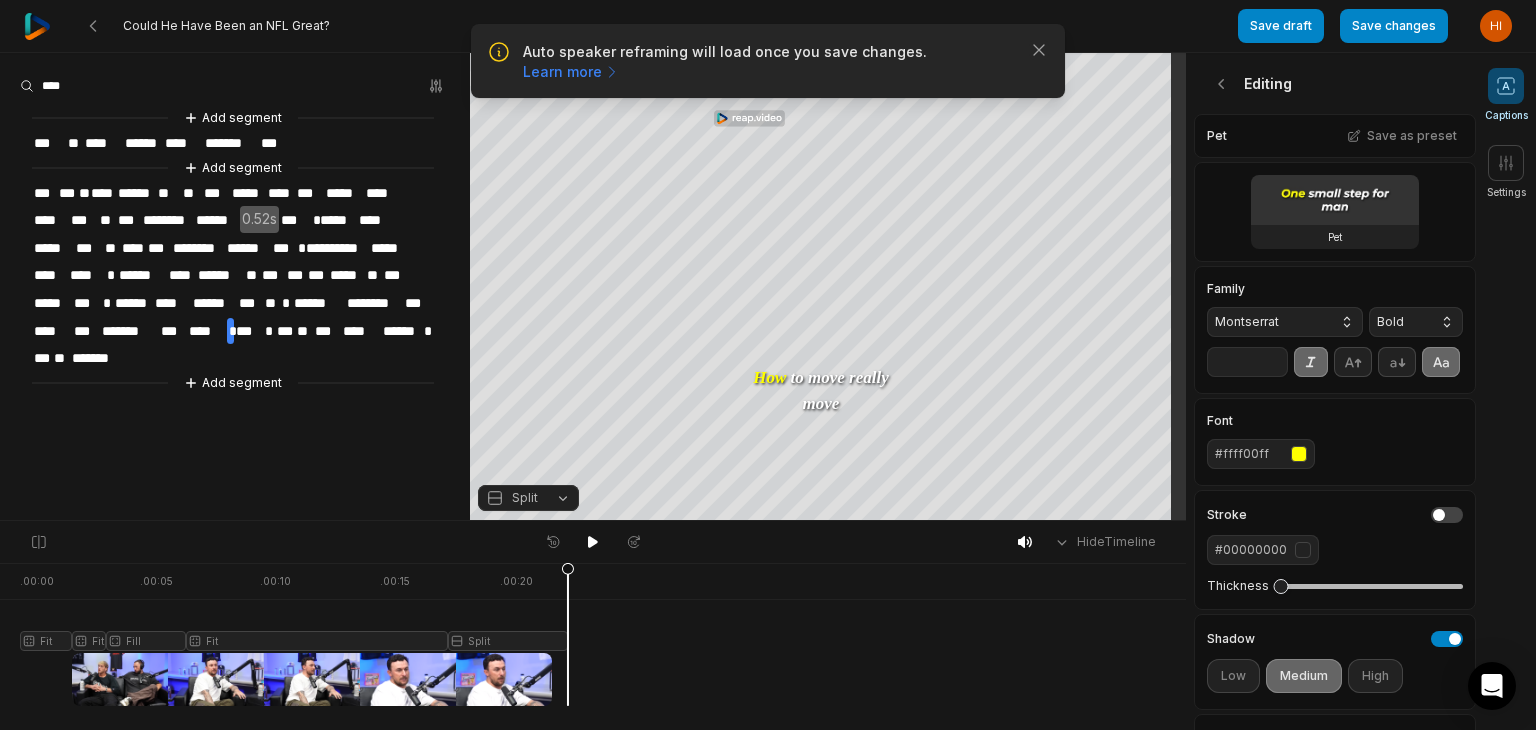 click on "Montserrat" at bounding box center [1269, 322] 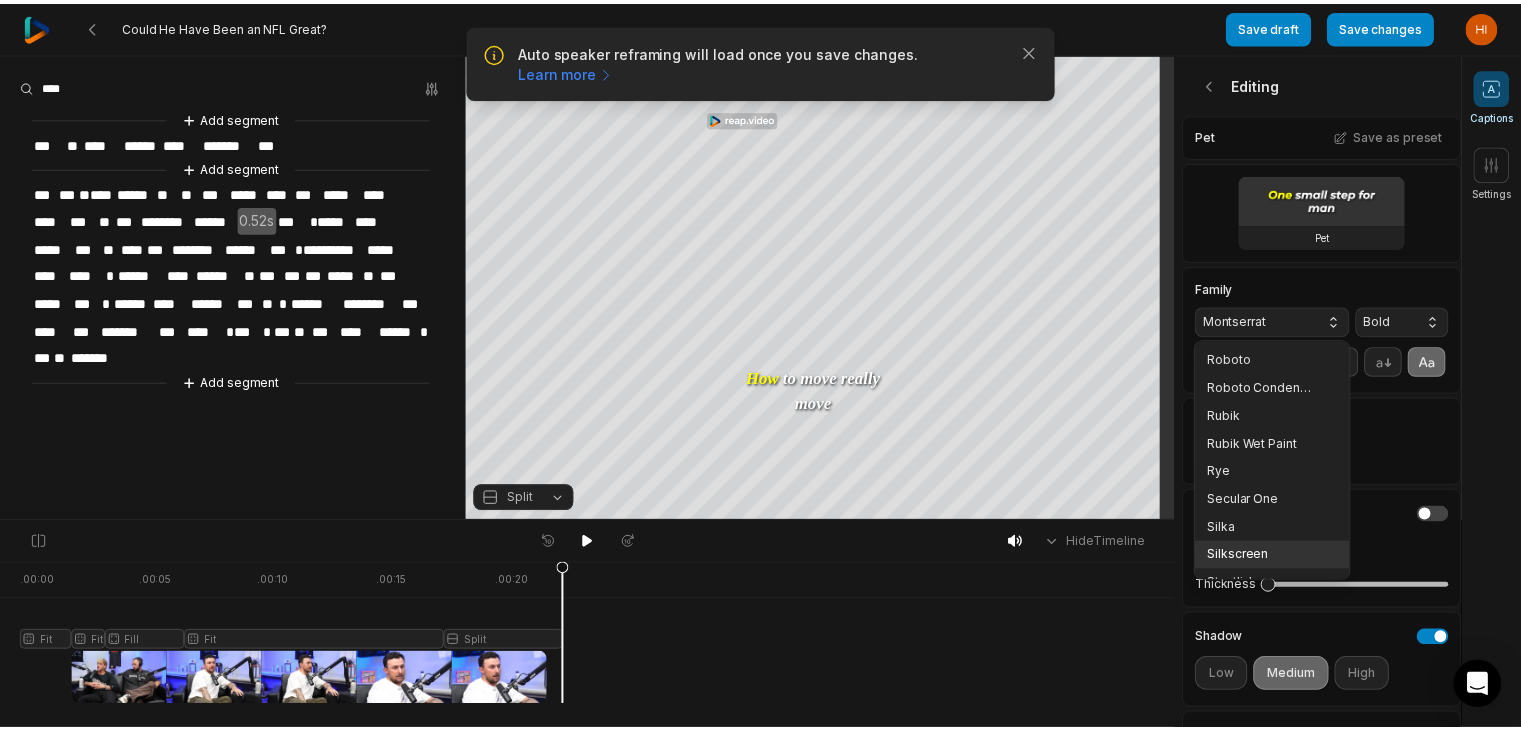 scroll, scrollTop: 400, scrollLeft: 0, axis: vertical 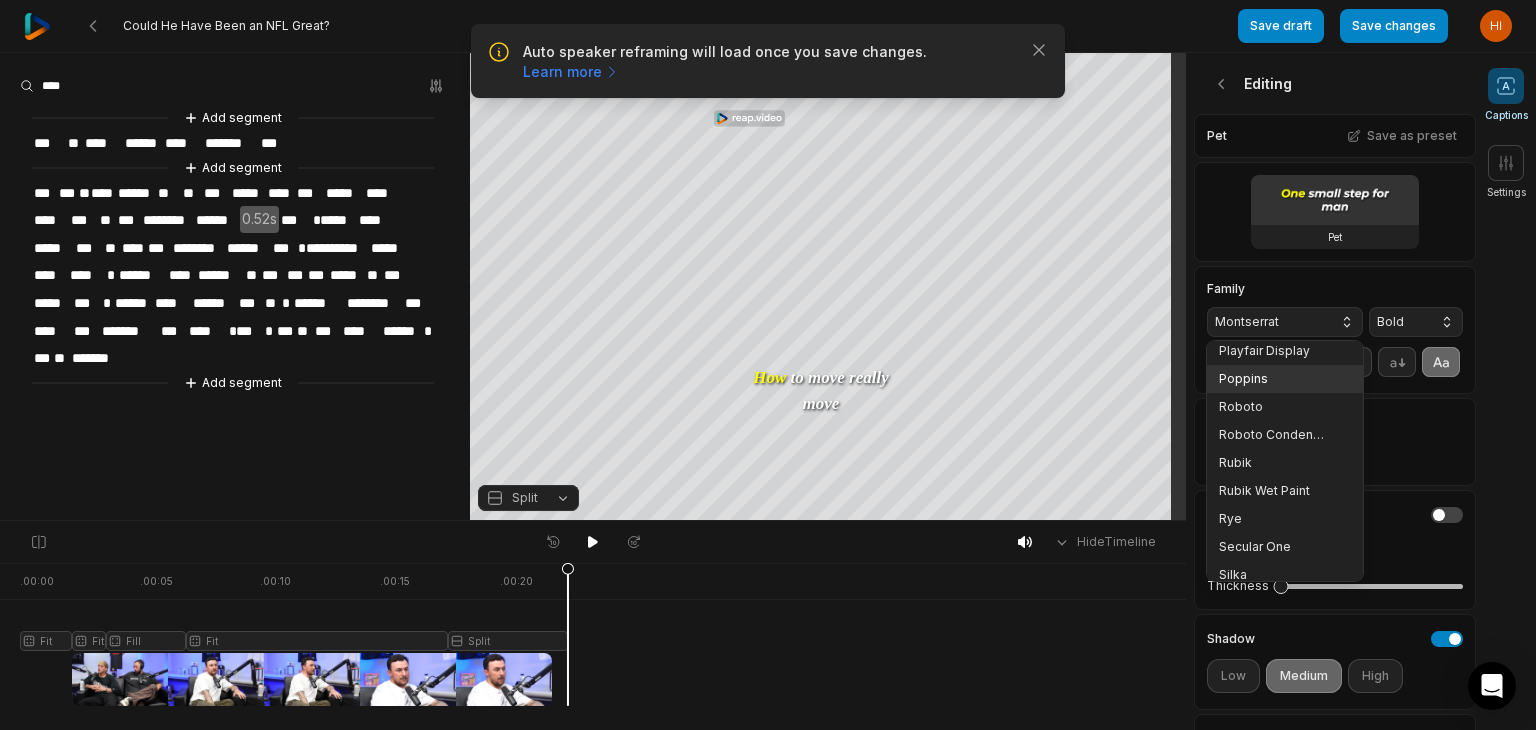click on "Poppins" at bounding box center (1273, 379) 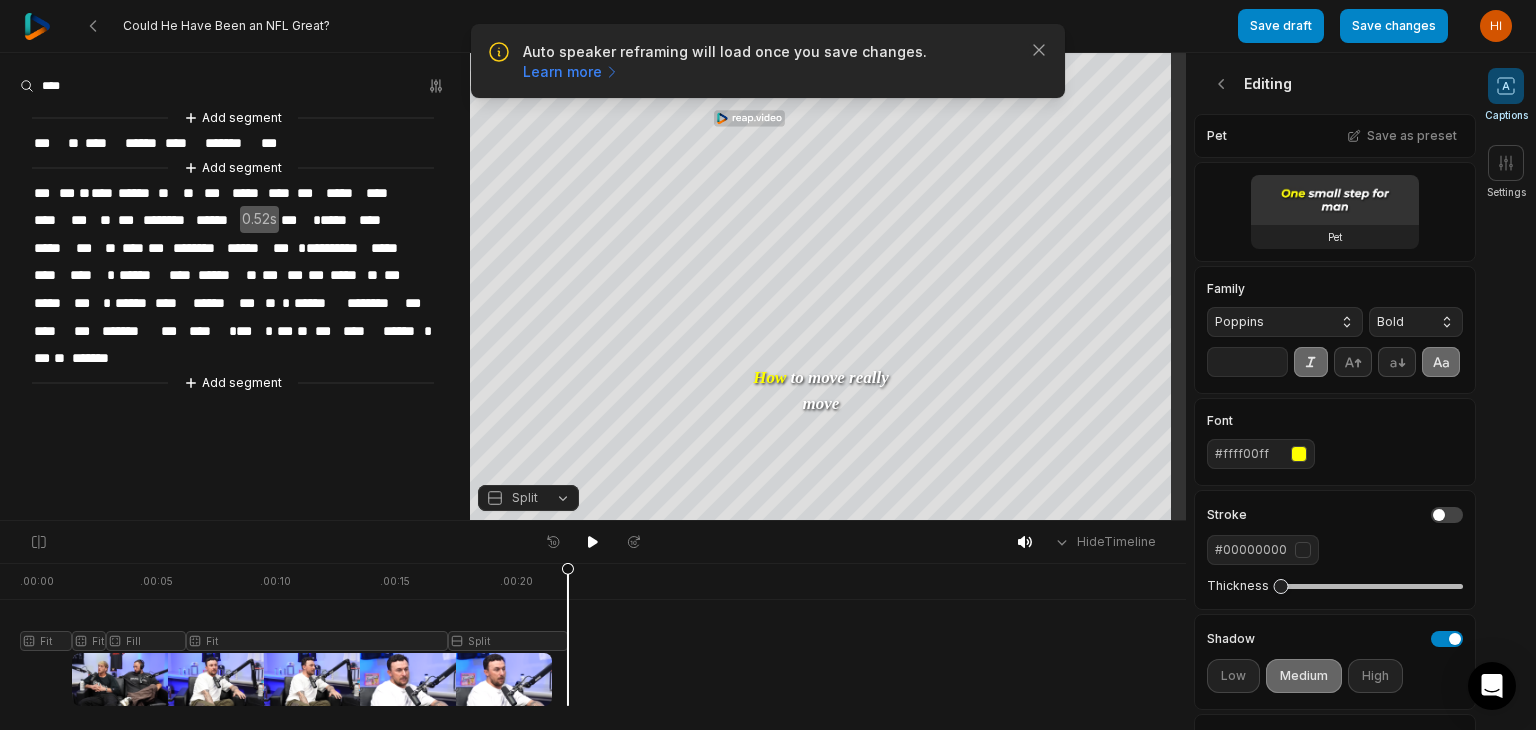 click on "Bold" at bounding box center [1416, 322] 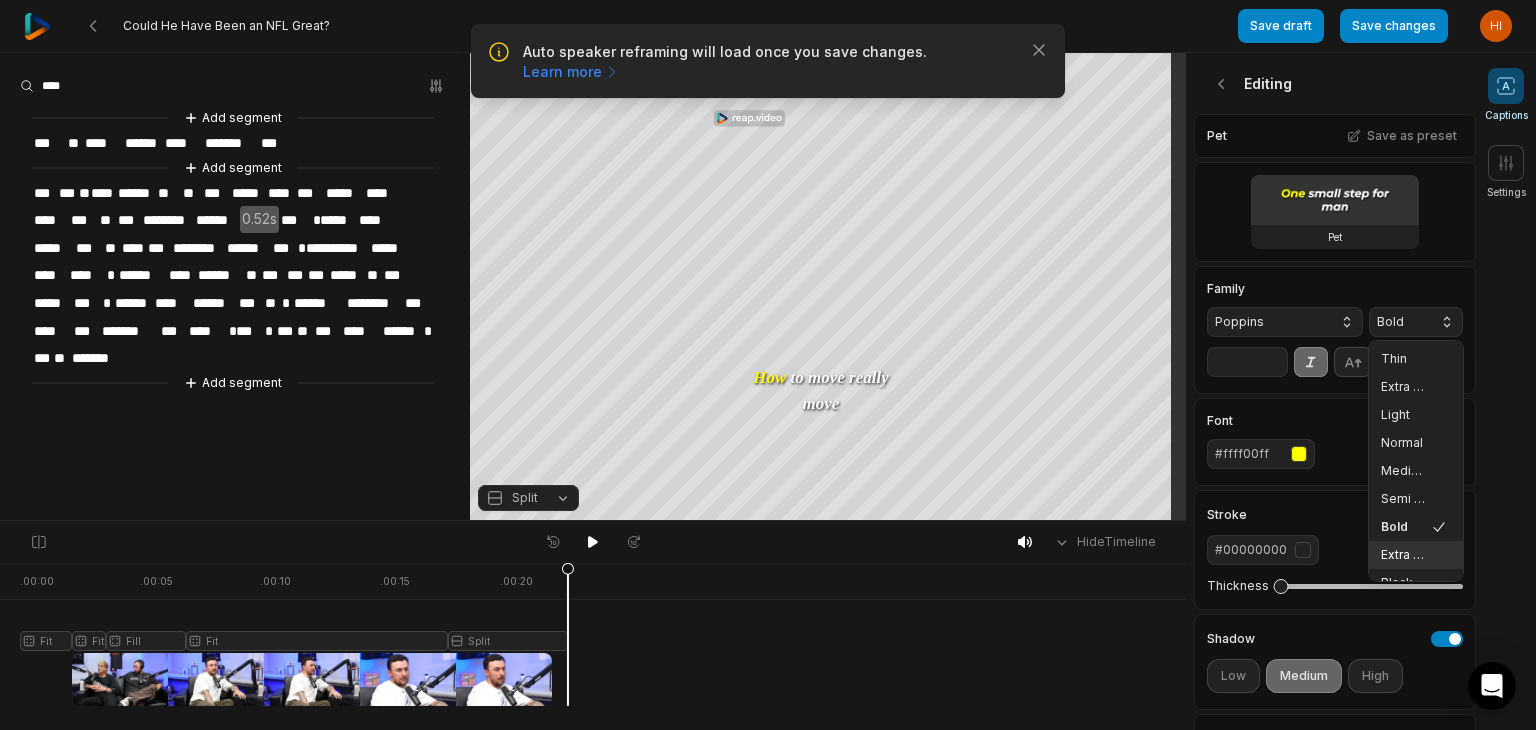 drag, startPoint x: 1385, startPoint y: 551, endPoint x: 1264, endPoint y: 467, distance: 147.29901 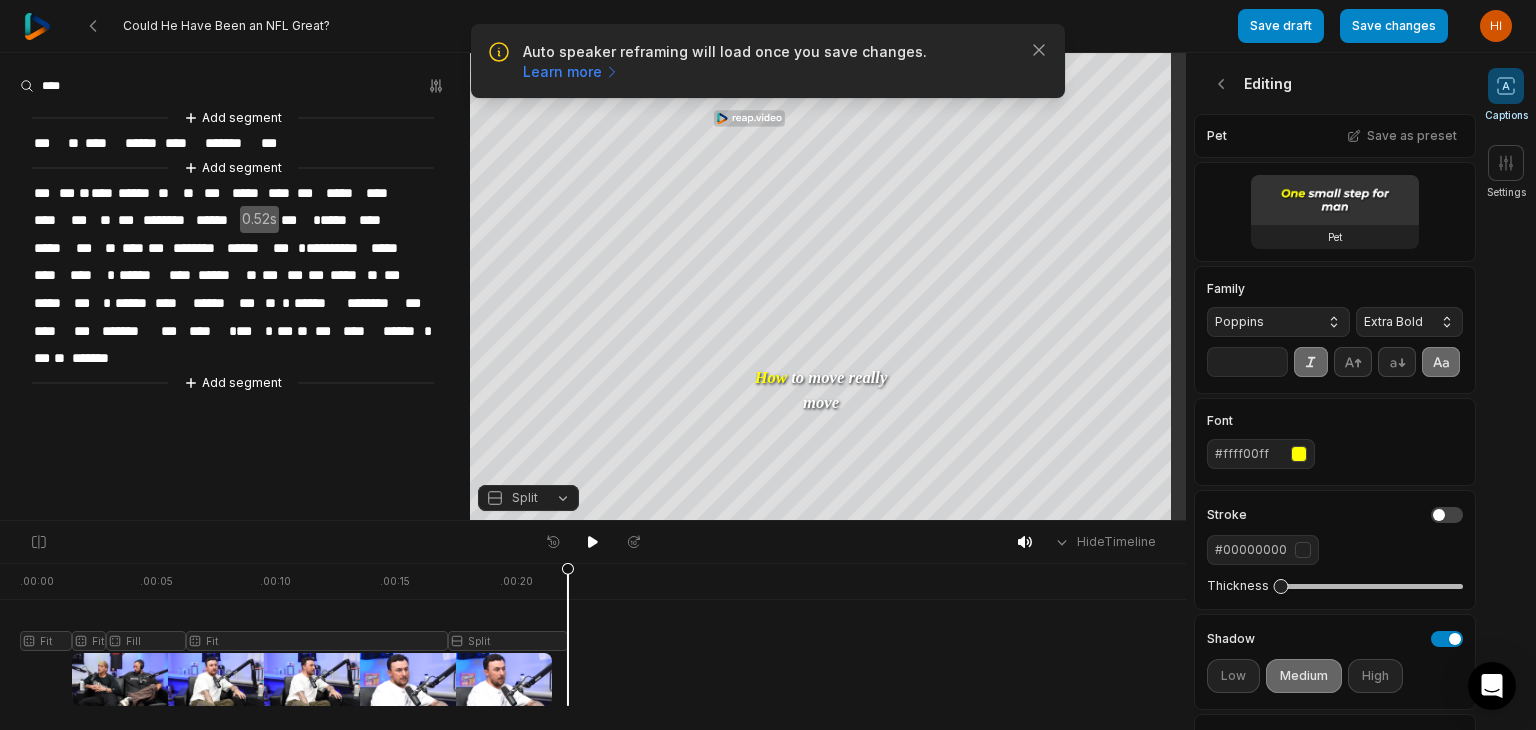 click on "**" at bounding box center [1247, 362] 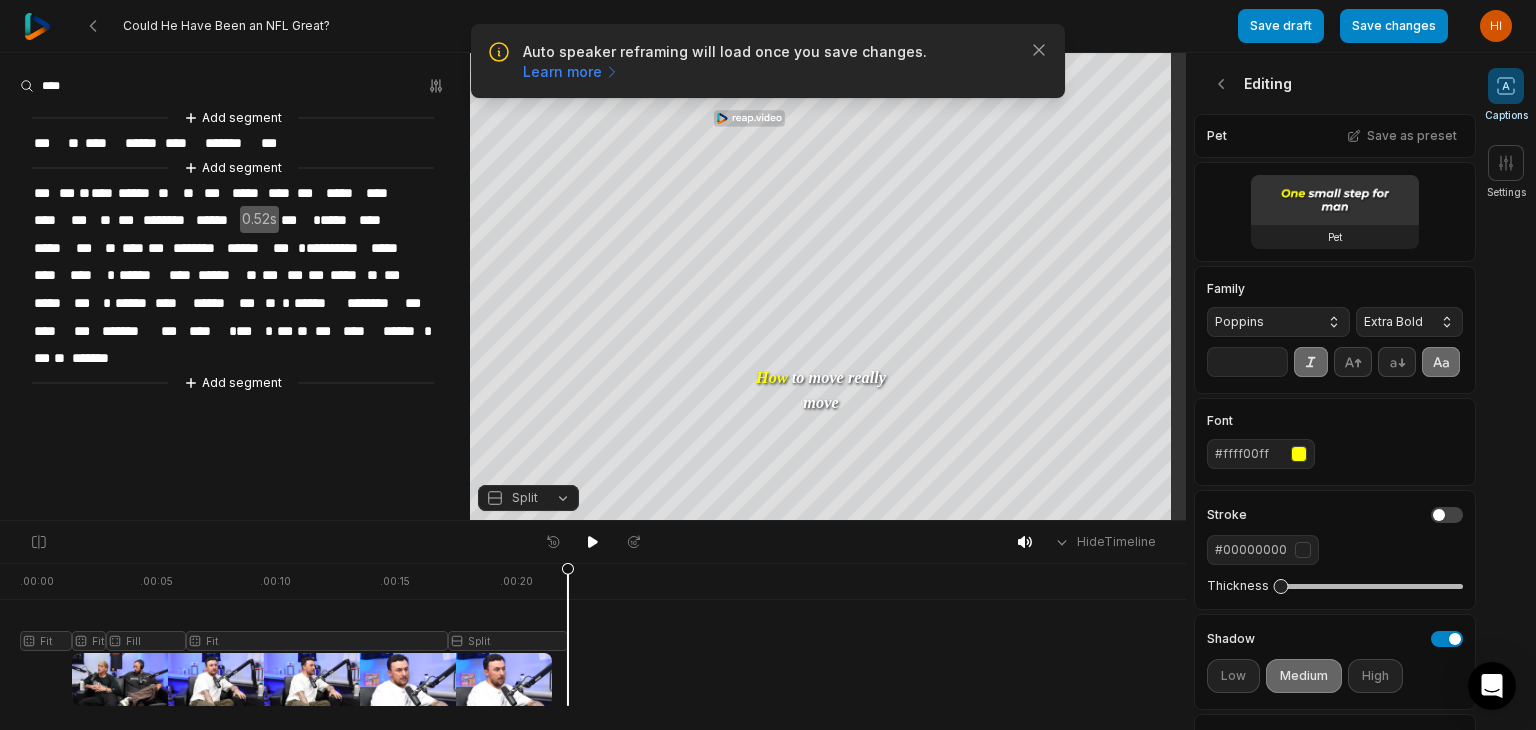 click on "**" at bounding box center [1247, 362] 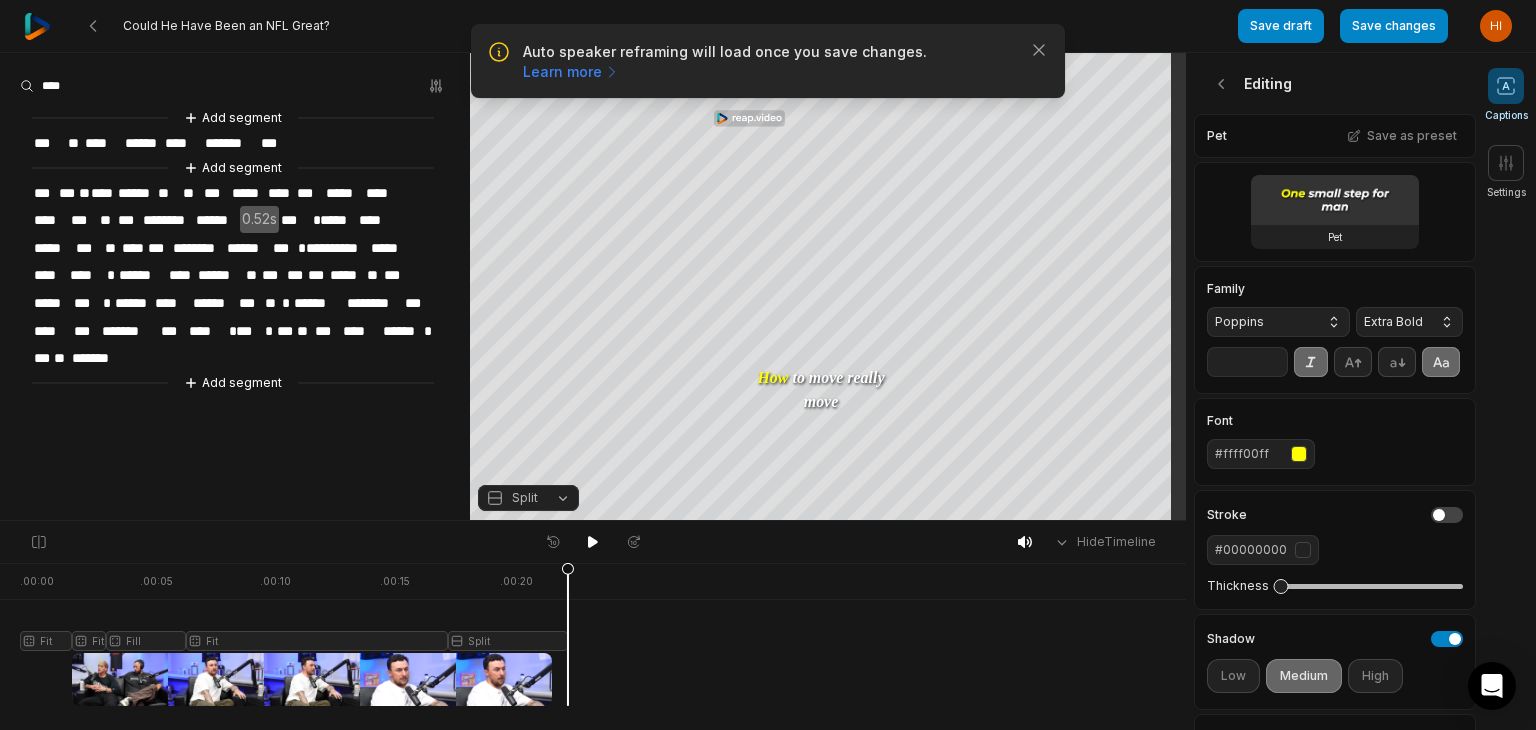 click on "**" at bounding box center (1247, 362) 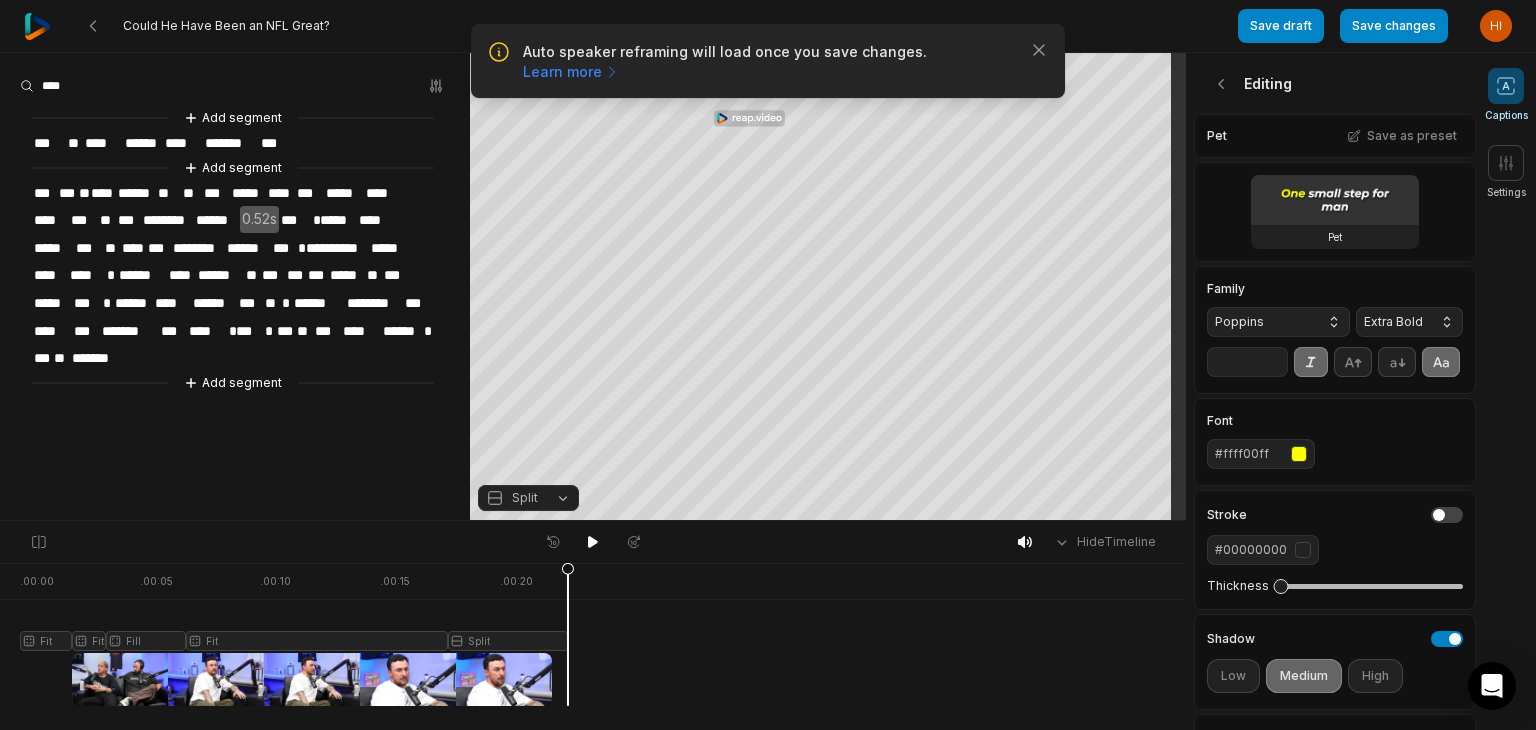 click on "**" at bounding box center [1247, 362] 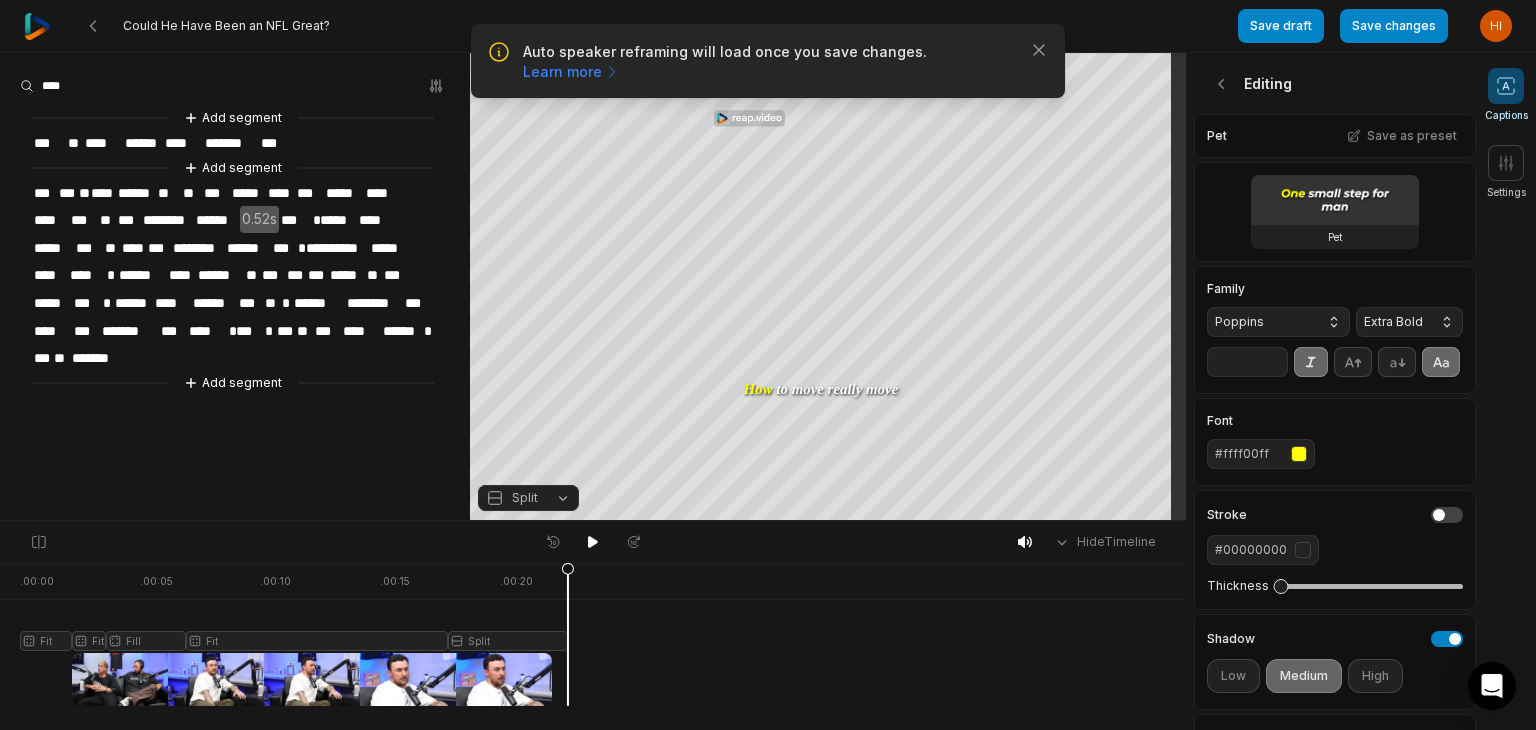 click on "**" at bounding box center (1247, 362) 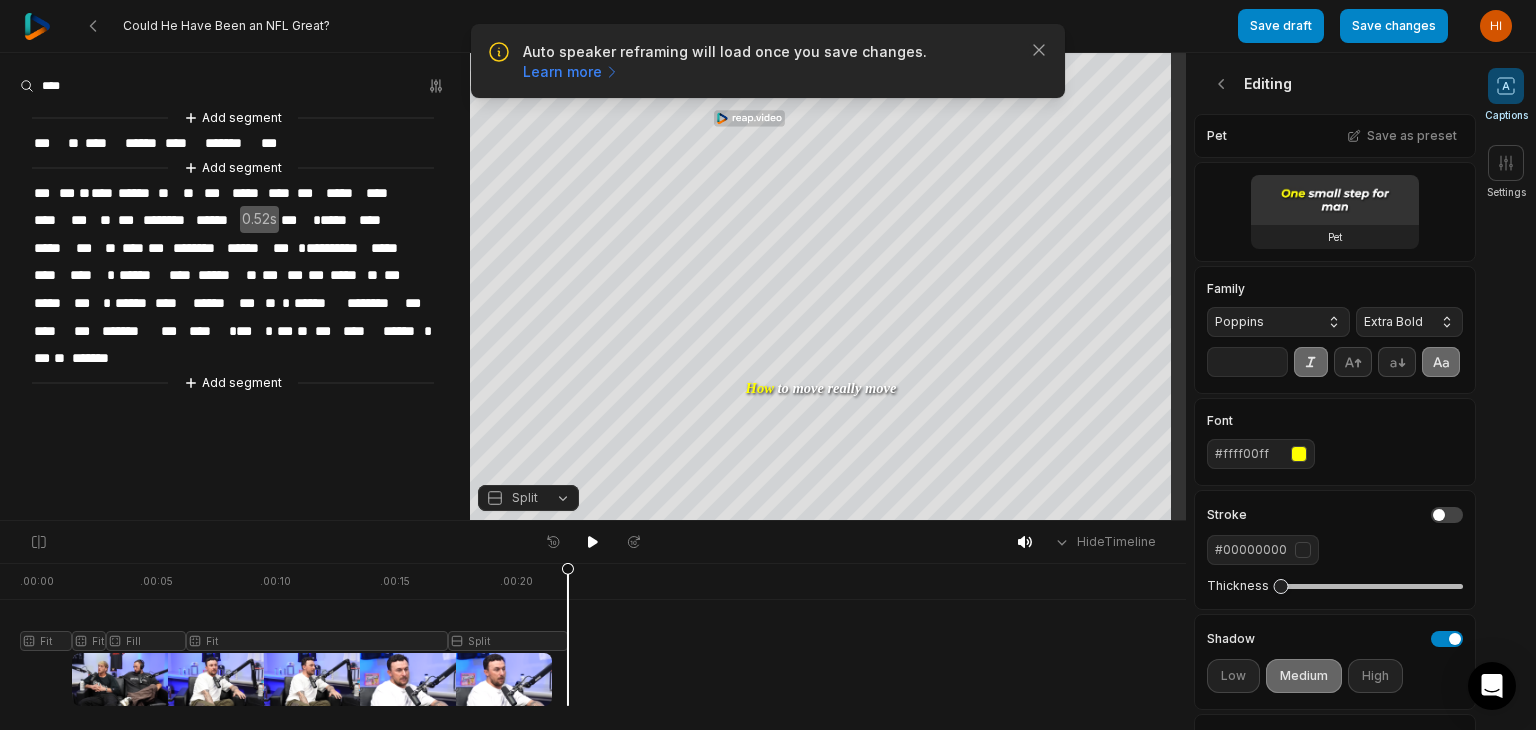 click on "**" at bounding box center (1247, 362) 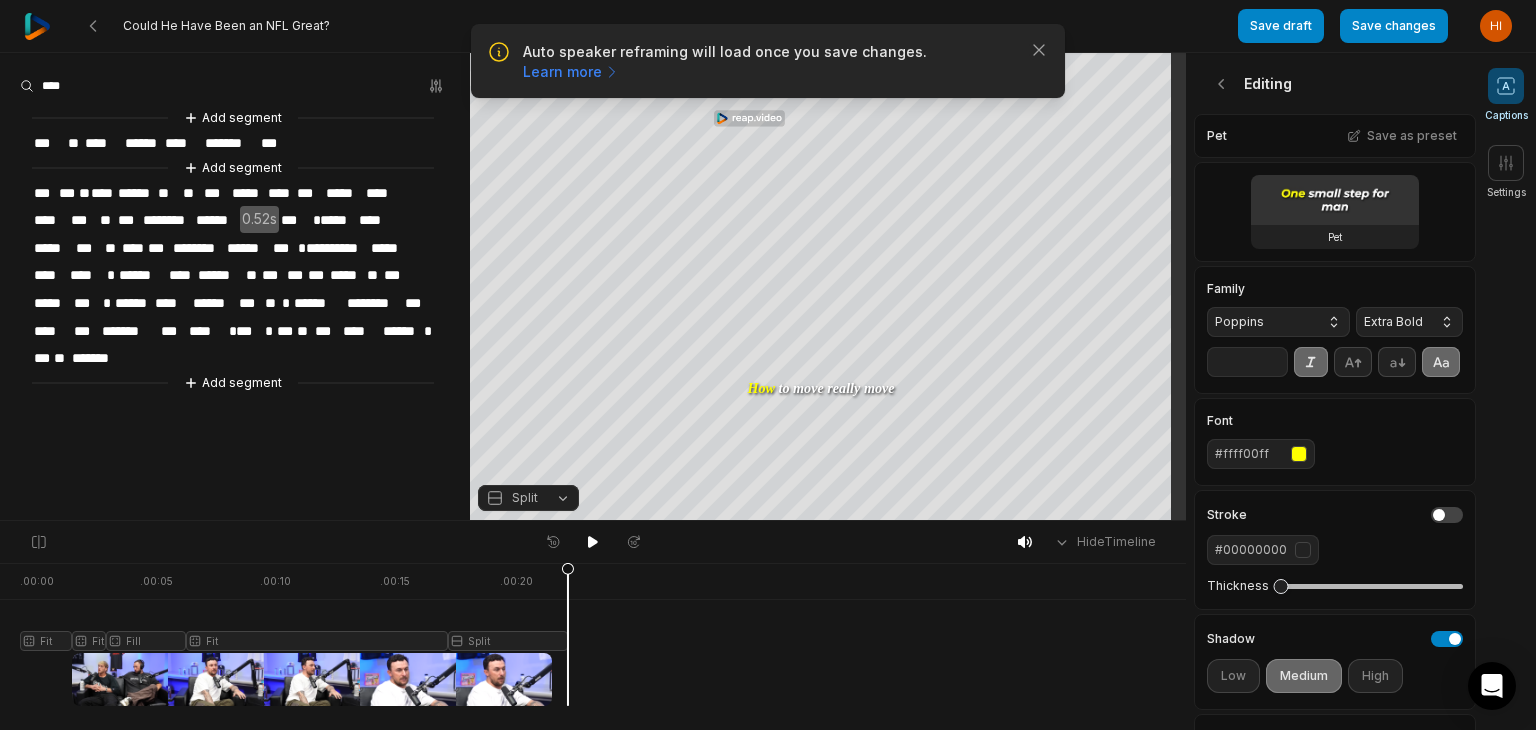 click on "**" at bounding box center [1247, 362] 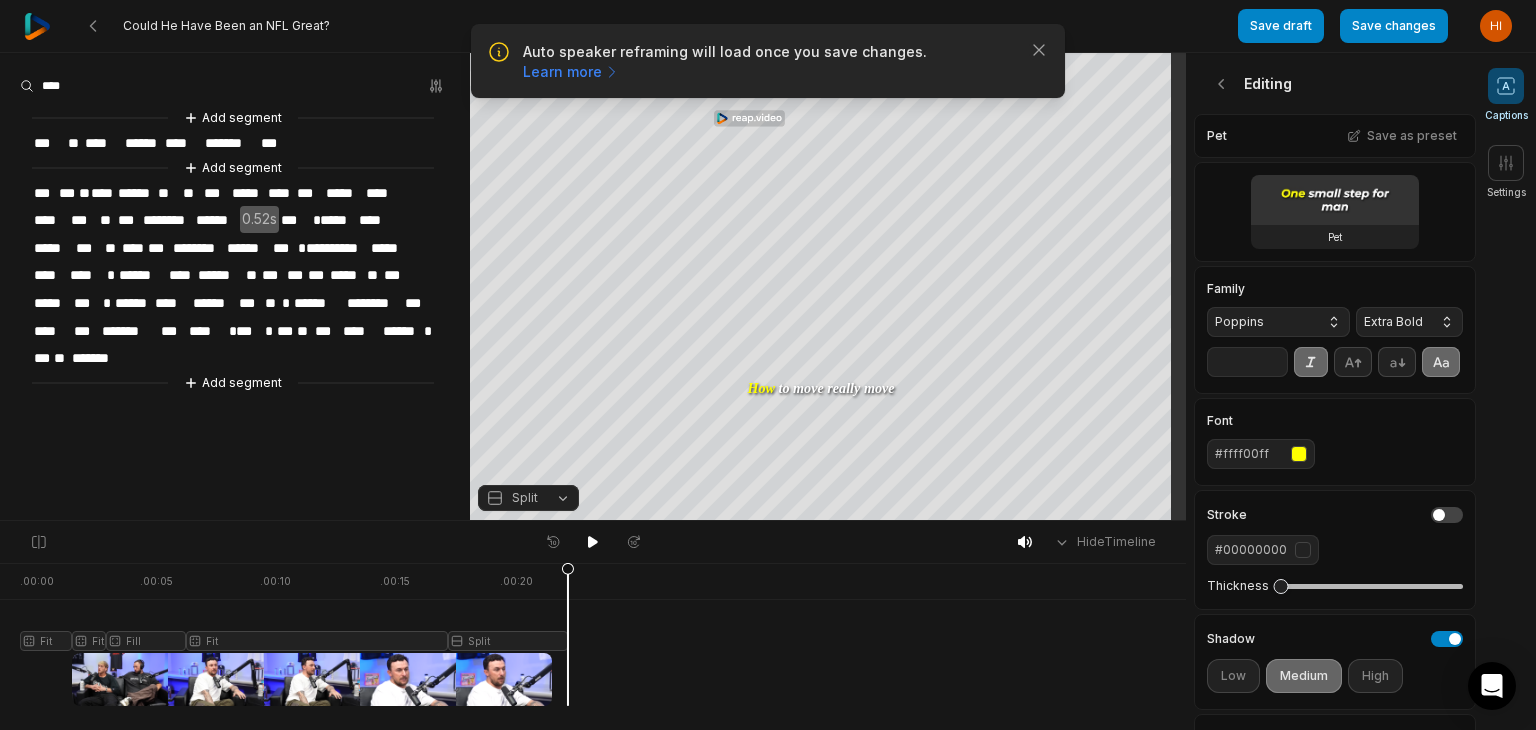 click on "**" at bounding box center (1247, 362) 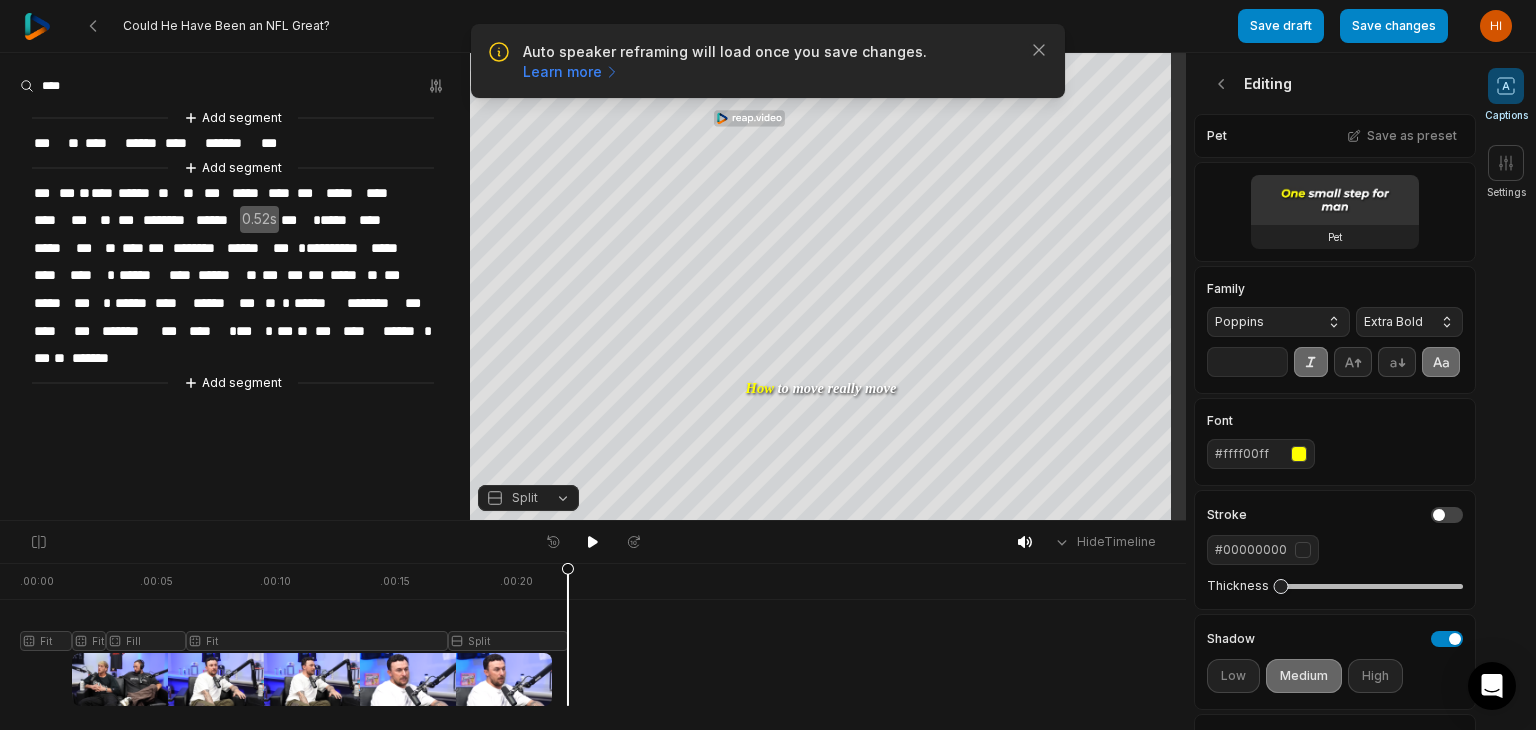 click on "**" at bounding box center [1247, 362] 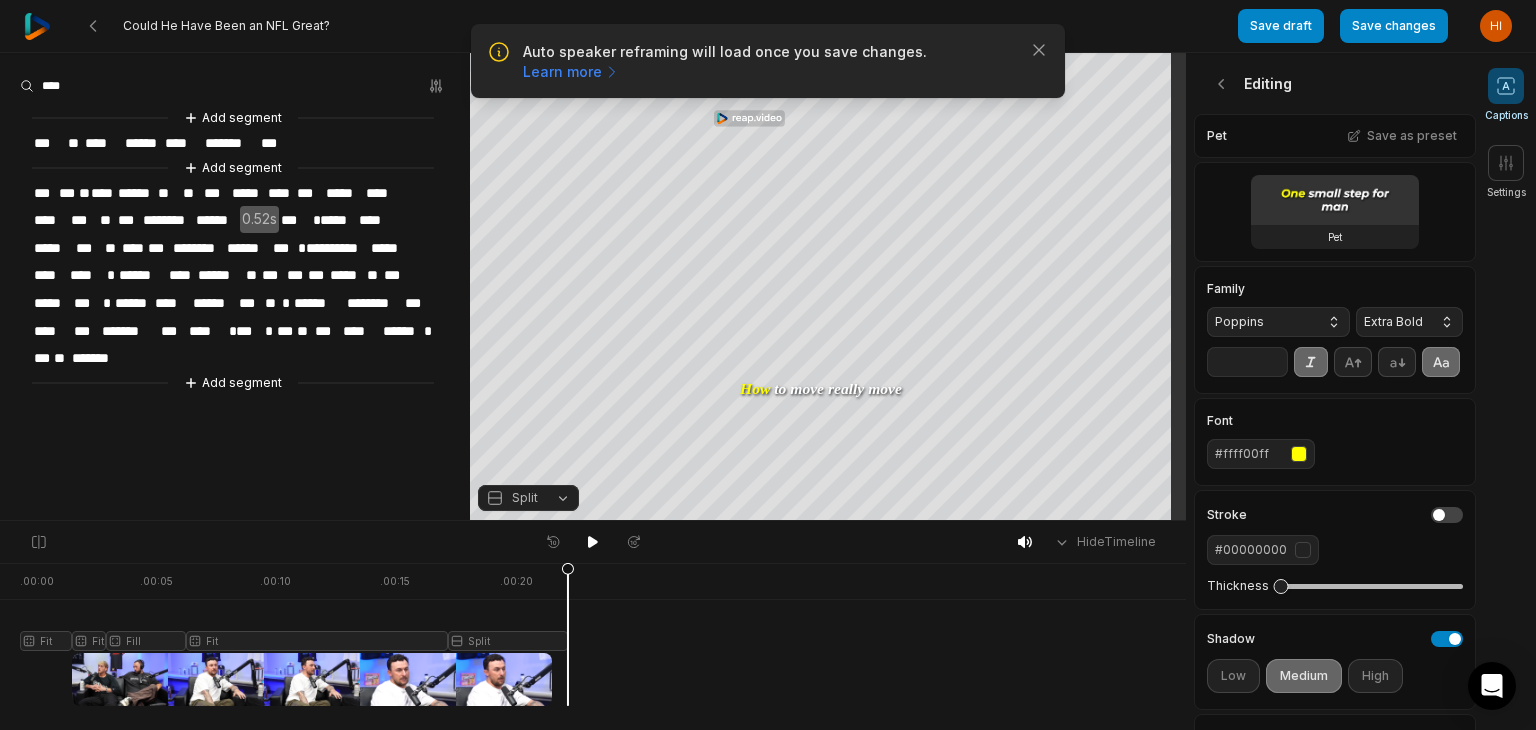 click on "**" at bounding box center [1247, 362] 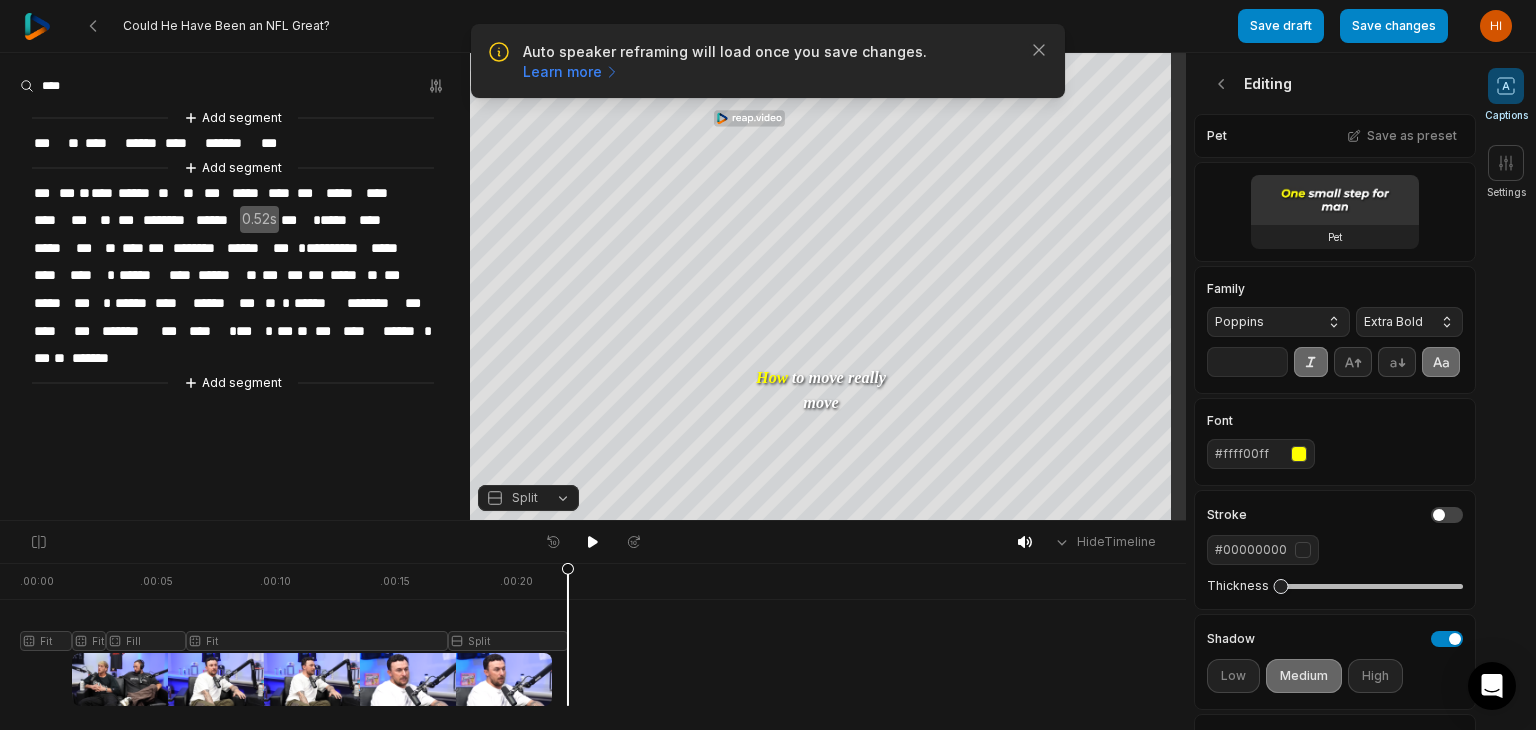 click on "**" at bounding box center (1247, 362) 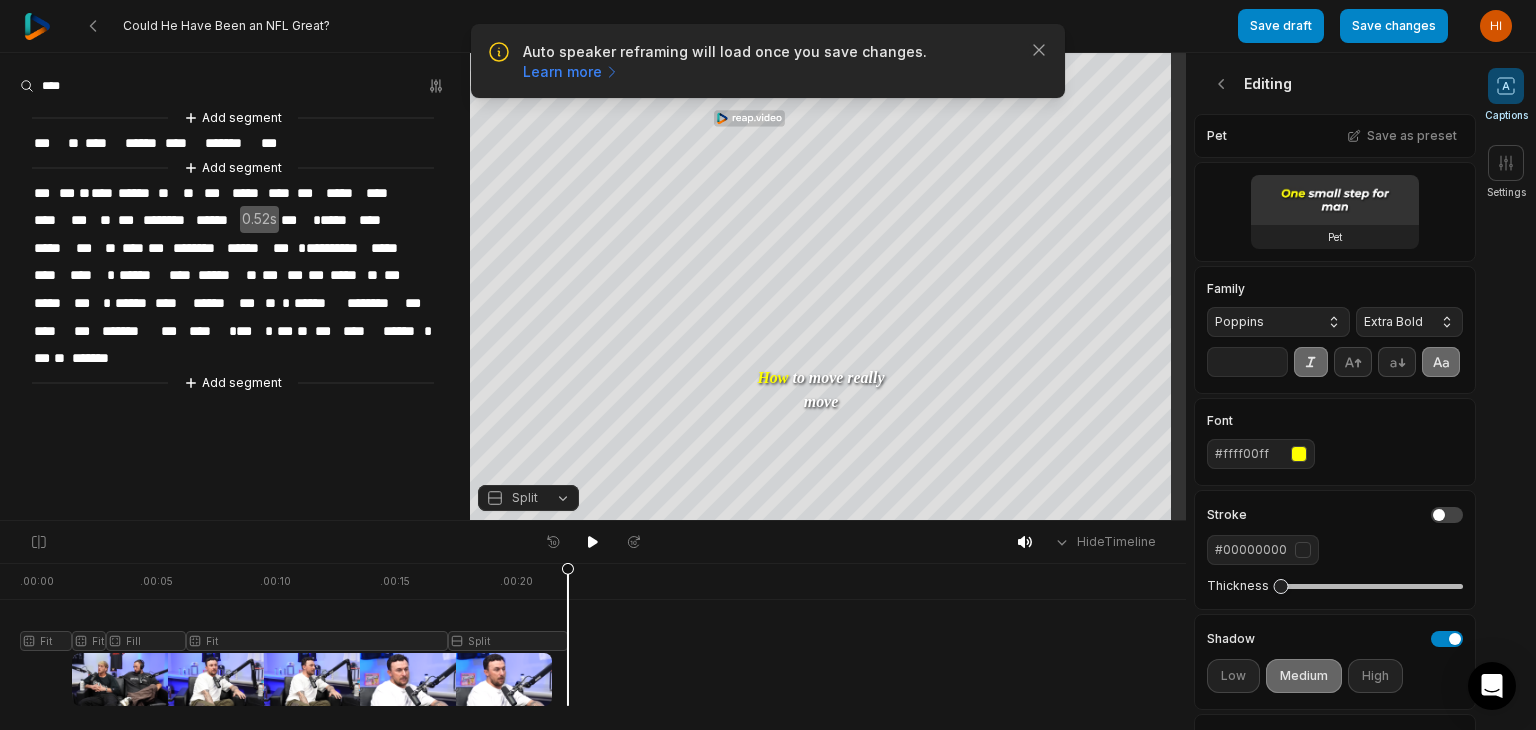 type on "**" 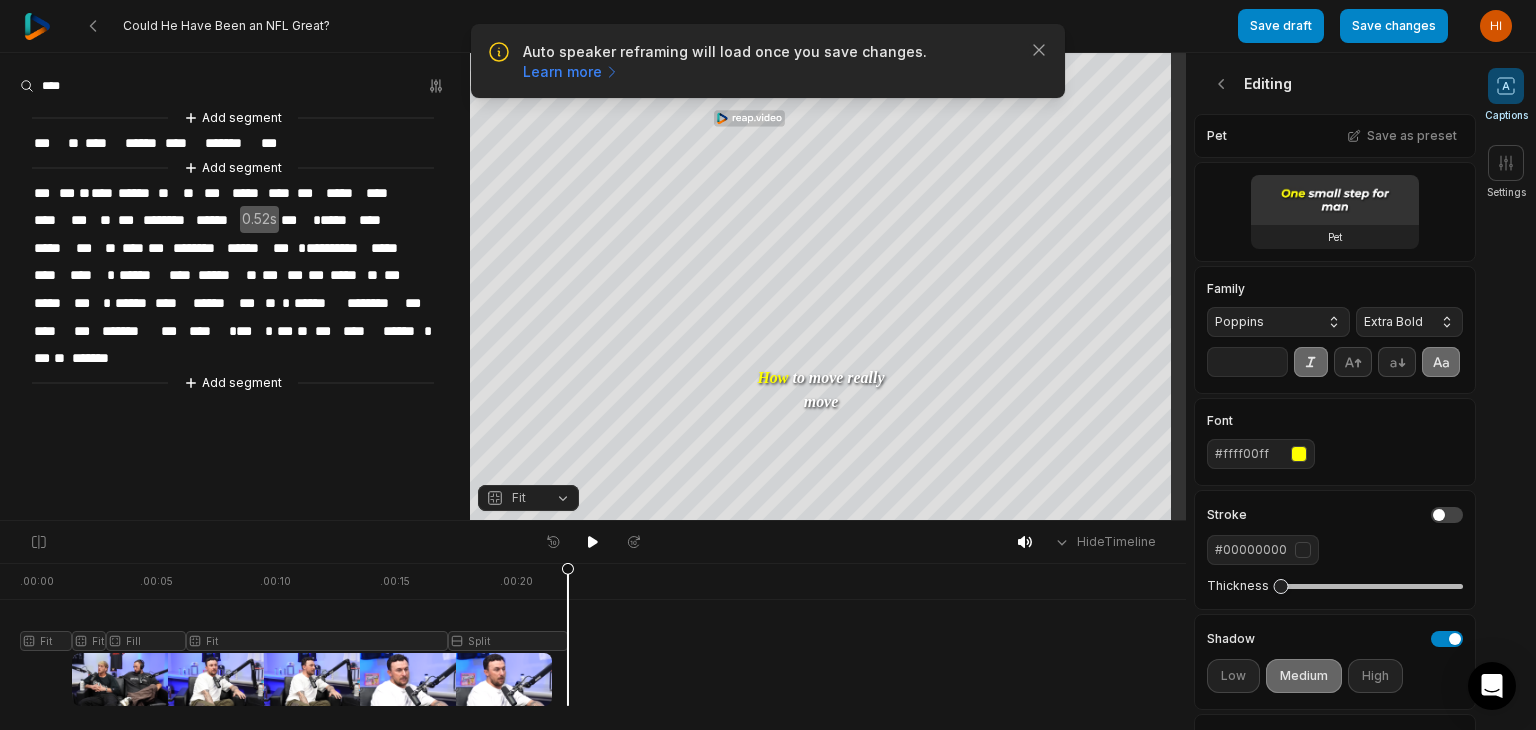 drag, startPoint x: 568, startPoint y: 573, endPoint x: 0, endPoint y: 580, distance: 568.04315 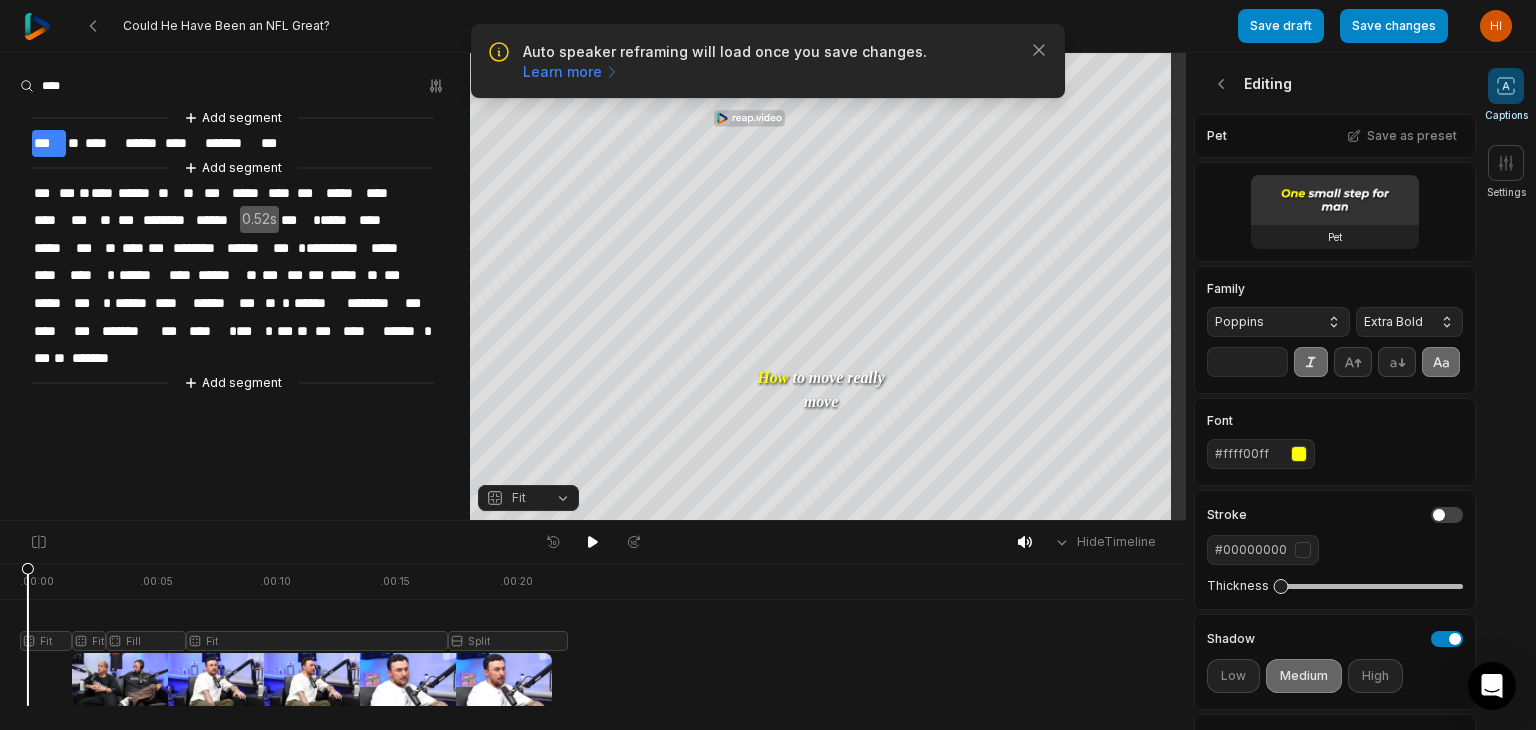 click at bounding box center [294, 634] 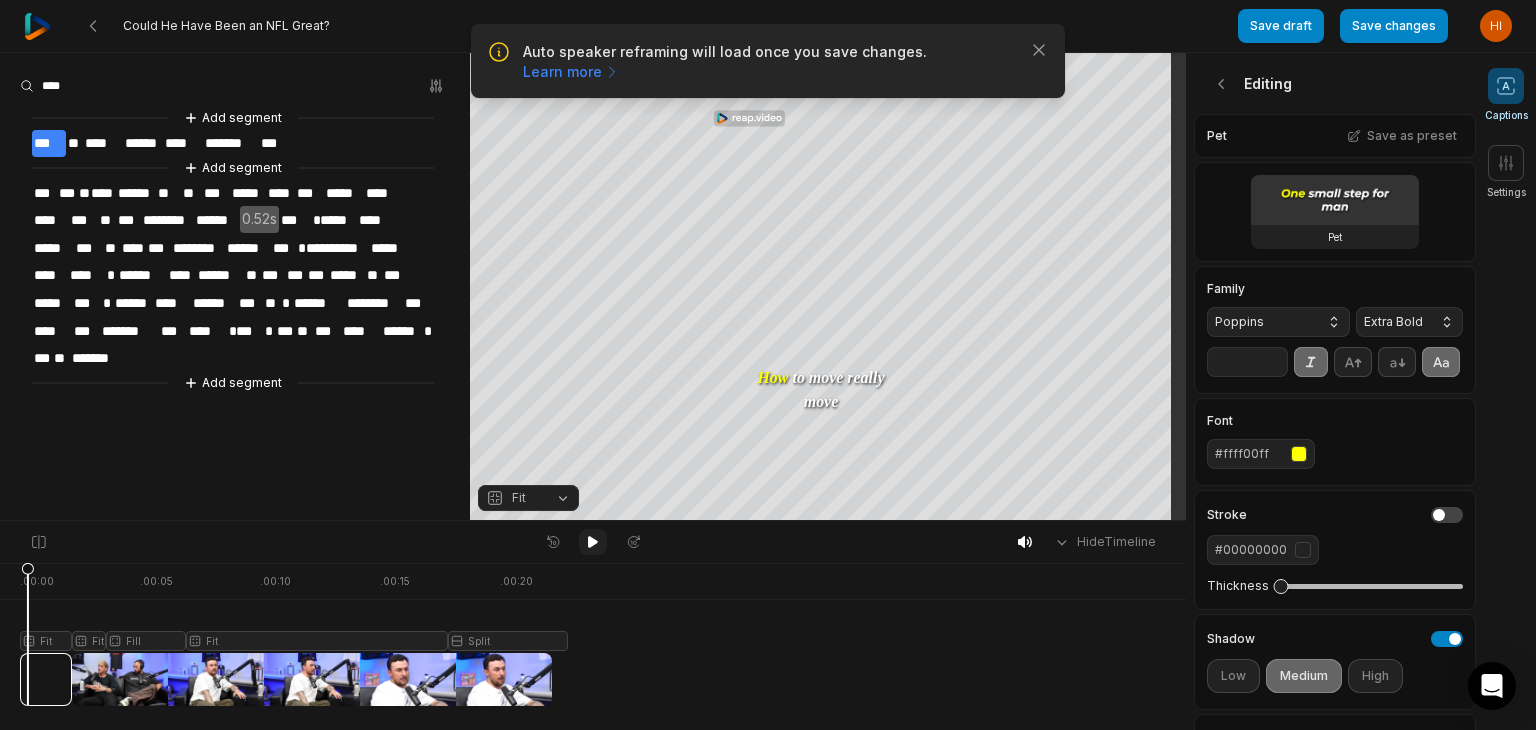 click 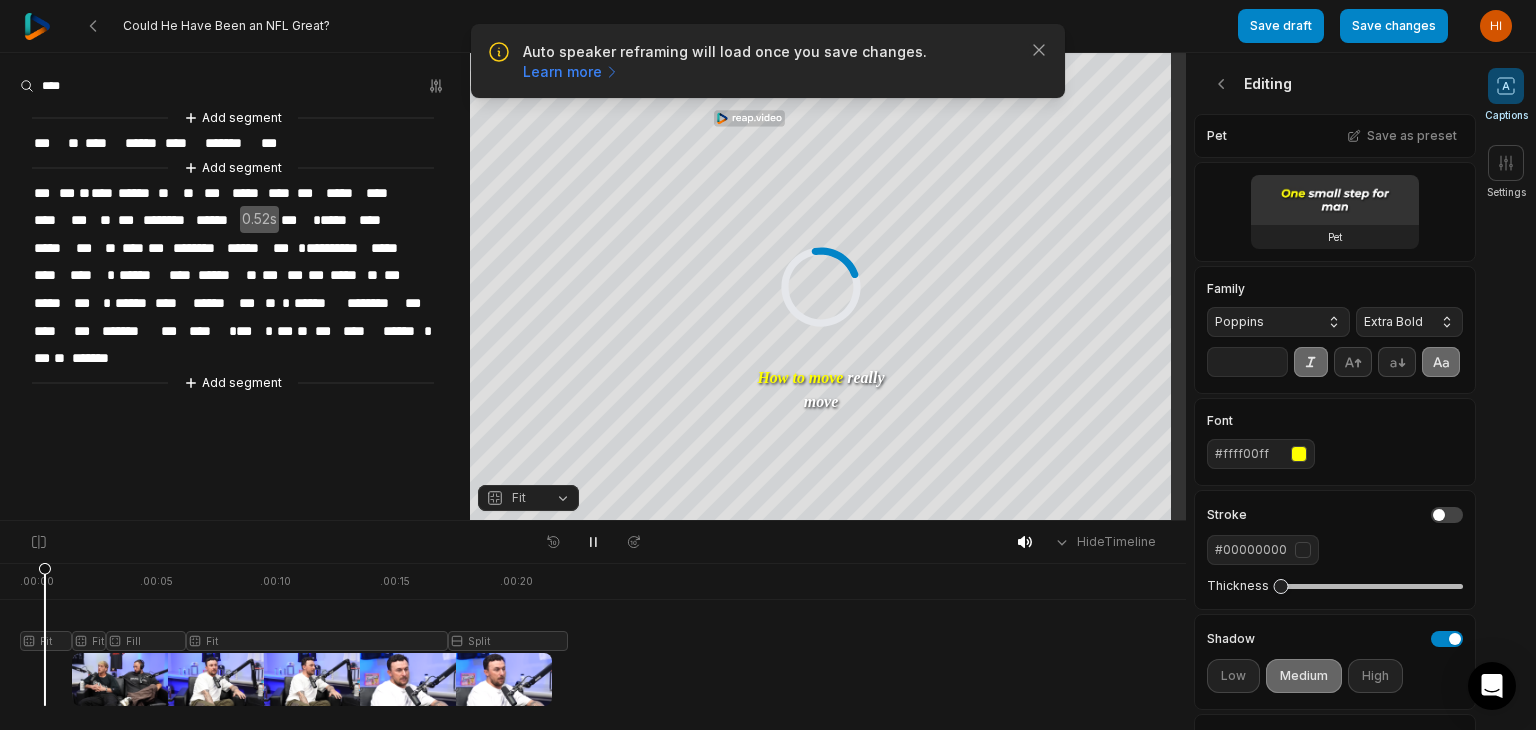 click at bounding box center [294, 634] 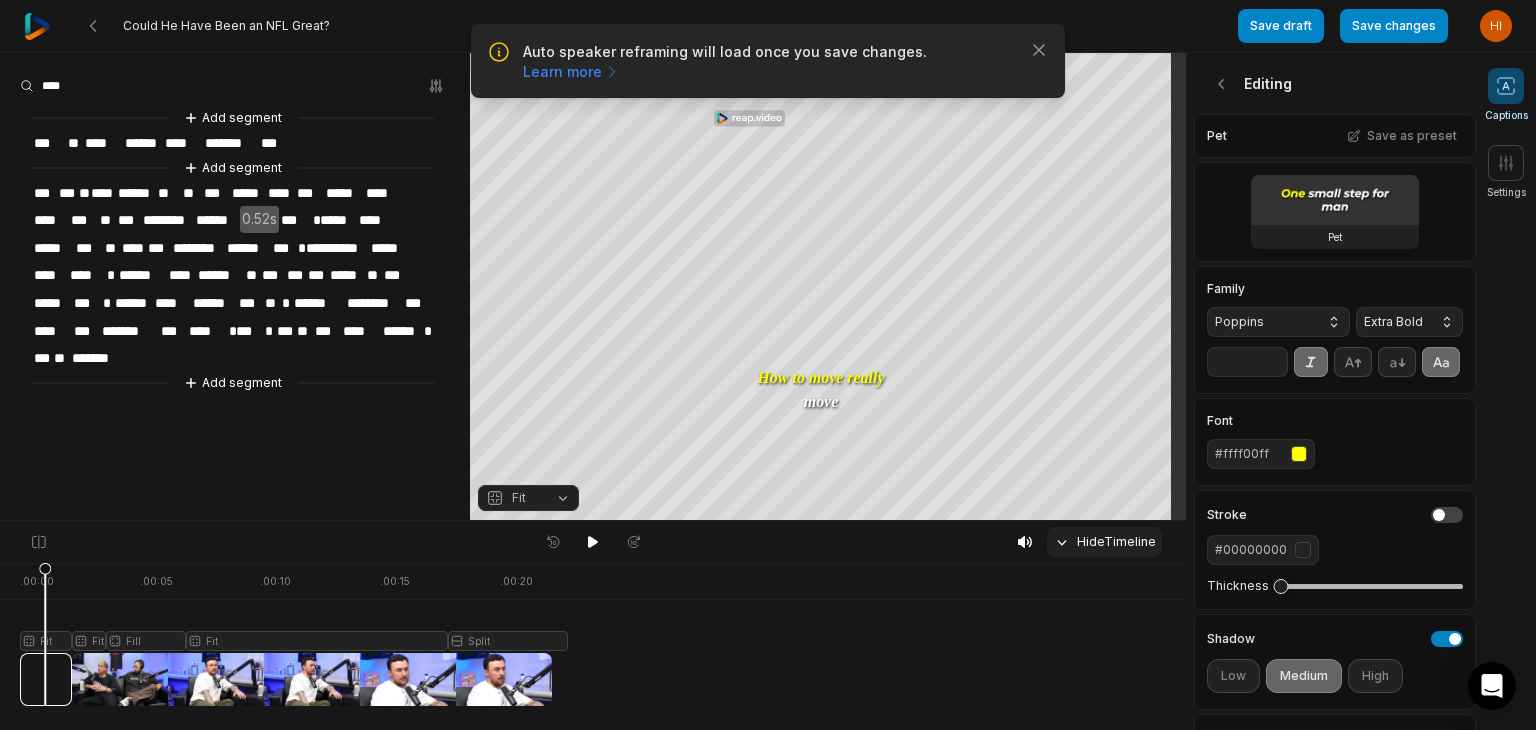 click on "Hide  Timeline" at bounding box center [1104, 542] 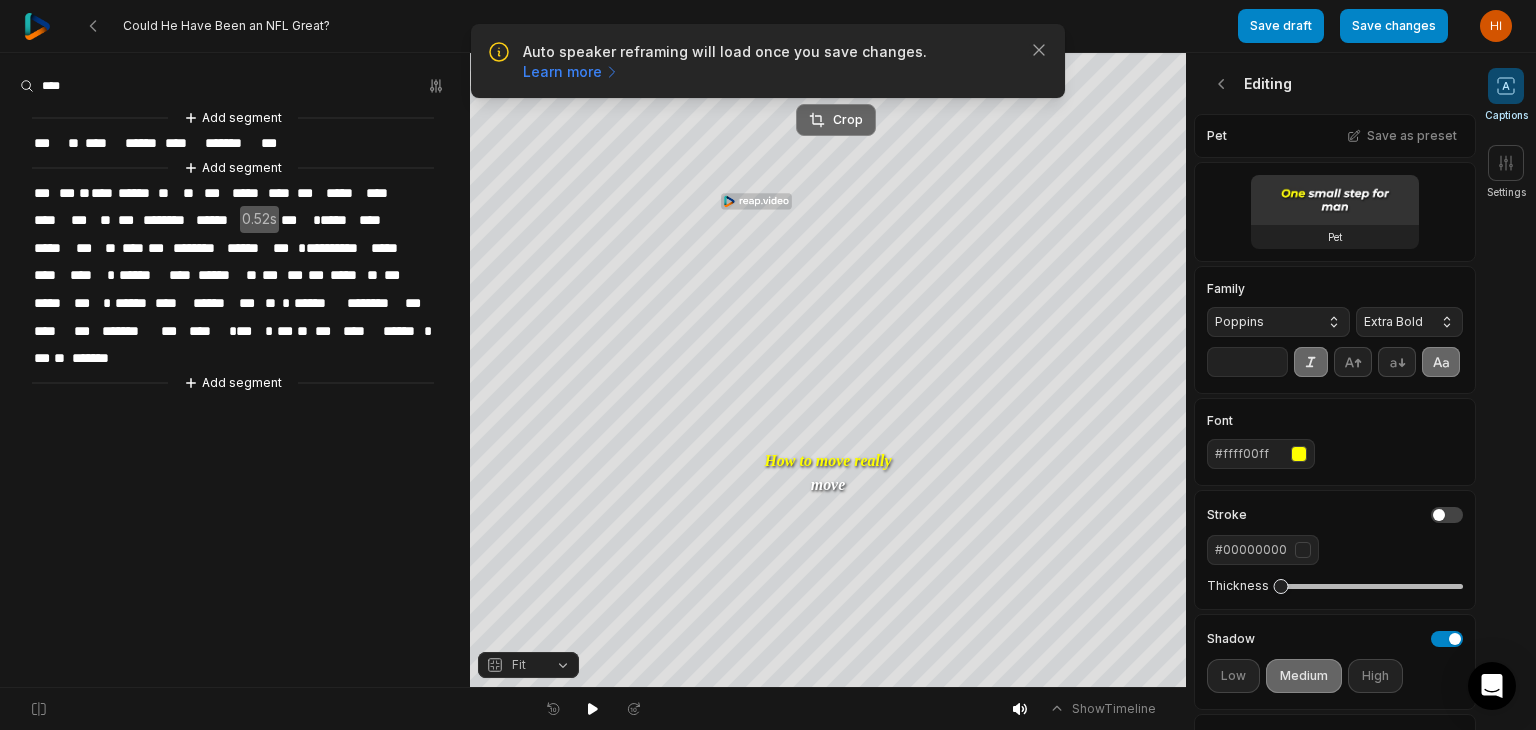 click on "Crop" at bounding box center [836, 120] 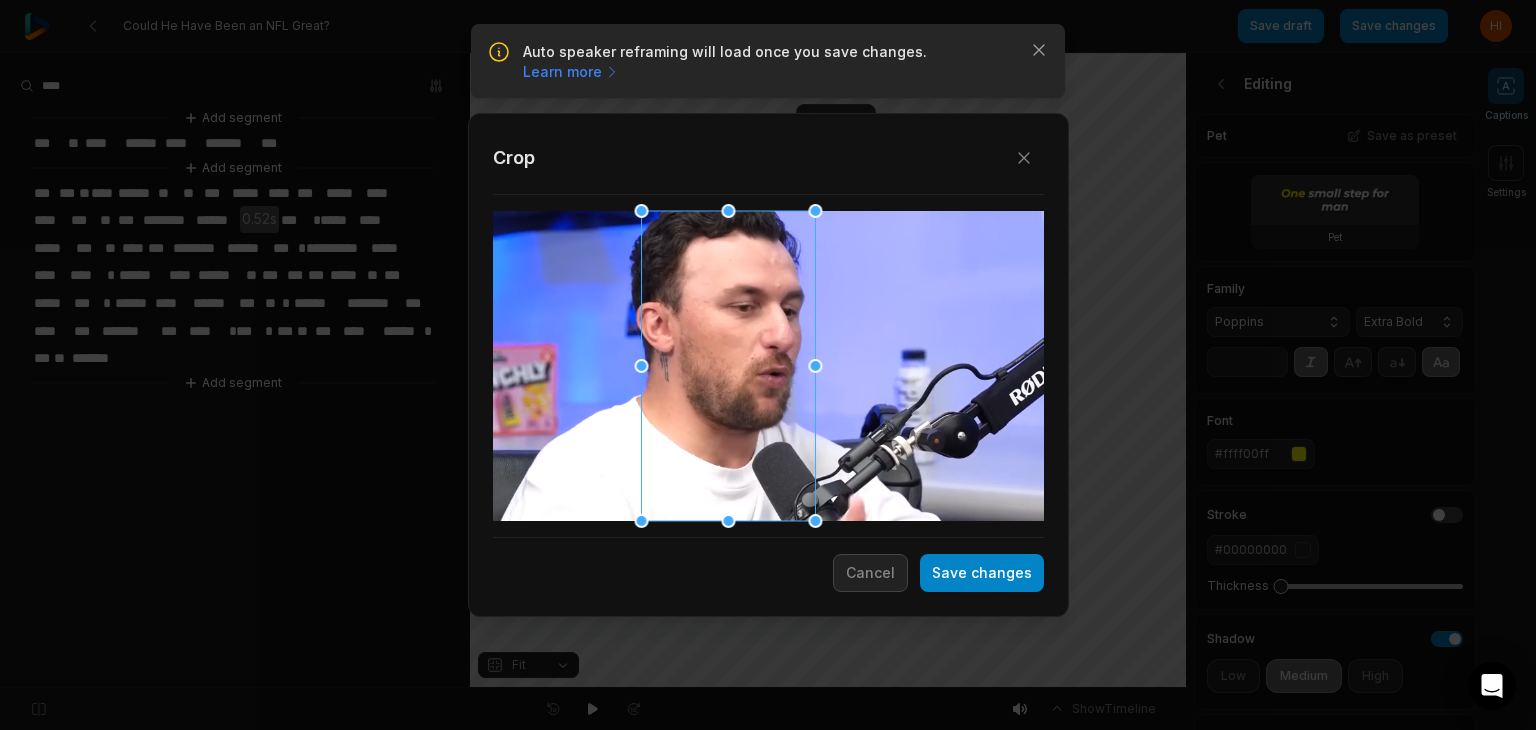 drag, startPoint x: 792, startPoint y: 423, endPoint x: 752, endPoint y: 411, distance: 41.761227 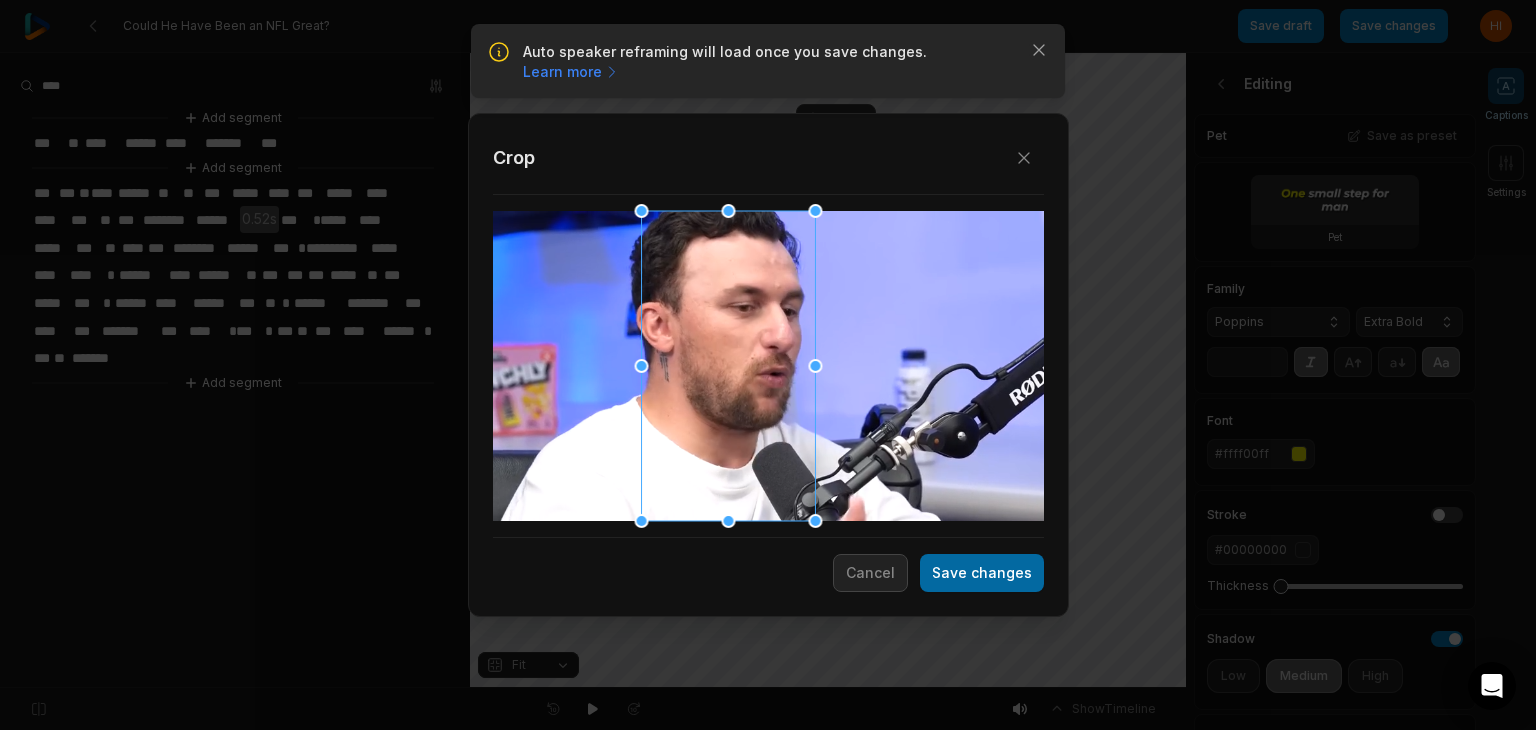 click on "Save changes" at bounding box center [982, 573] 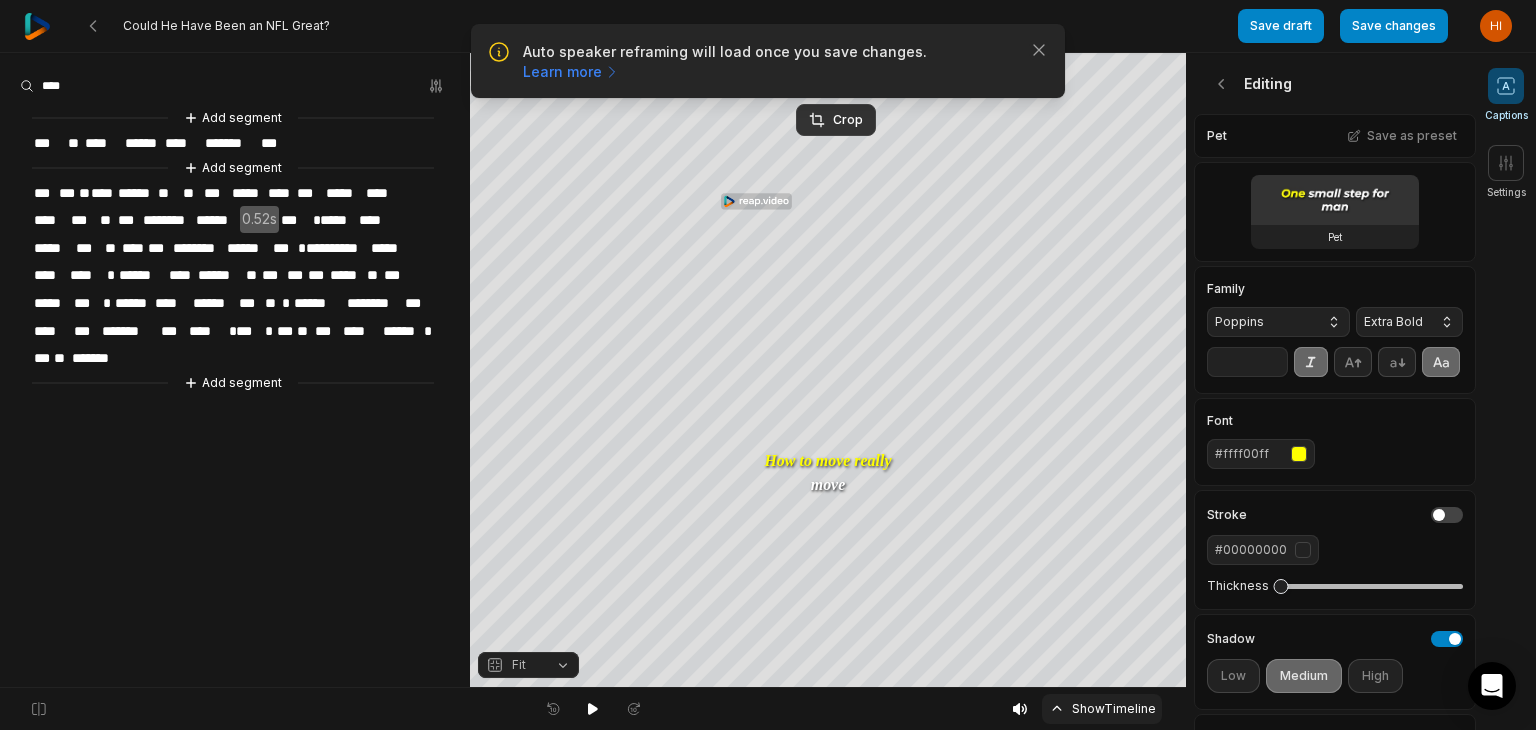 click on "Show  Timeline" at bounding box center (1102, 709) 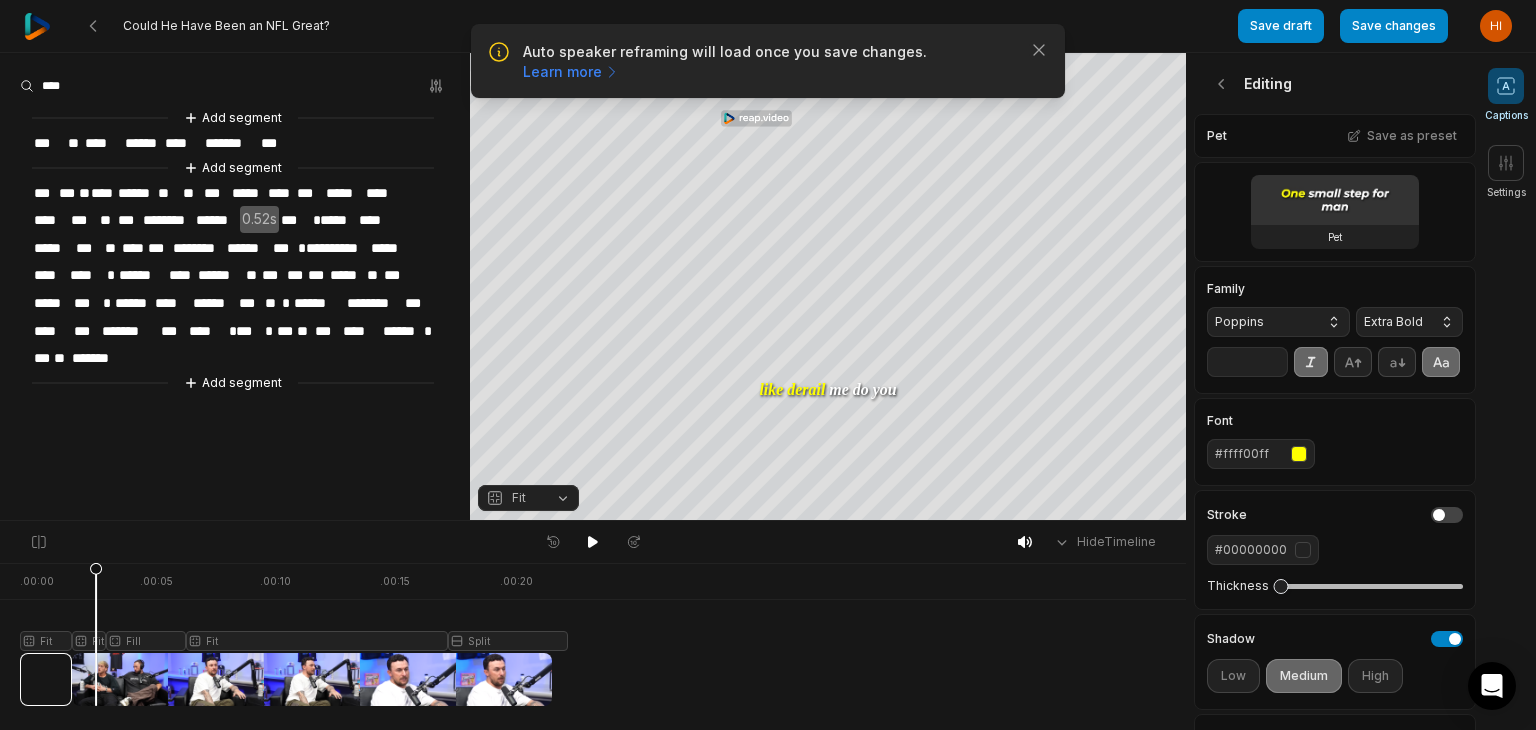 click at bounding box center [294, 634] 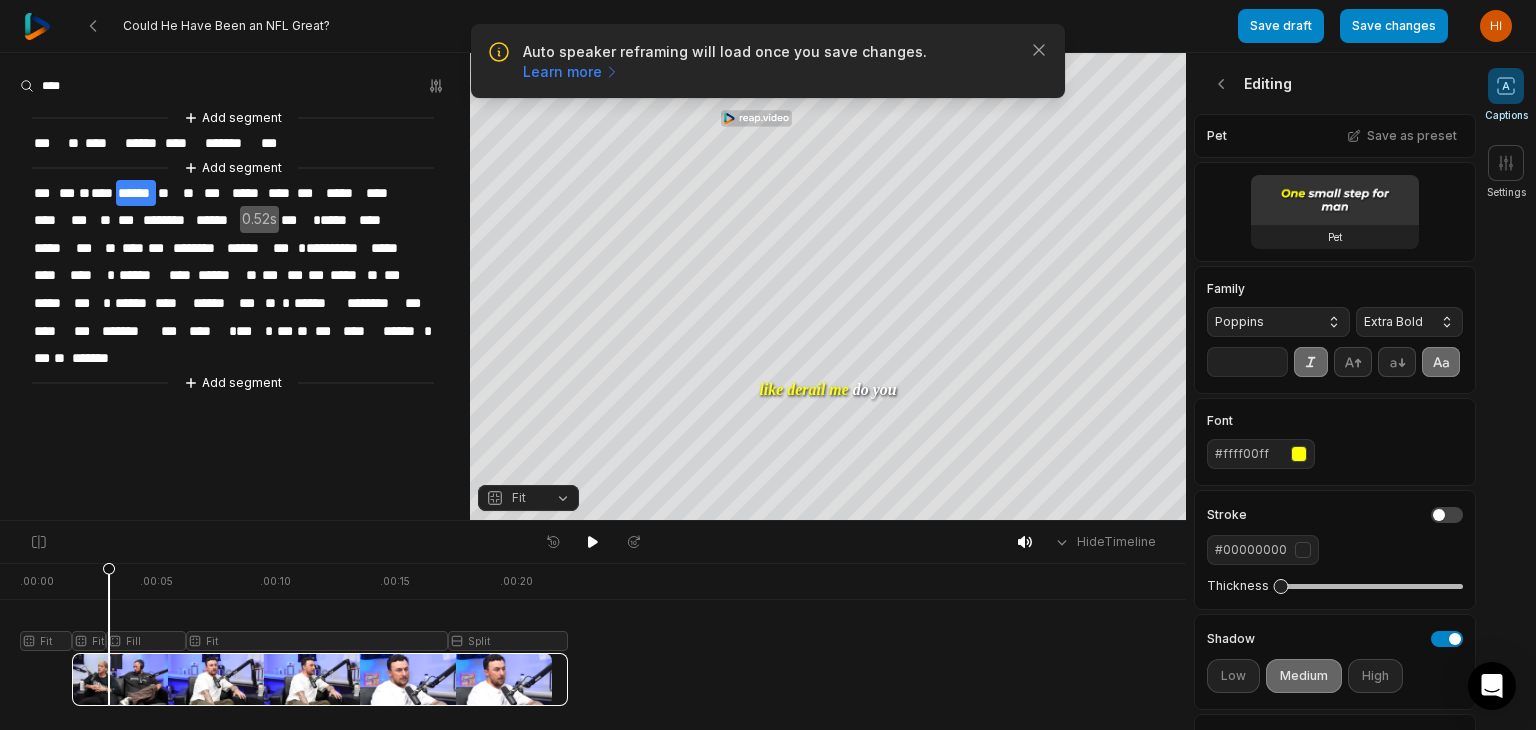 click at bounding box center [294, 634] 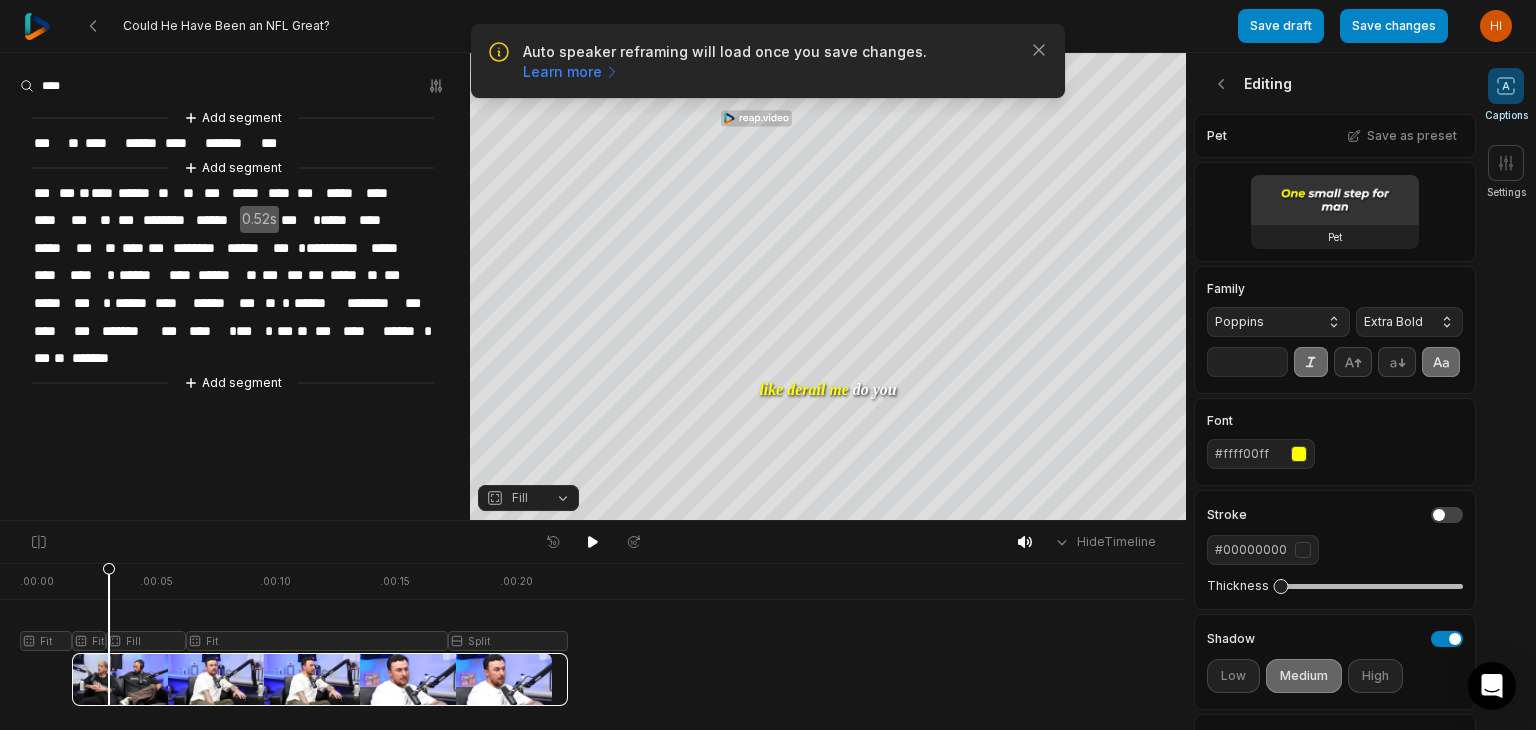 click at bounding box center (294, 634) 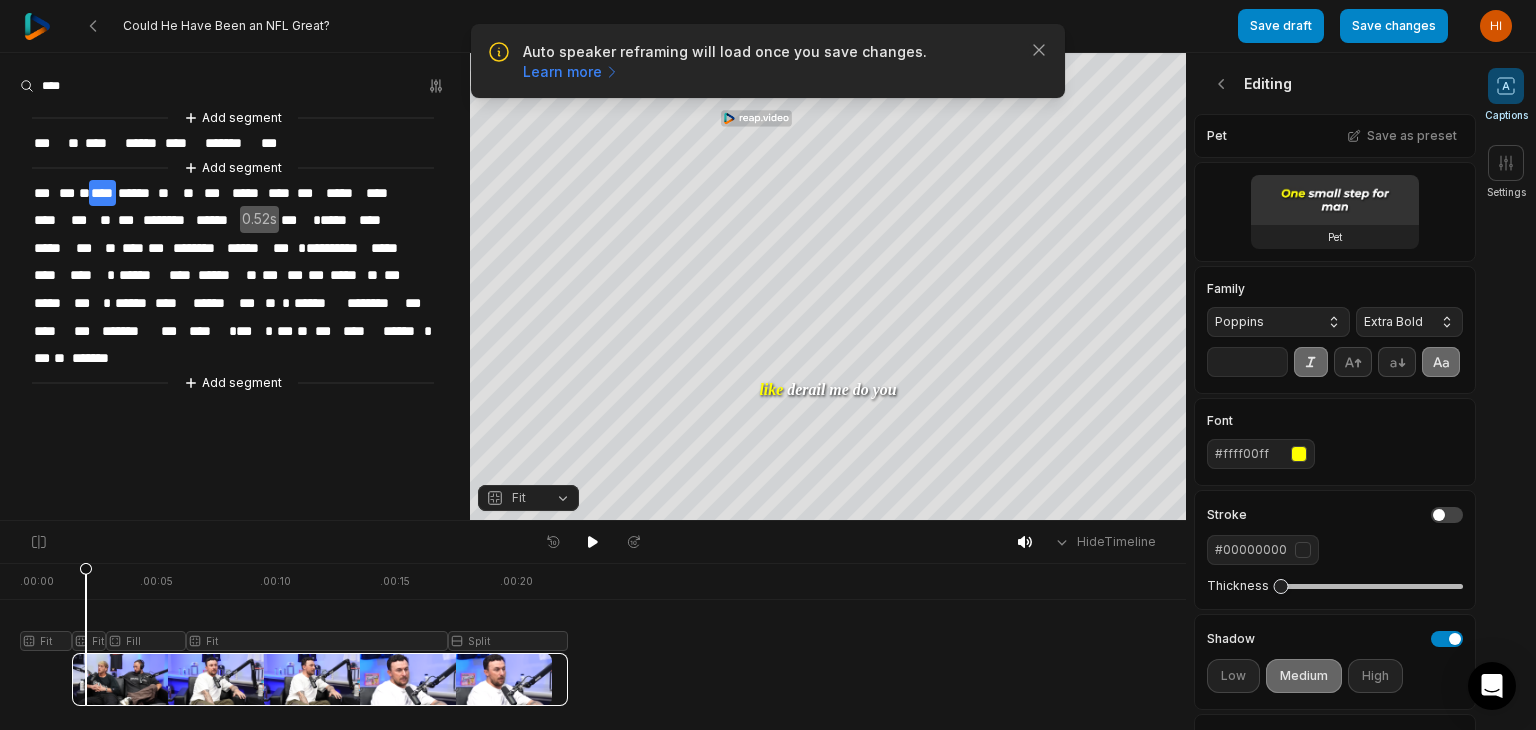 click at bounding box center (294, 634) 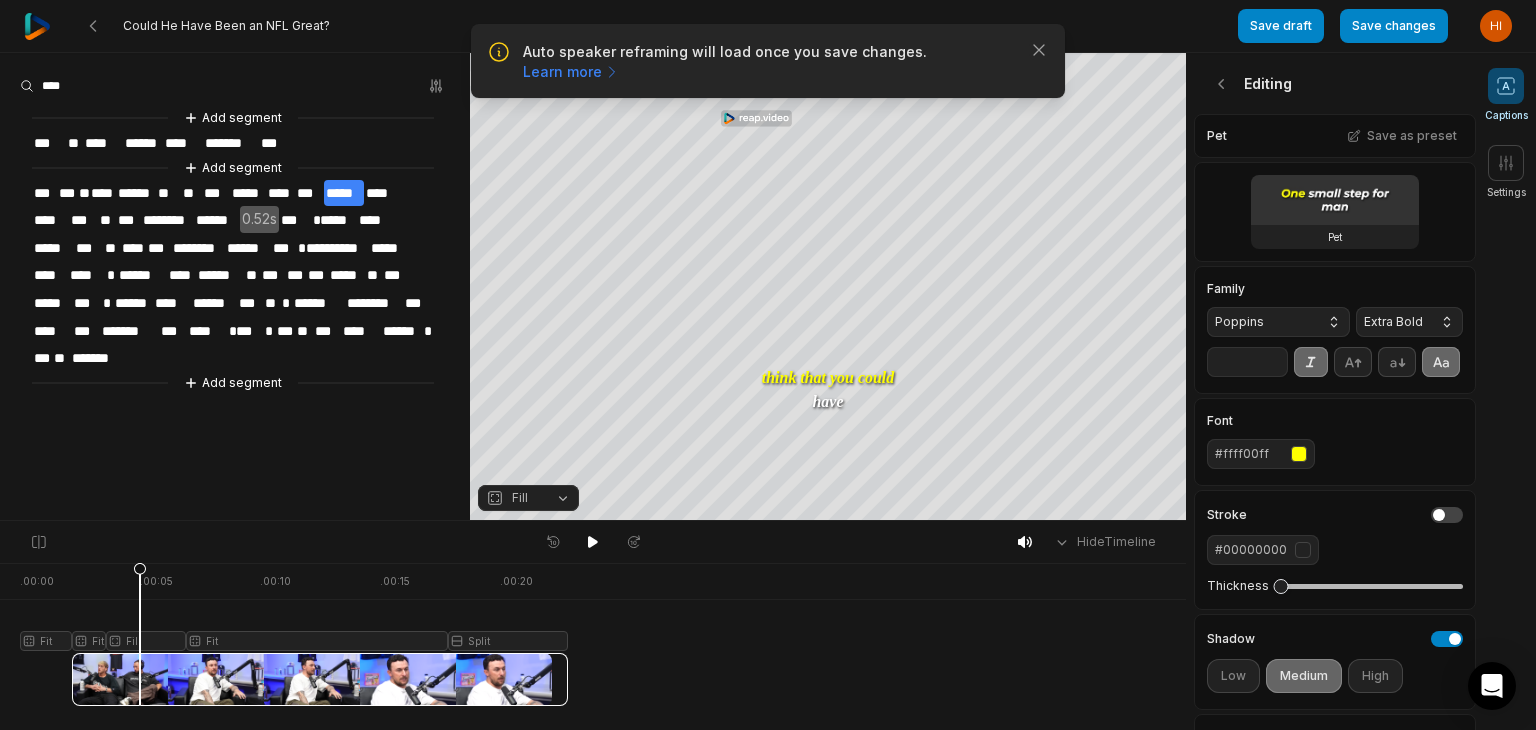 click at bounding box center [294, 634] 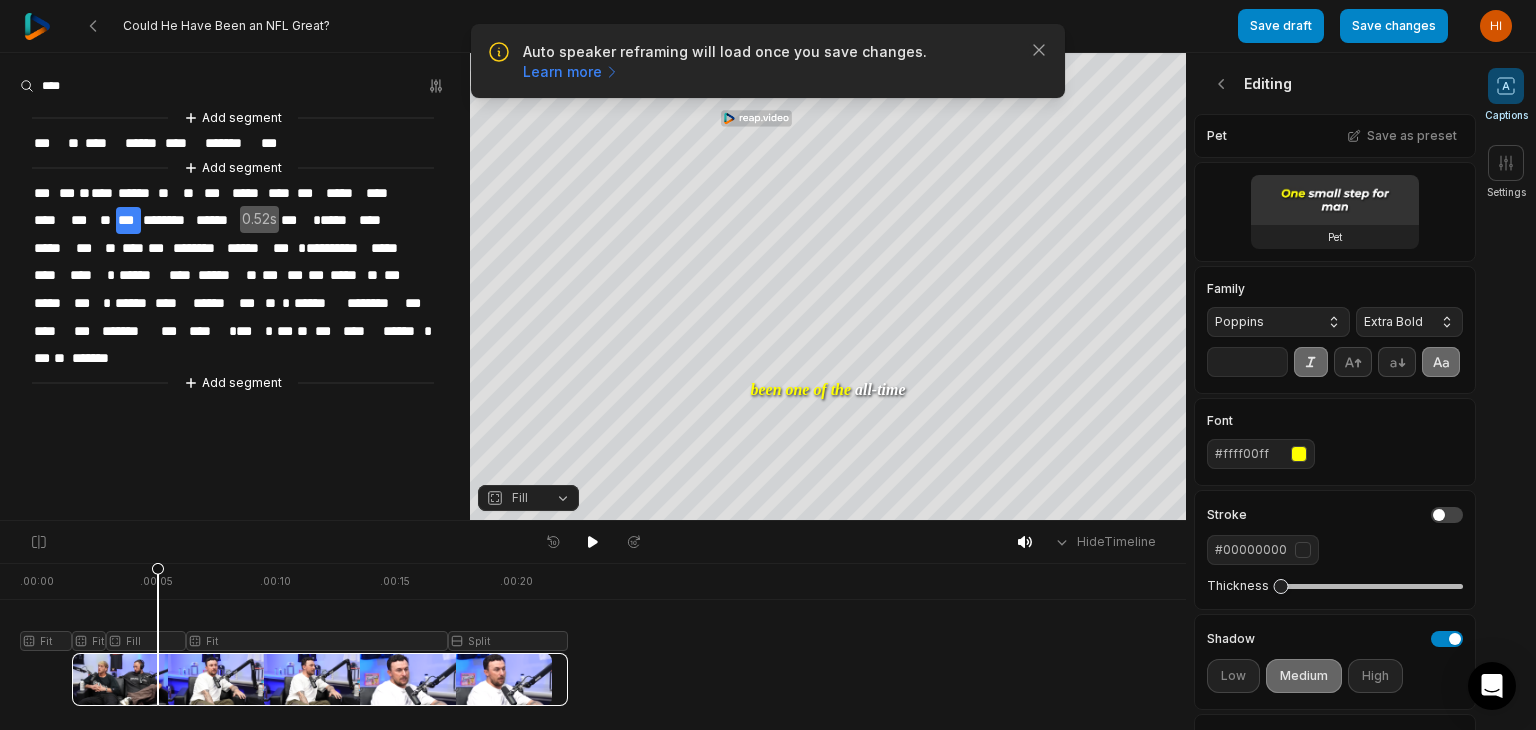 click at bounding box center (294, 634) 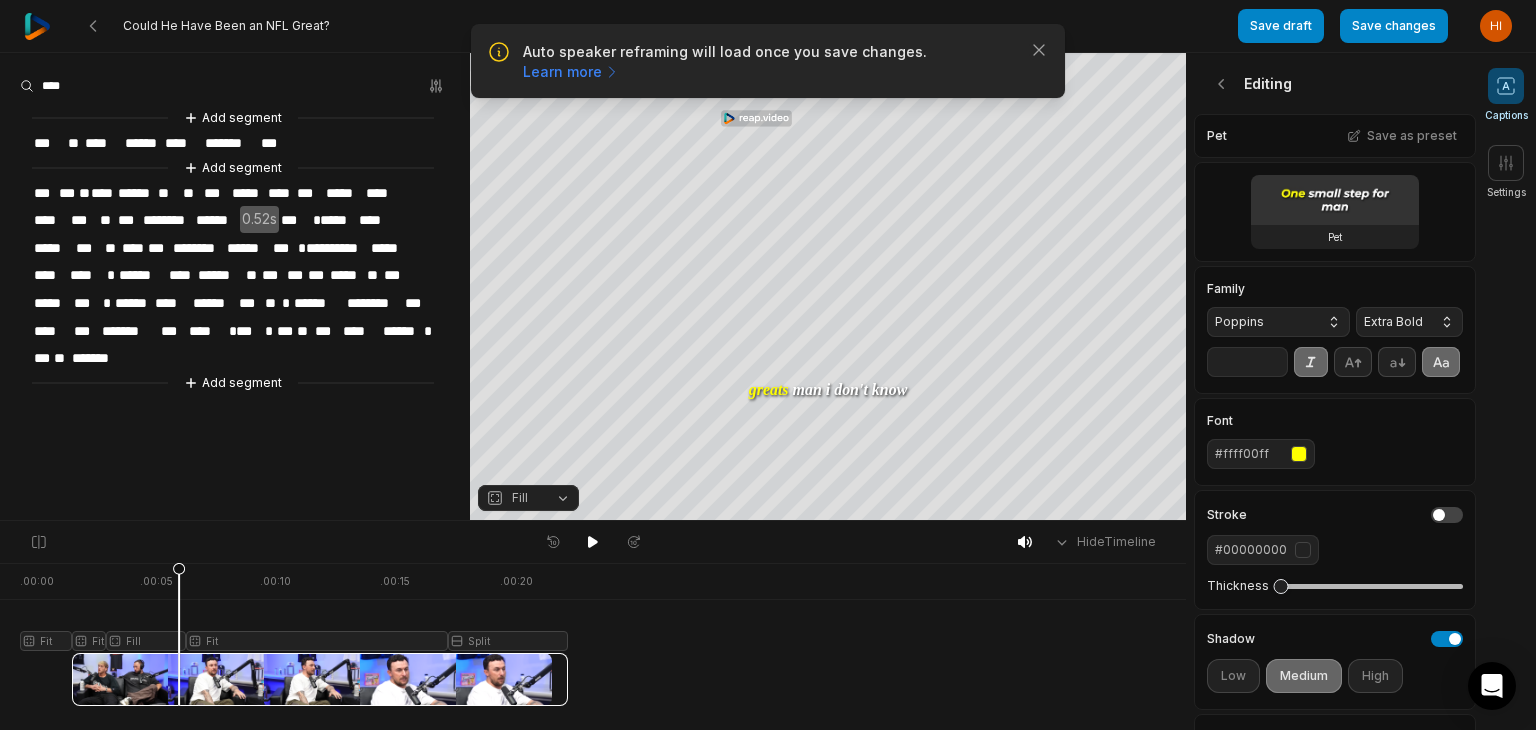 click at bounding box center (294, 634) 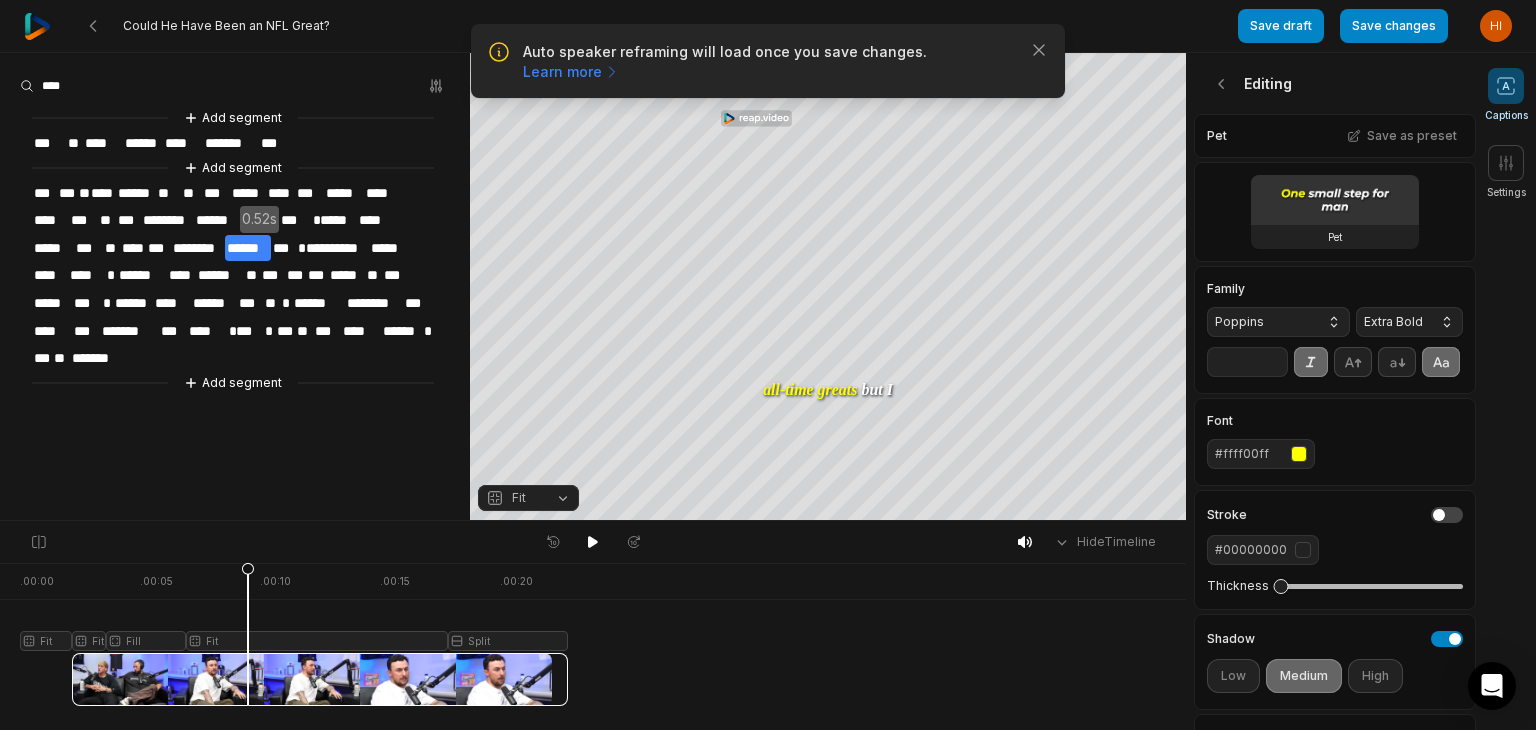 click at bounding box center [294, 634] 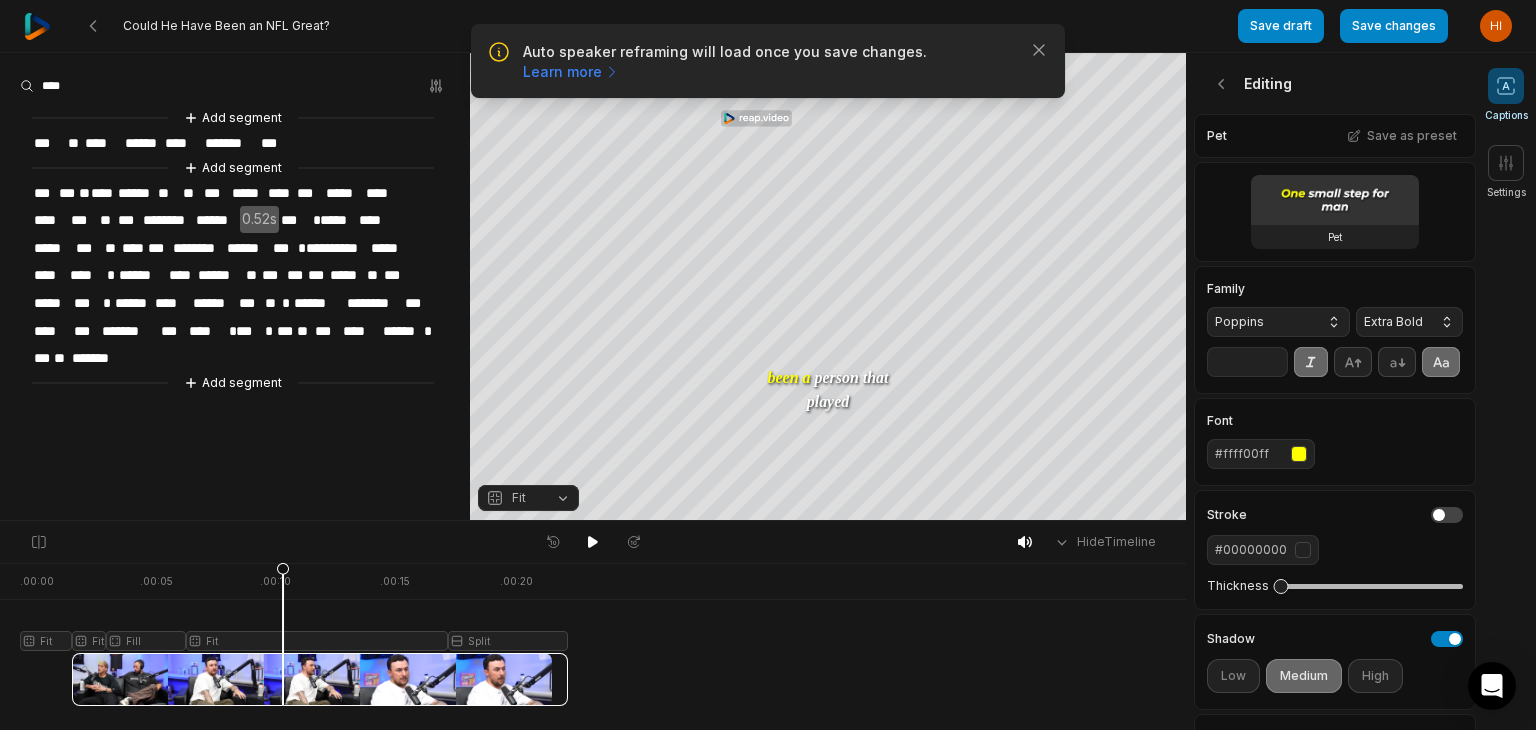 click at bounding box center [294, 634] 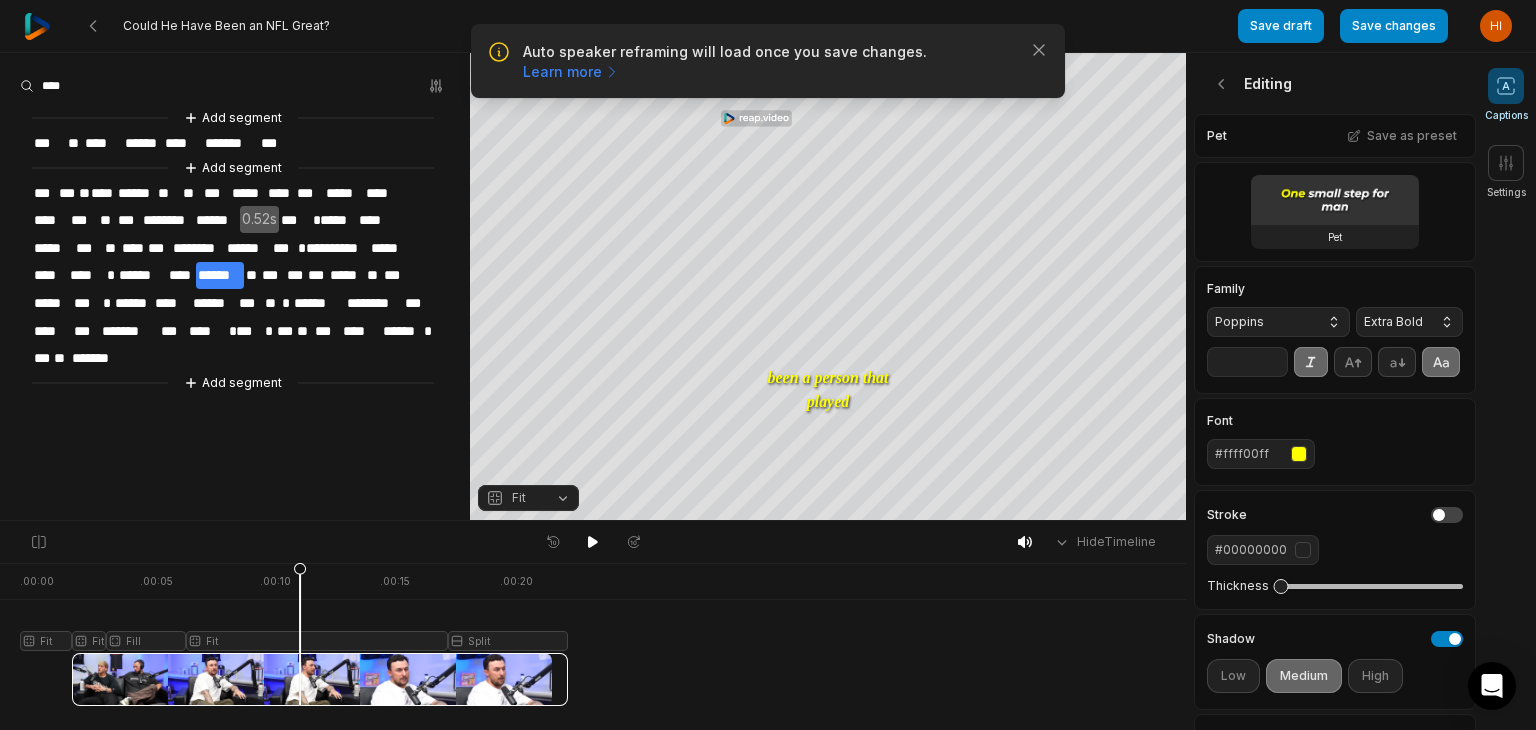 click at bounding box center [294, 634] 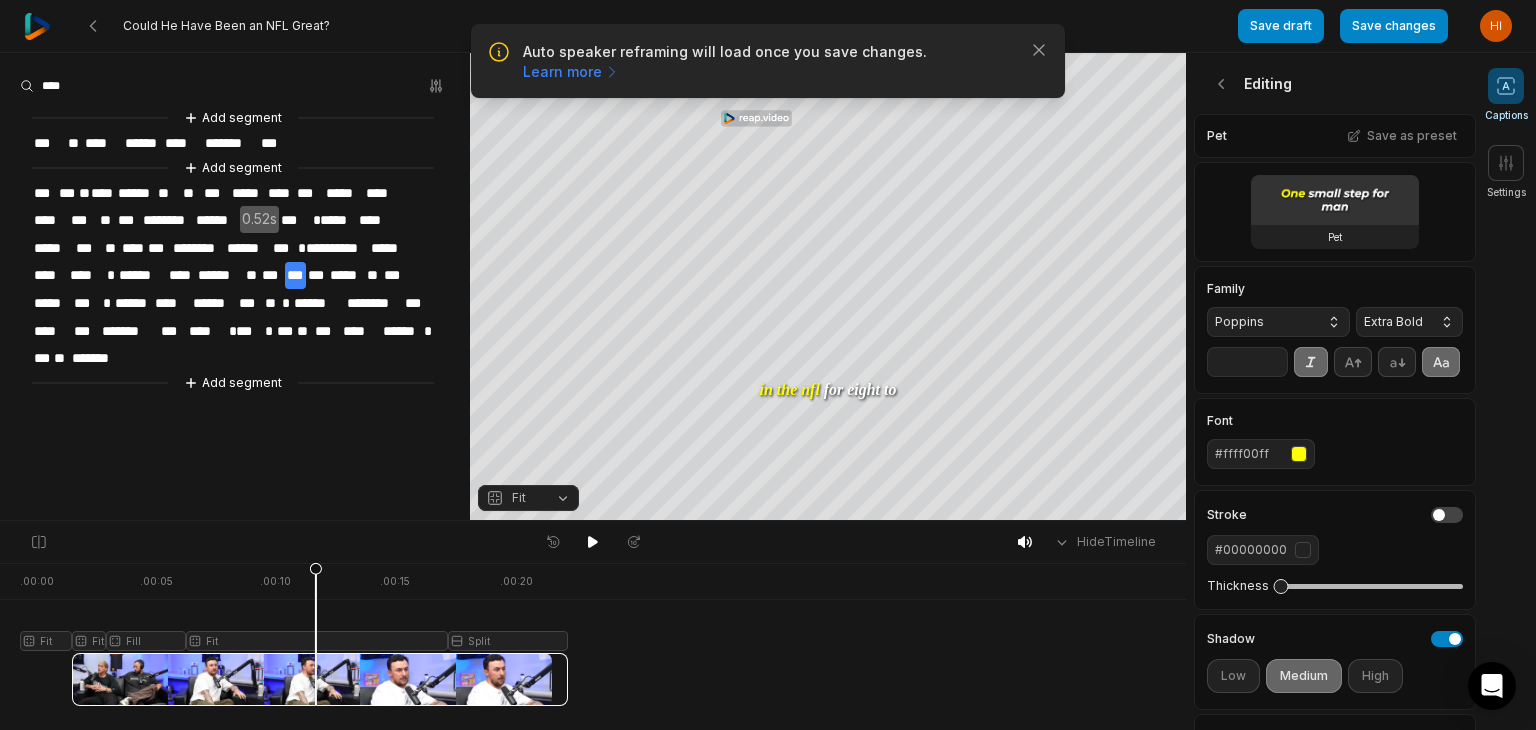 click at bounding box center [294, 634] 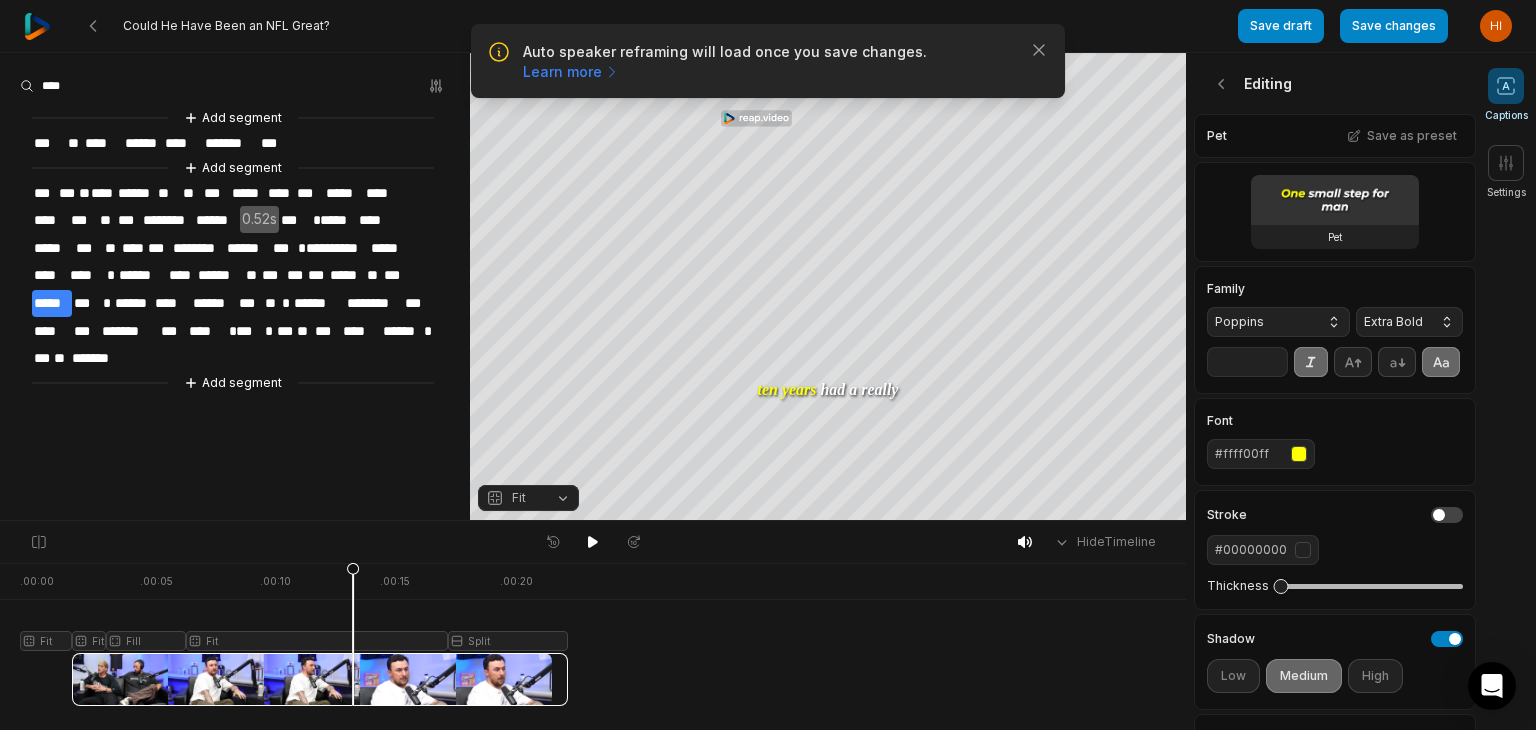 click at bounding box center [294, 634] 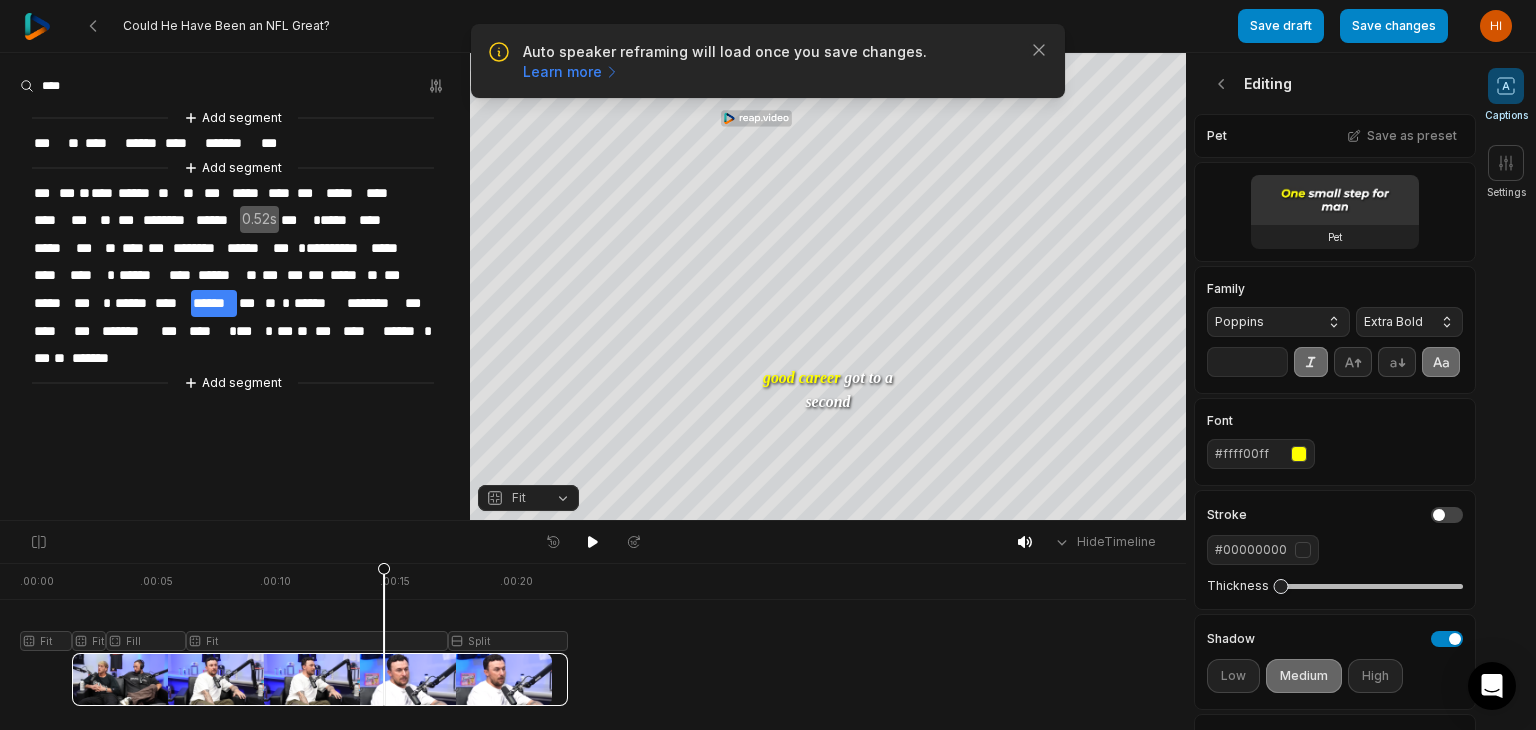 click at bounding box center [294, 634] 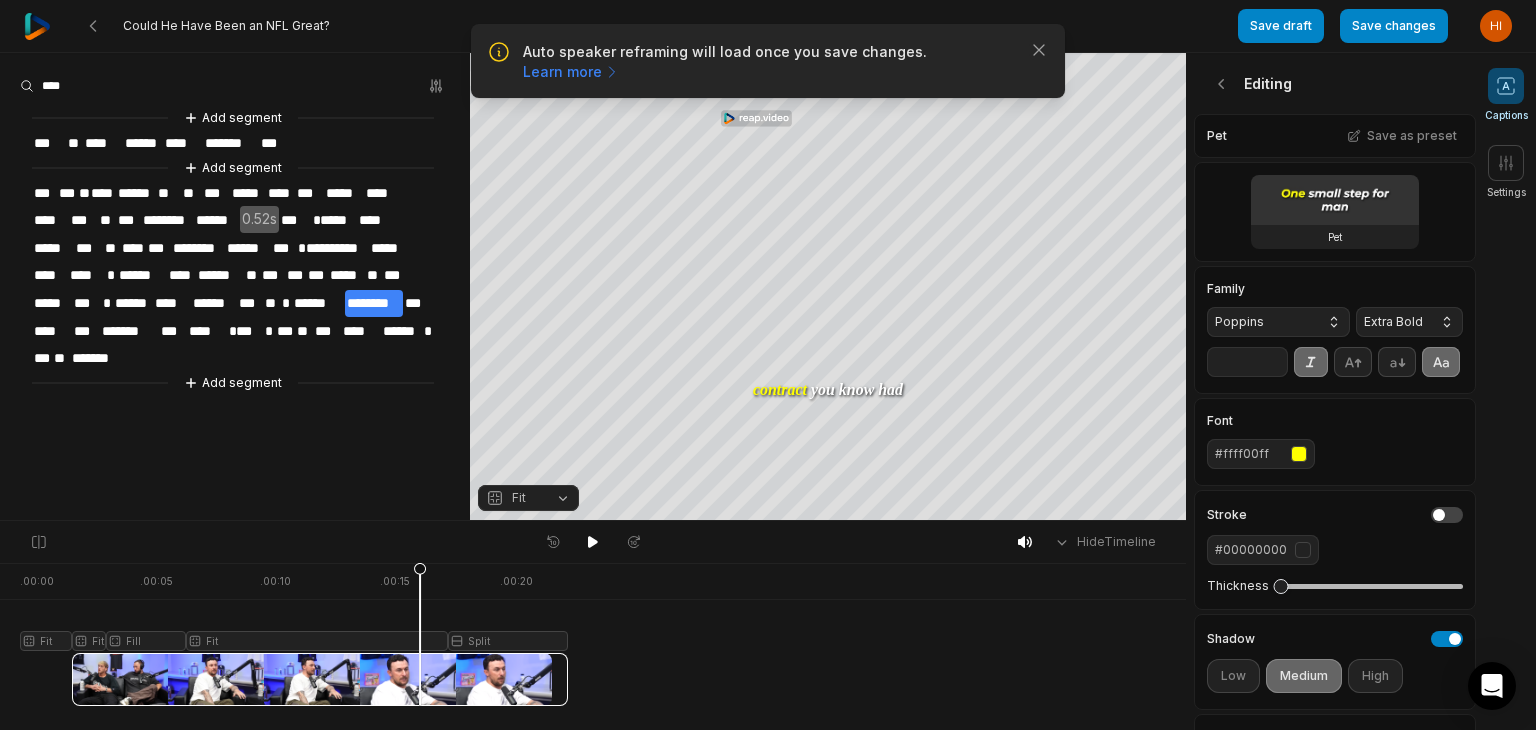 click at bounding box center (294, 634) 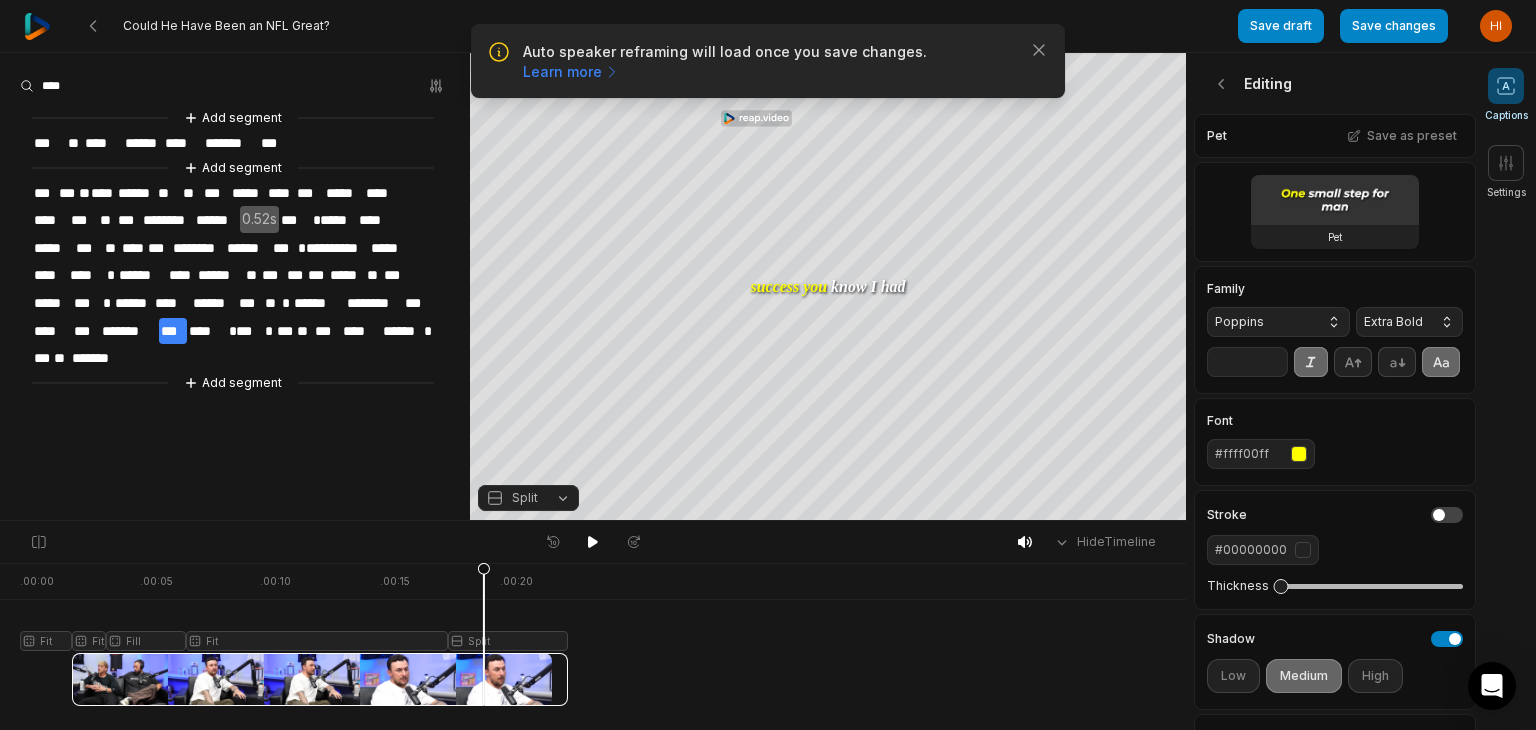 click at bounding box center [294, 634] 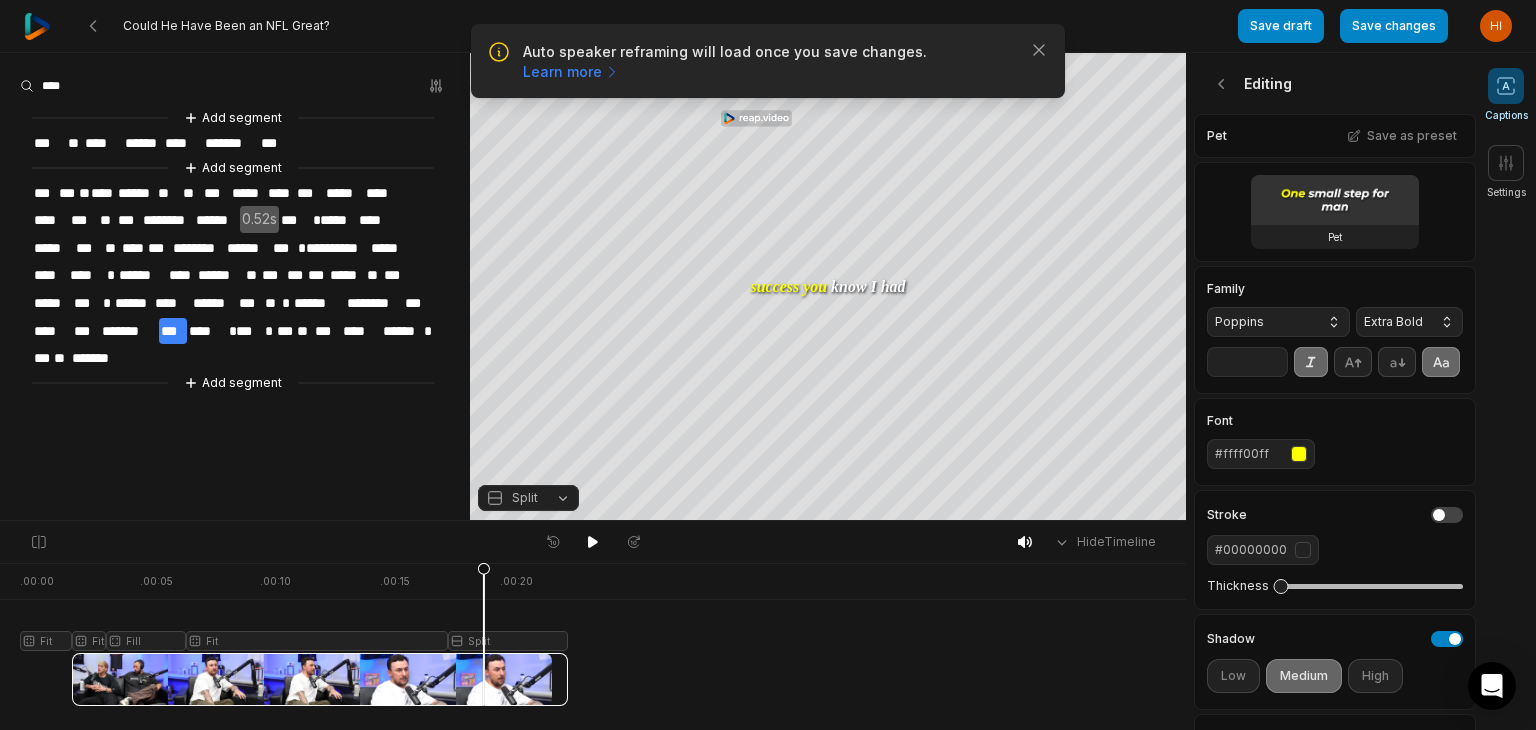 click at bounding box center (294, 634) 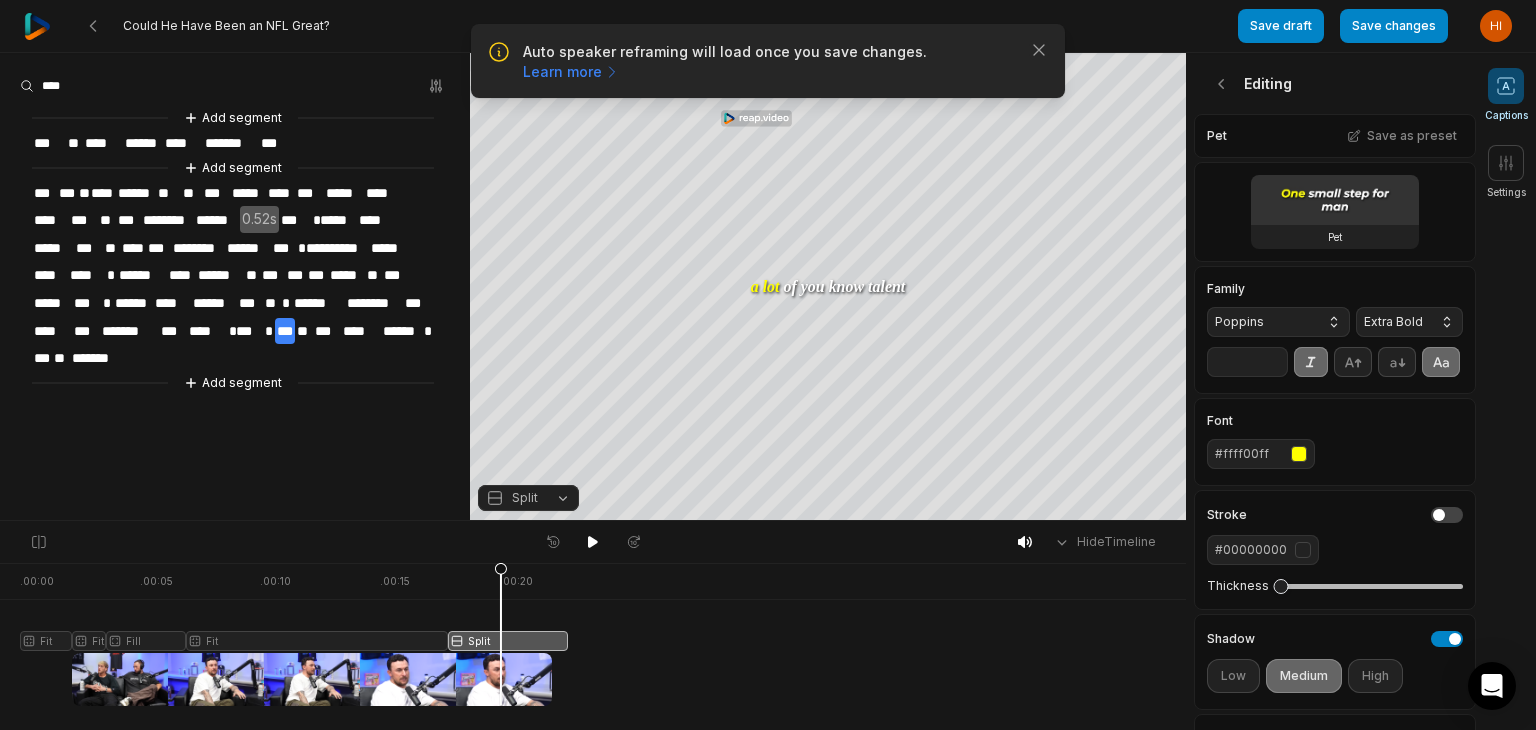 click on "Split" at bounding box center [528, 498] 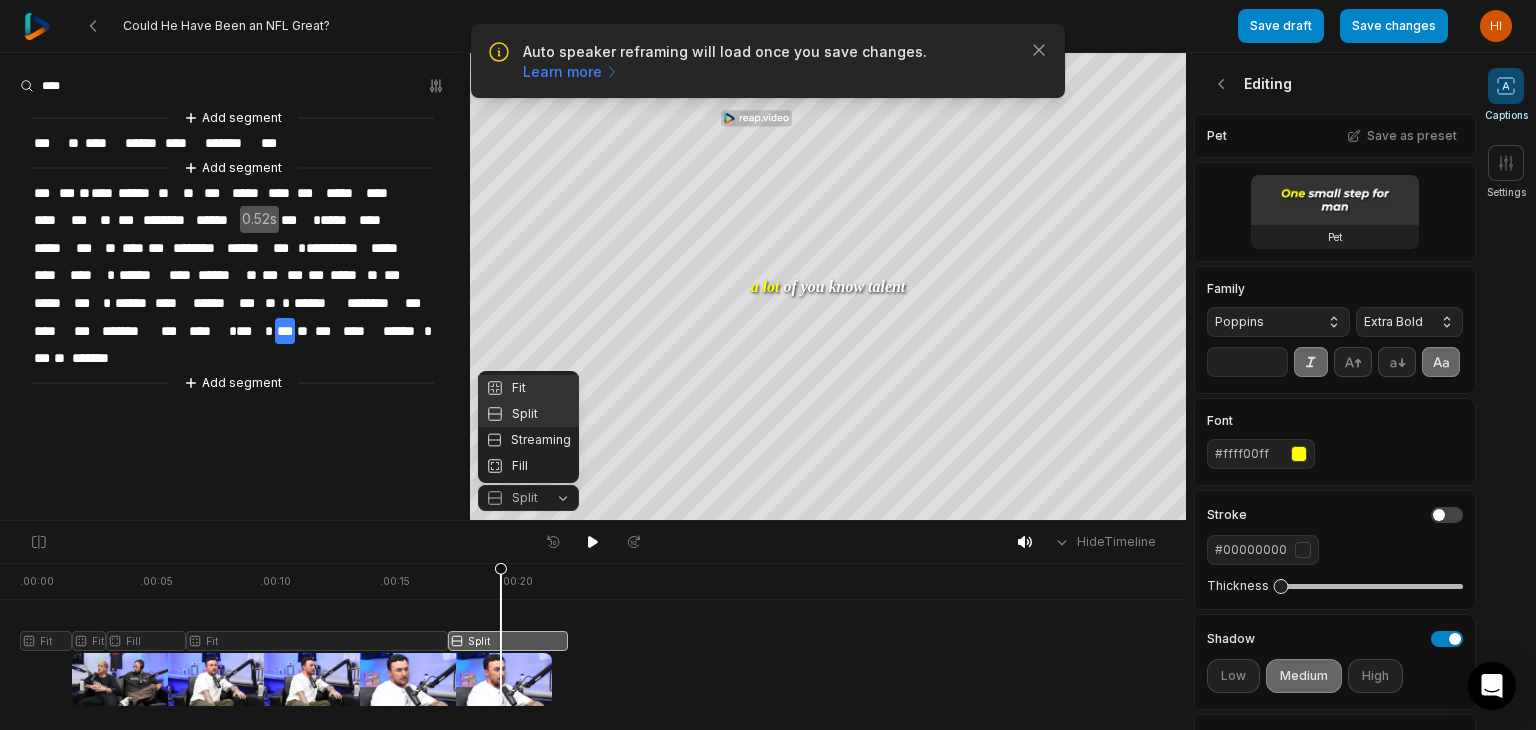 click on "Fit" at bounding box center (528, 388) 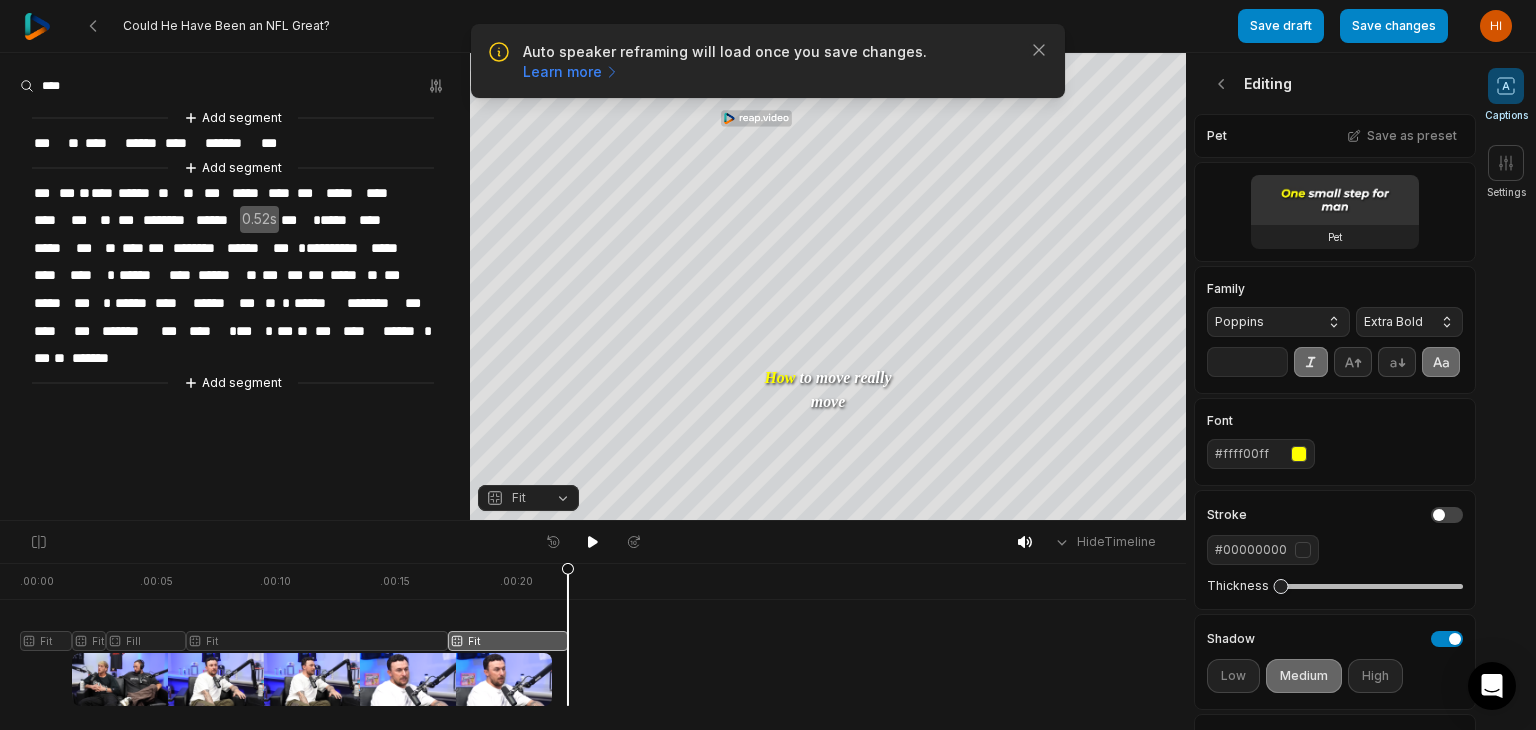 drag, startPoint x: 497, startPoint y: 571, endPoint x: 199, endPoint y: 563, distance: 298.10736 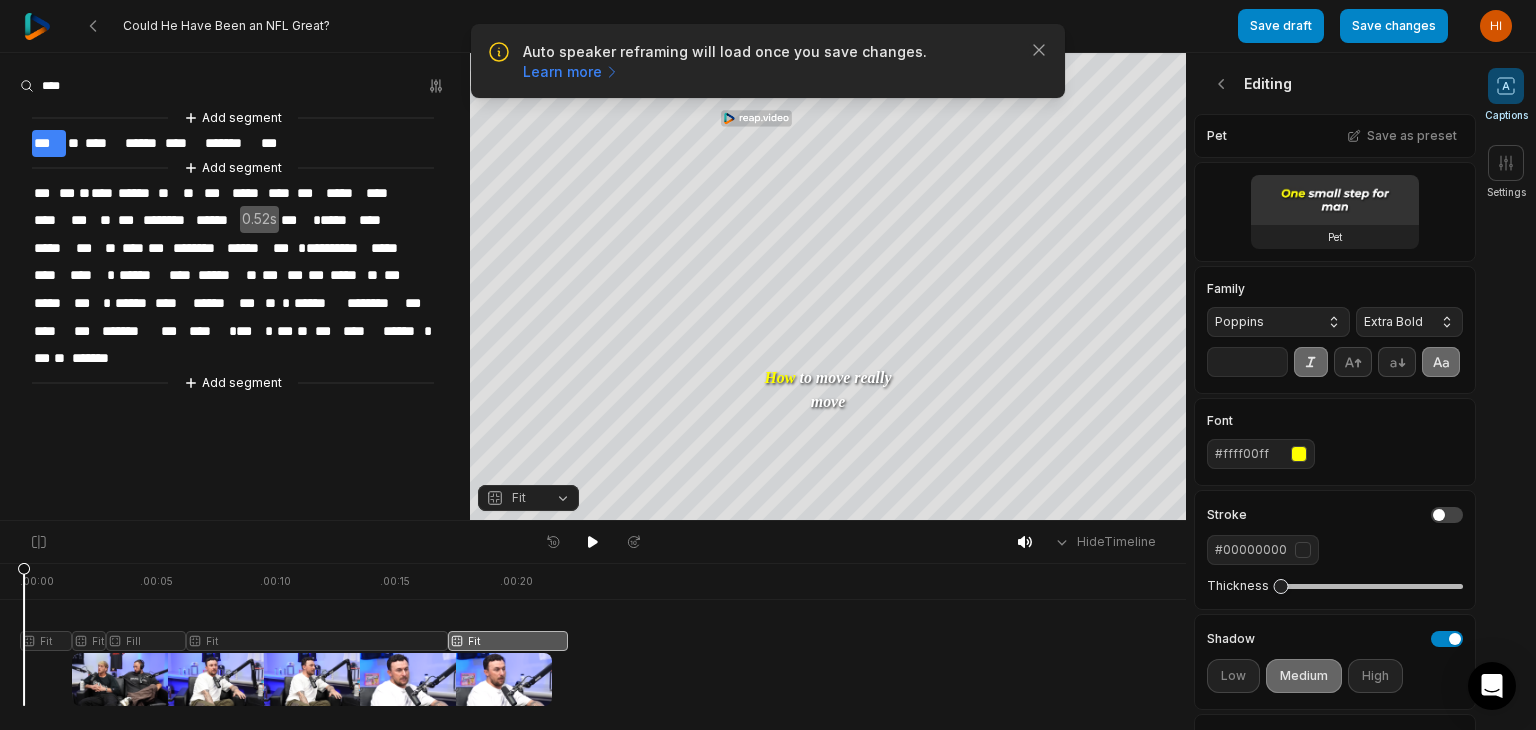 drag, startPoint x: 572, startPoint y: 575, endPoint x: 24, endPoint y: 581, distance: 548.03284 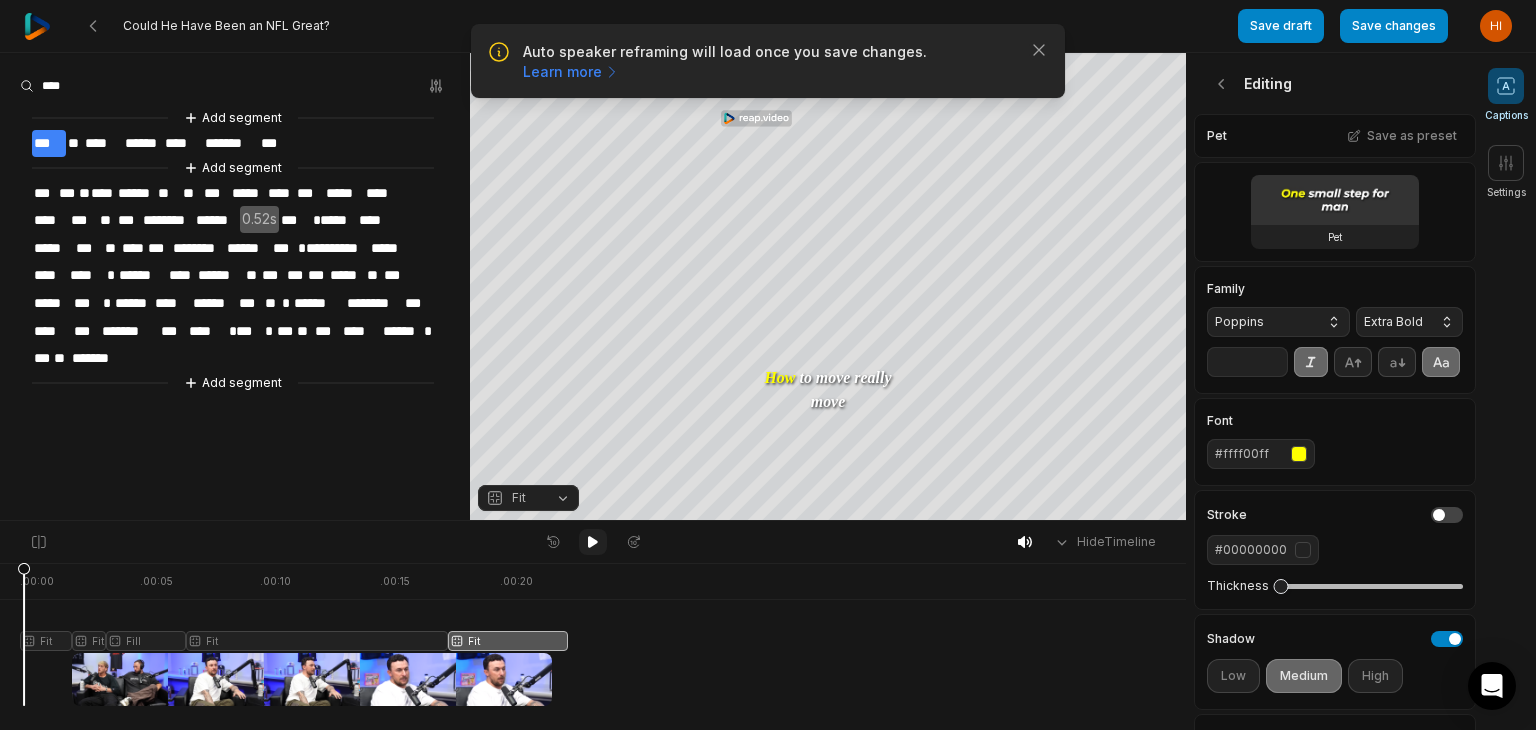 click 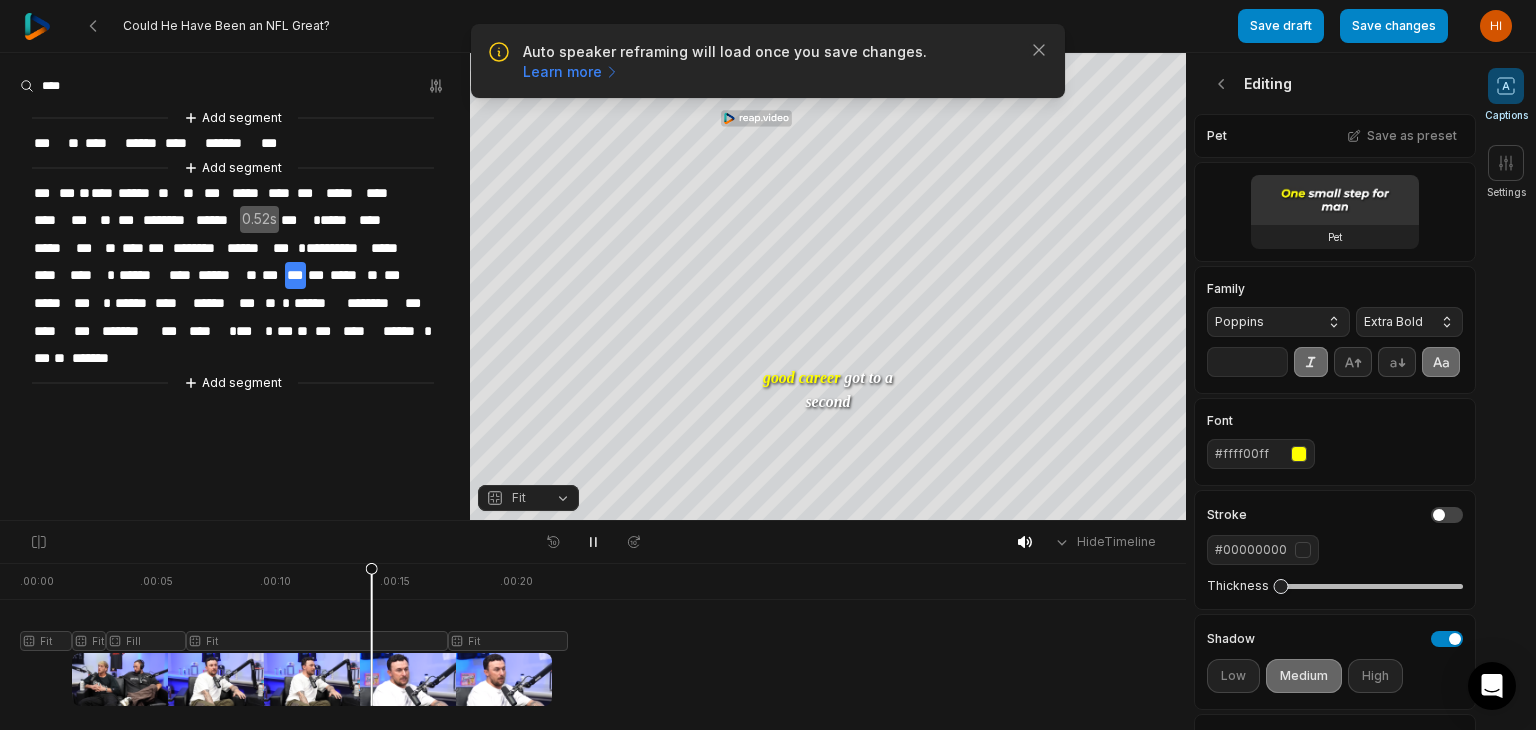 click on "***" at bounding box center [317, 275] 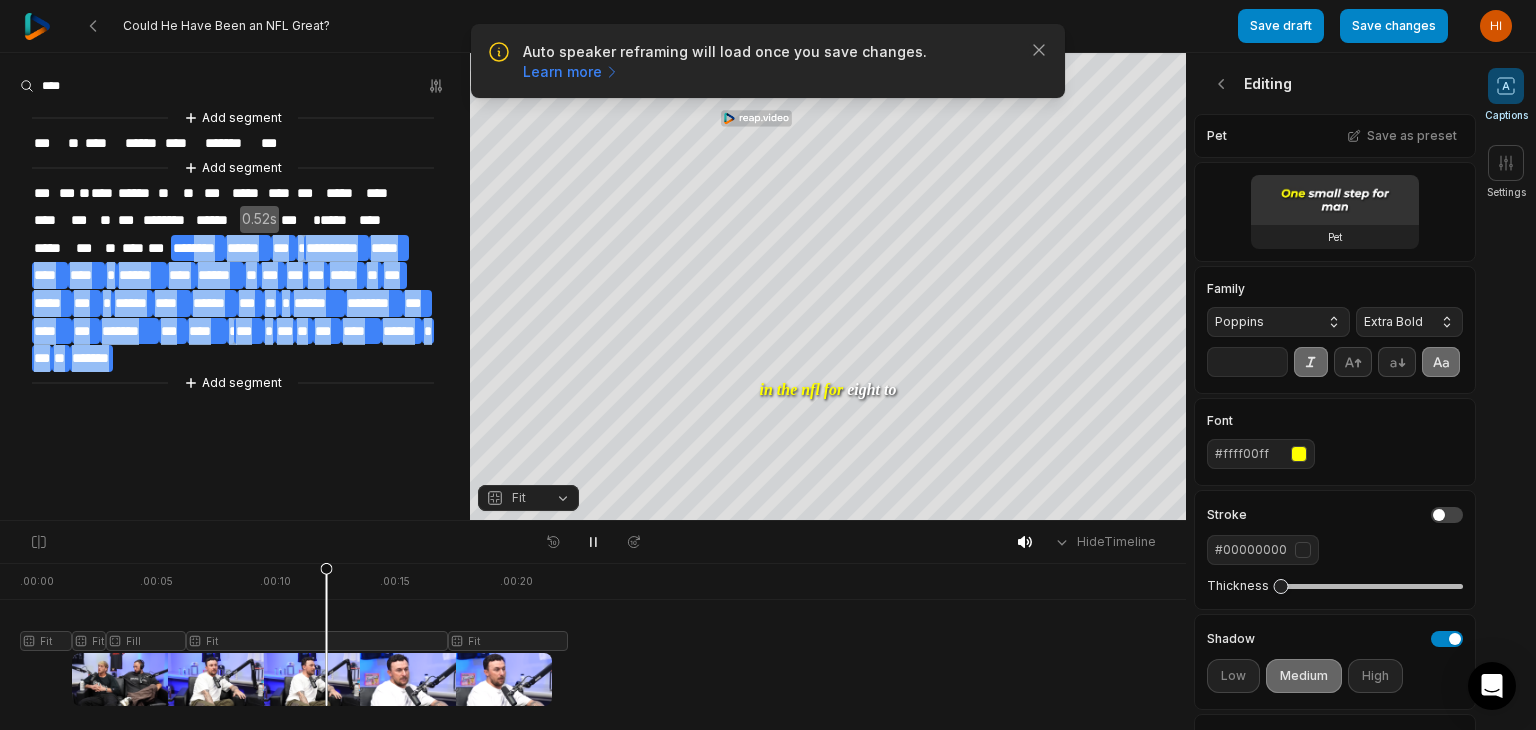click on "***" at bounding box center (317, 275) 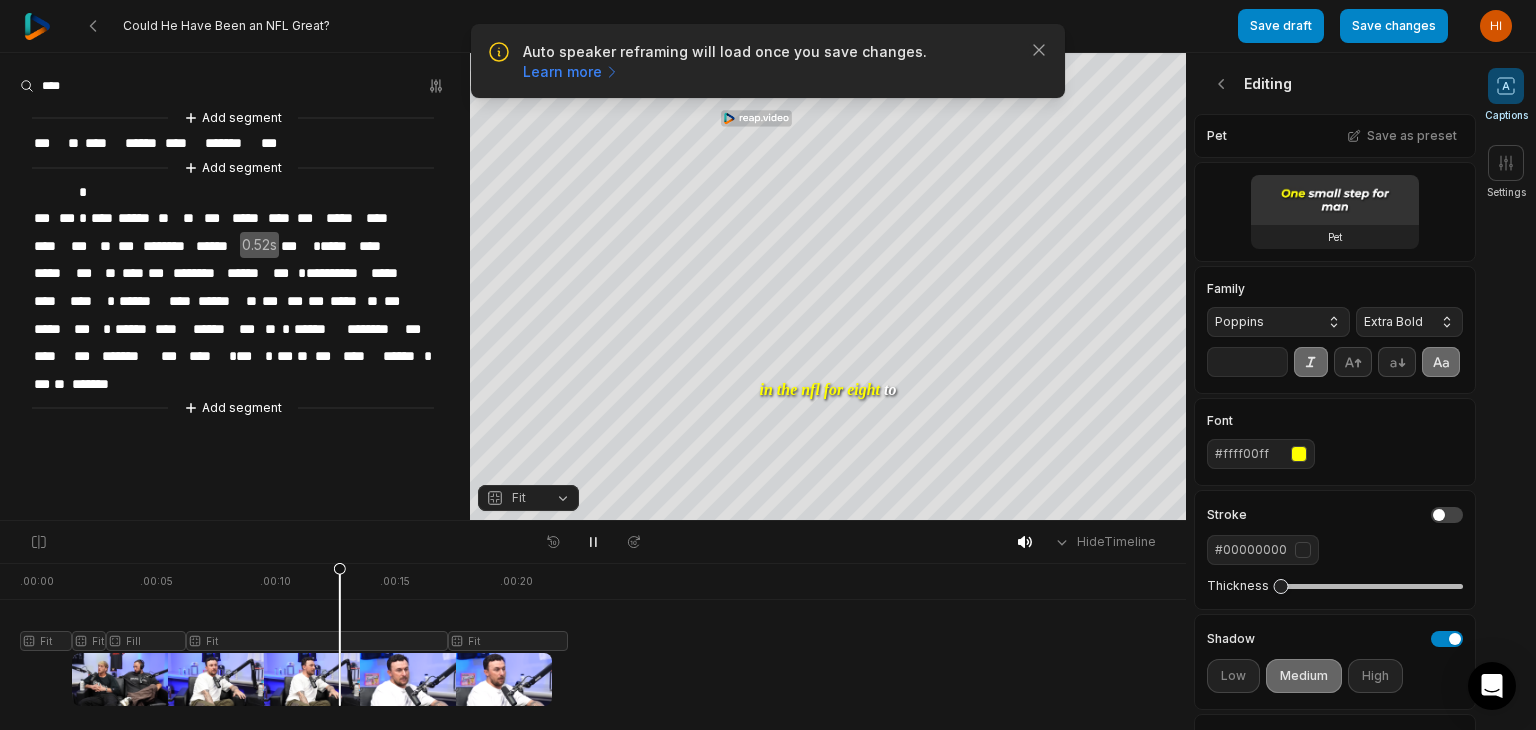 click on "***" at bounding box center (295, 301) 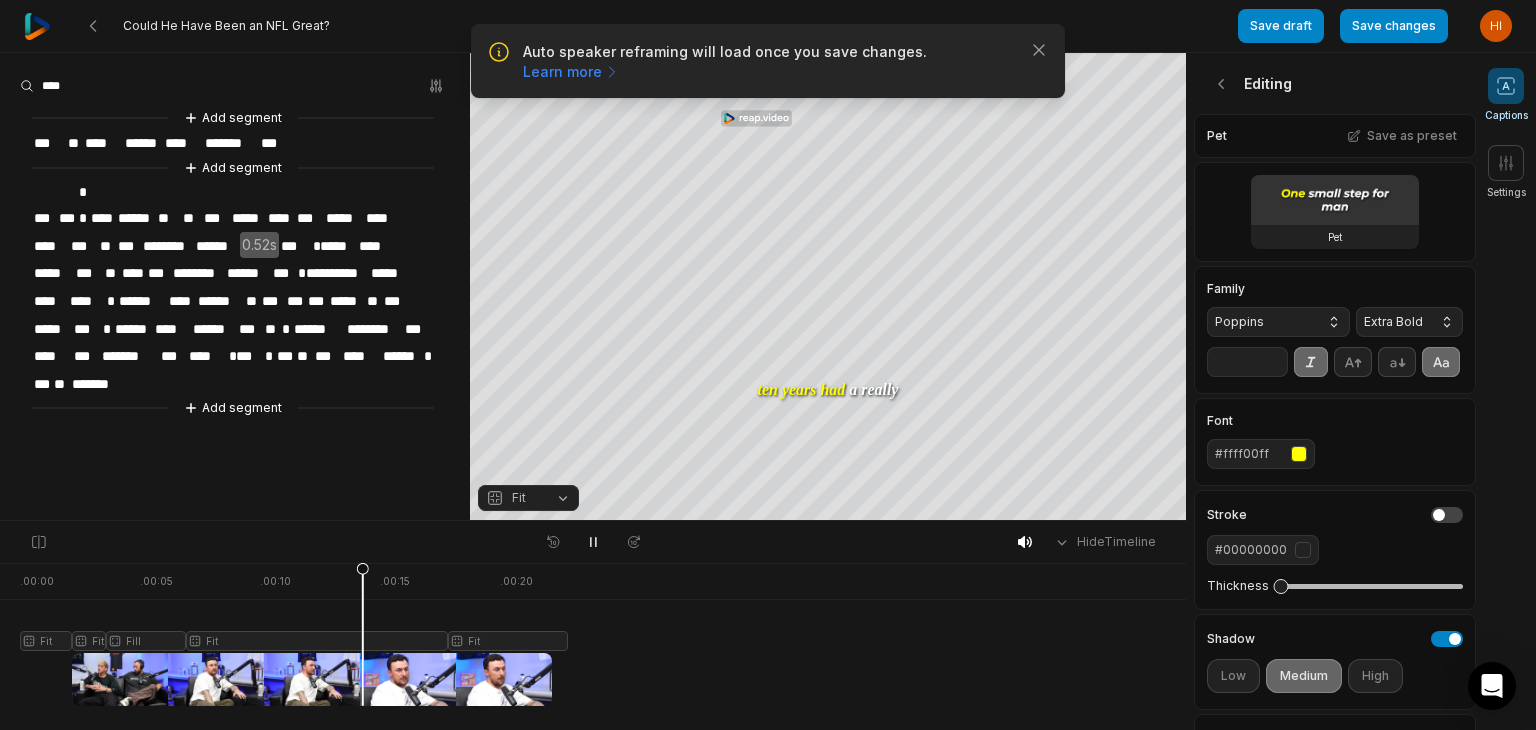 type 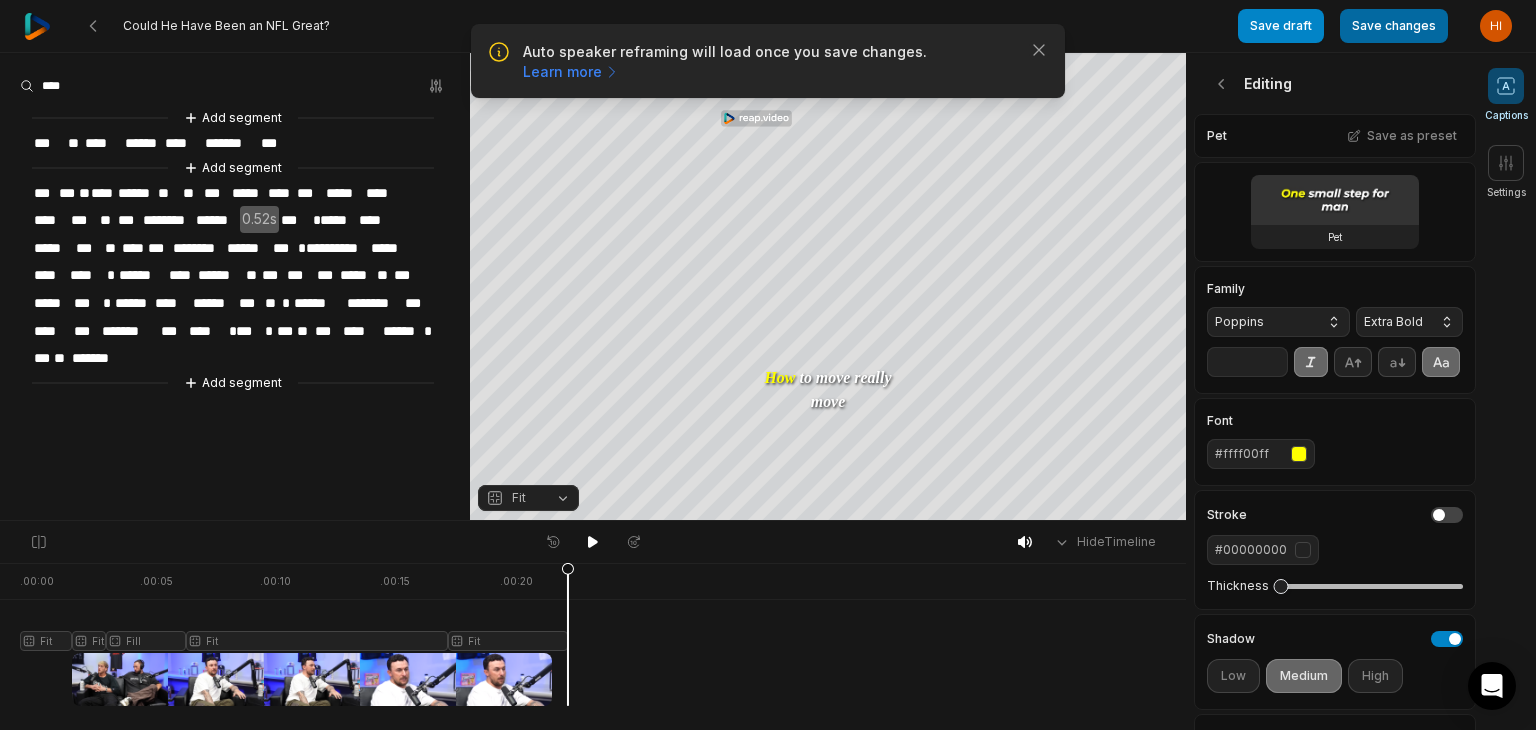 click on "Save changes" at bounding box center (1394, 26) 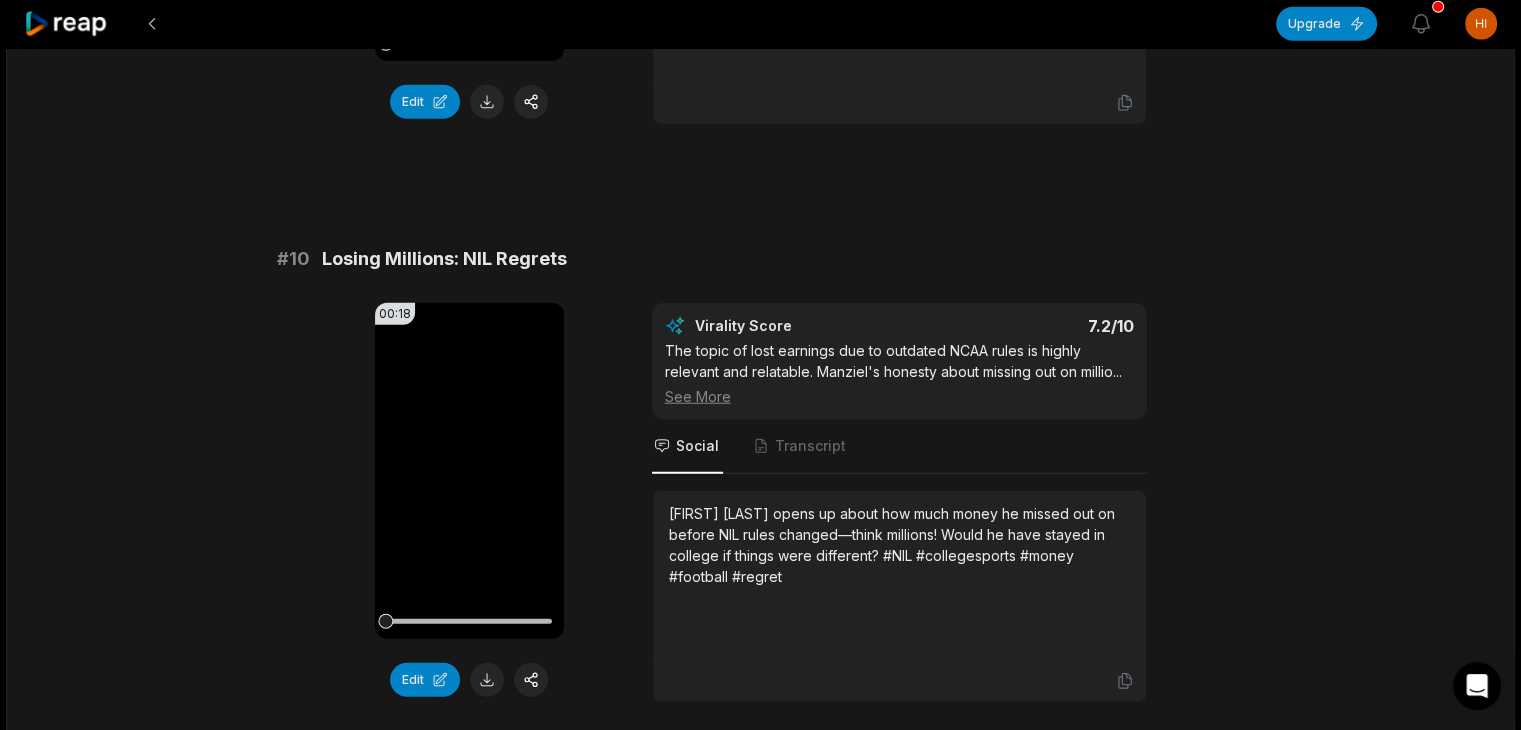 scroll, scrollTop: 5383, scrollLeft: 0, axis: vertical 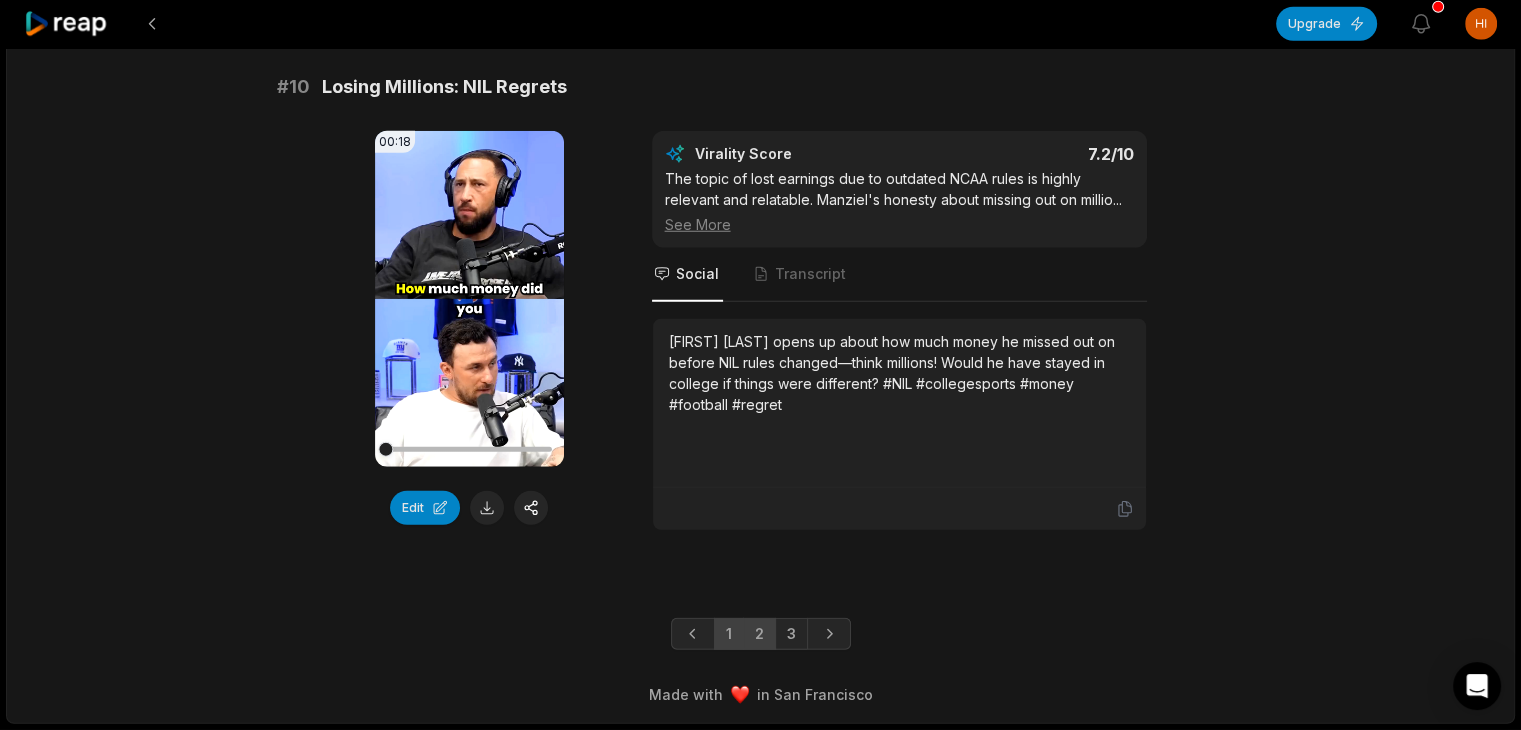 click on "2" at bounding box center (759, 634) 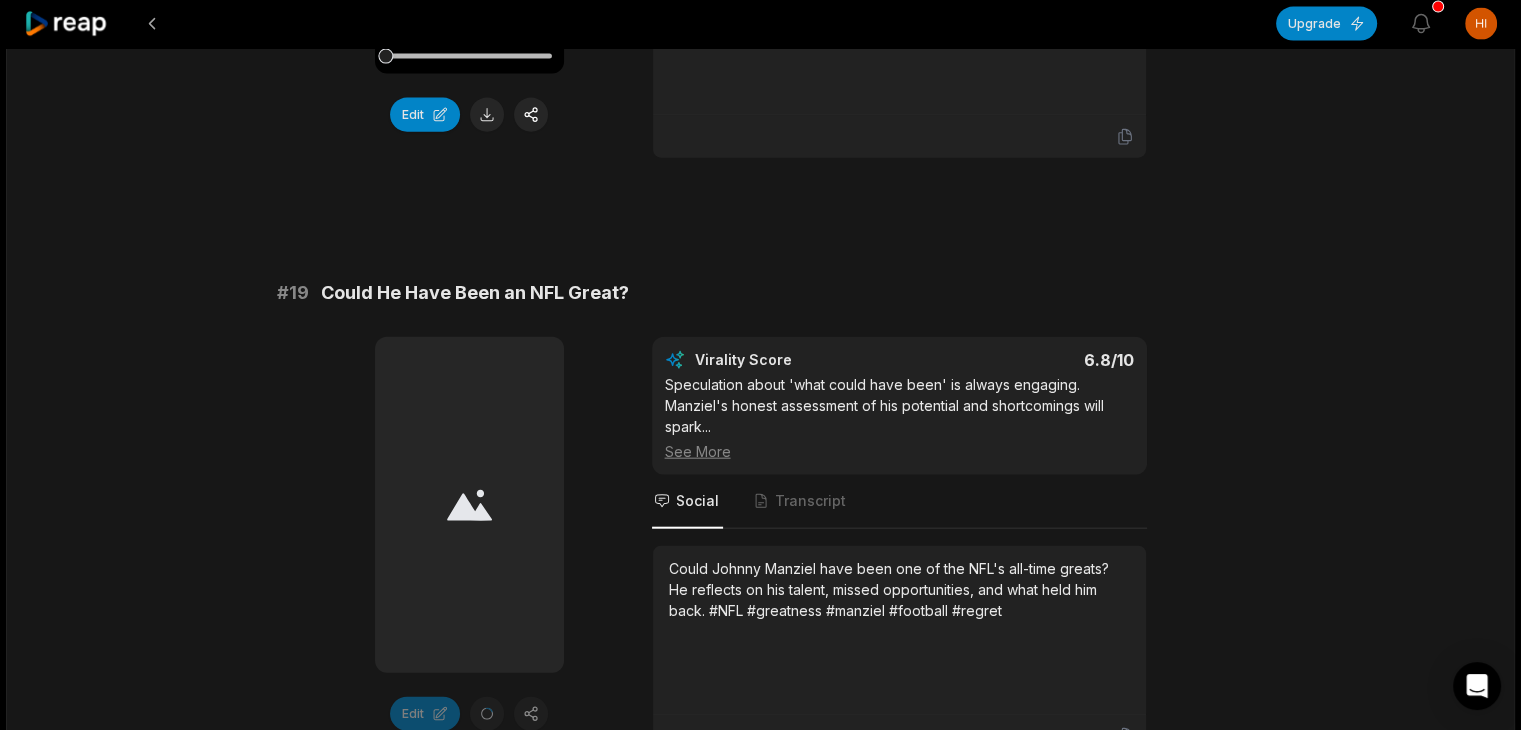 scroll, scrollTop: 4783, scrollLeft: 0, axis: vertical 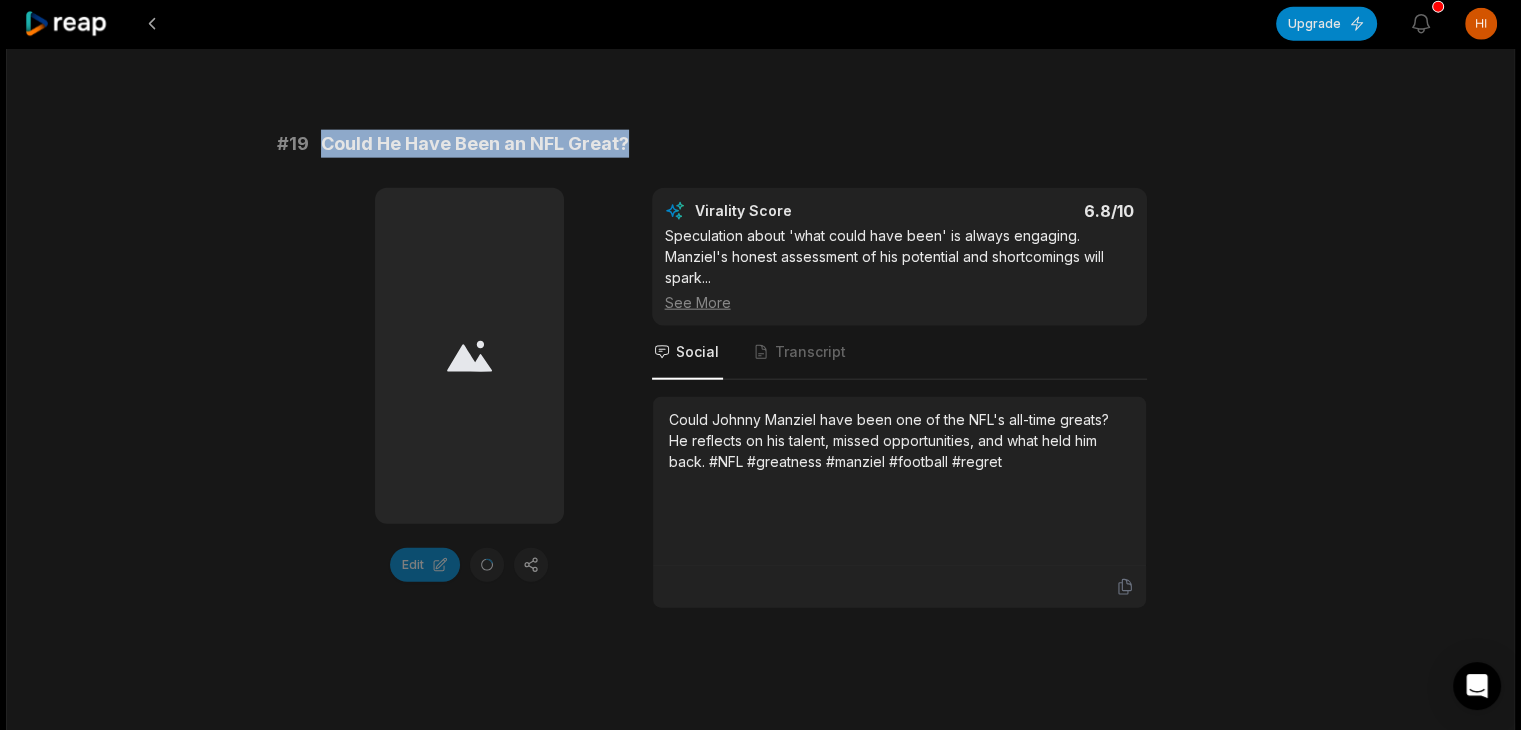 drag, startPoint x: 316, startPoint y: 136, endPoint x: 636, endPoint y: 133, distance: 320.01407 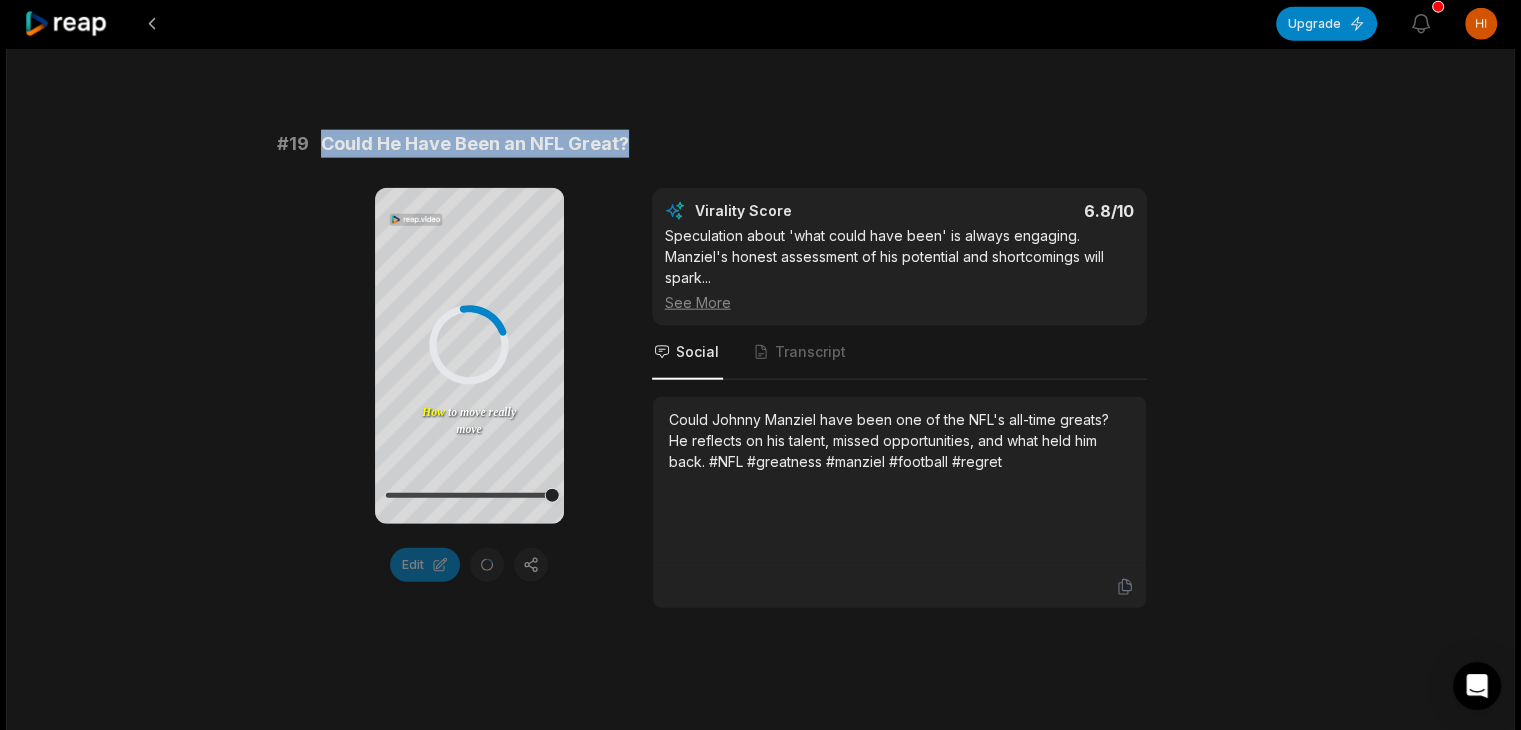 copy on "Could He Have Been an NFL Great?" 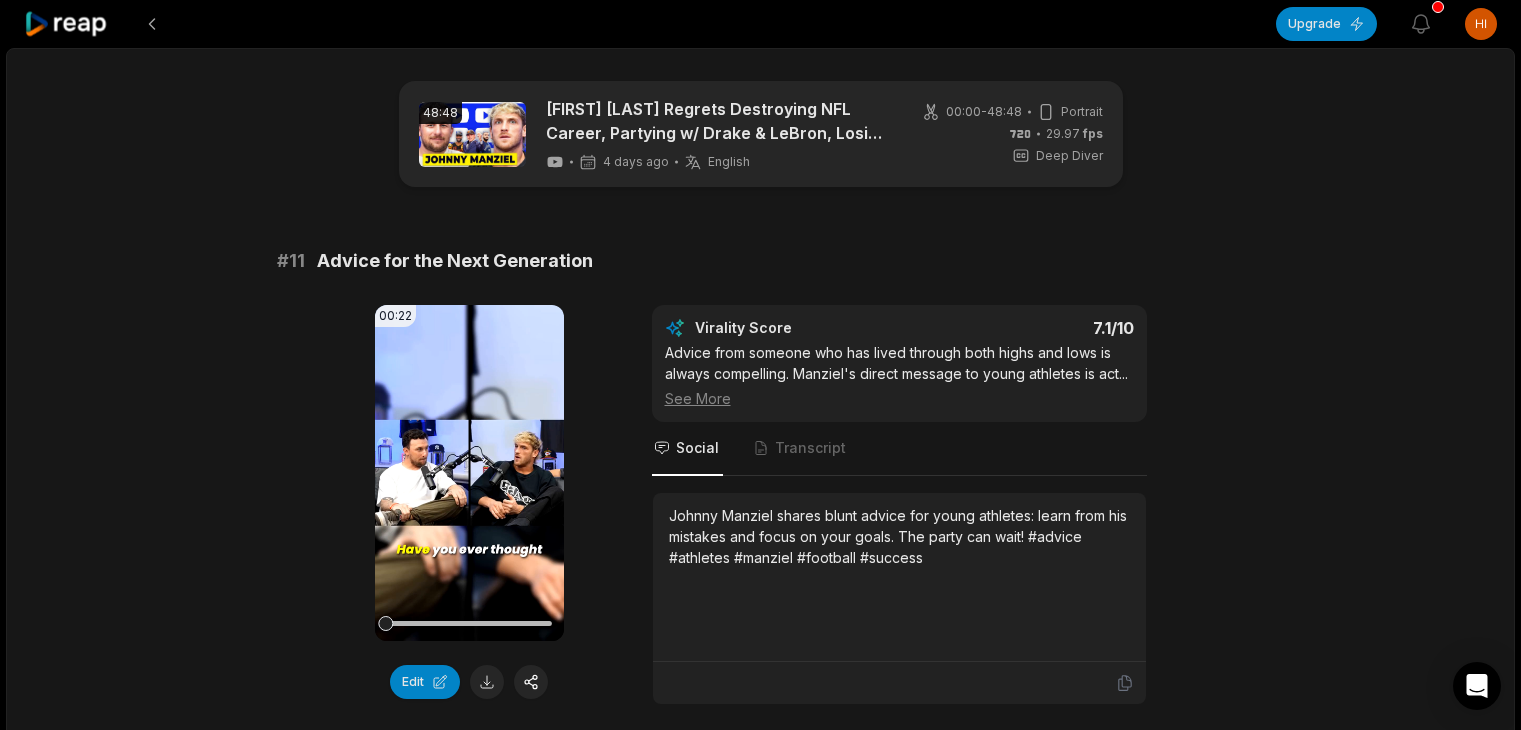 scroll, scrollTop: 4783, scrollLeft: 0, axis: vertical 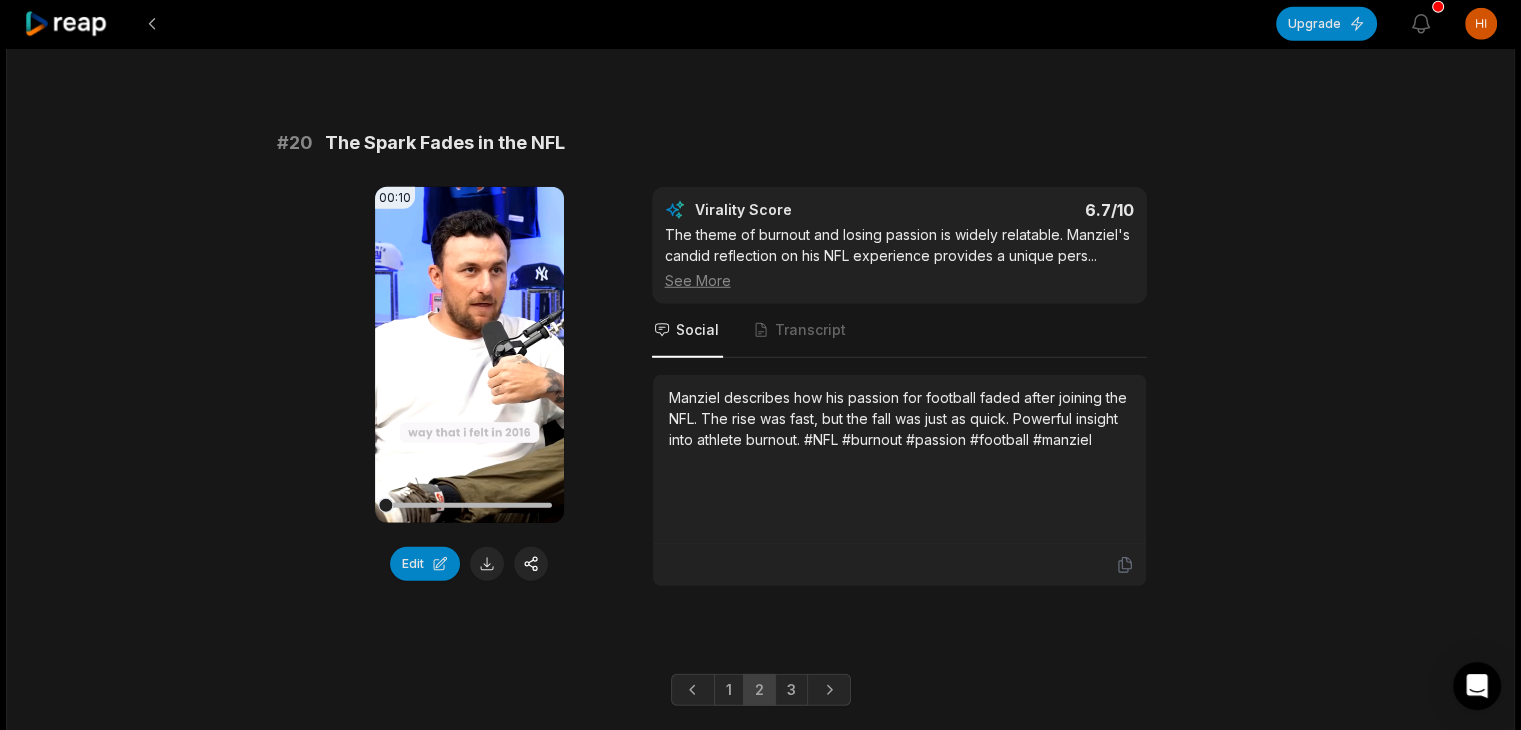 click on "Your browser does not support mp4 format." at bounding box center [469, 355] 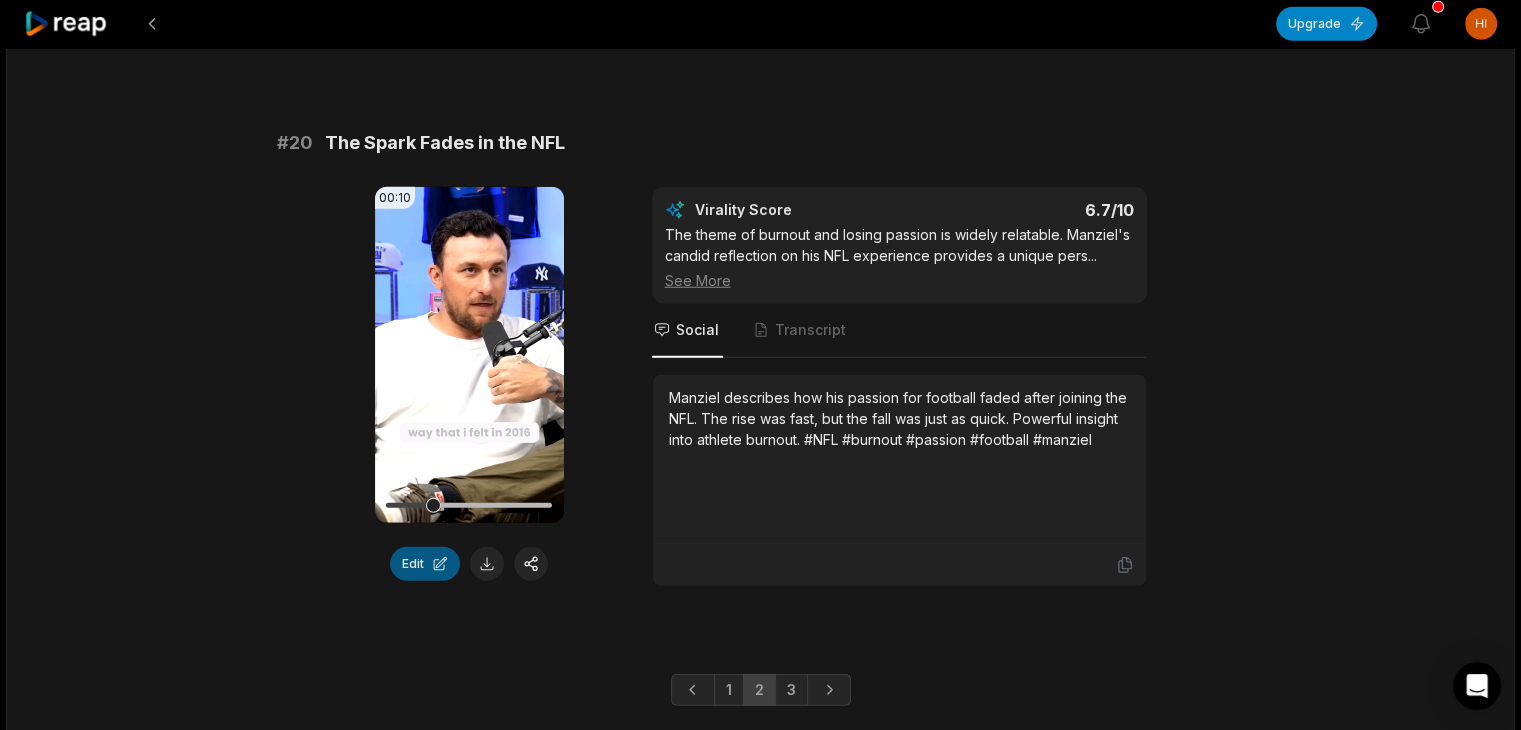 click on "Edit" at bounding box center (425, 564) 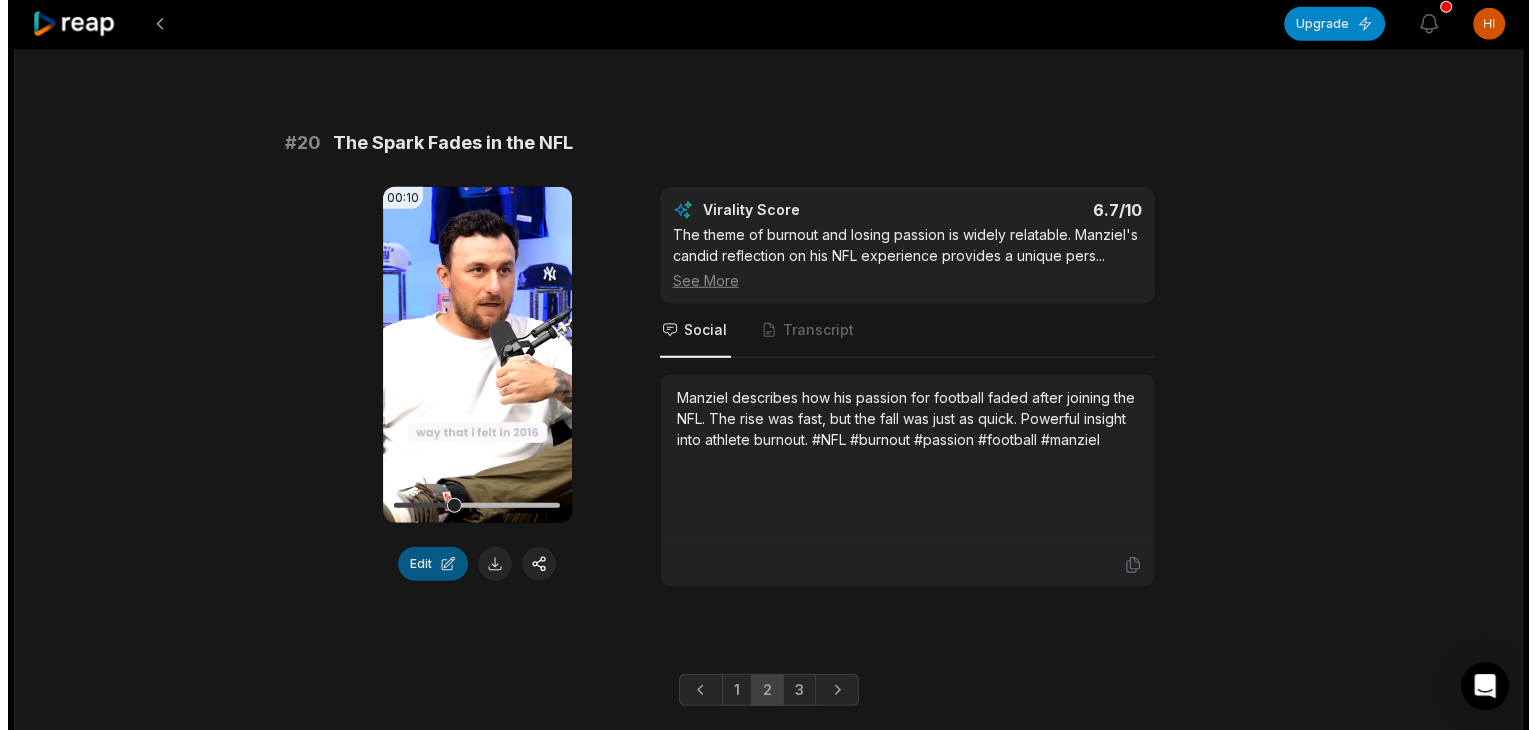 scroll, scrollTop: 0, scrollLeft: 0, axis: both 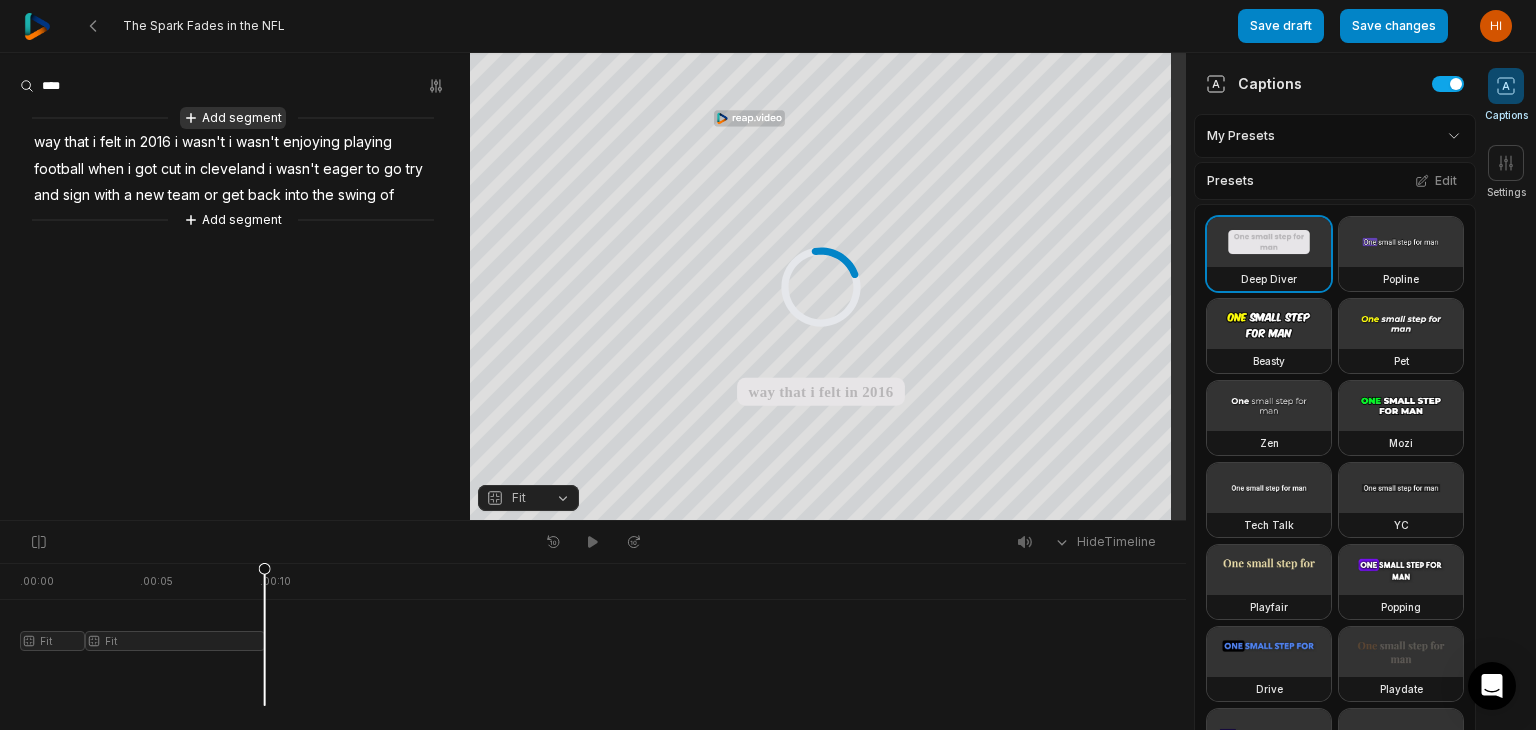 click on "Add segment" at bounding box center (233, 118) 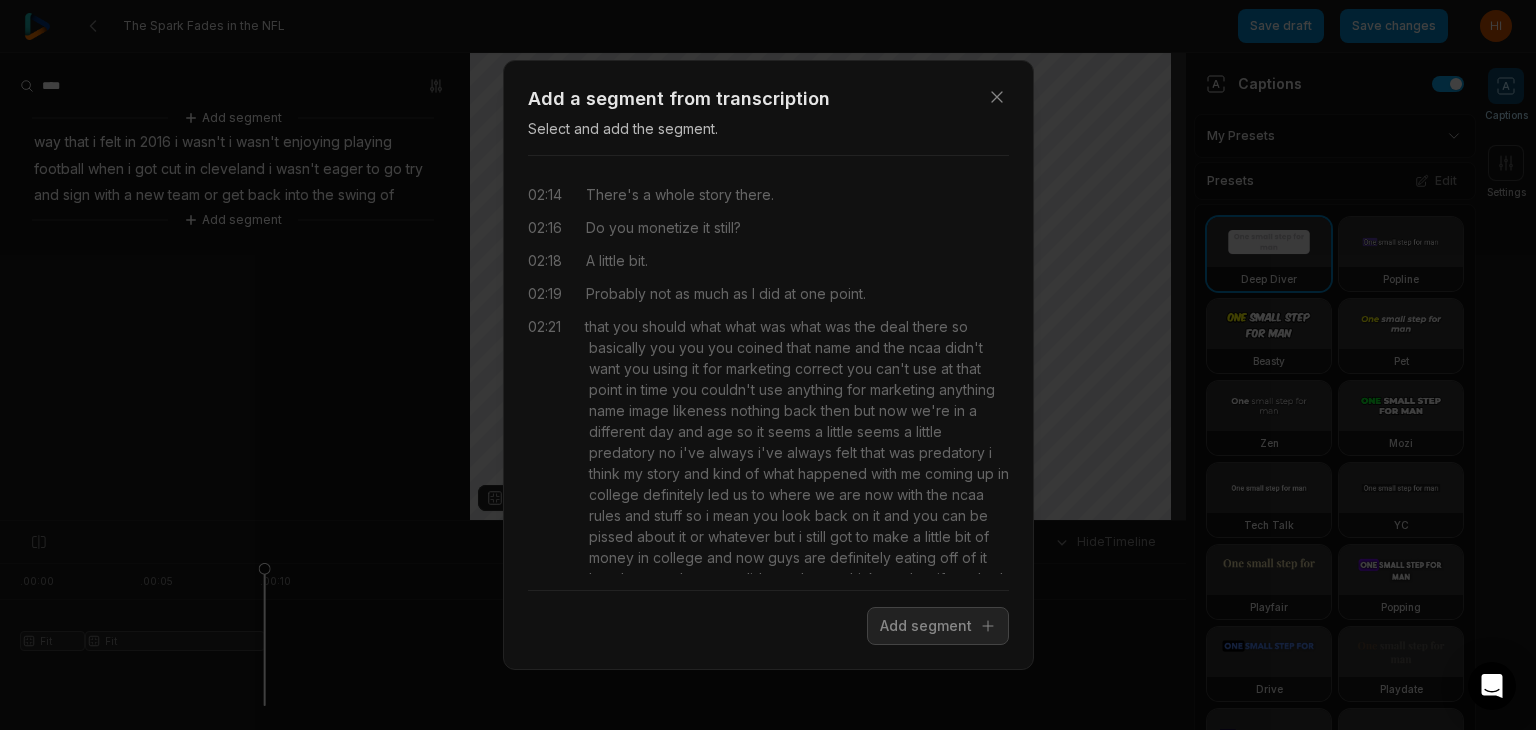 scroll, scrollTop: 3305, scrollLeft: 0, axis: vertical 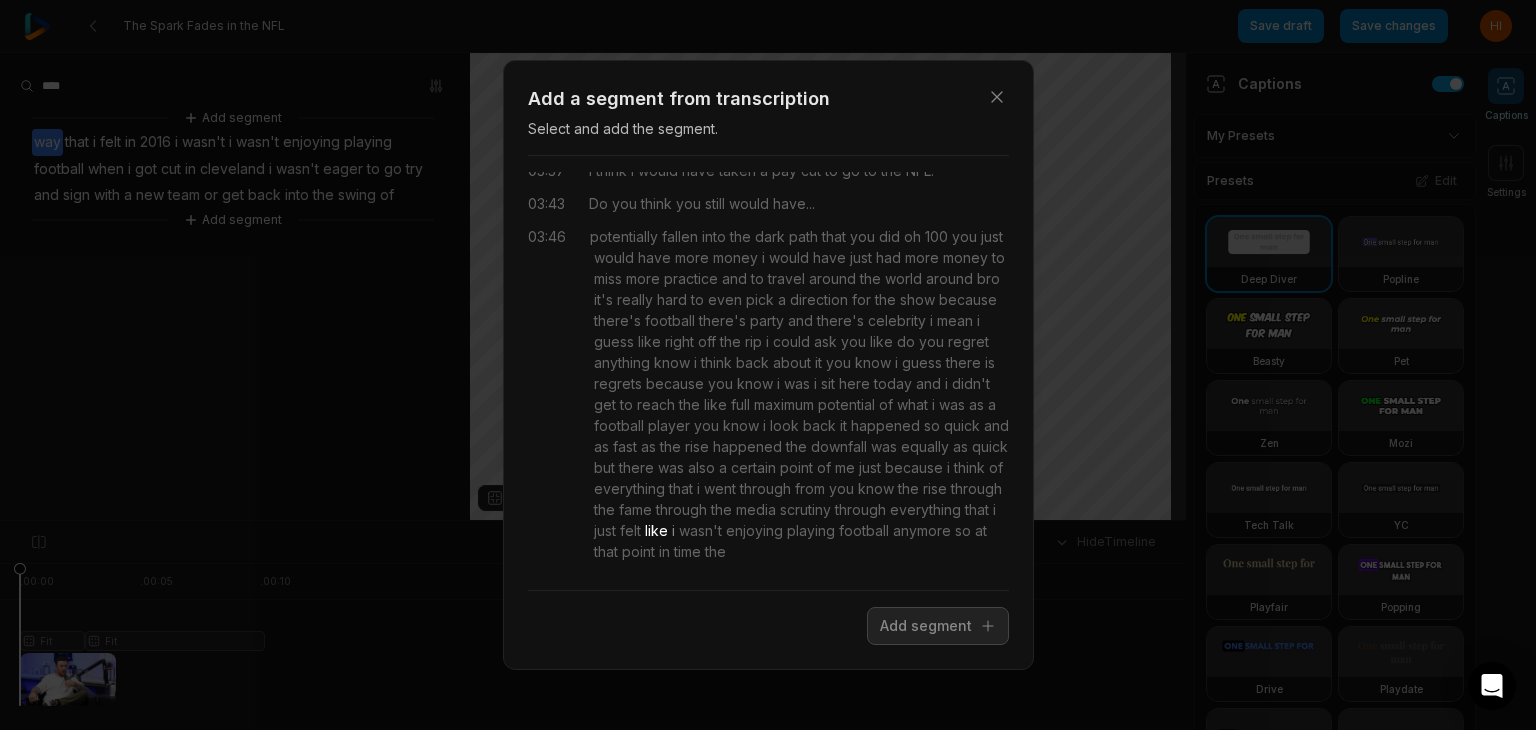 click on "i" at bounding box center [671, 530] 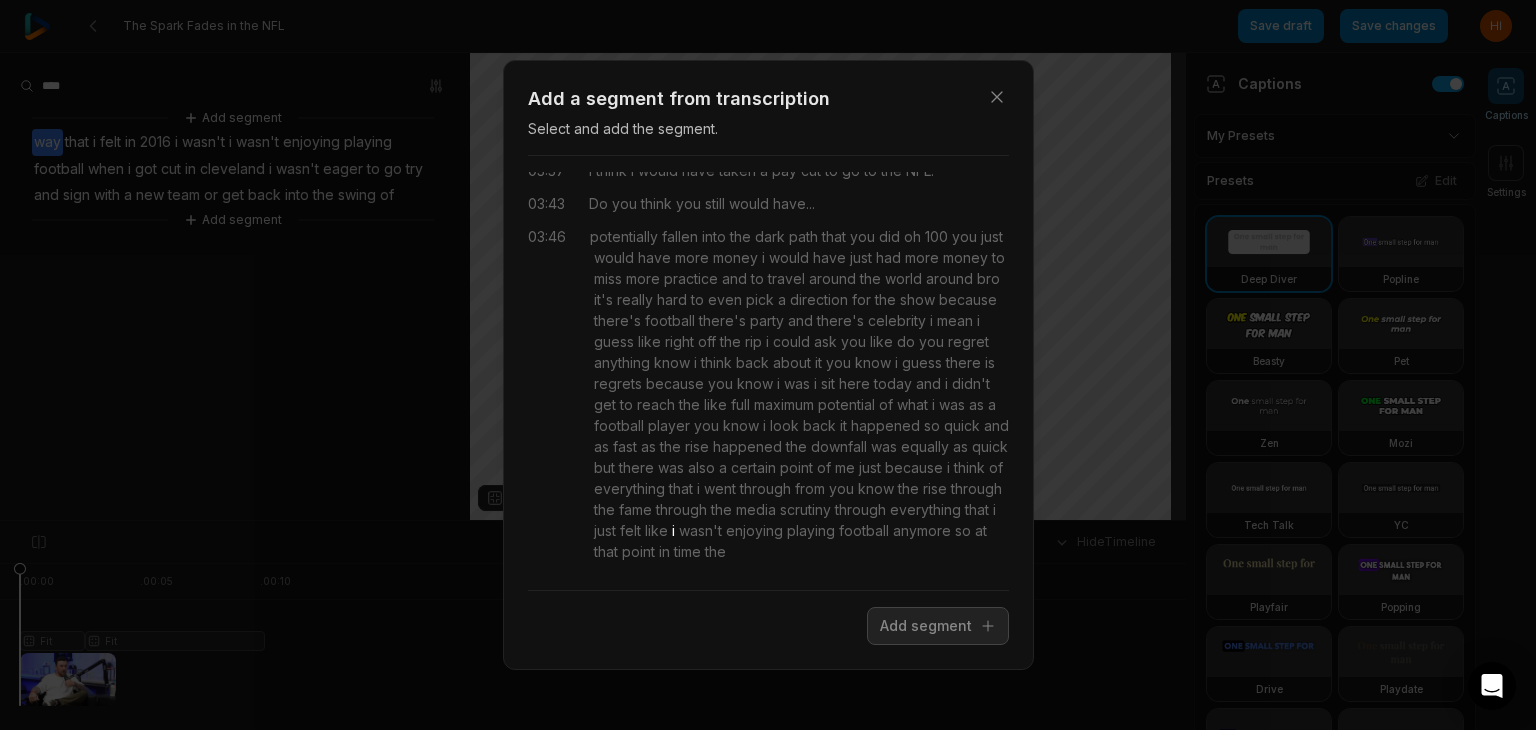 click on "i" at bounding box center (671, 530) 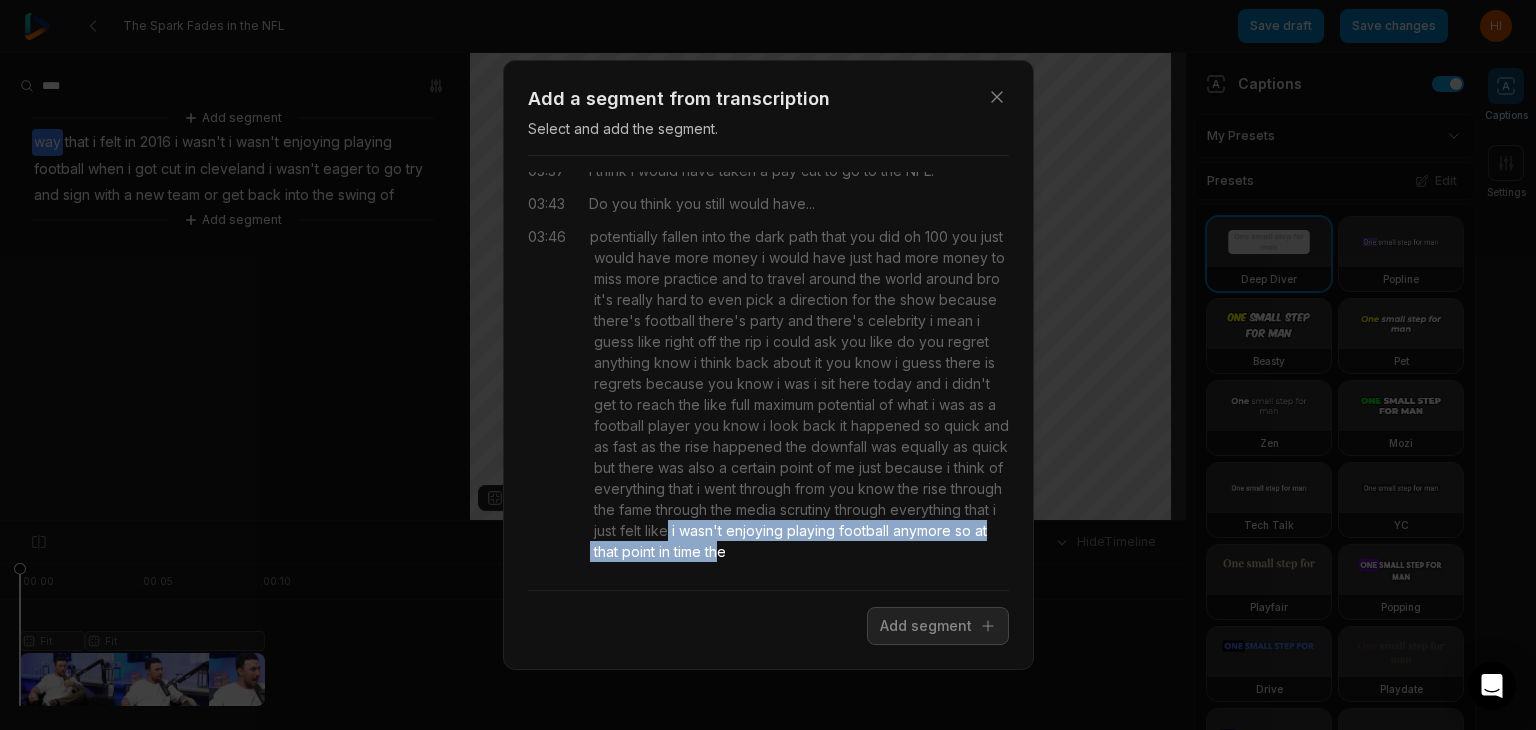 drag, startPoint x: 616, startPoint y: 530, endPoint x: 694, endPoint y: 555, distance: 81.908485 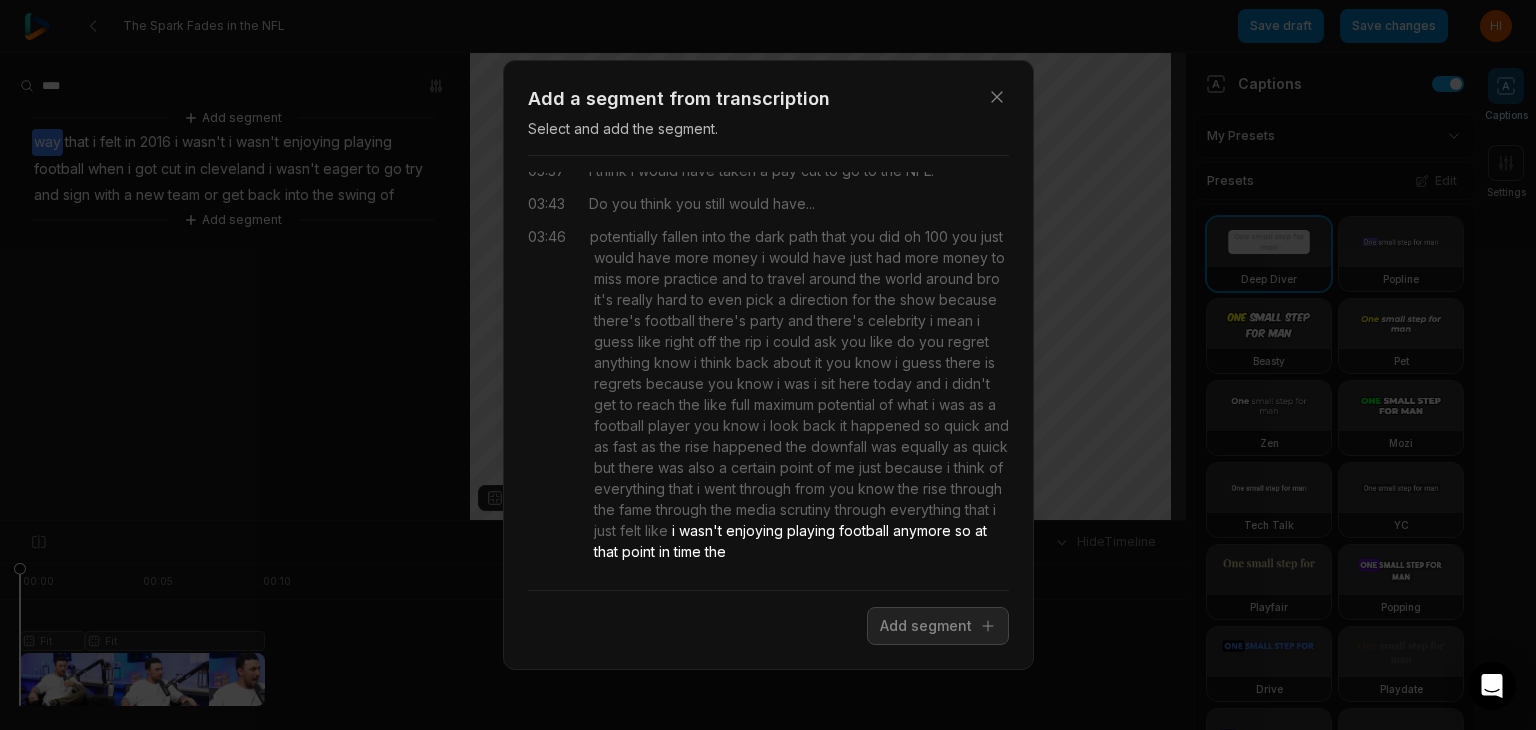 click on "Probably figures. 00:24 Damn. 00:24 You know, I had a lot of talent, a lot of ability. 00:27 I just didn't work on it the way that I needed to to really take" at bounding box center (768, 365) 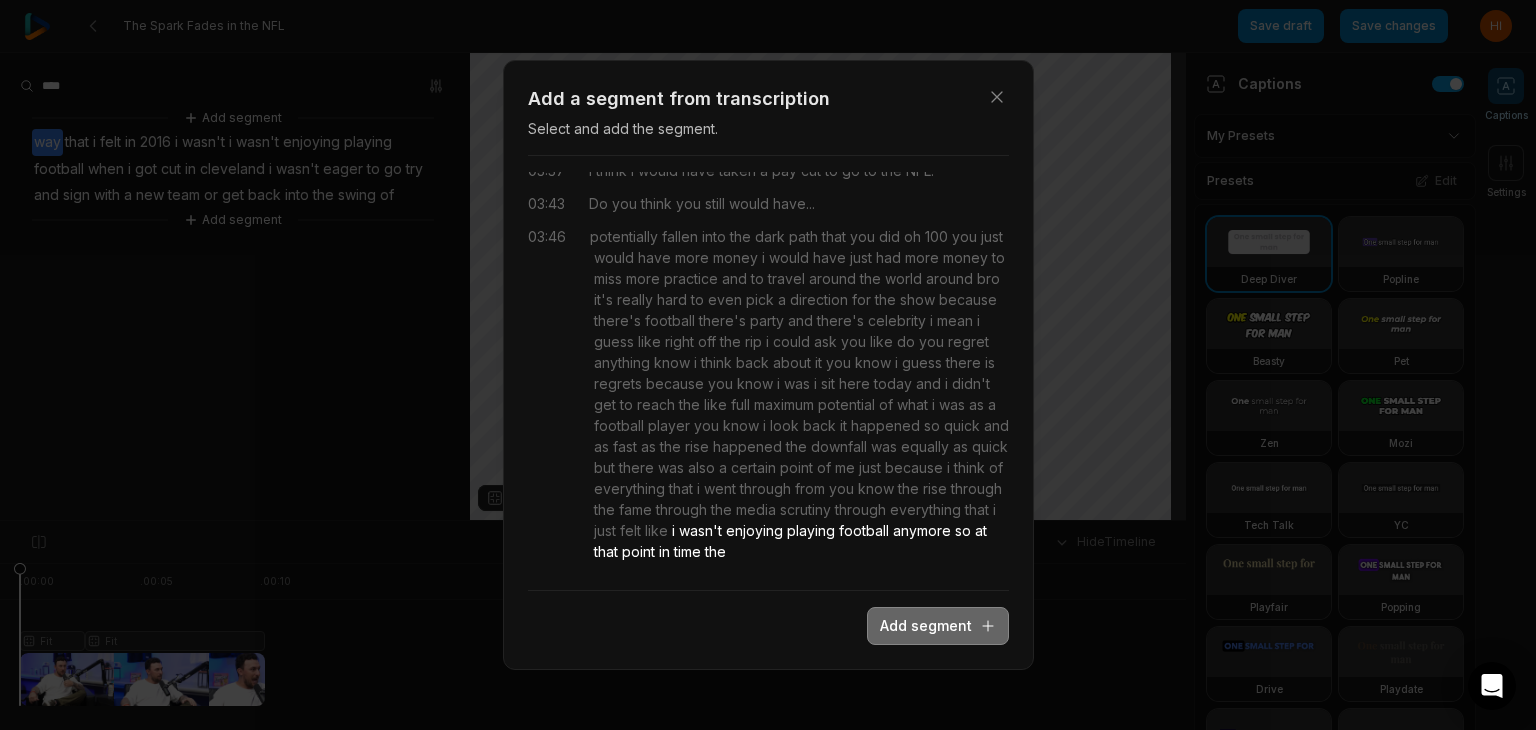 click on "Add segment" at bounding box center [938, 626] 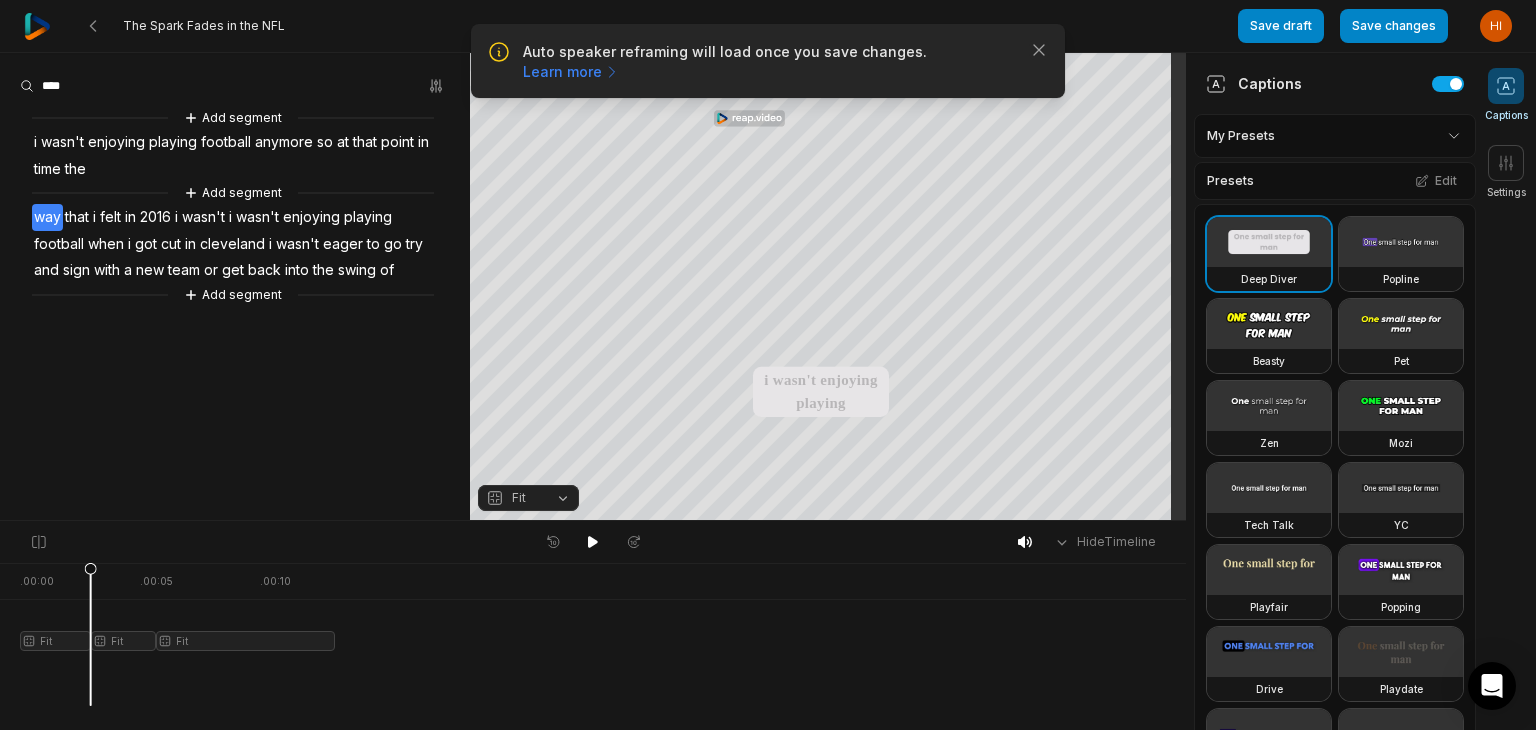 scroll, scrollTop: 0, scrollLeft: 0, axis: both 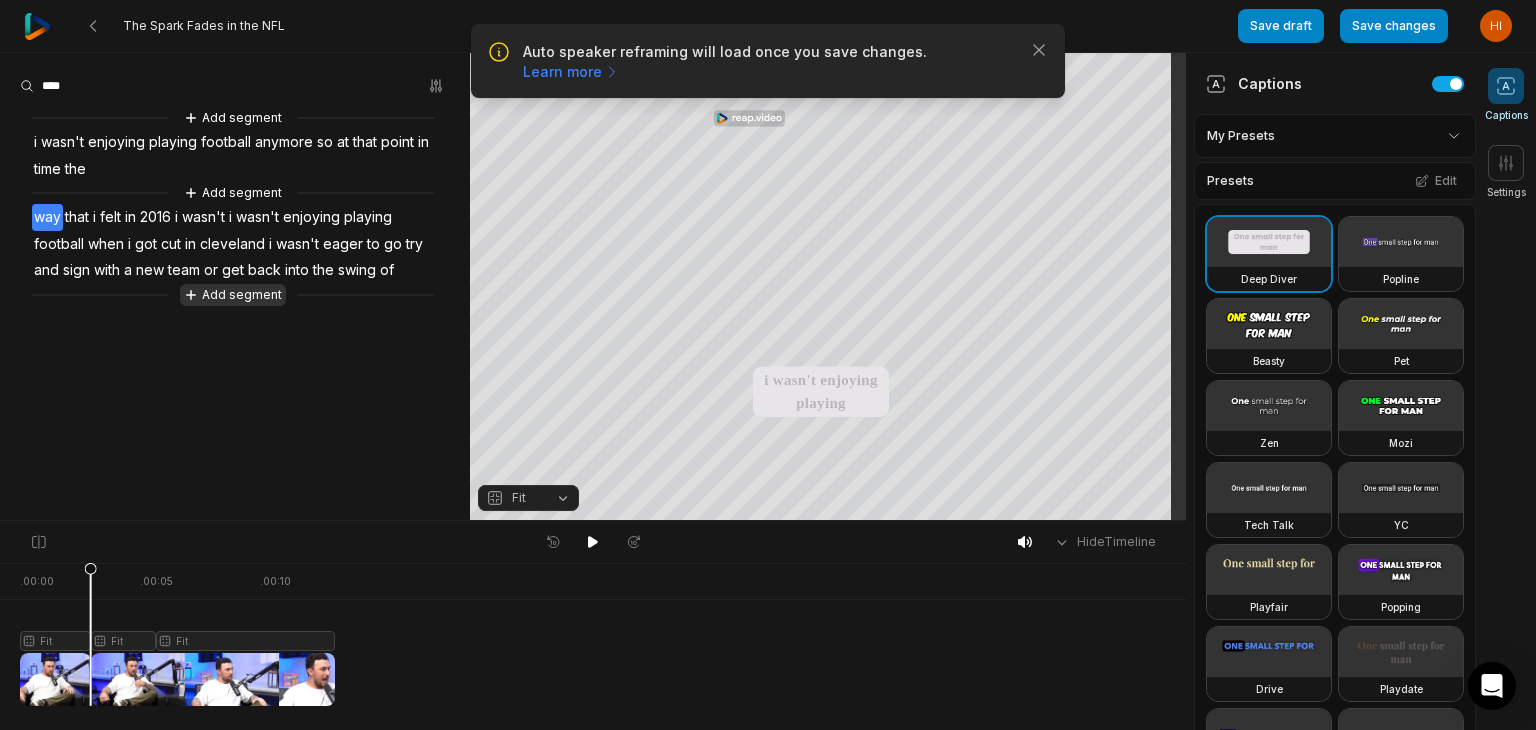 click on "Add segment" at bounding box center [233, 295] 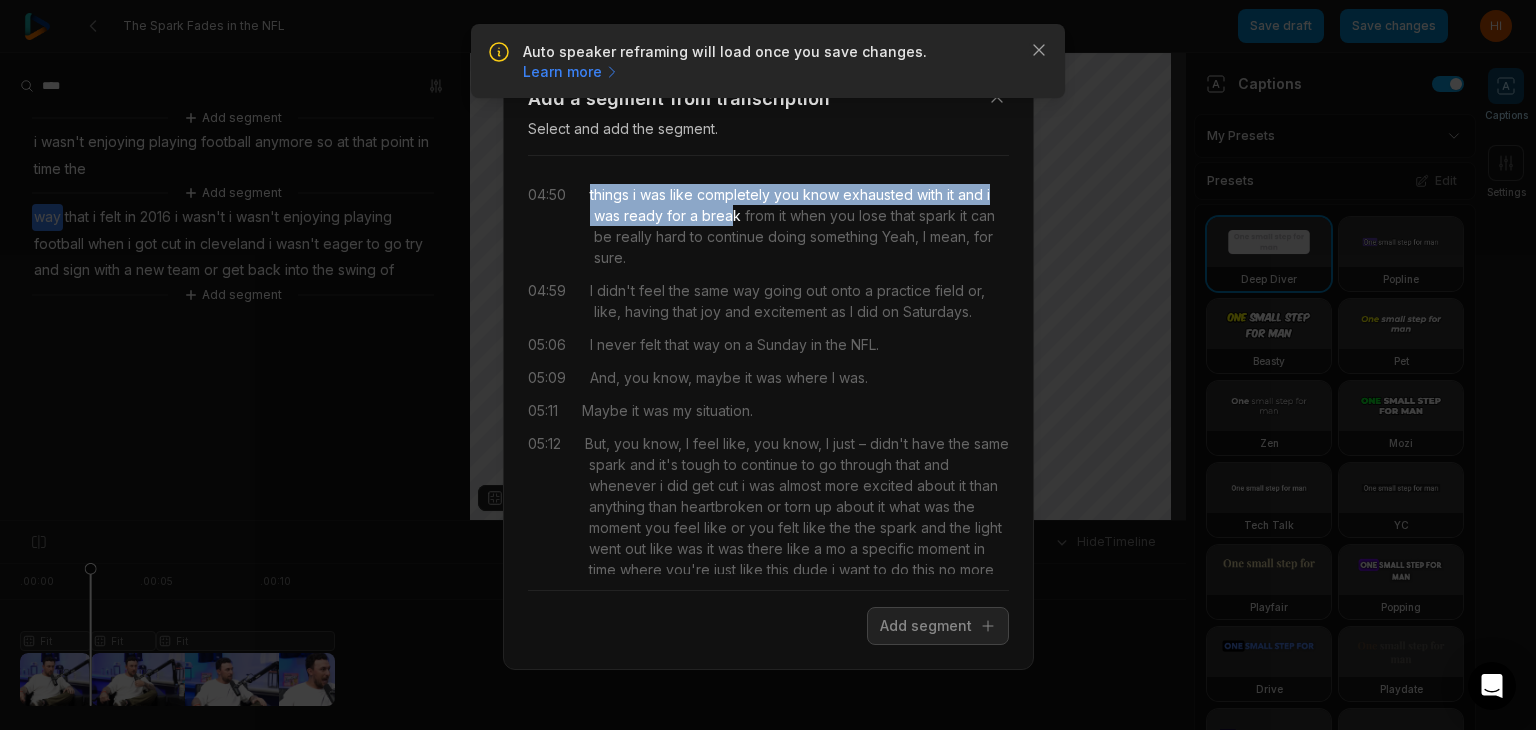 drag, startPoint x: 591, startPoint y: 193, endPoint x: 732, endPoint y: 212, distance: 142.27438 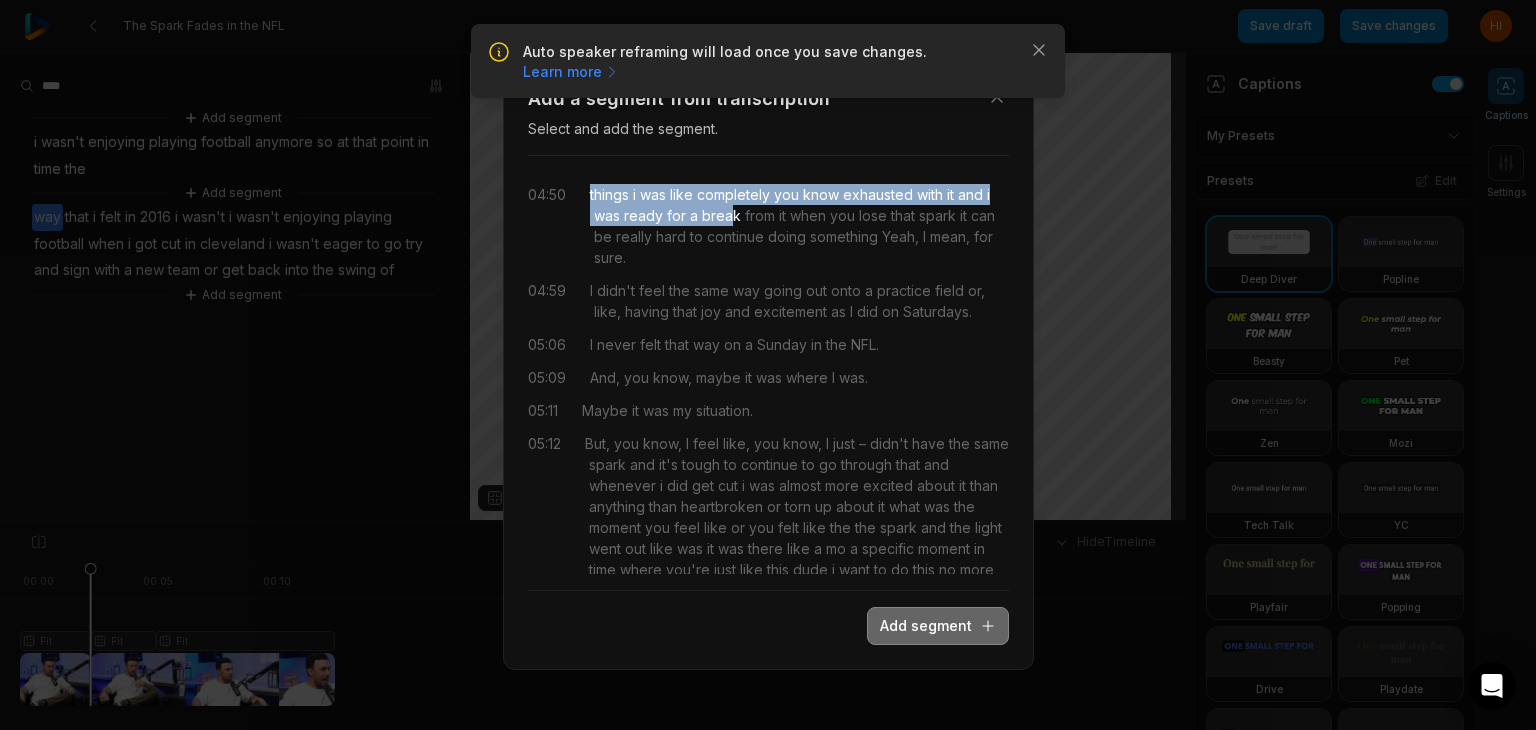 click on "Add segment" at bounding box center [938, 626] 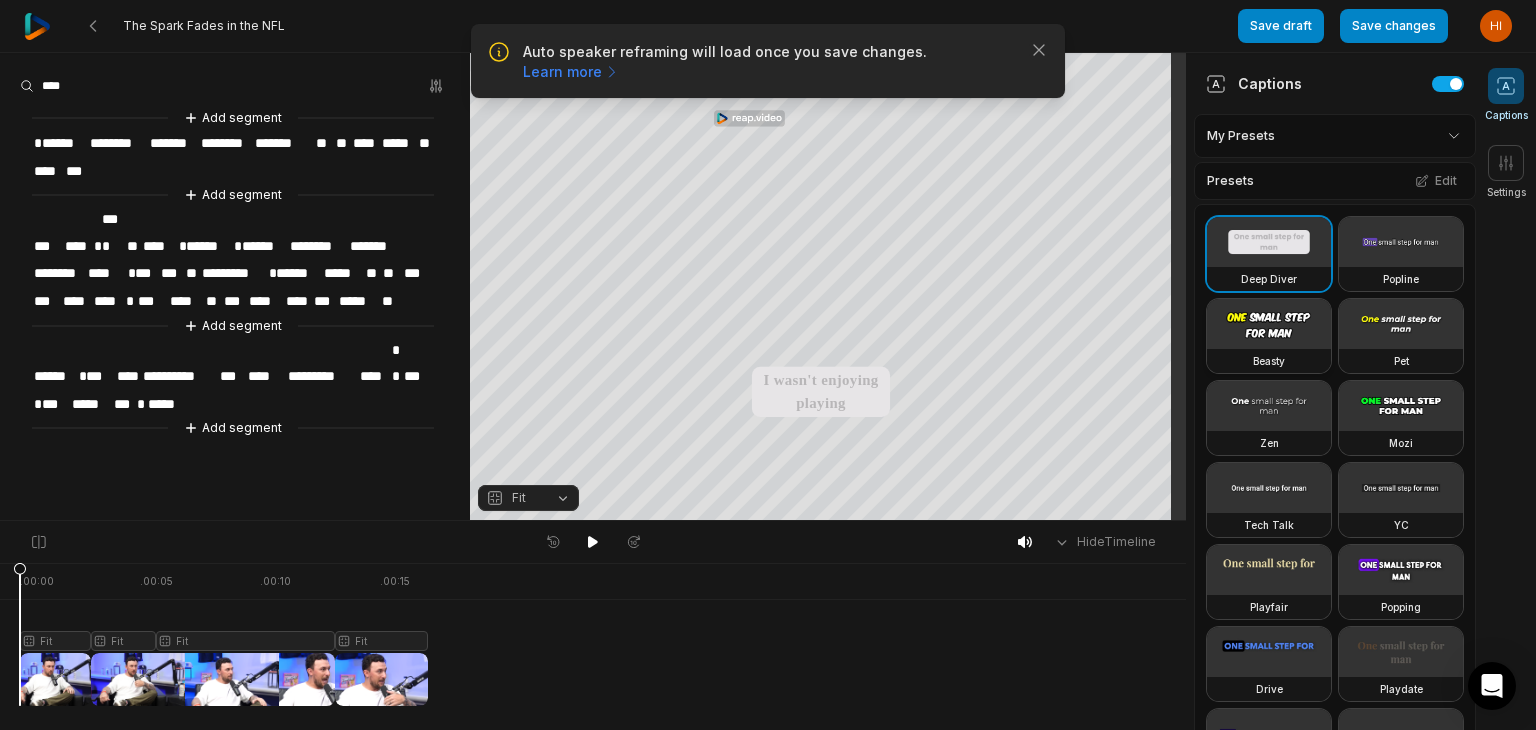 scroll, scrollTop: 0, scrollLeft: 0, axis: both 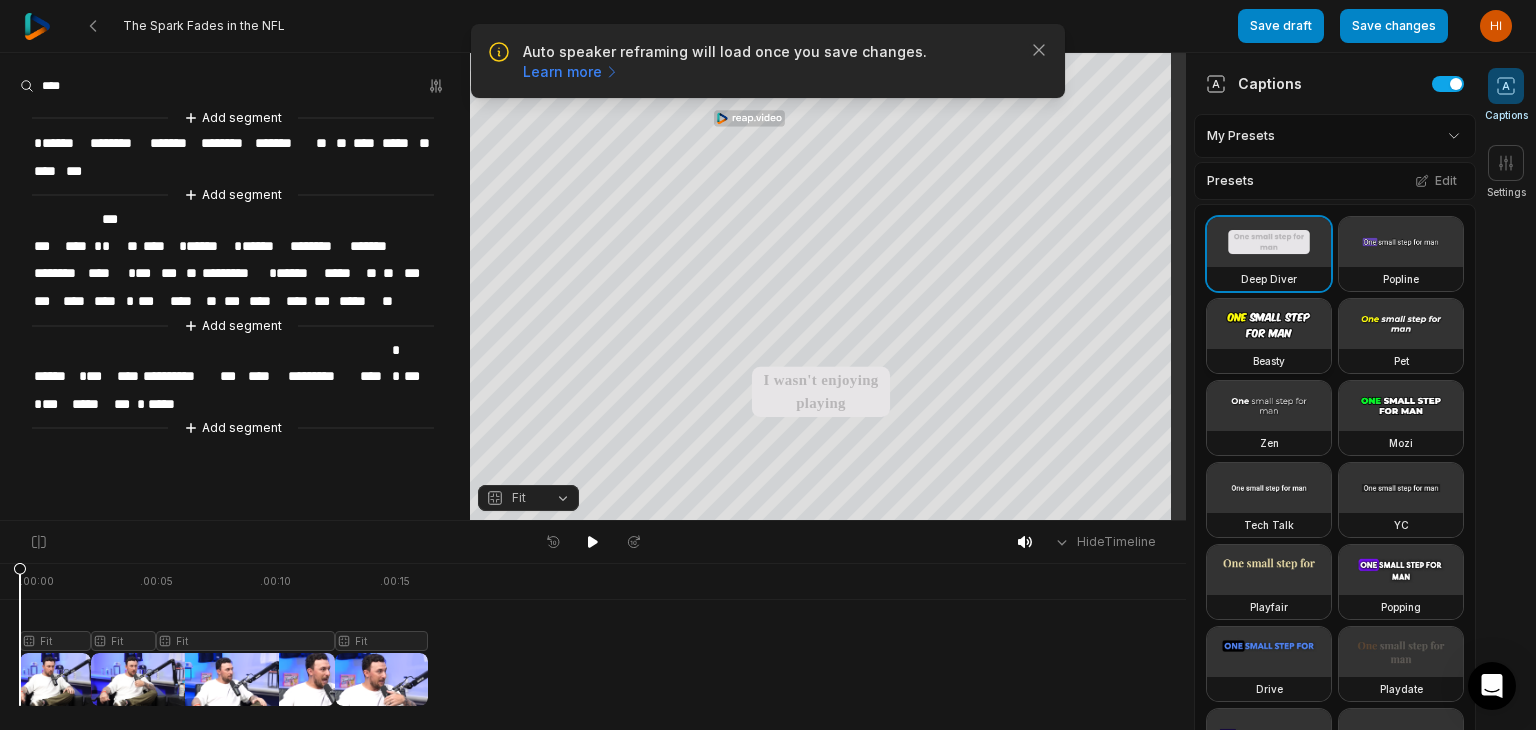 click at bounding box center (1269, 324) 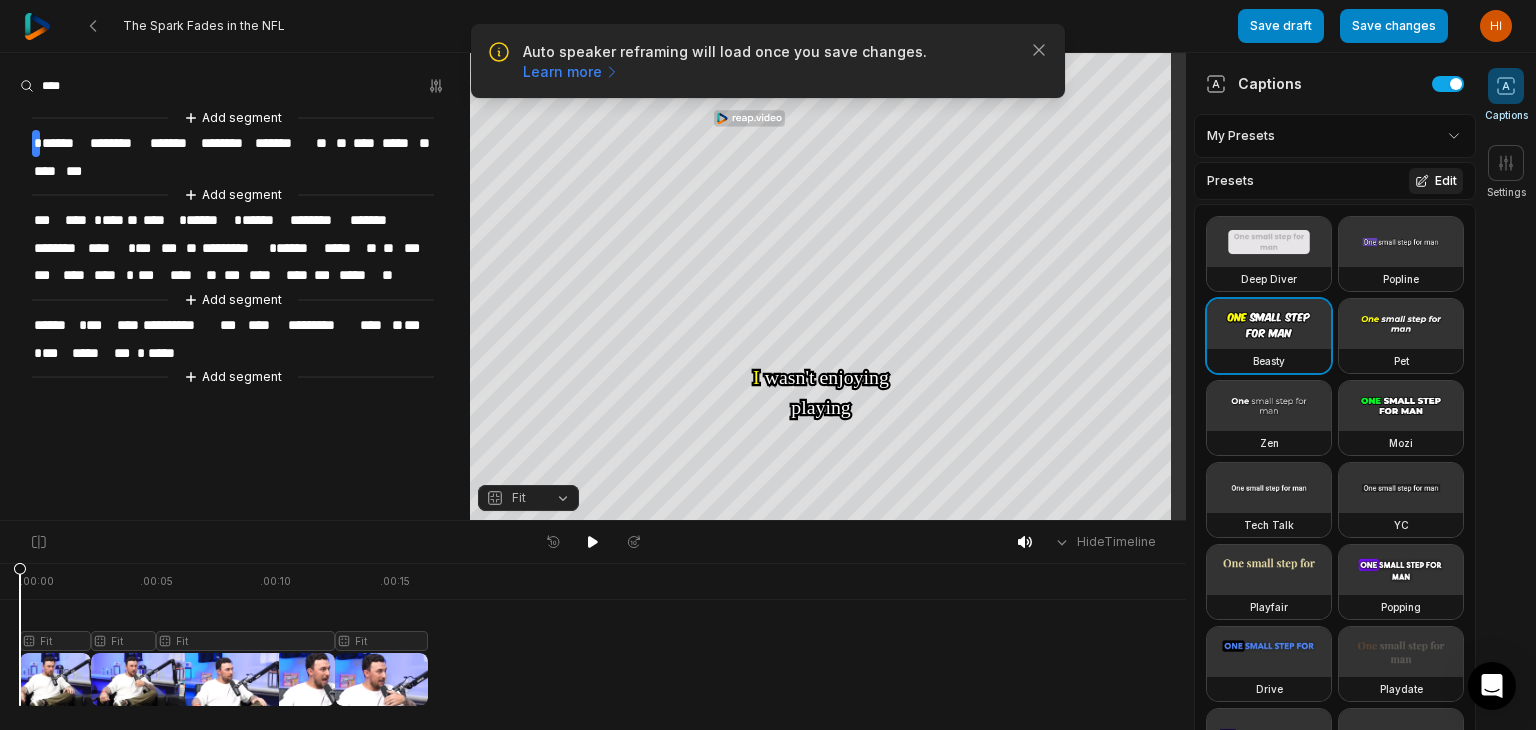 click on "Edit" at bounding box center [1436, 181] 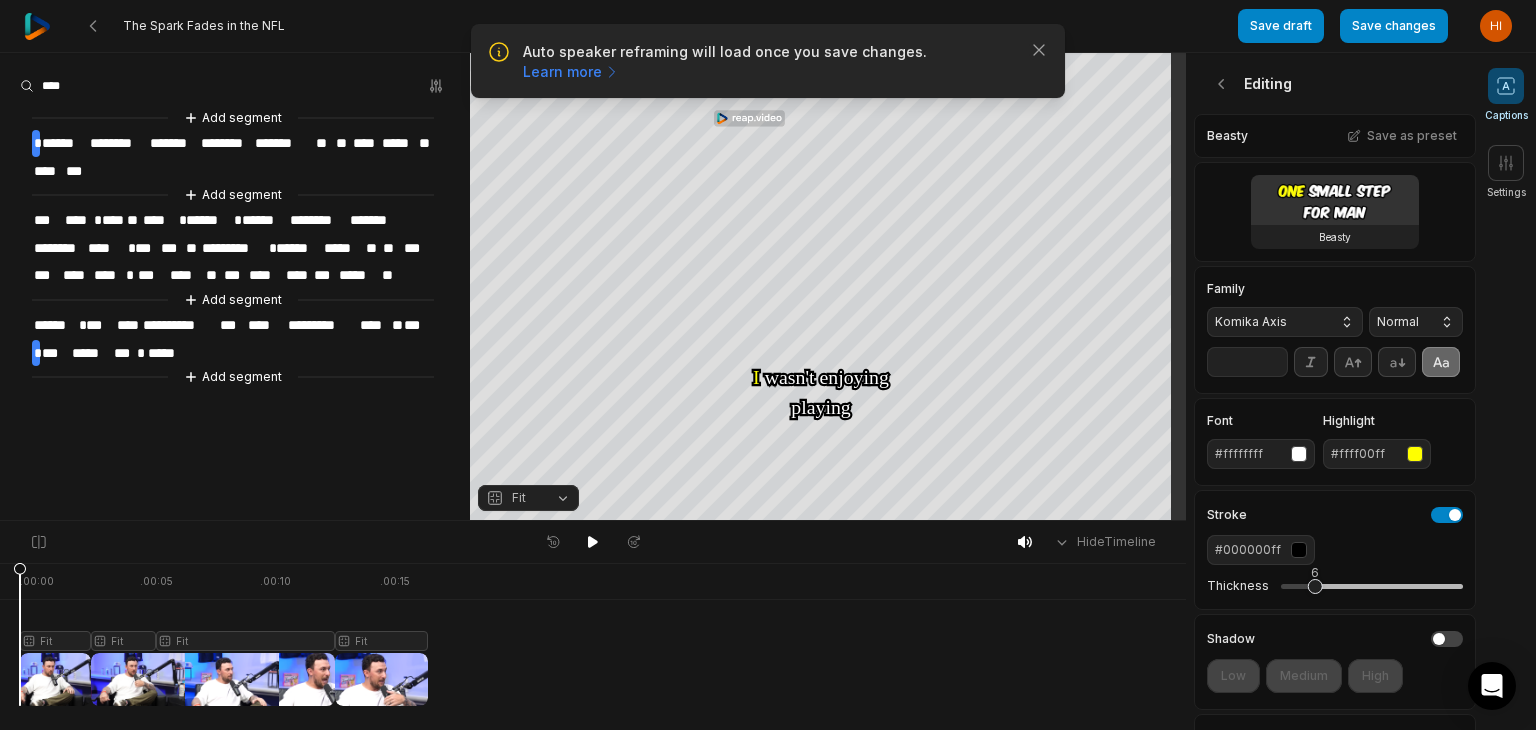 scroll, scrollTop: 100, scrollLeft: 0, axis: vertical 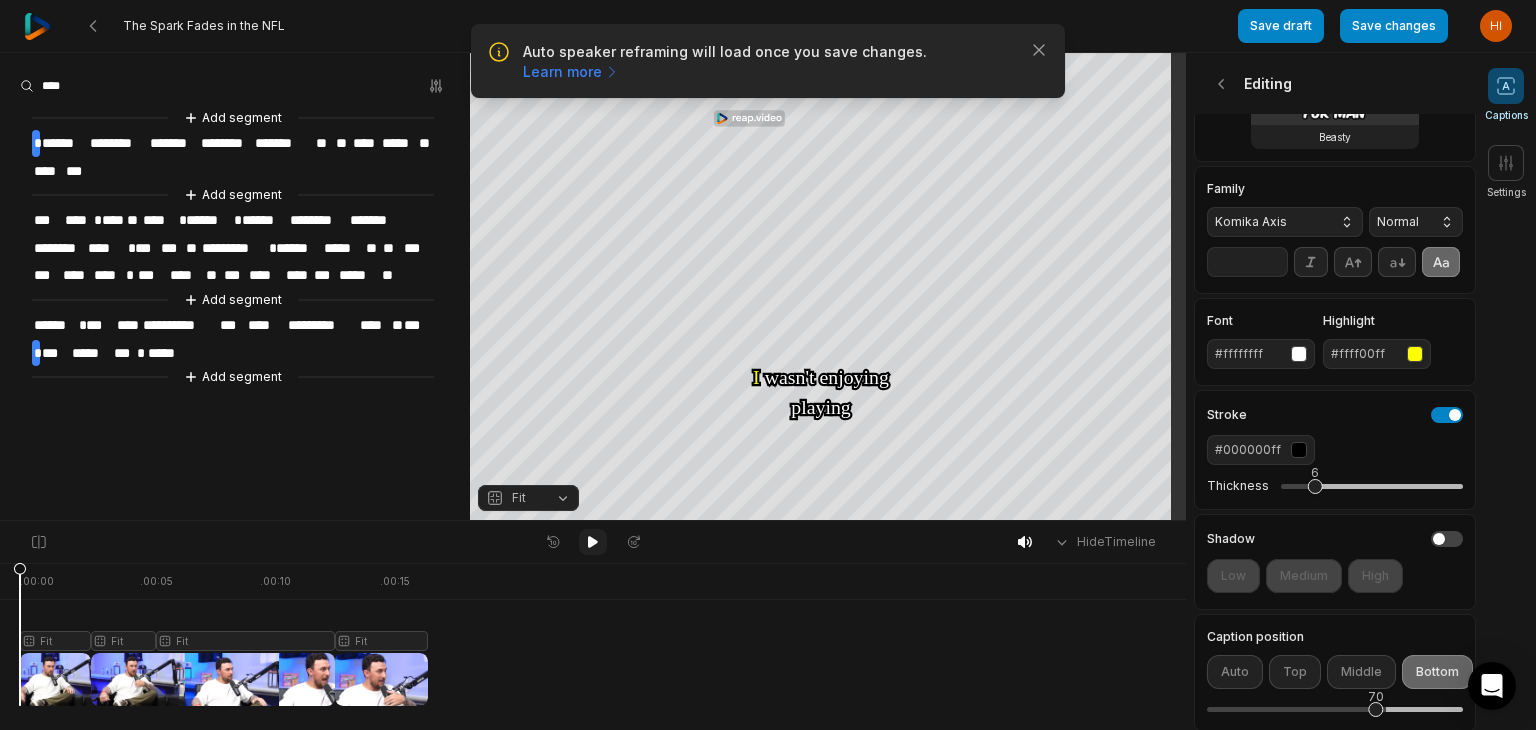click 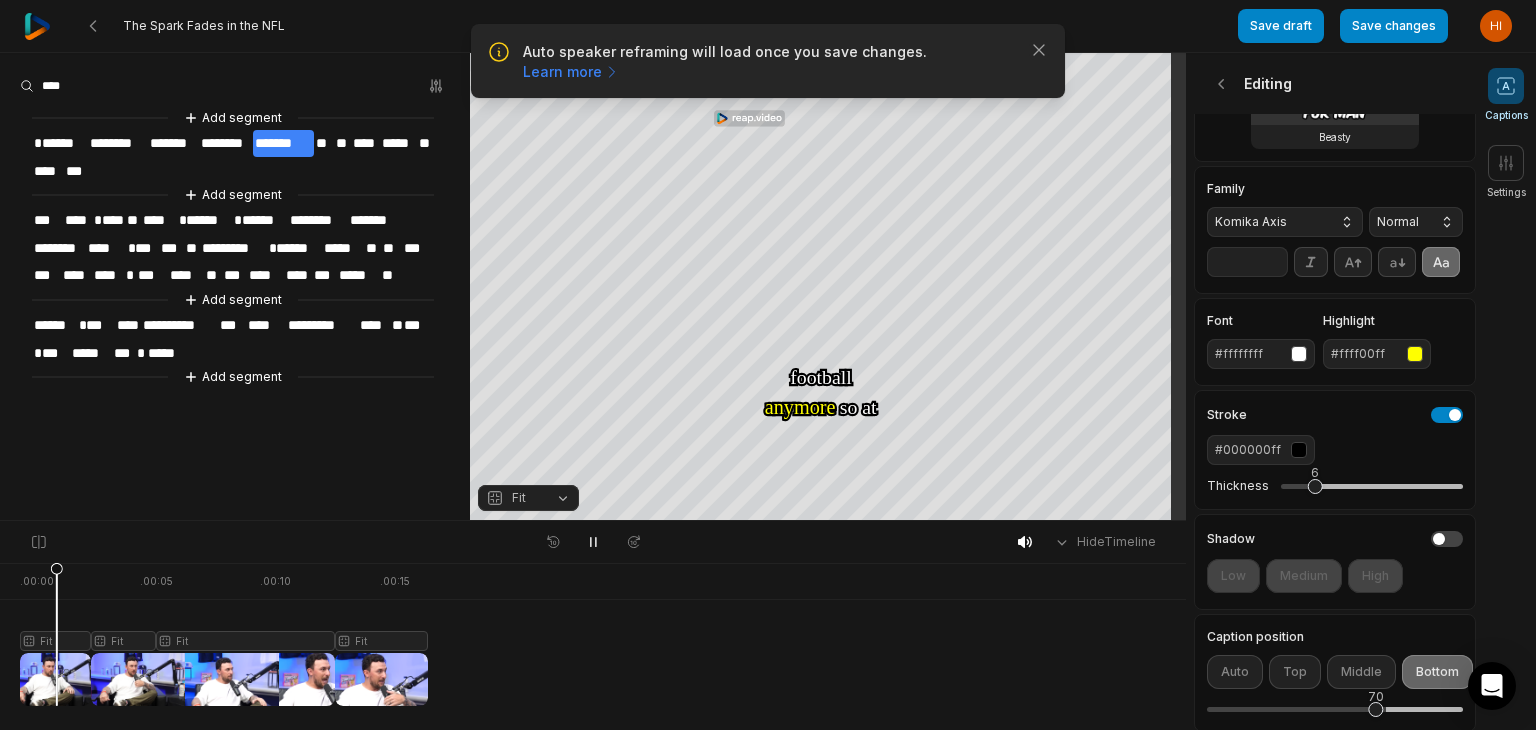 click on "Komika Axis" at bounding box center (1285, 222) 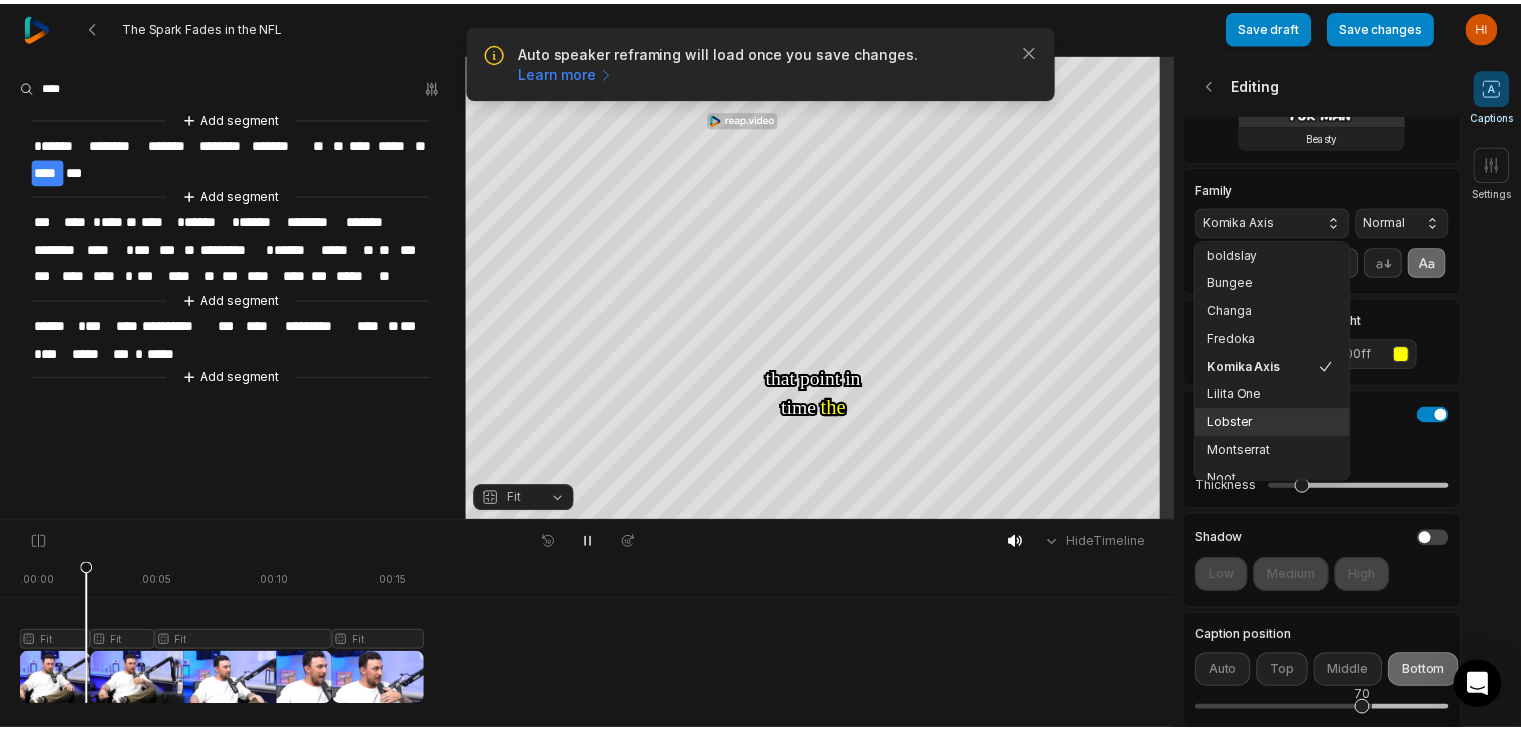 scroll, scrollTop: 216, scrollLeft: 0, axis: vertical 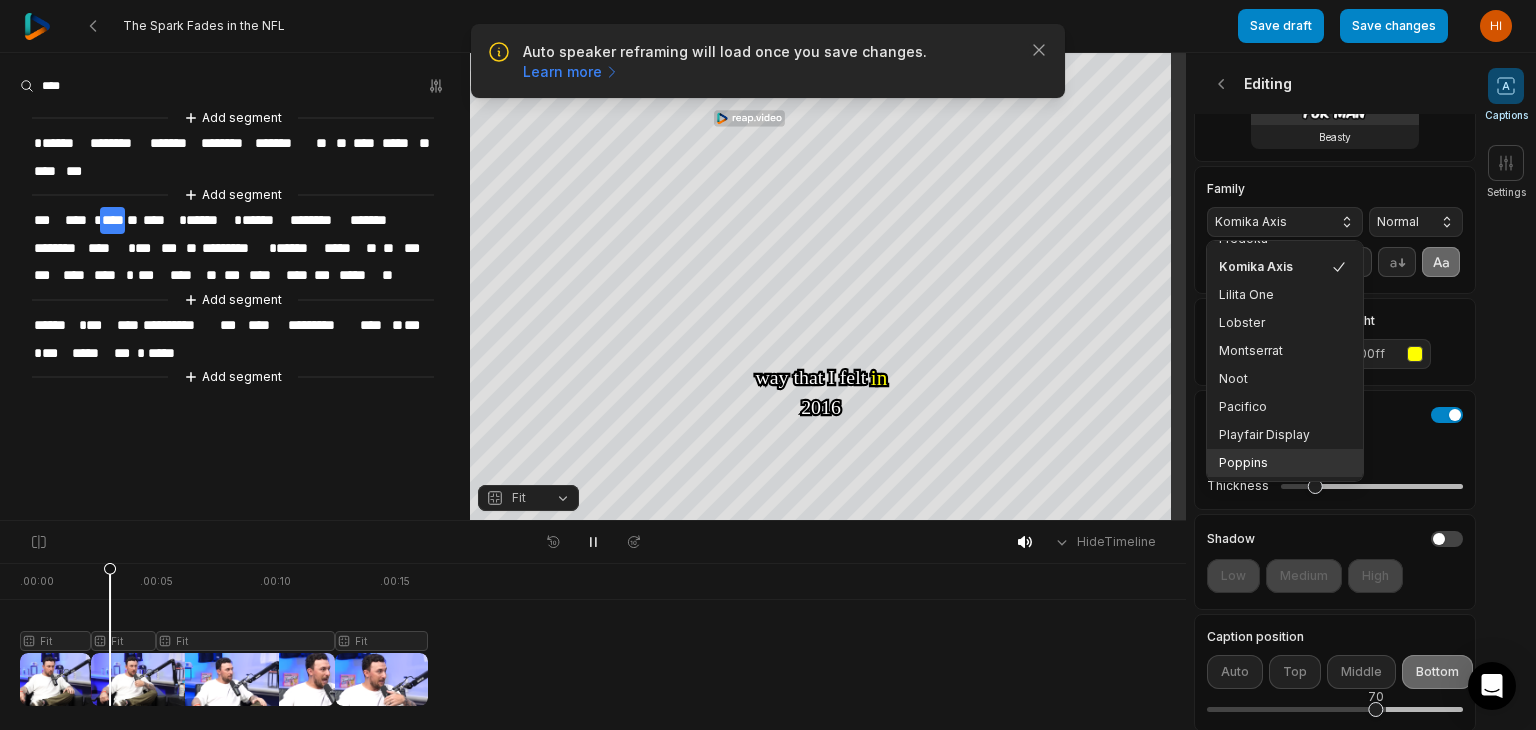 click on "Poppins" at bounding box center (1273, 463) 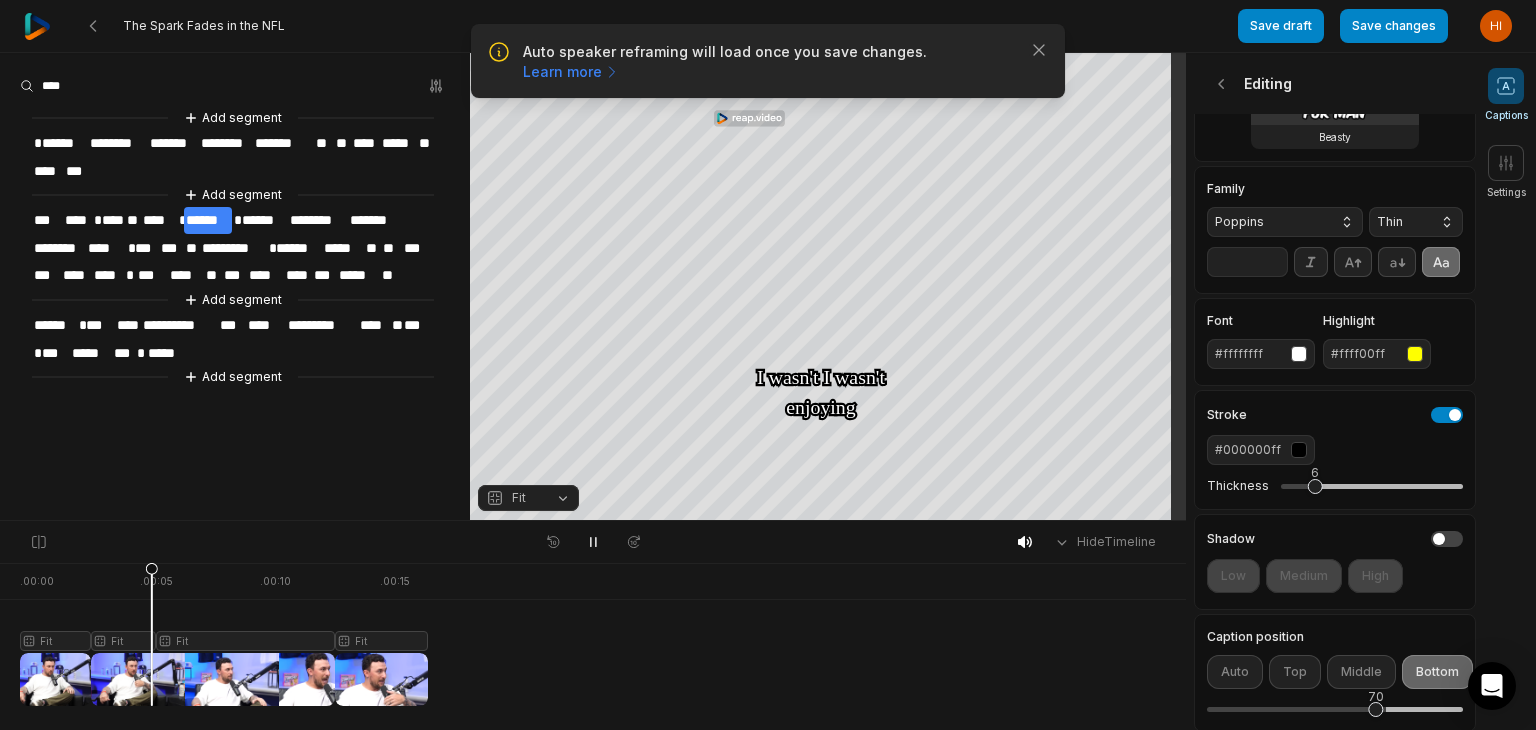 click on "Thin" at bounding box center [1416, 222] 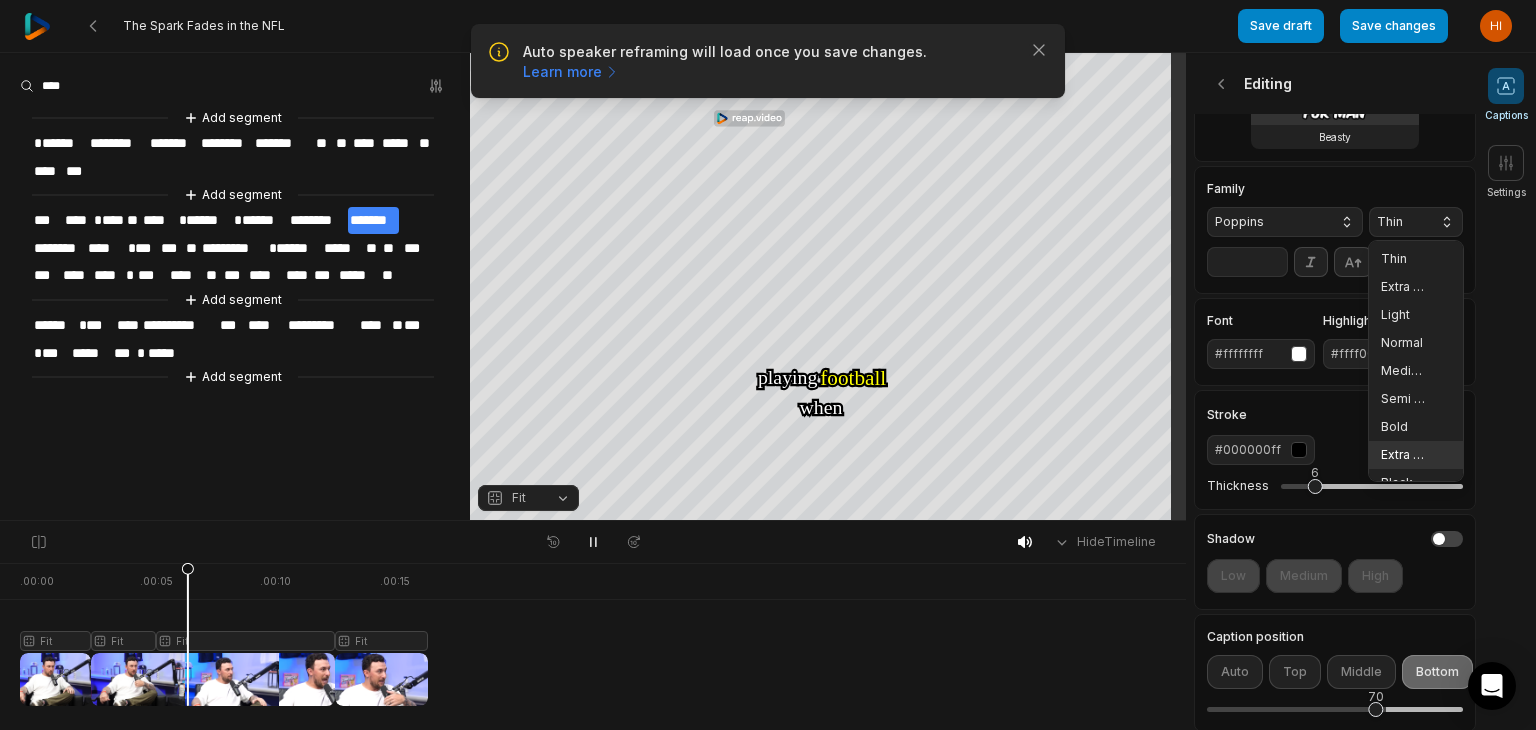 click on "Extra Bold" at bounding box center (1404, 455) 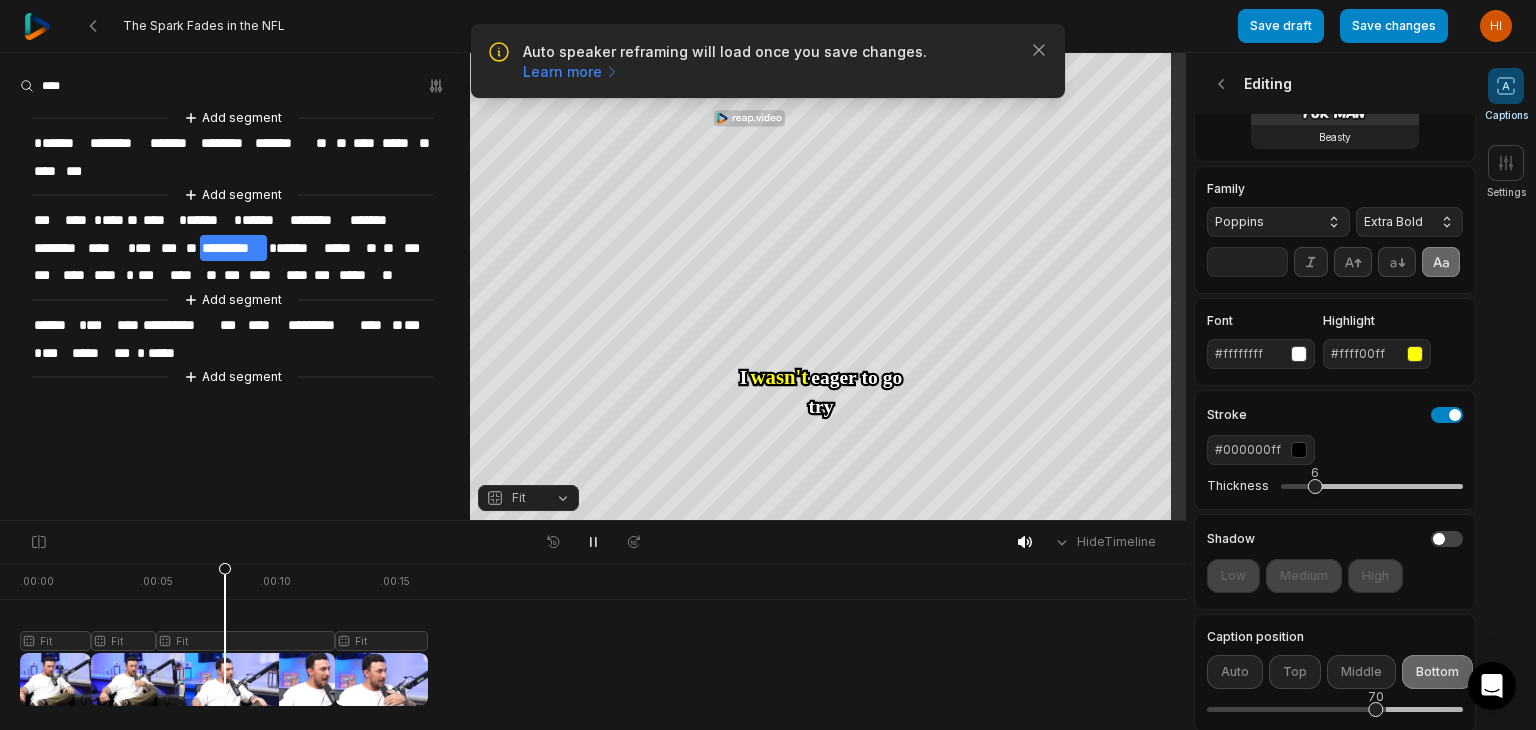 click on "**" at bounding box center (1247, 262) 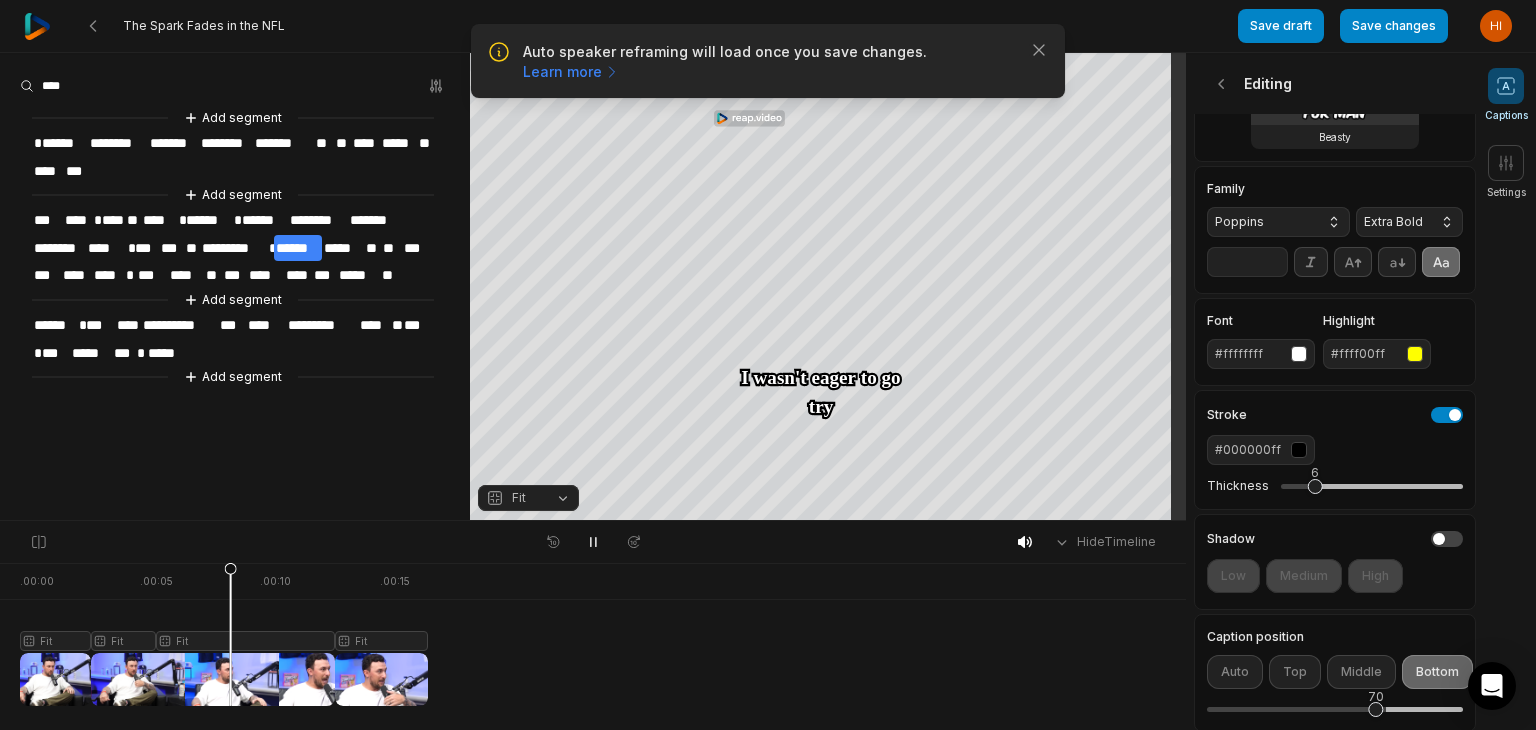 click on "**" at bounding box center (1247, 262) 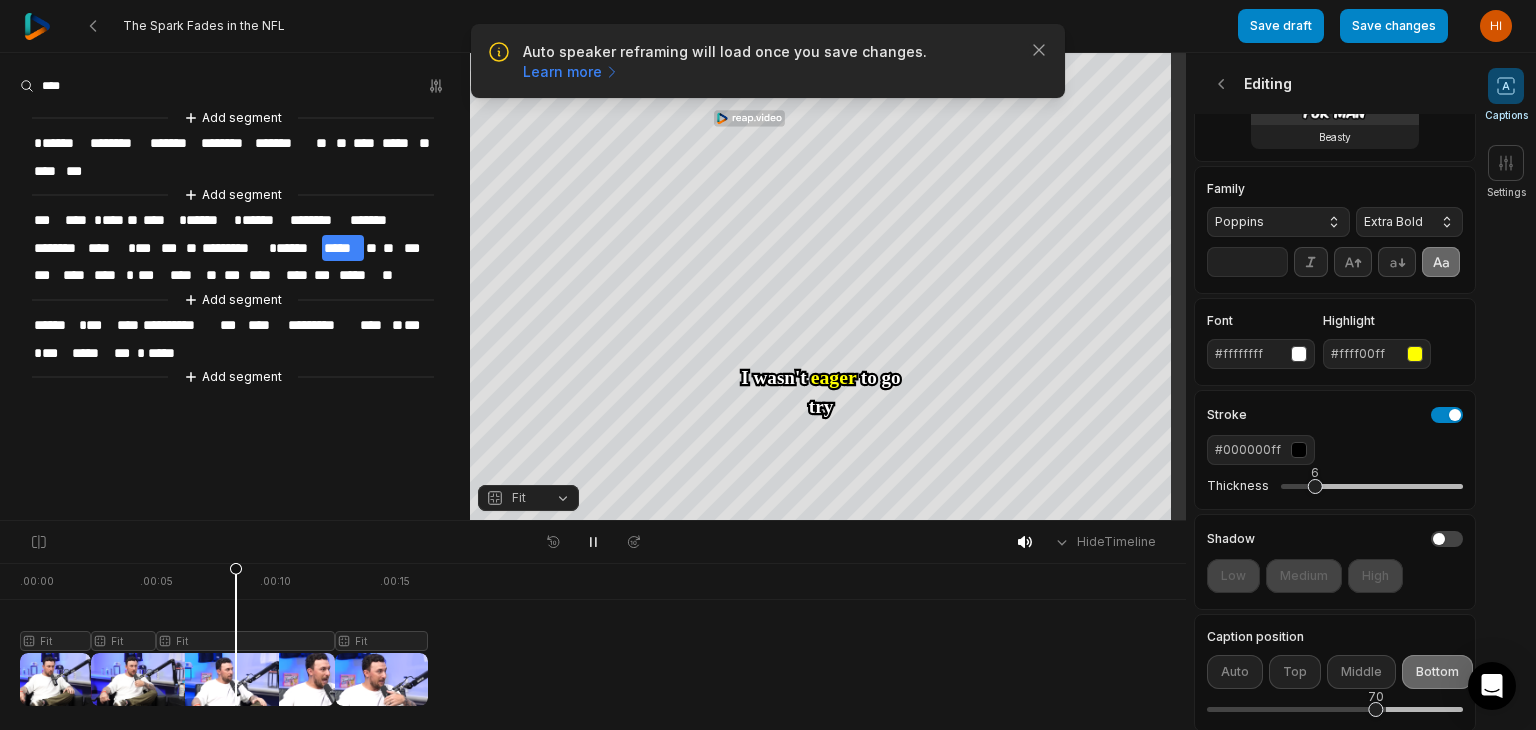click on "**" at bounding box center (1247, 262) 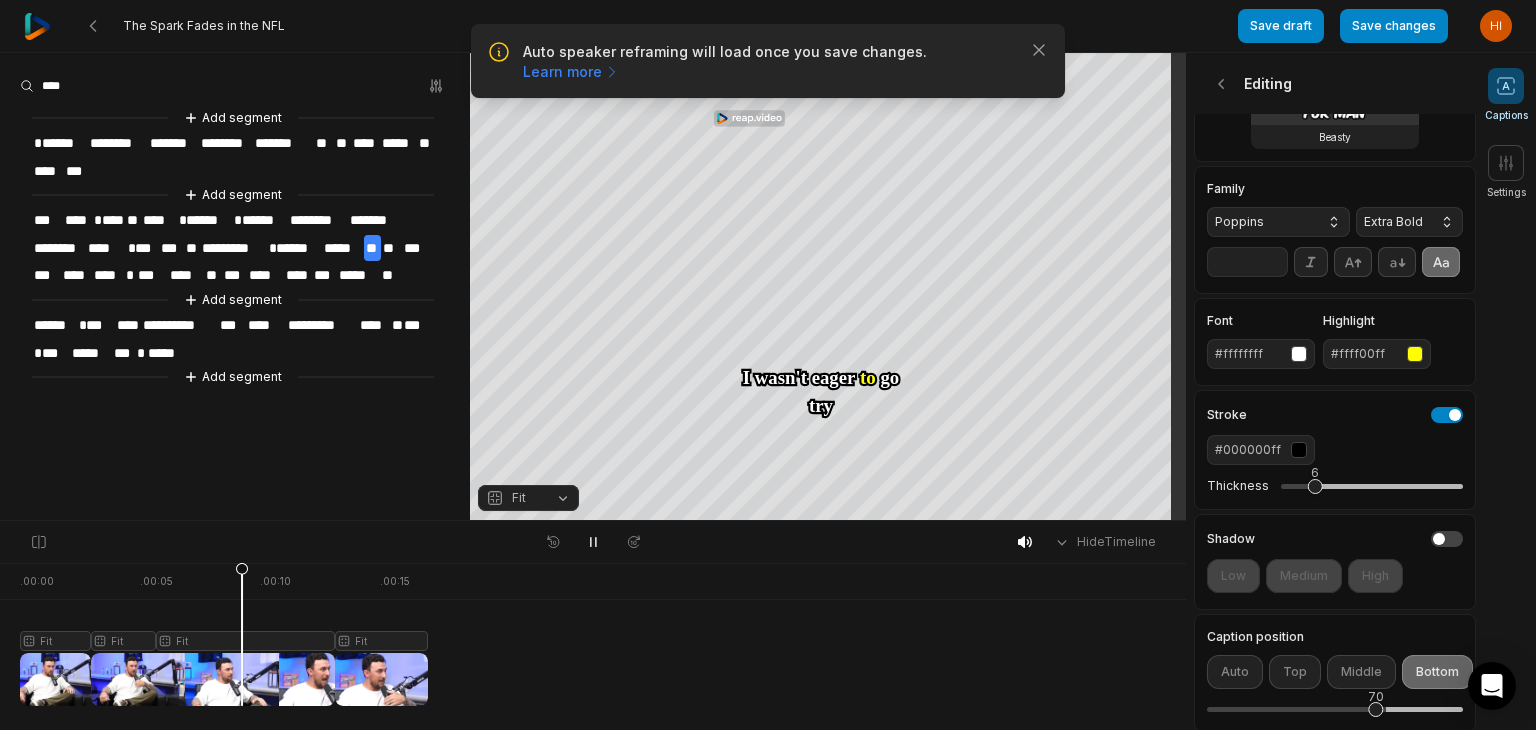 click on "**" at bounding box center [1247, 262] 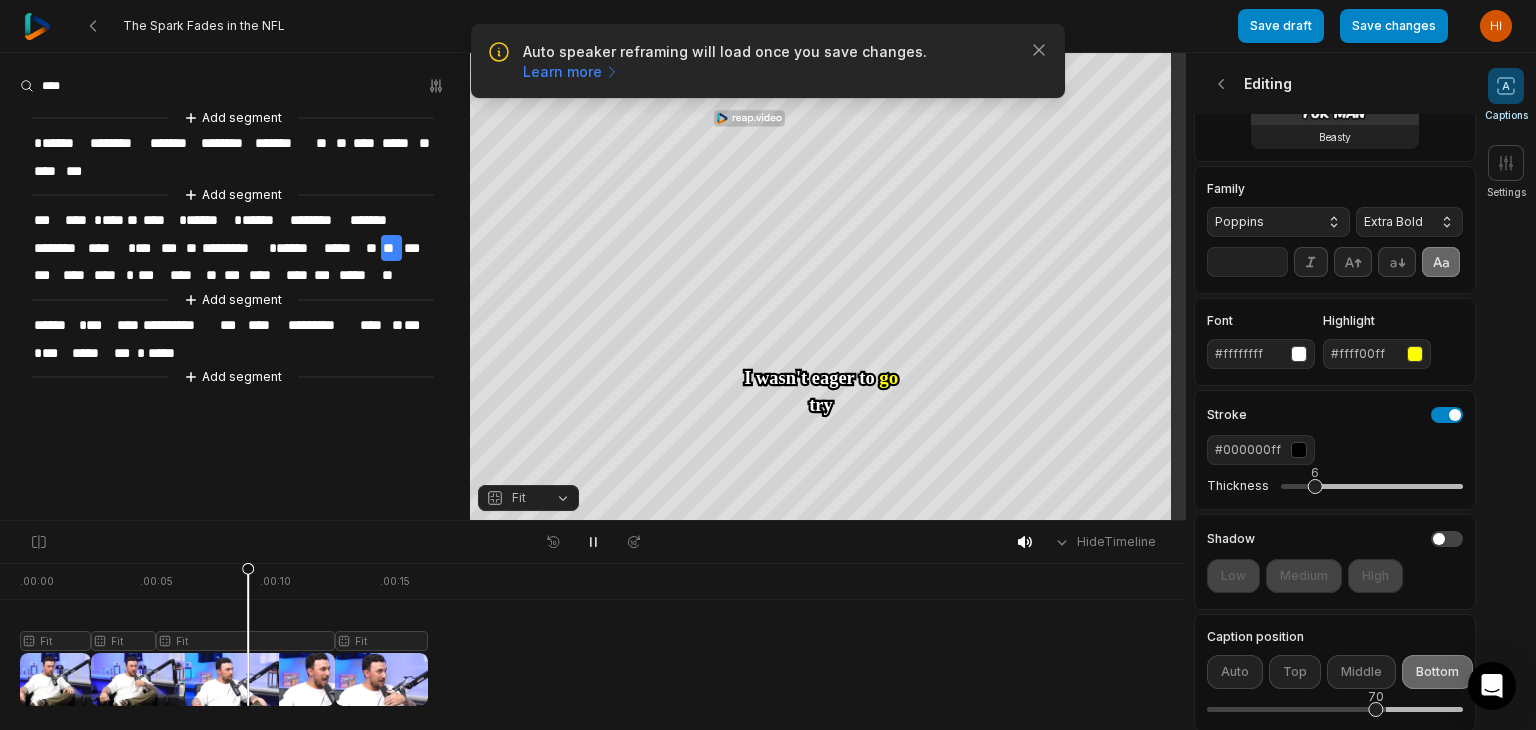 click on "**" at bounding box center [1247, 262] 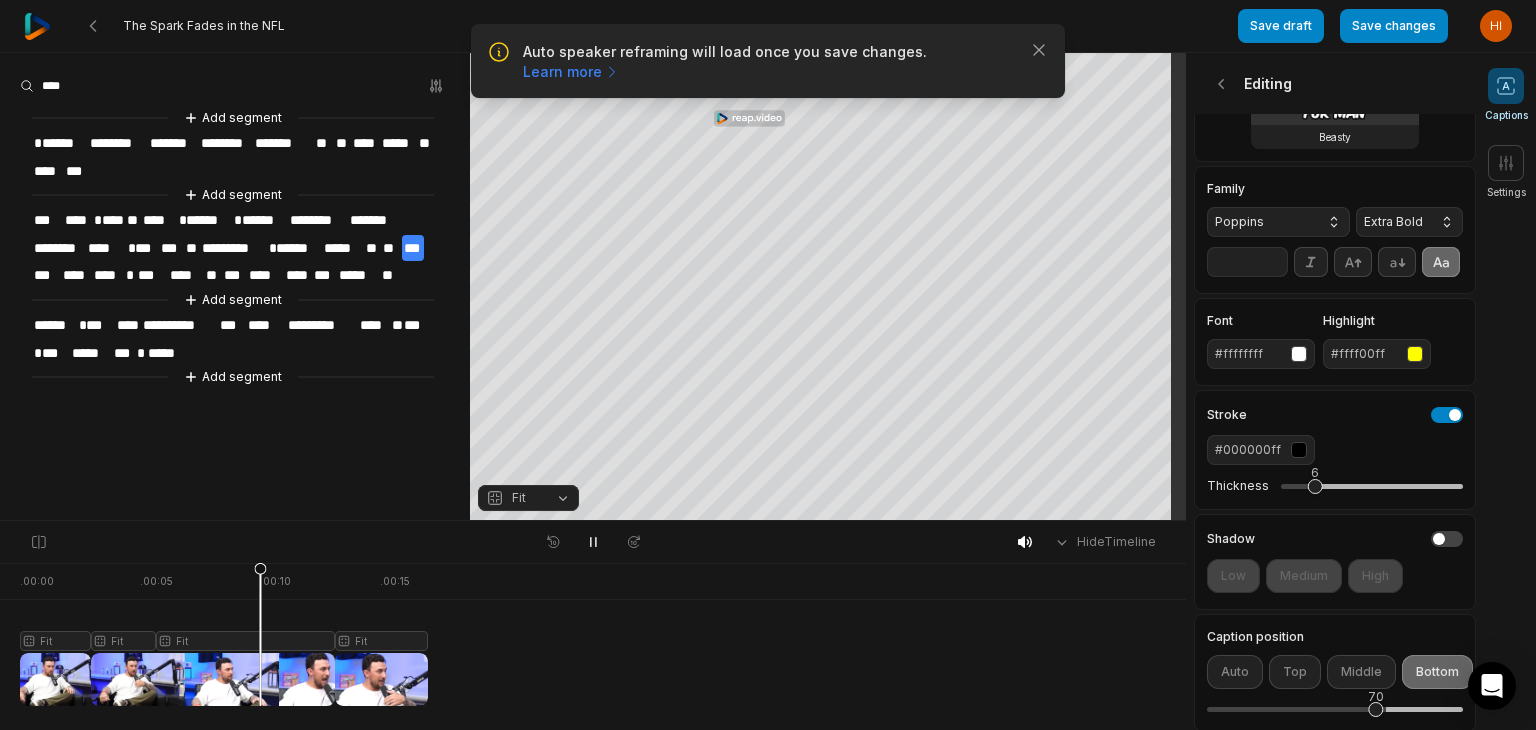 type on "**" 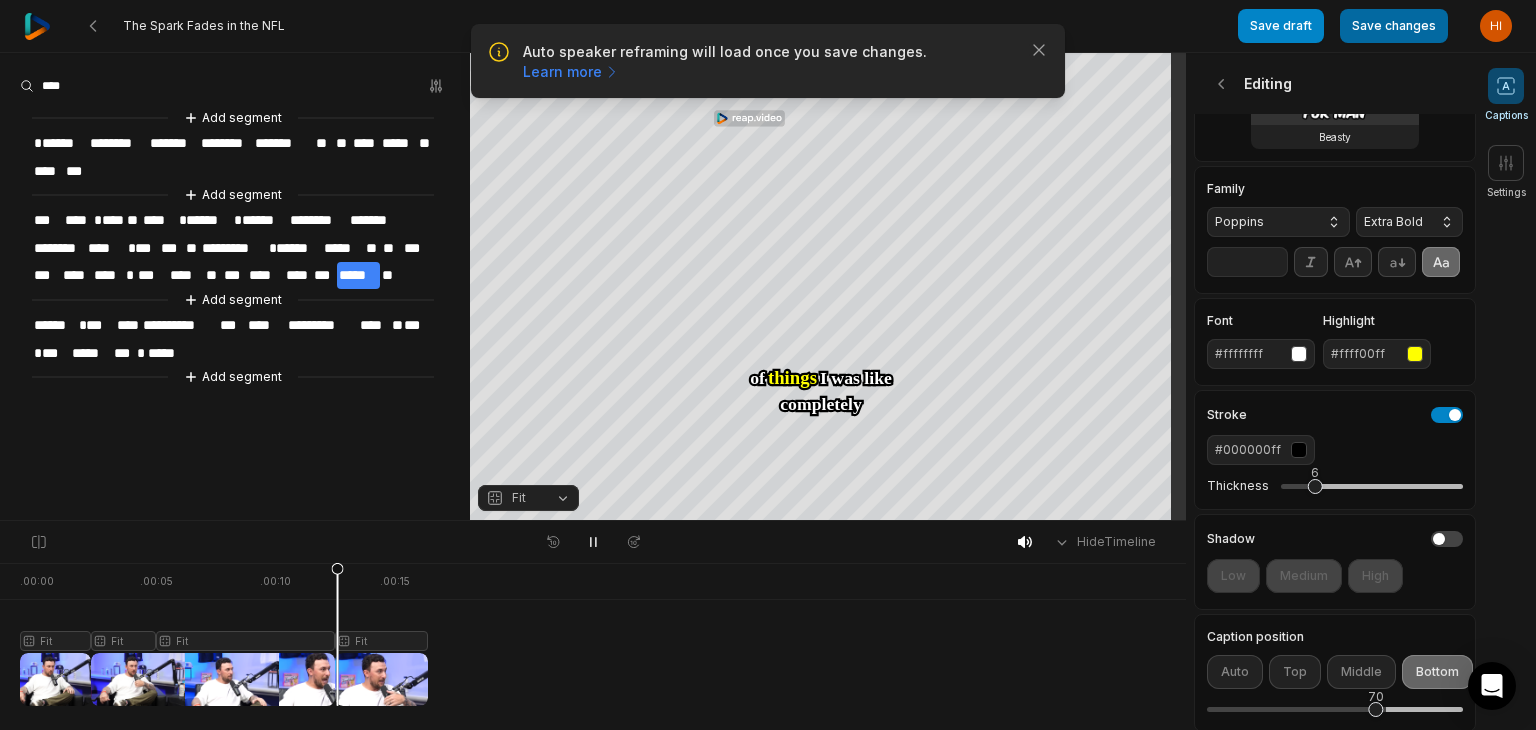 click on "Save changes" at bounding box center [1394, 26] 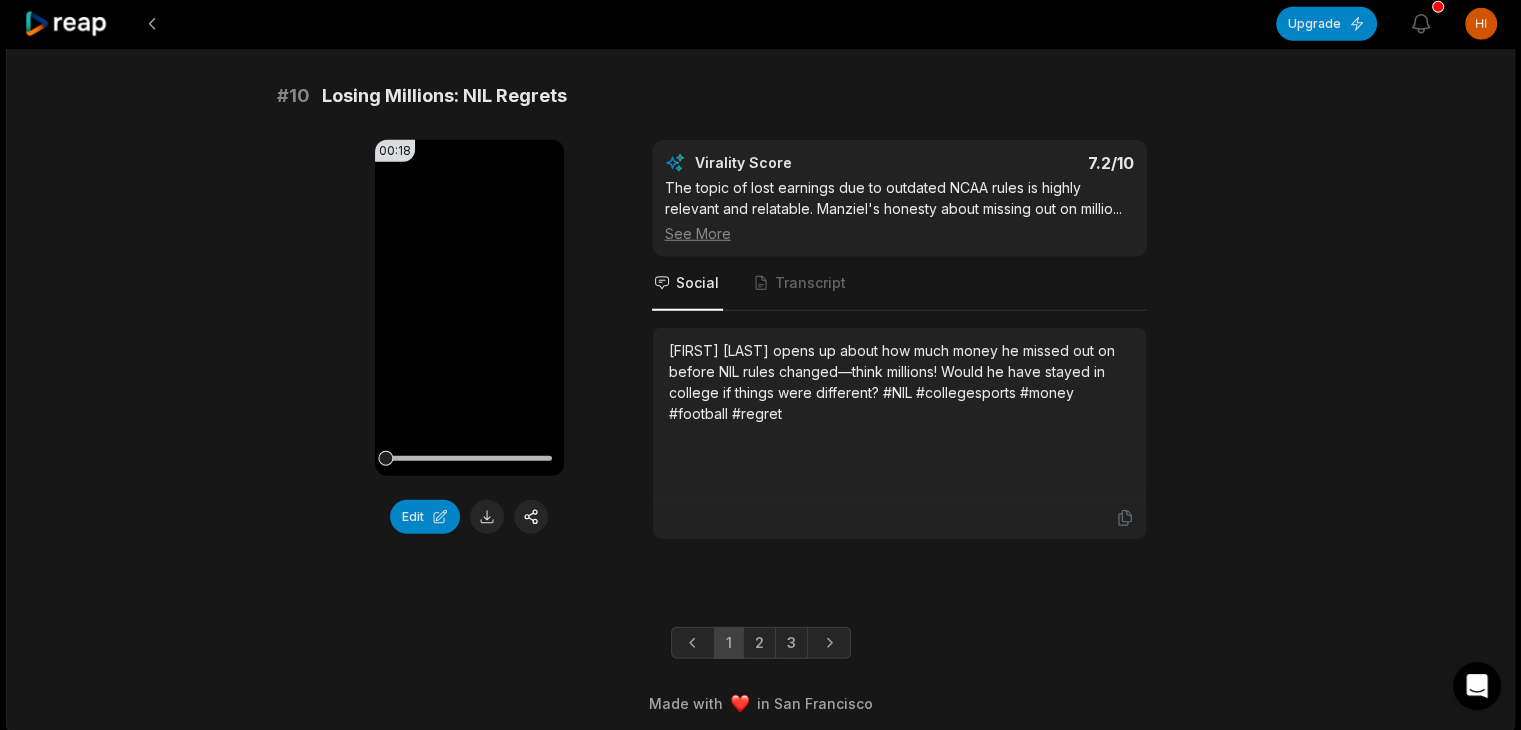 scroll, scrollTop: 5383, scrollLeft: 0, axis: vertical 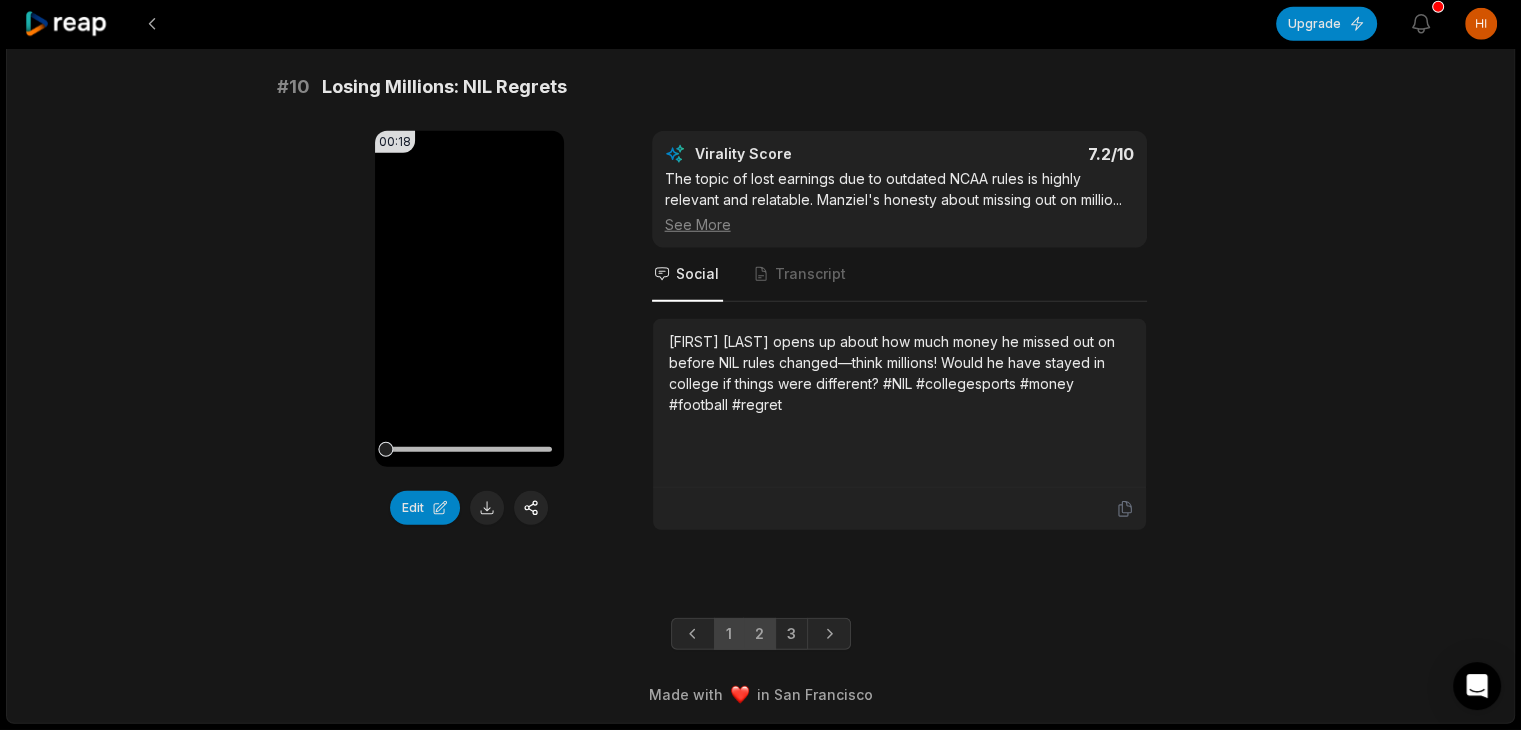 click on "2" at bounding box center (759, 634) 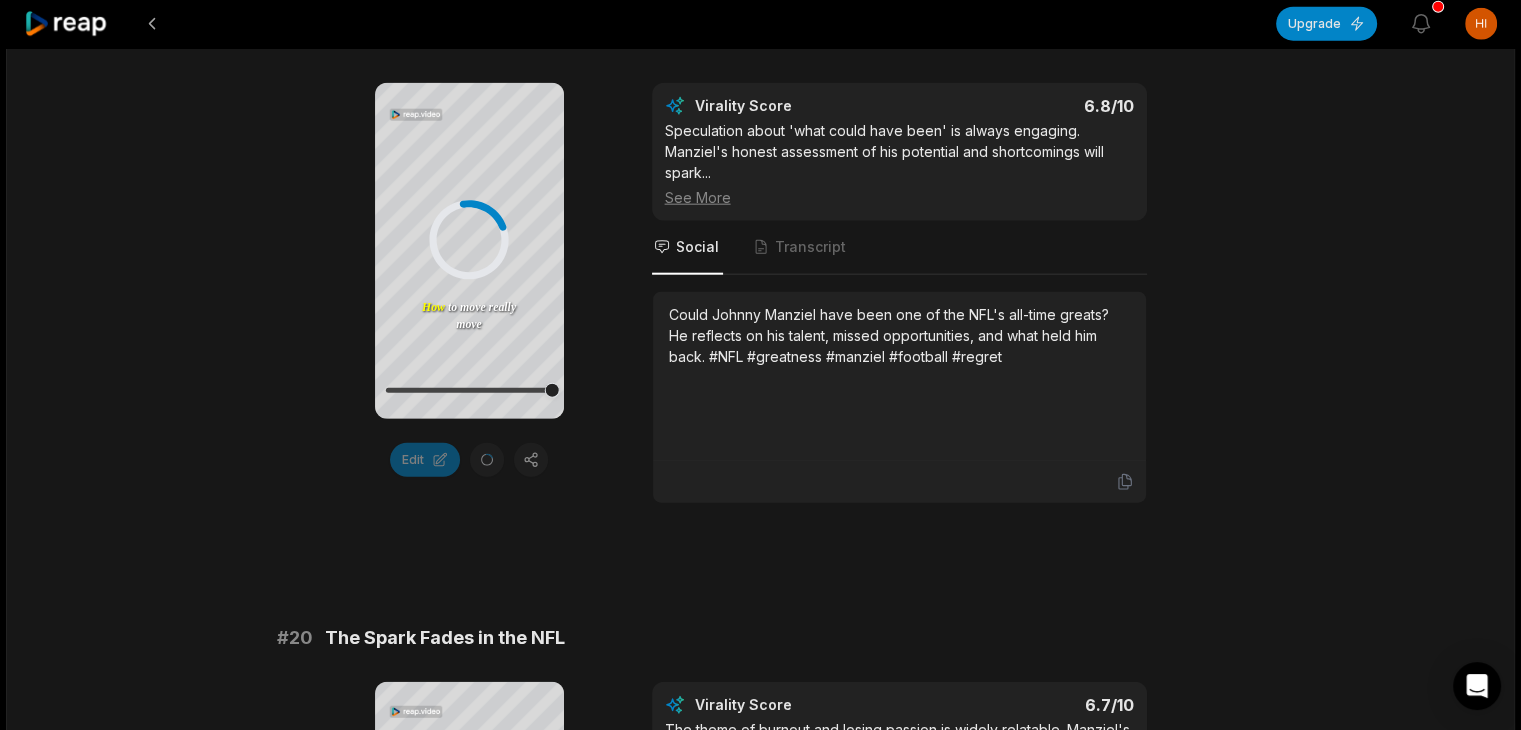 scroll, scrollTop: 4725, scrollLeft: 0, axis: vertical 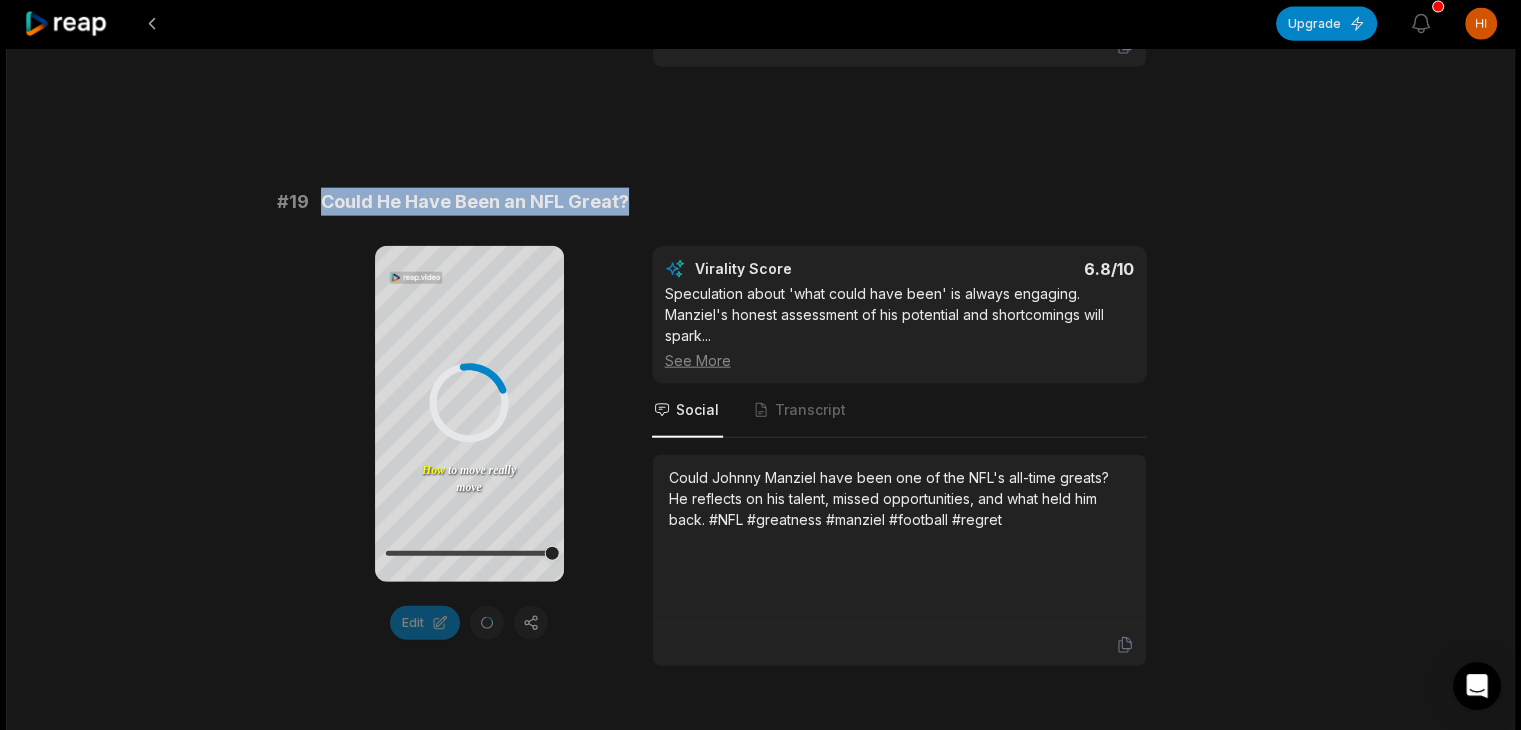 drag, startPoint x: 315, startPoint y: 188, endPoint x: 651, endPoint y: 189, distance: 336.0015 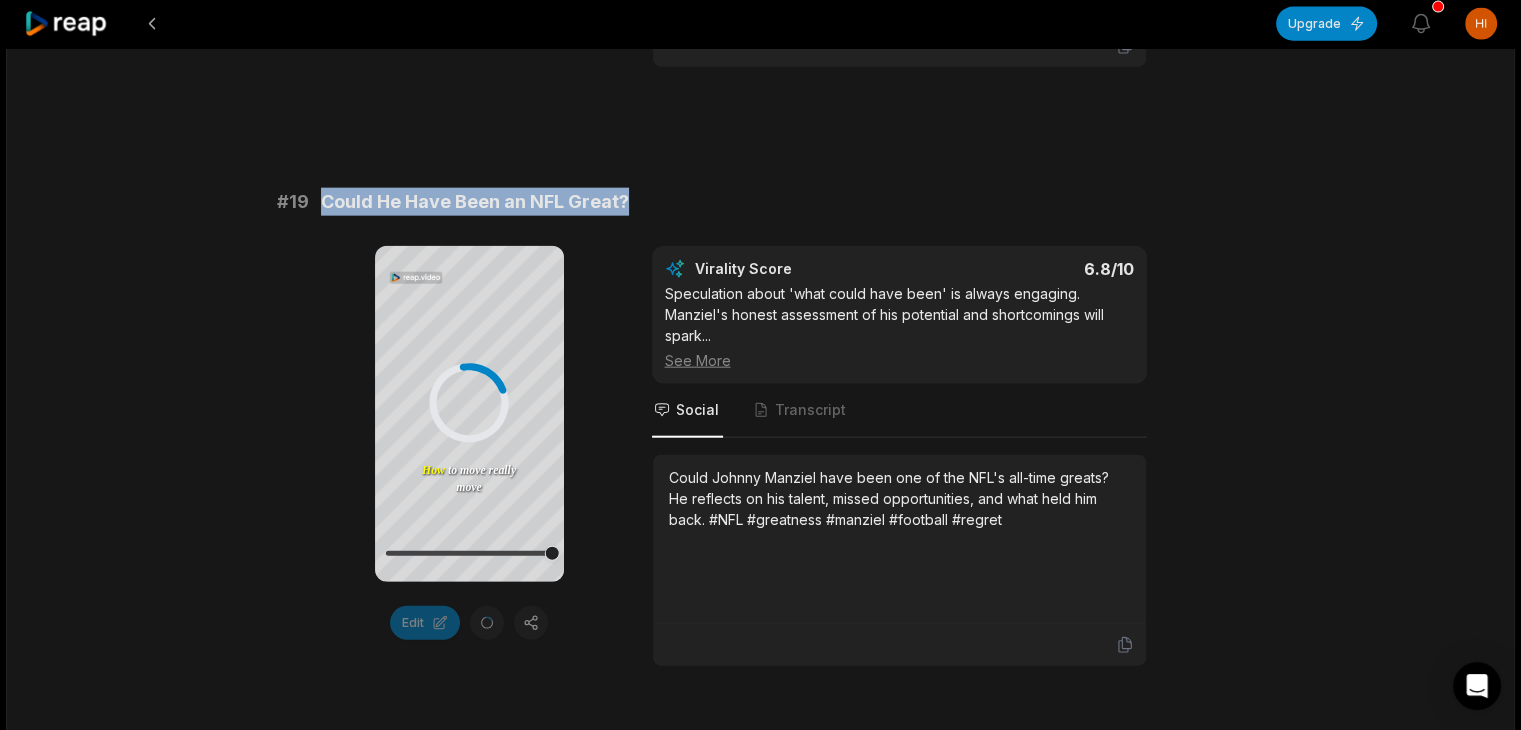 click on "# 19 Could He Have Been an NFL Great?" at bounding box center (761, 202) 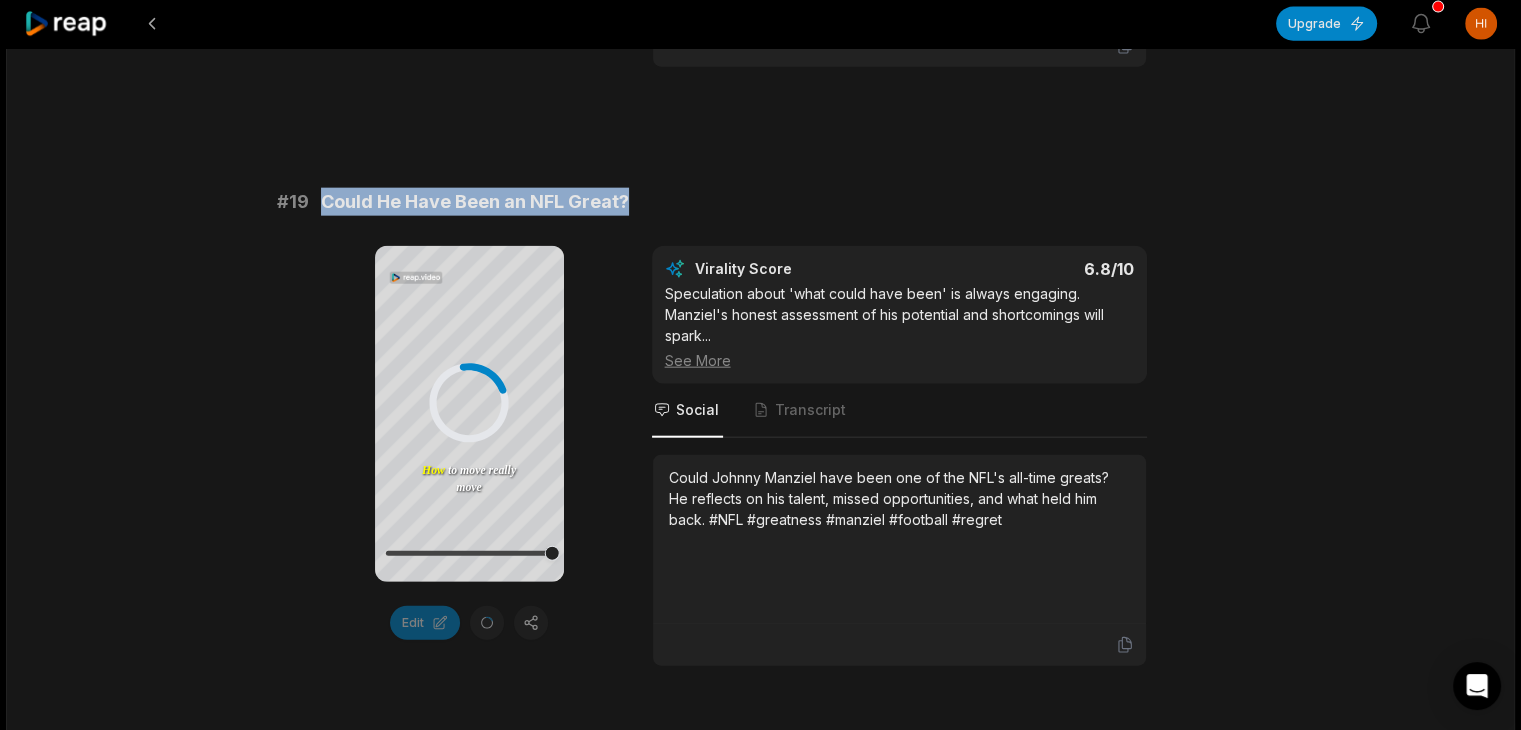 copy on "Could He Have Been an NFL Great?" 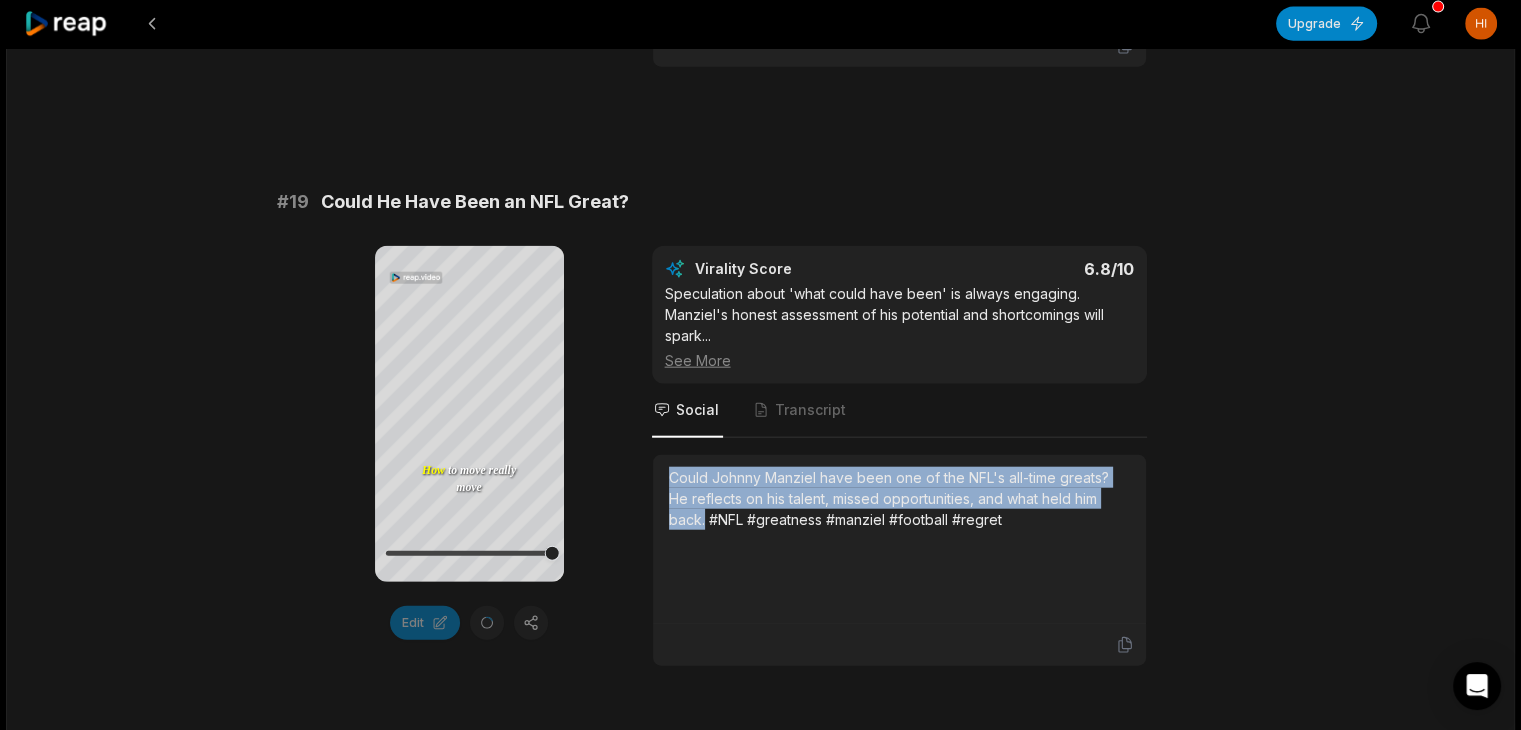 drag, startPoint x: 667, startPoint y: 462, endPoint x: 1124, endPoint y: 486, distance: 457.62976 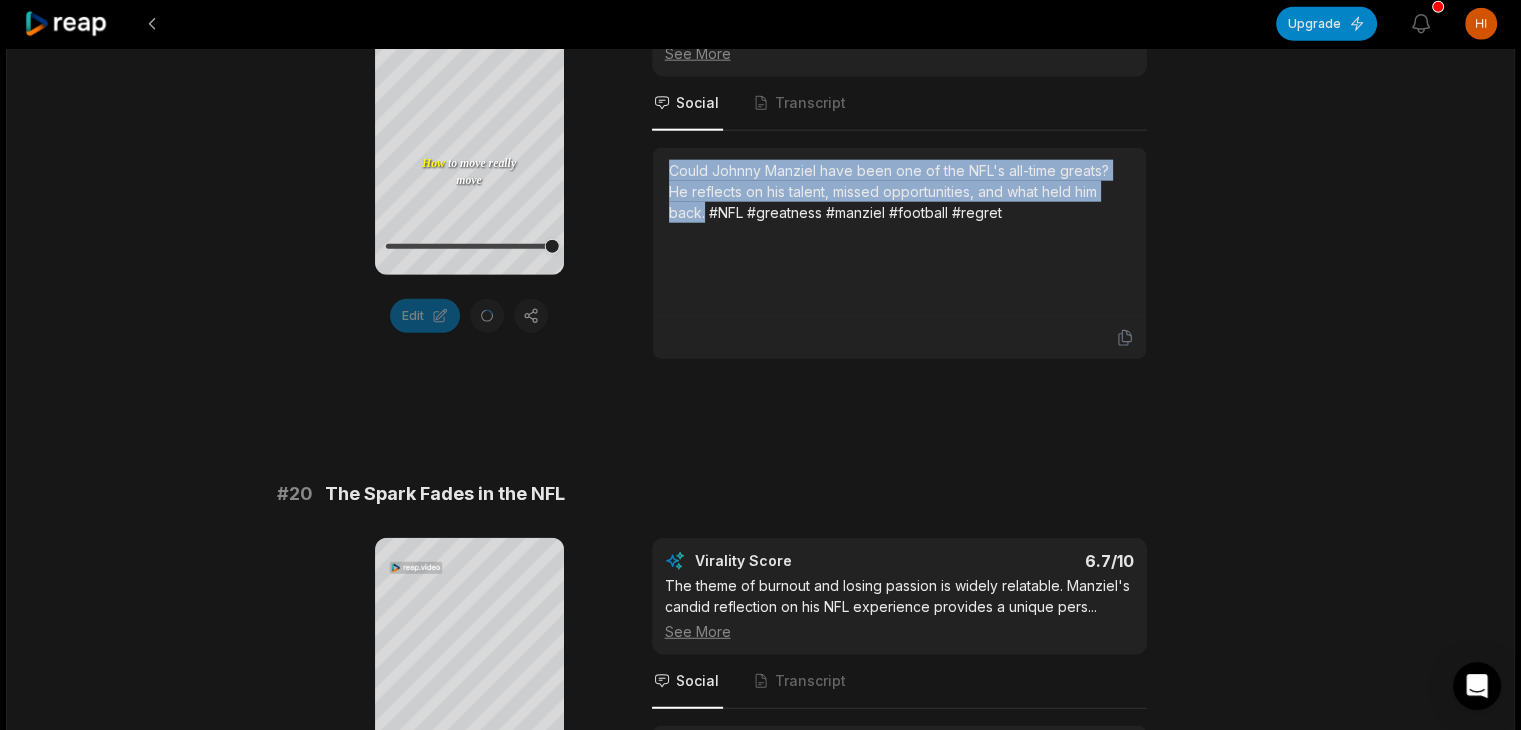 scroll, scrollTop: 5025, scrollLeft: 0, axis: vertical 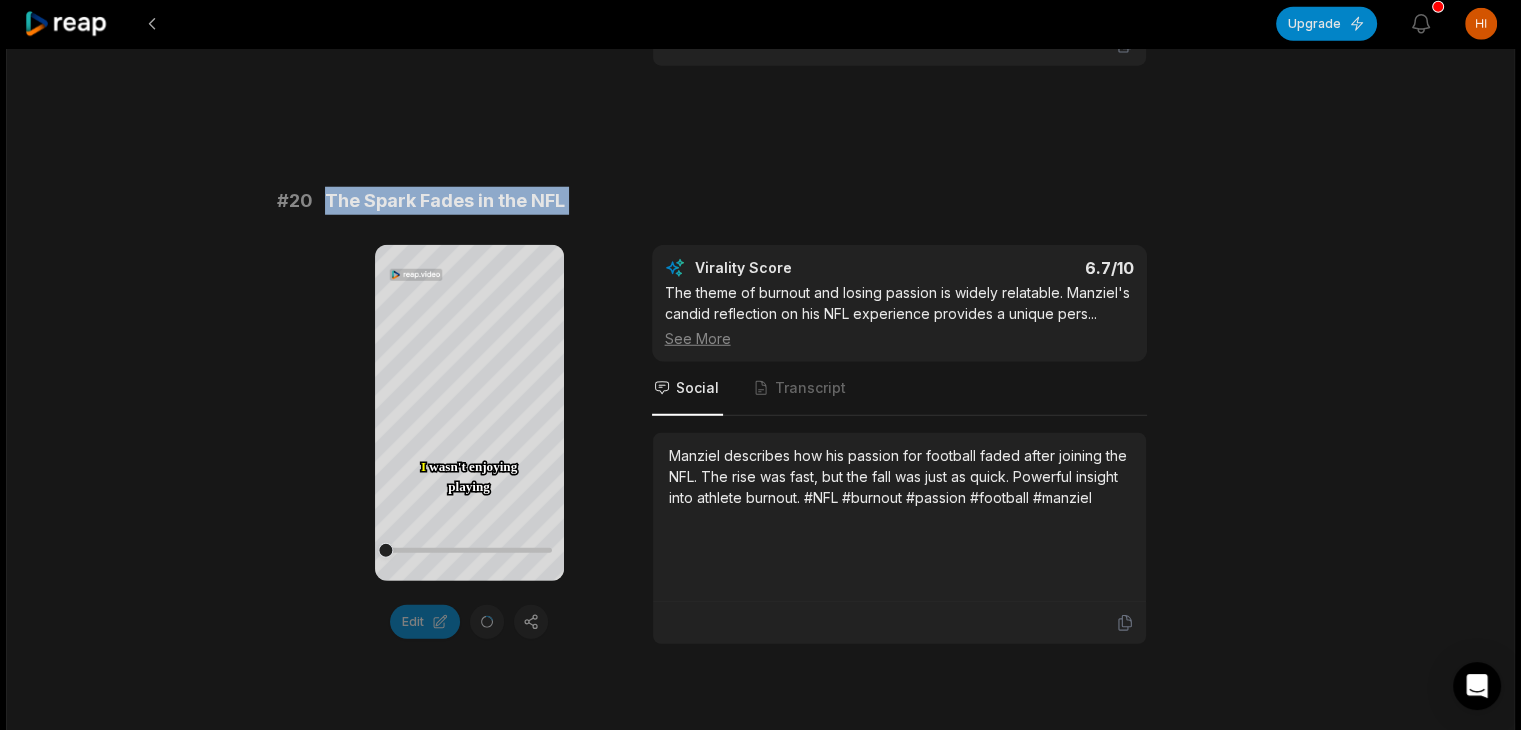 drag, startPoint x: 322, startPoint y: 188, endPoint x: 540, endPoint y: 203, distance: 218.51544 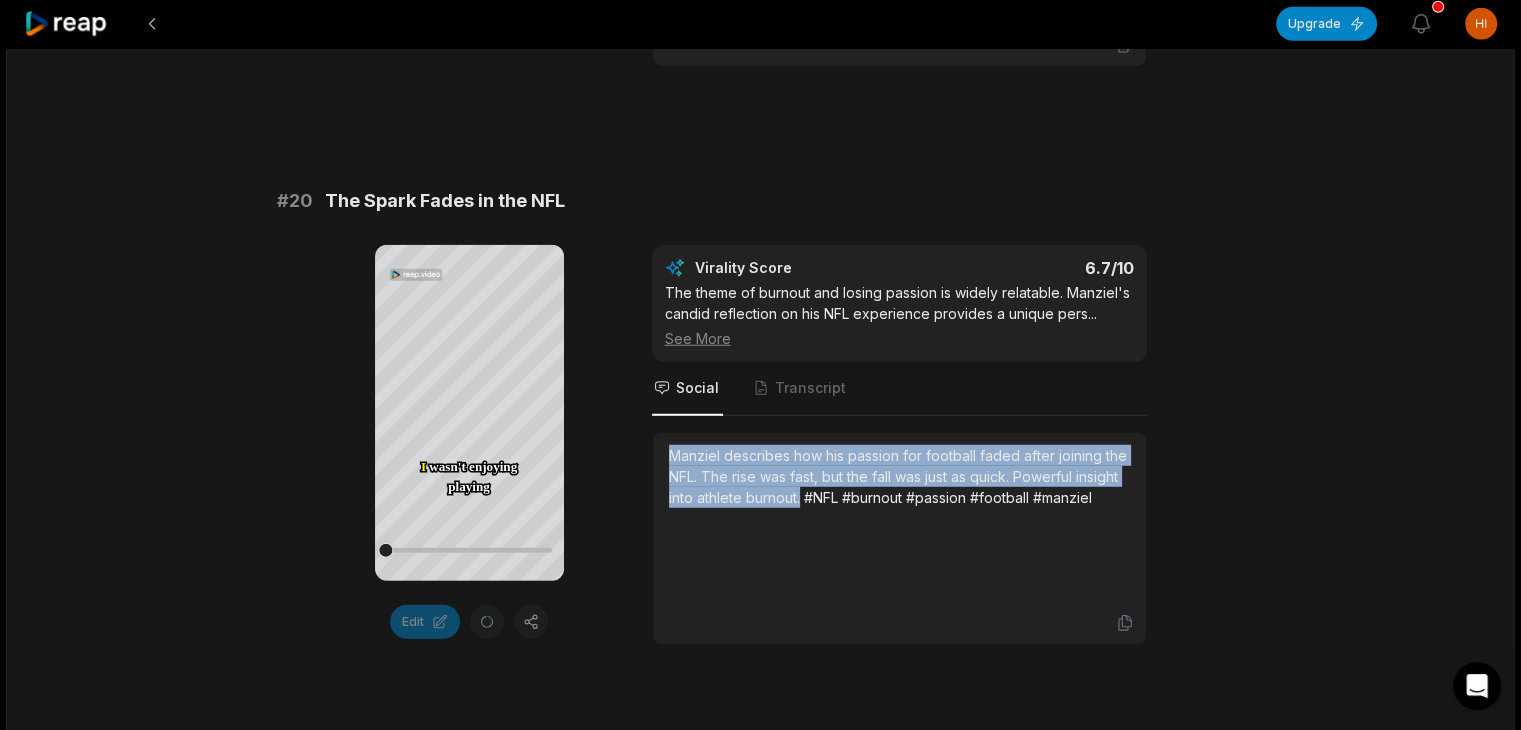drag, startPoint x: 668, startPoint y: 434, endPoint x: 801, endPoint y: 489, distance: 143.92358 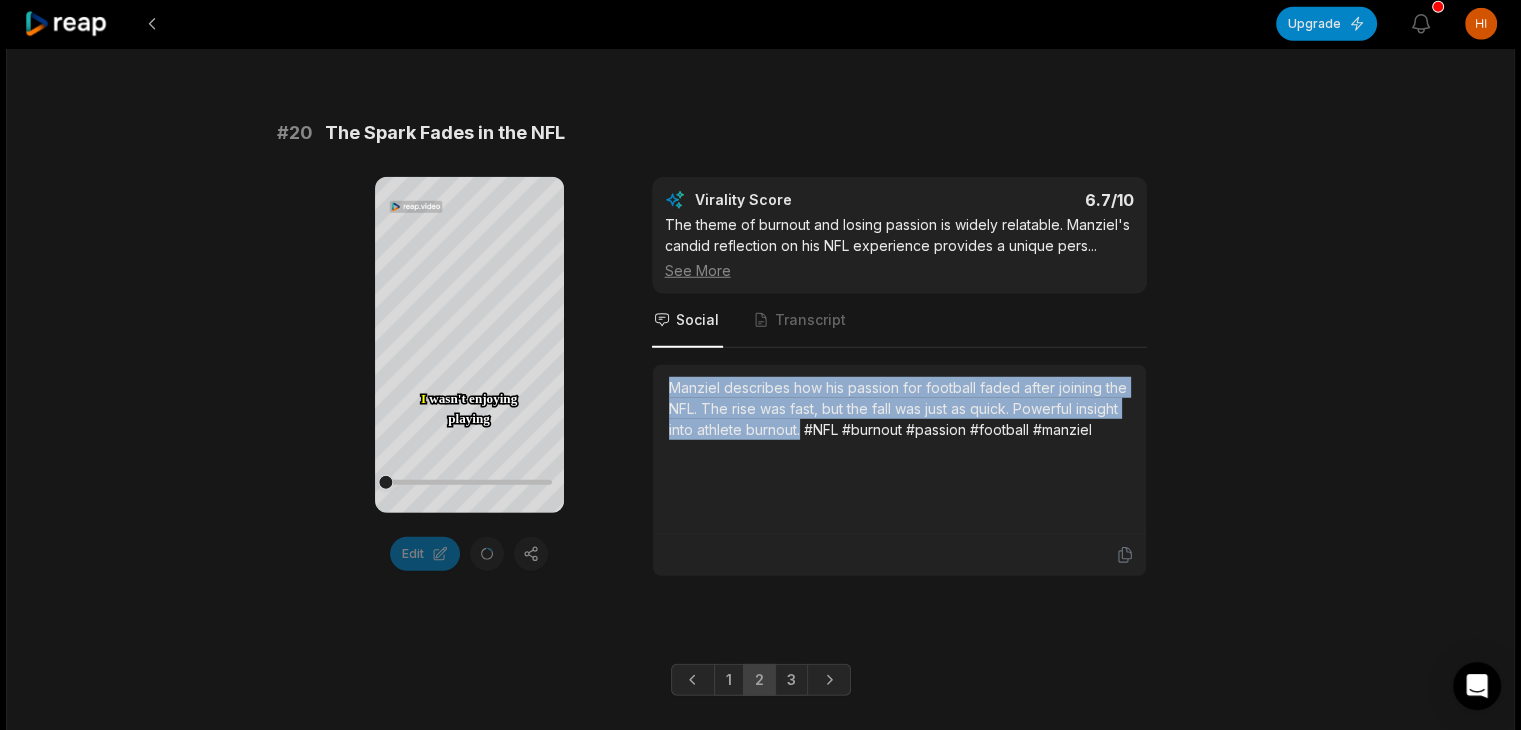 scroll, scrollTop: 5425, scrollLeft: 0, axis: vertical 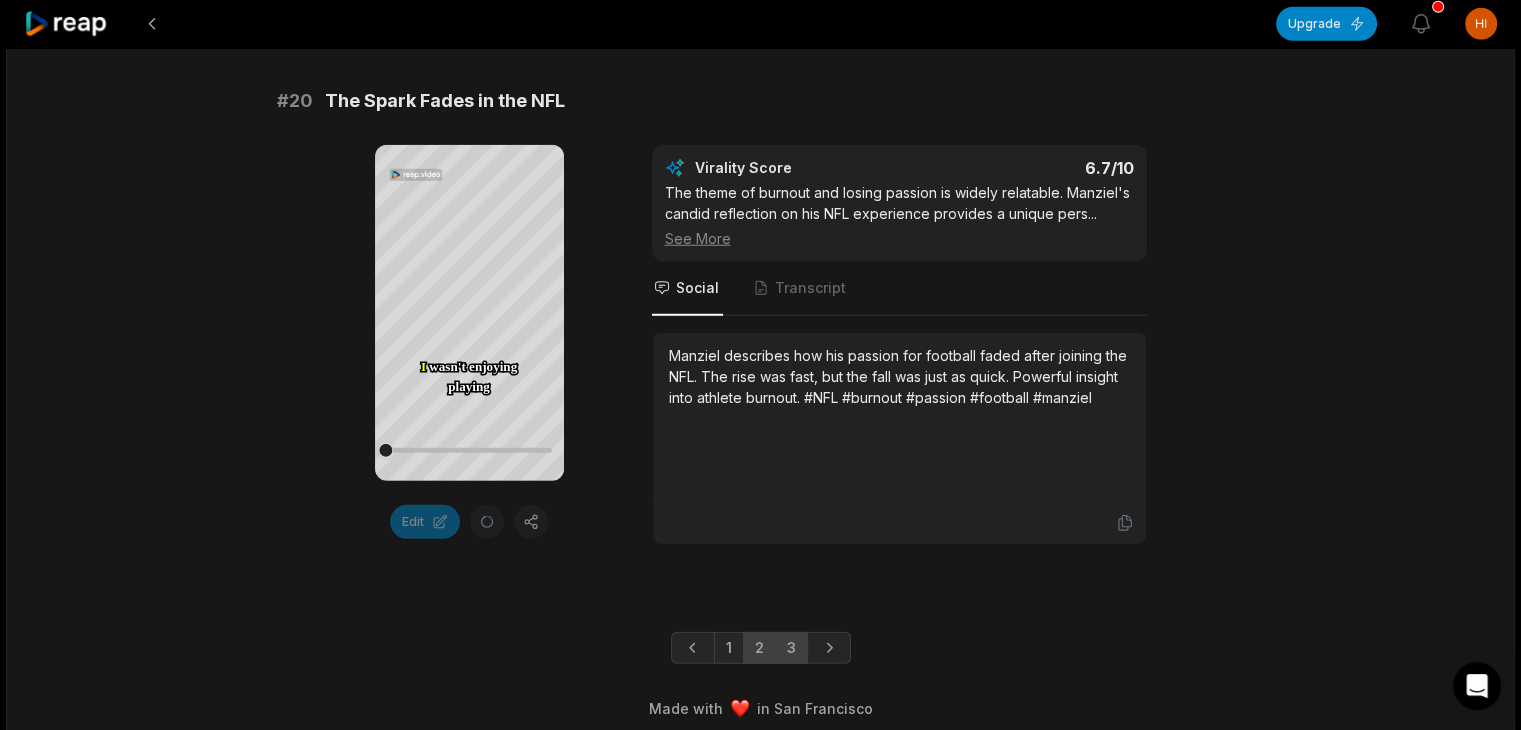 click on "3" at bounding box center (791, 648) 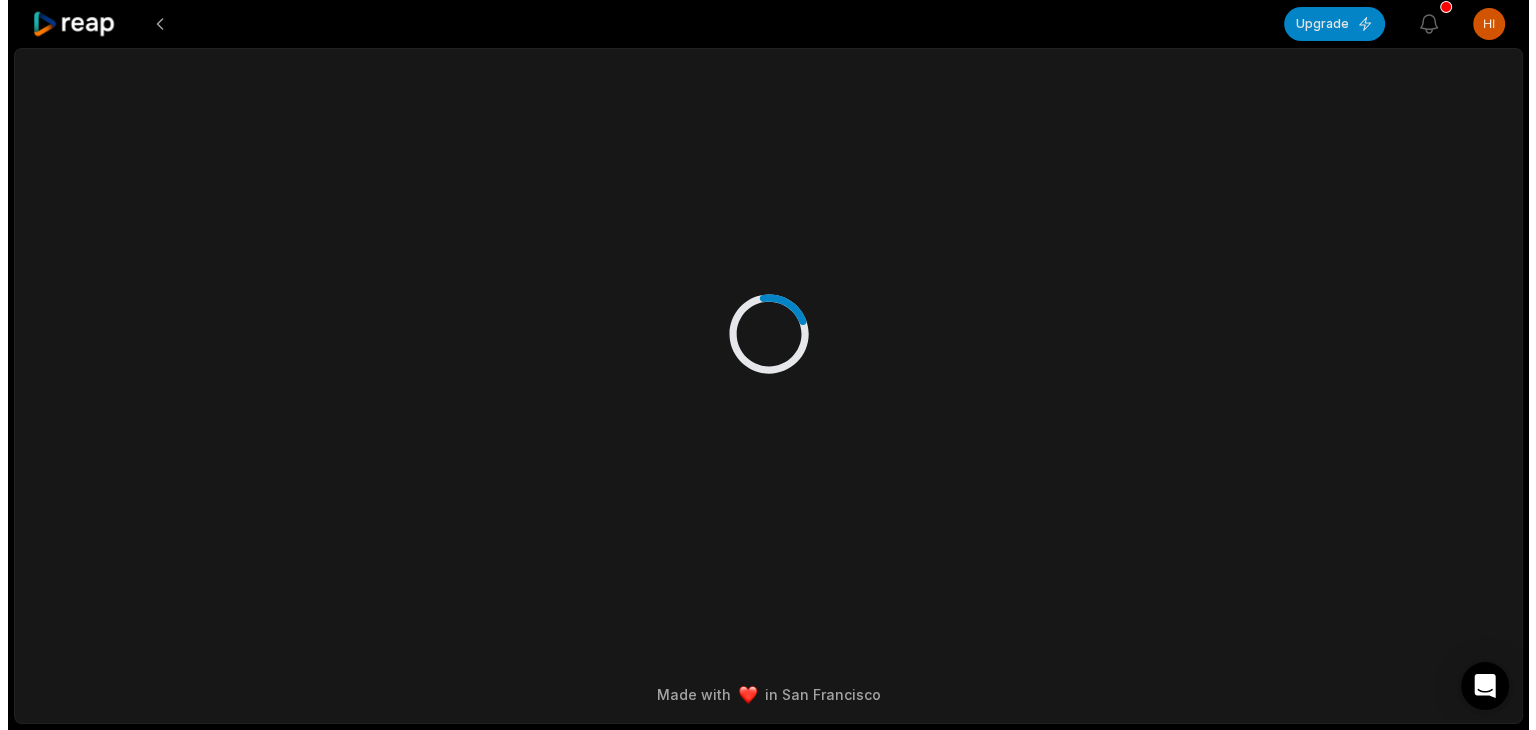scroll, scrollTop: 0, scrollLeft: 0, axis: both 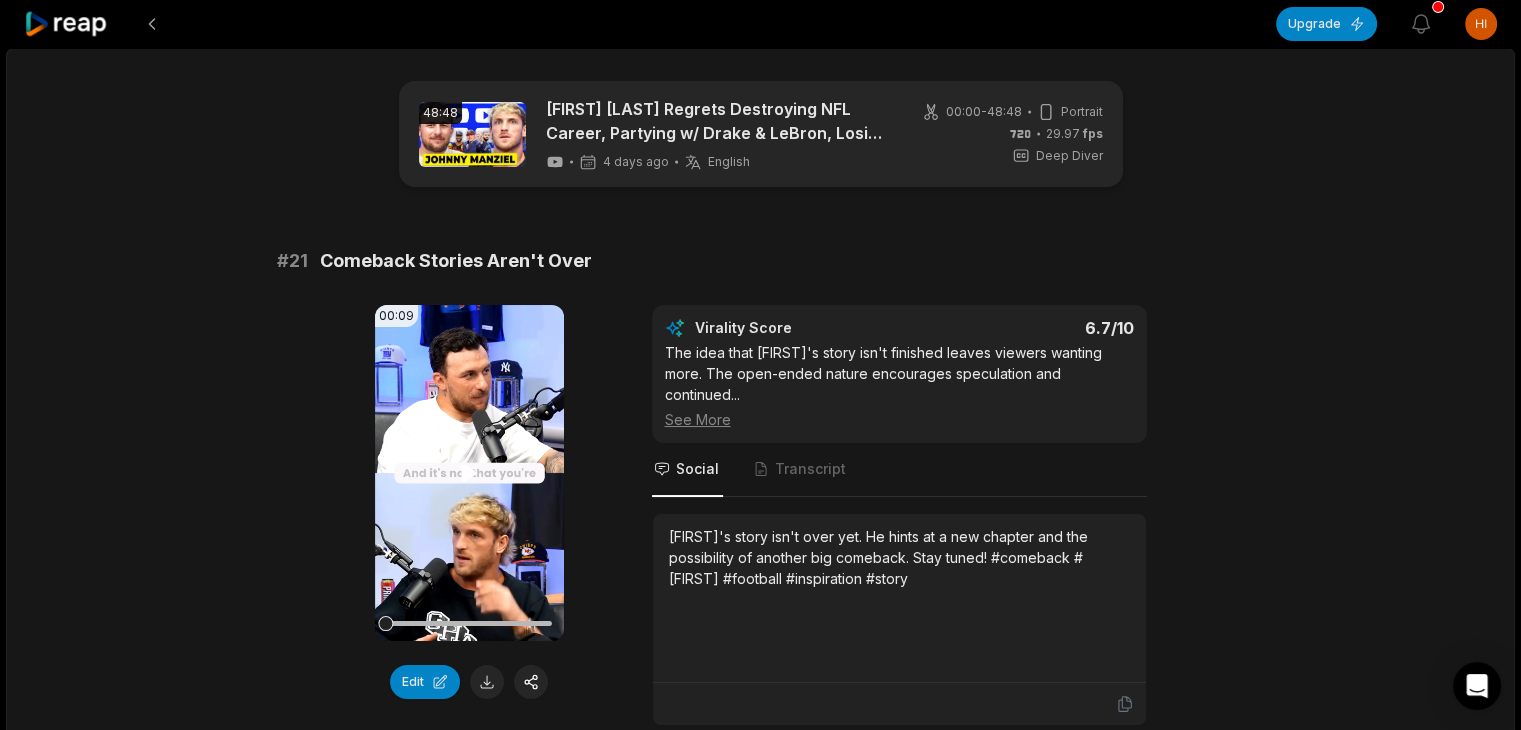 click 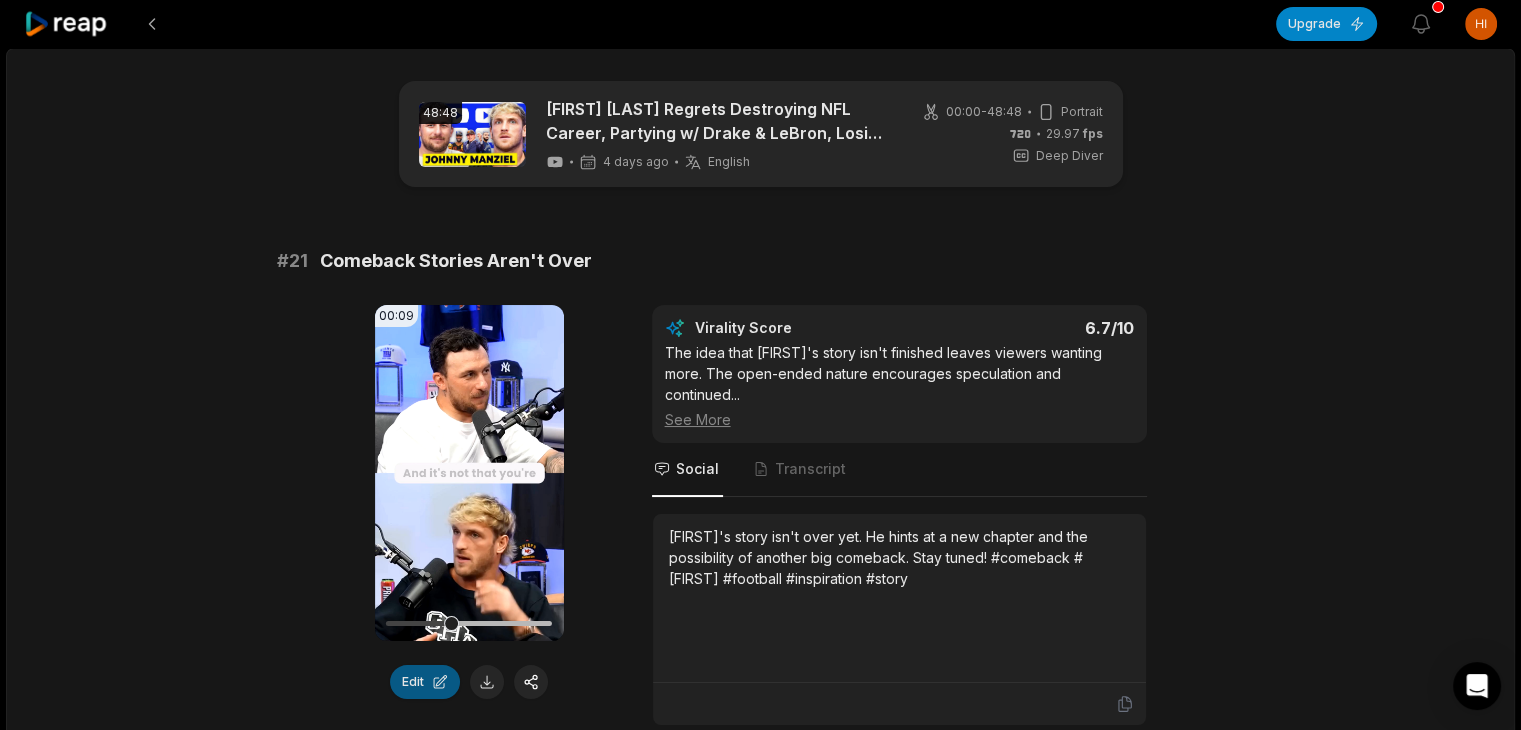 click on "Edit" at bounding box center [425, 682] 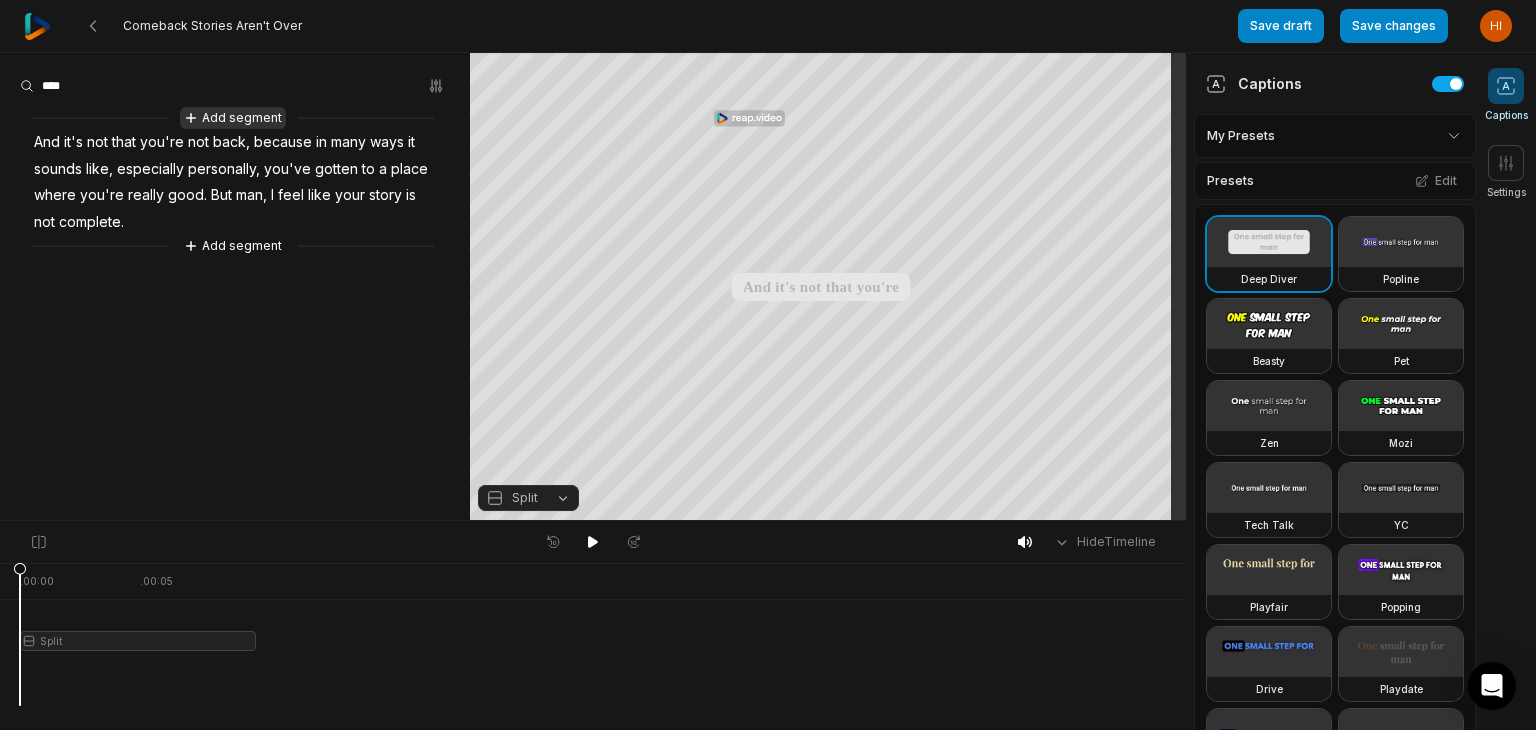 click on "Add segment" at bounding box center [233, 118] 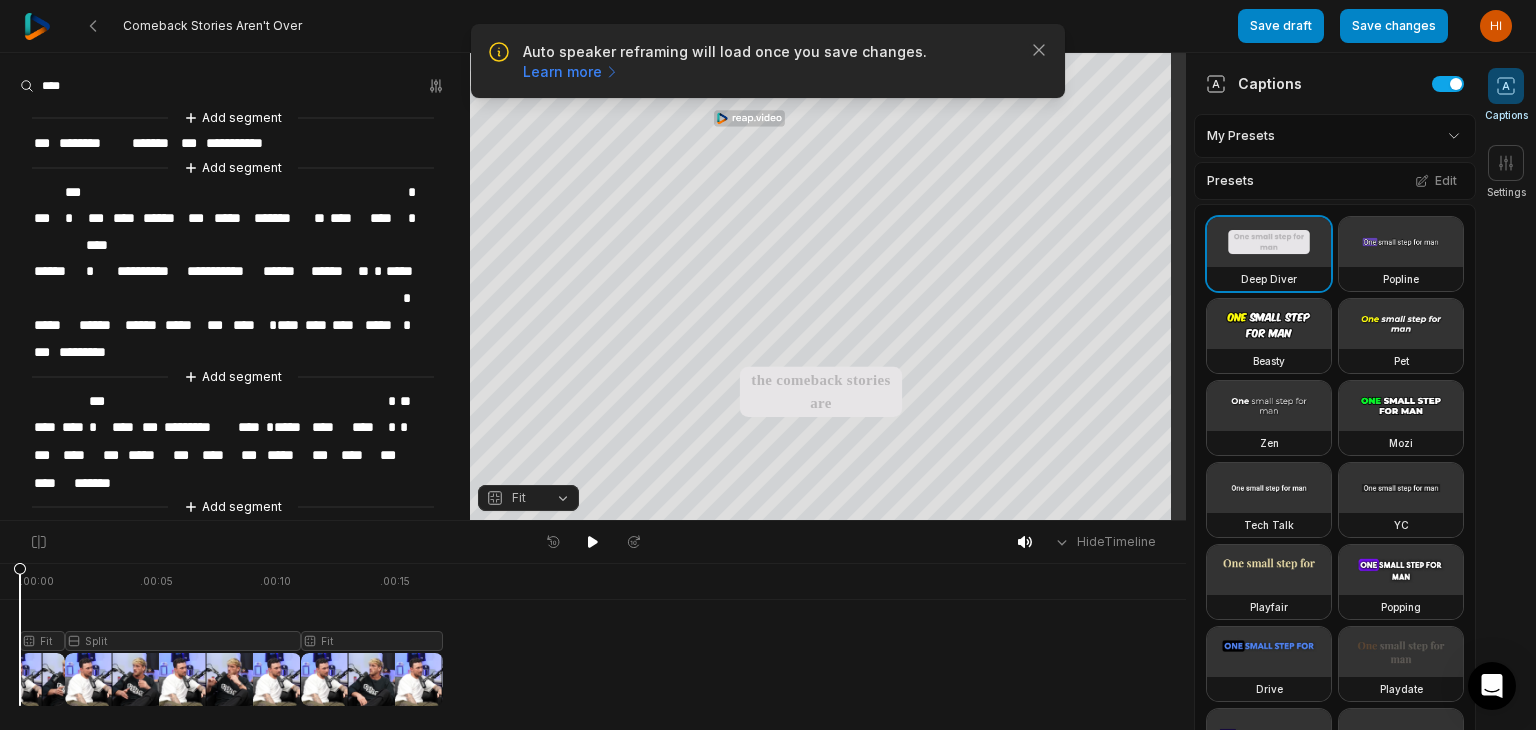scroll, scrollTop: 0, scrollLeft: 0, axis: both 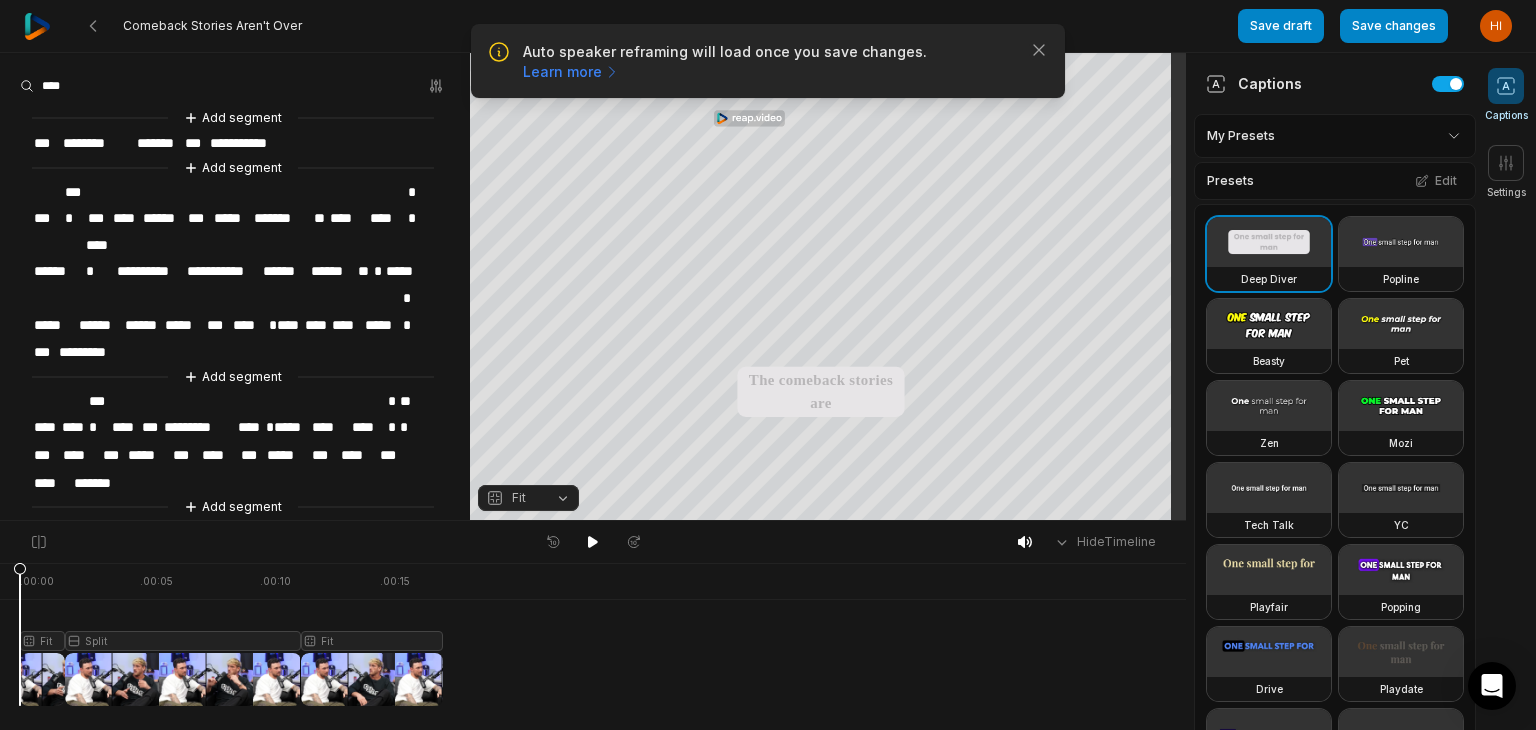 click at bounding box center (231, 634) 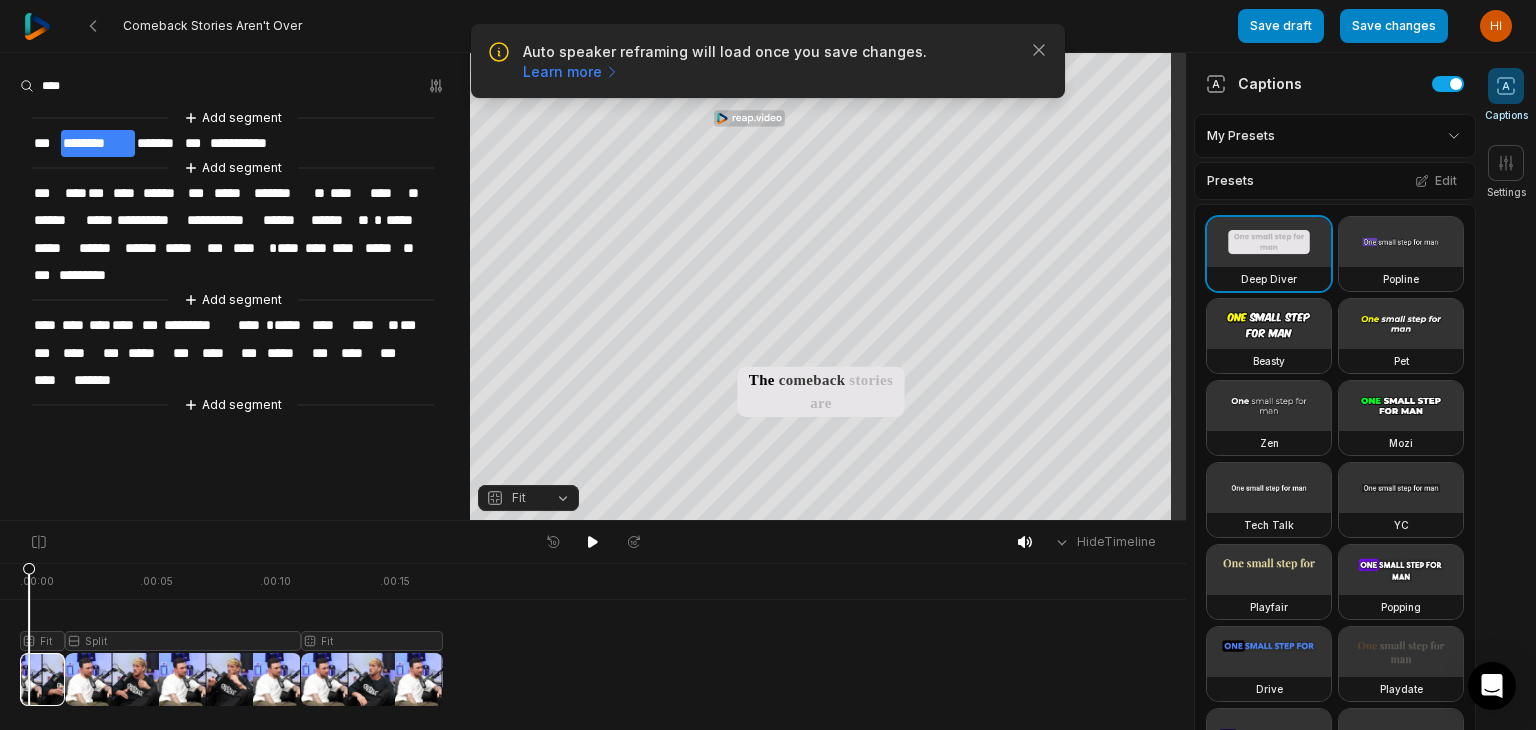 click at bounding box center (231, 634) 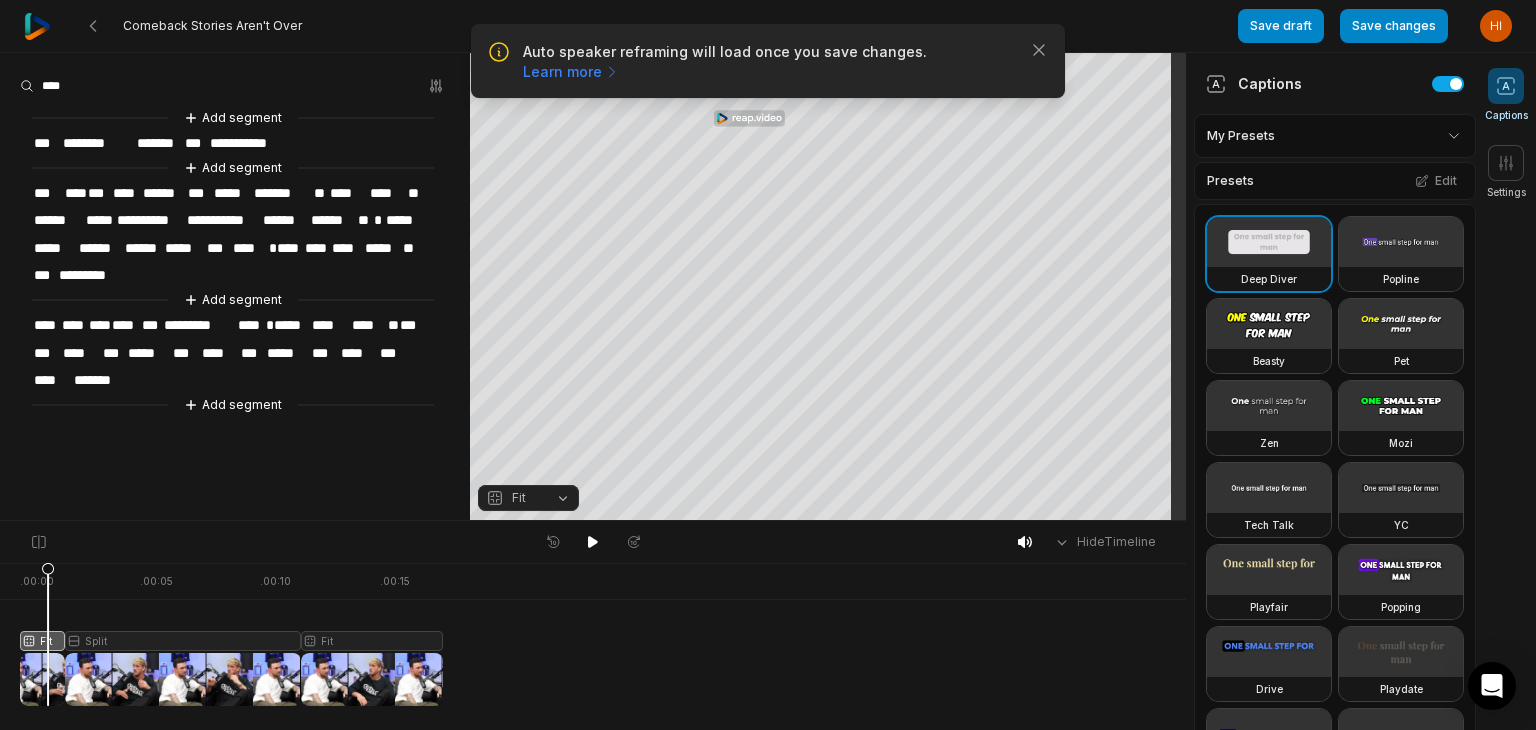 click on "Fit" at bounding box center [528, 498] 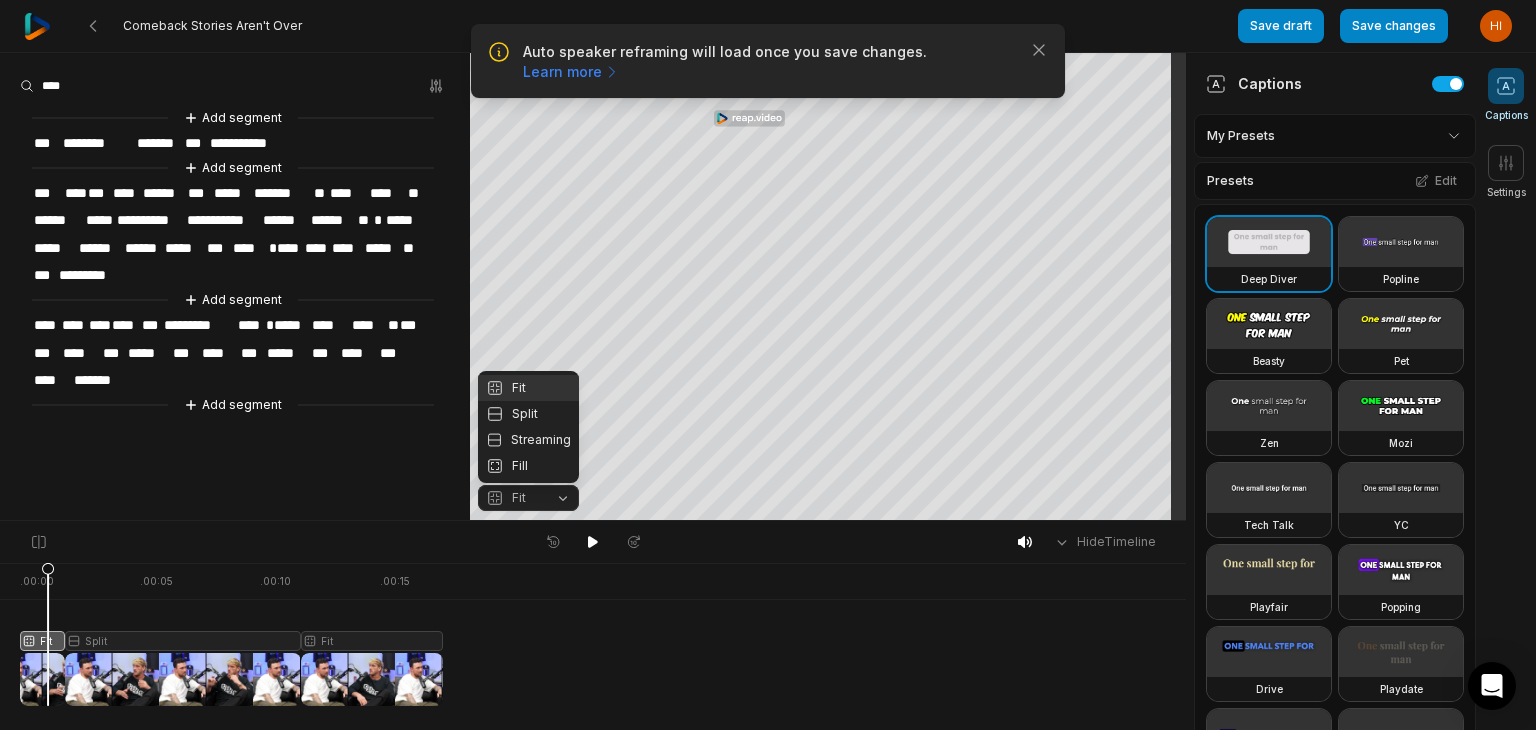 click on "Fit" at bounding box center [512, 498] 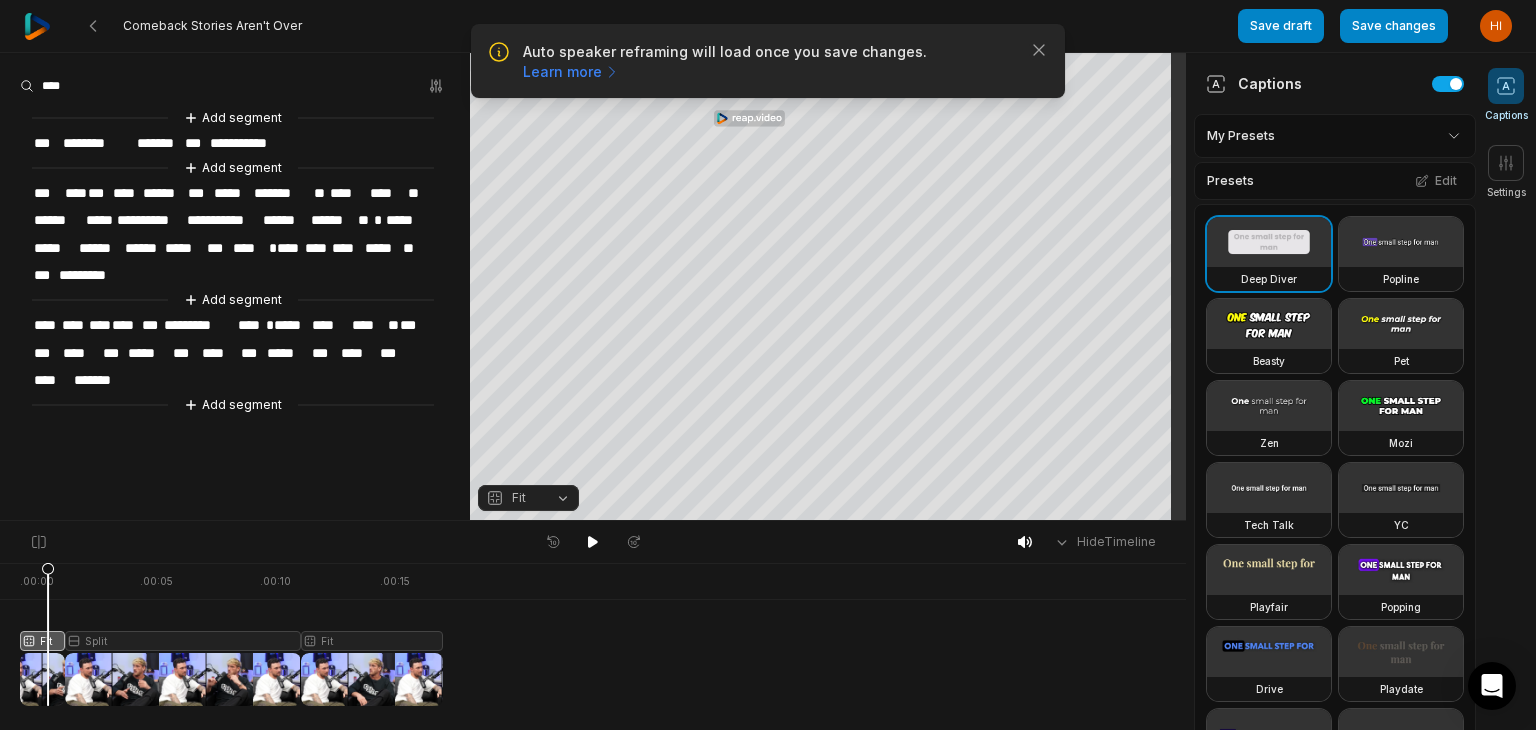 click on "Fit" at bounding box center (512, 498) 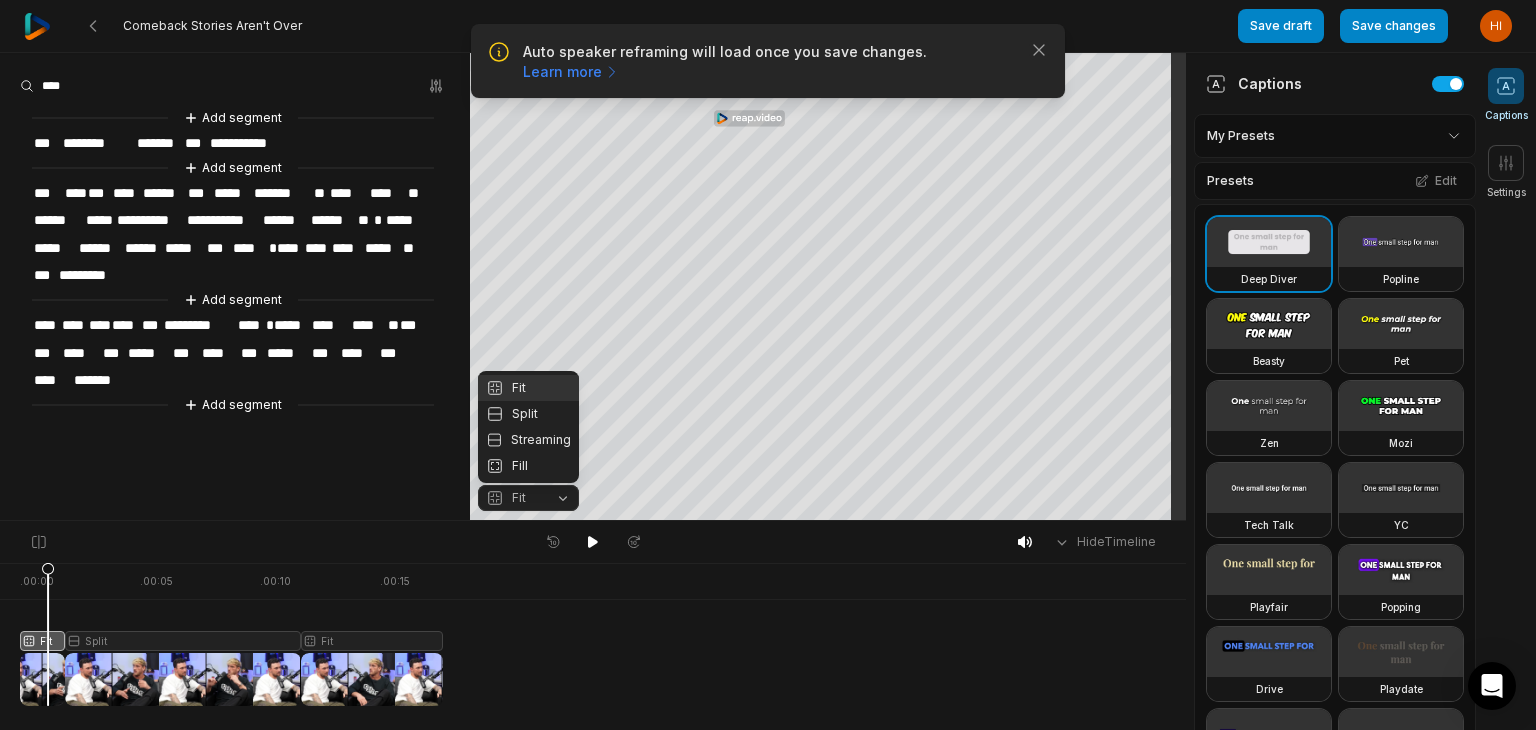 click on "Fit" at bounding box center [528, 388] 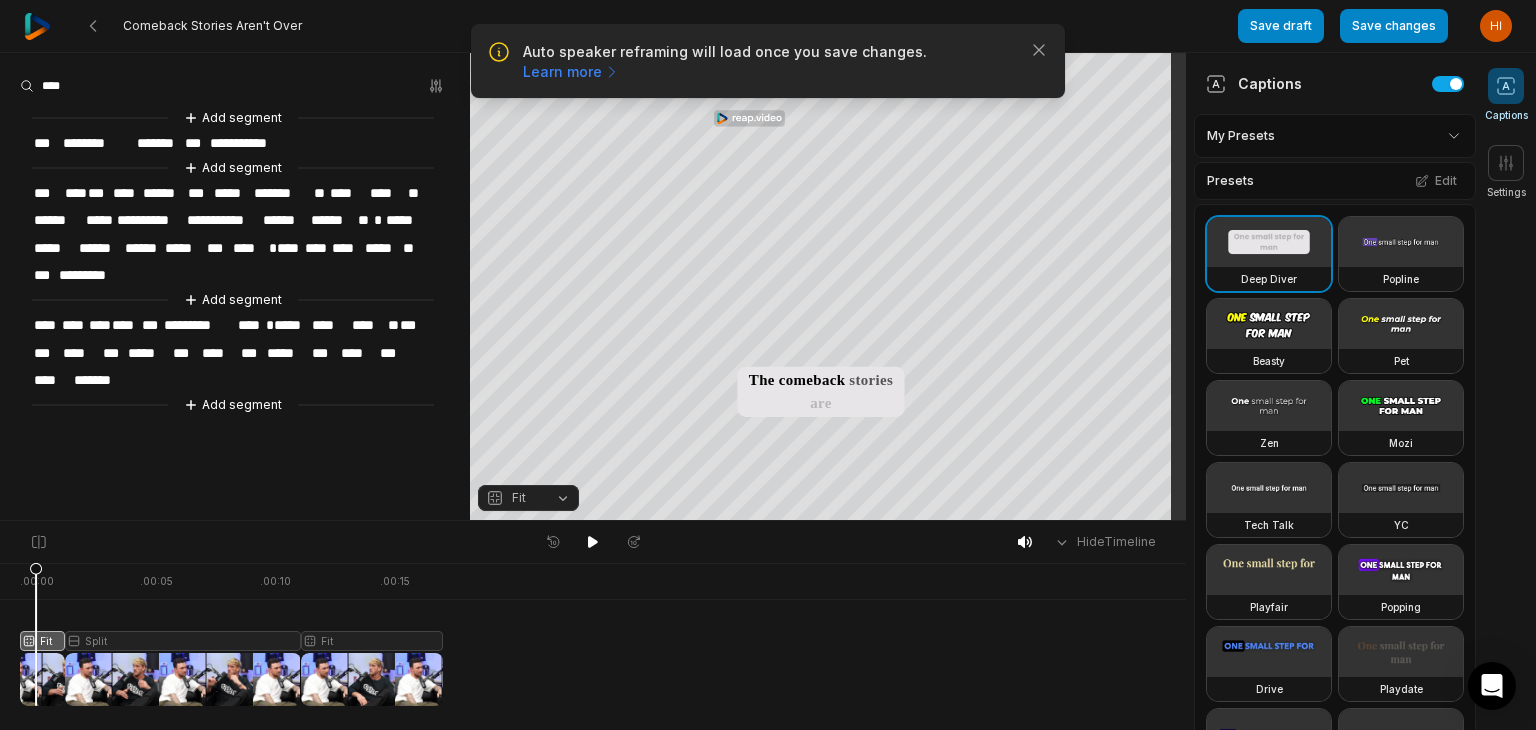 click at bounding box center [231, 634] 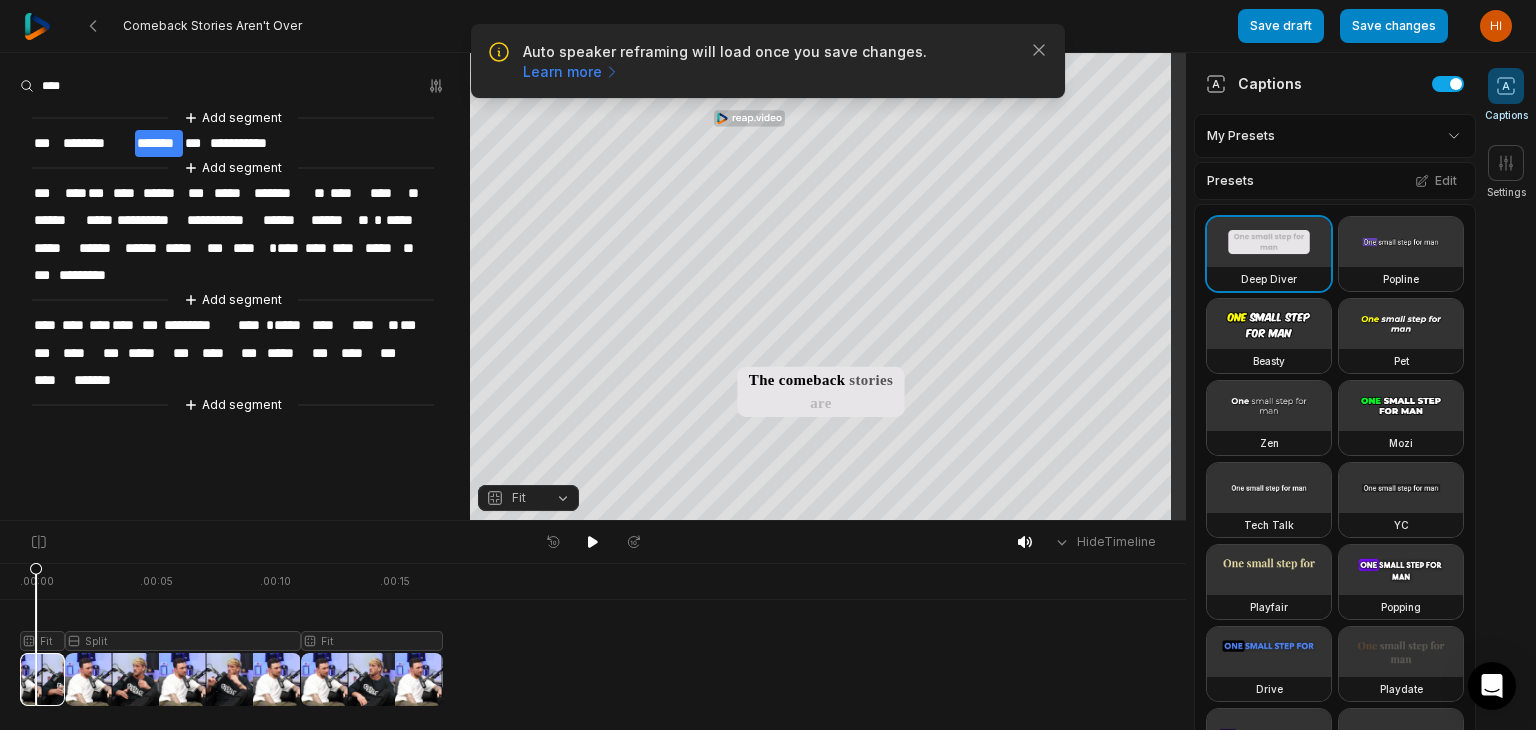 click on "Auto speaker reframing will load once you save changes.  Learn more  Close" at bounding box center (768, 61) 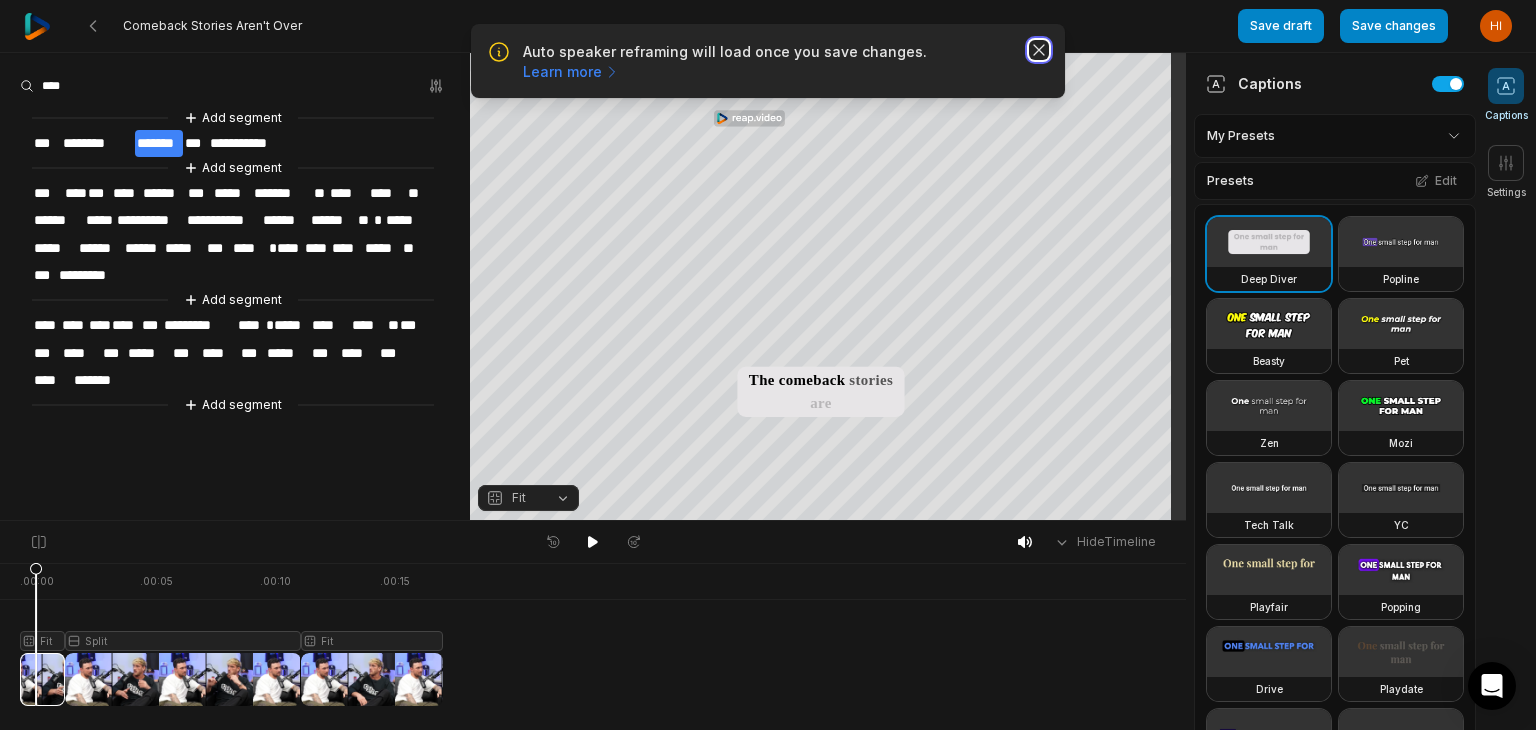 click 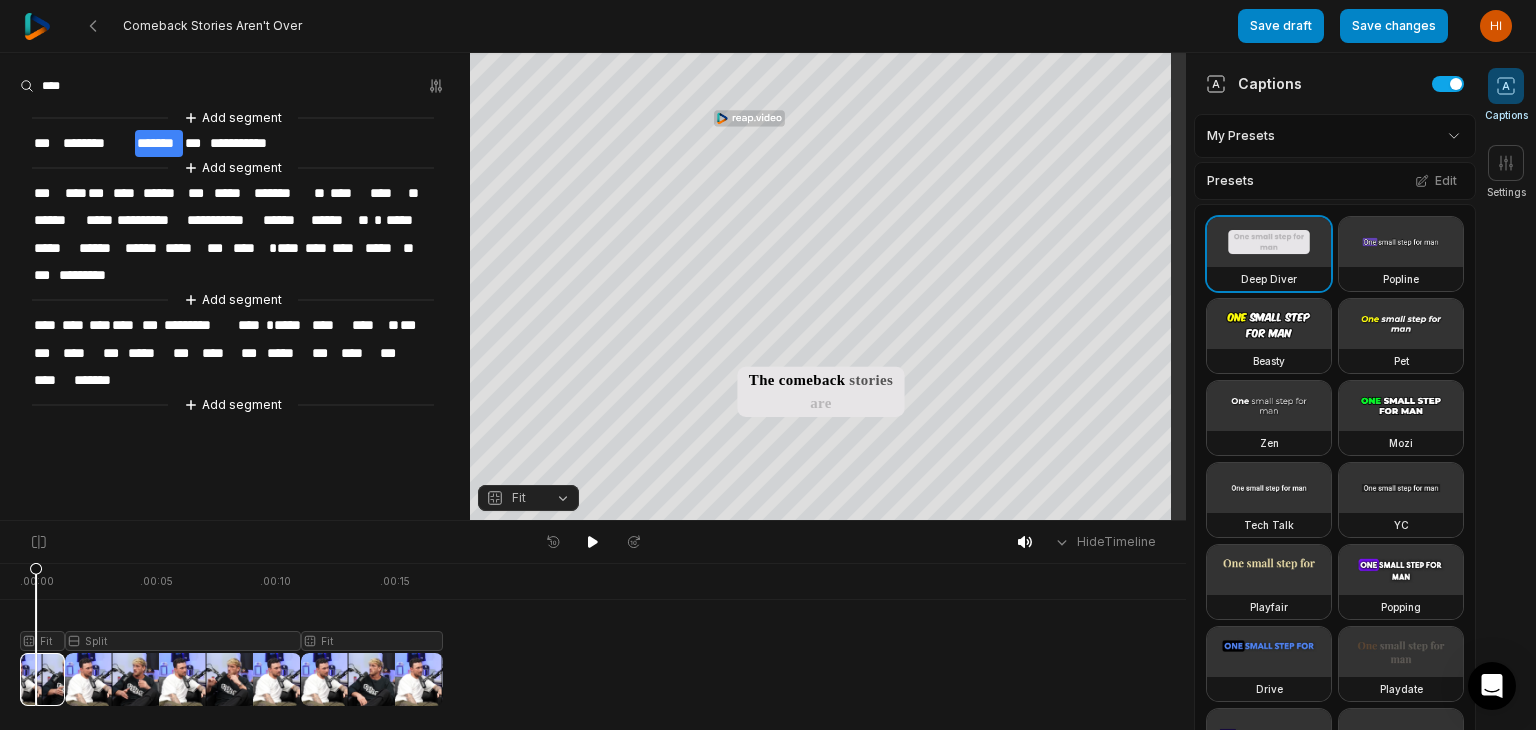 click on "Fit" at bounding box center [528, 498] 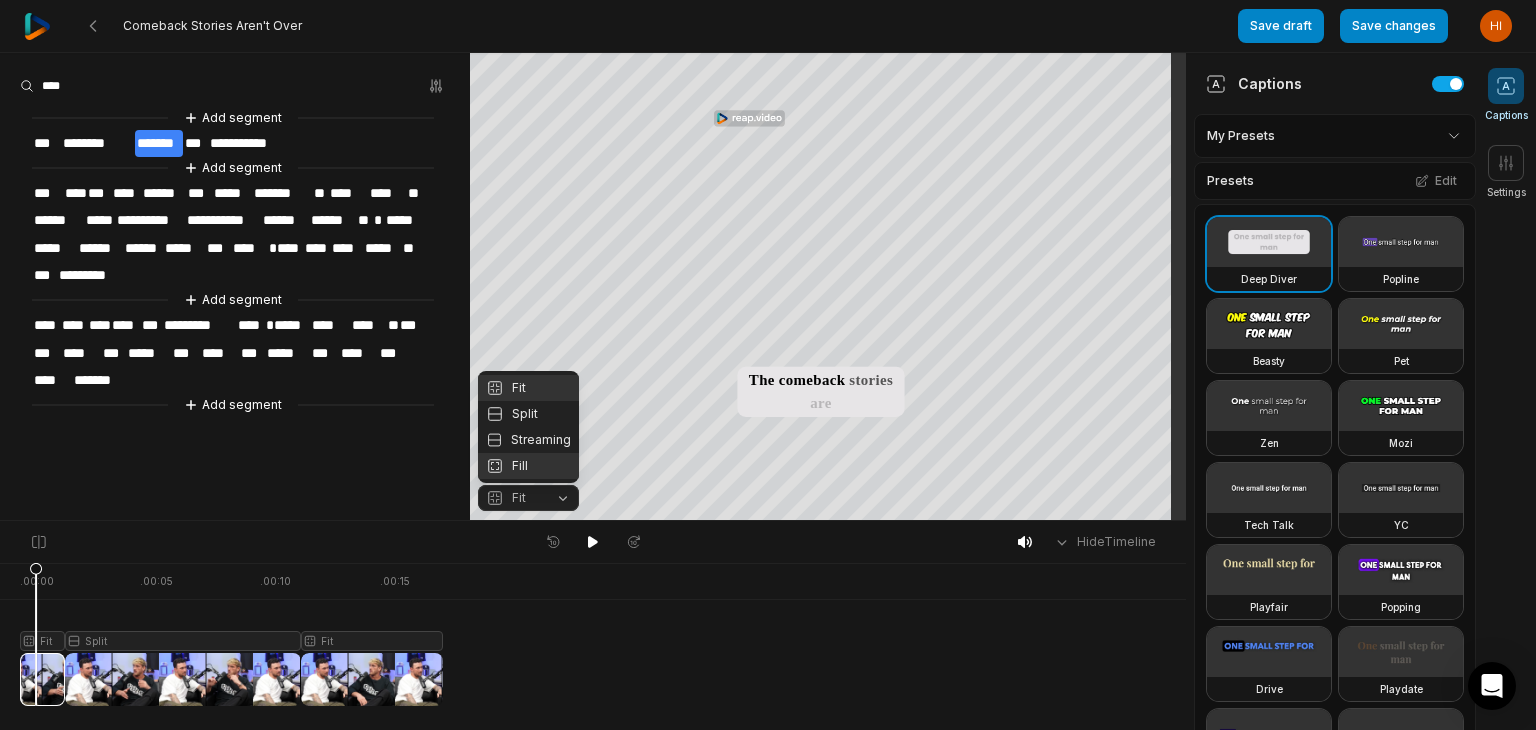 click on "Fill" at bounding box center [528, 466] 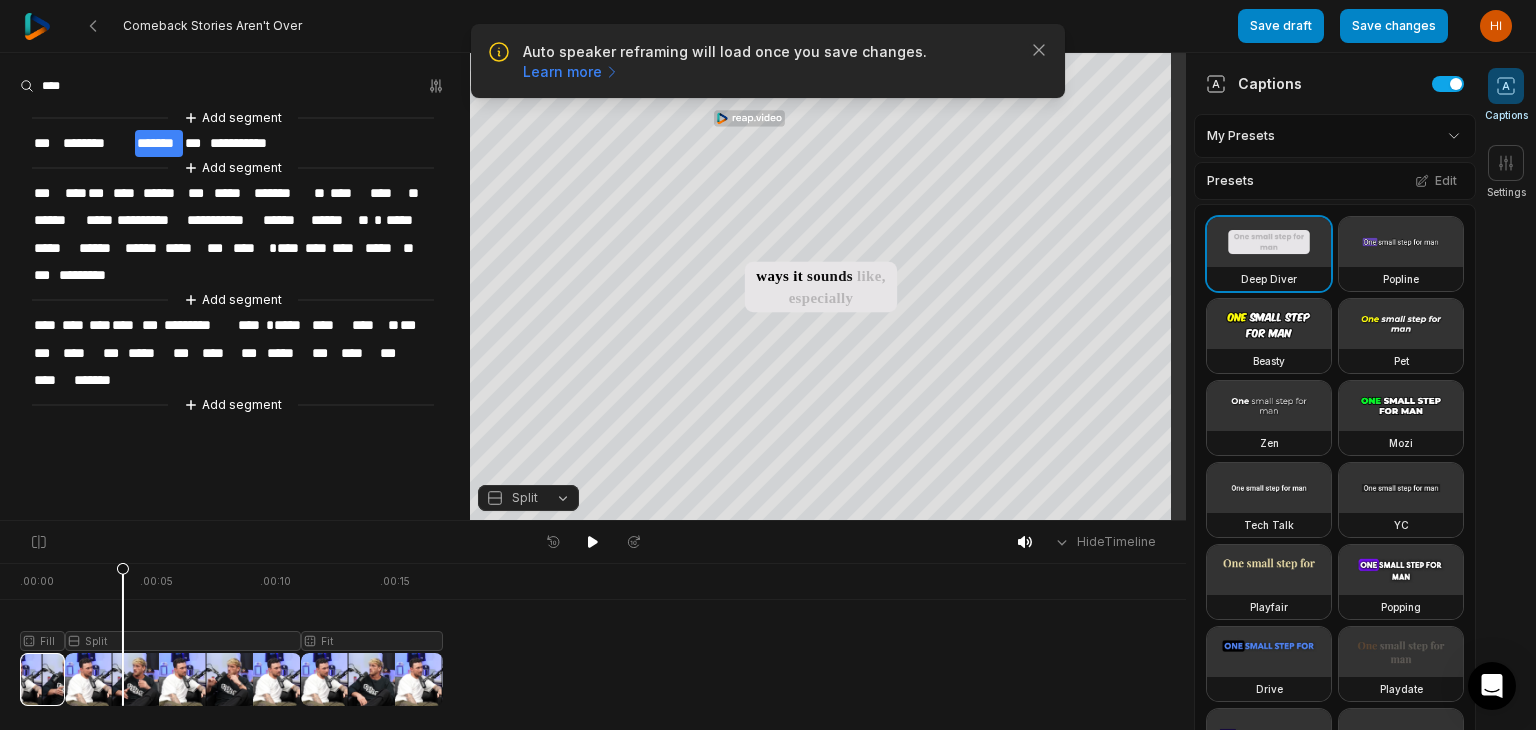 click at bounding box center (231, 634) 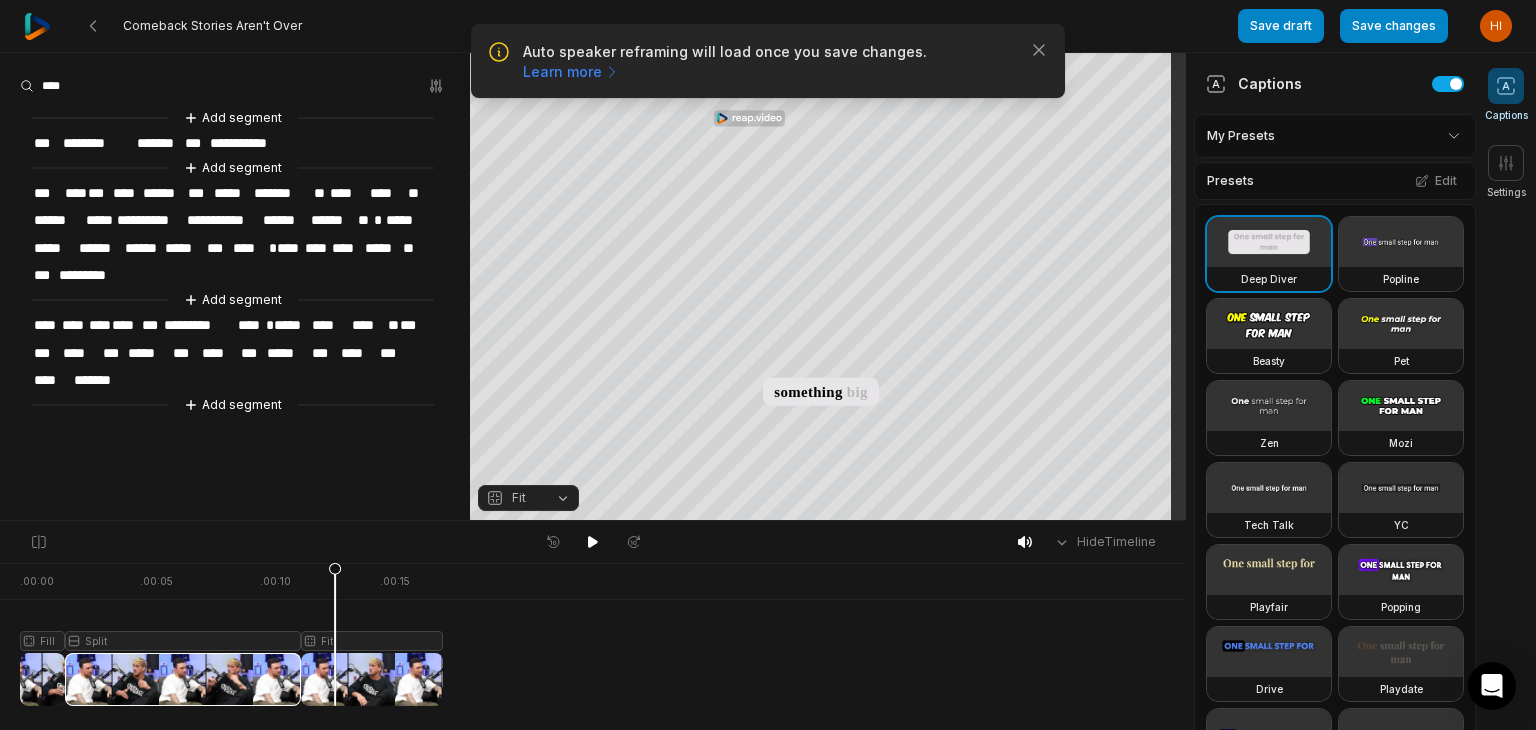 click at bounding box center (231, 634) 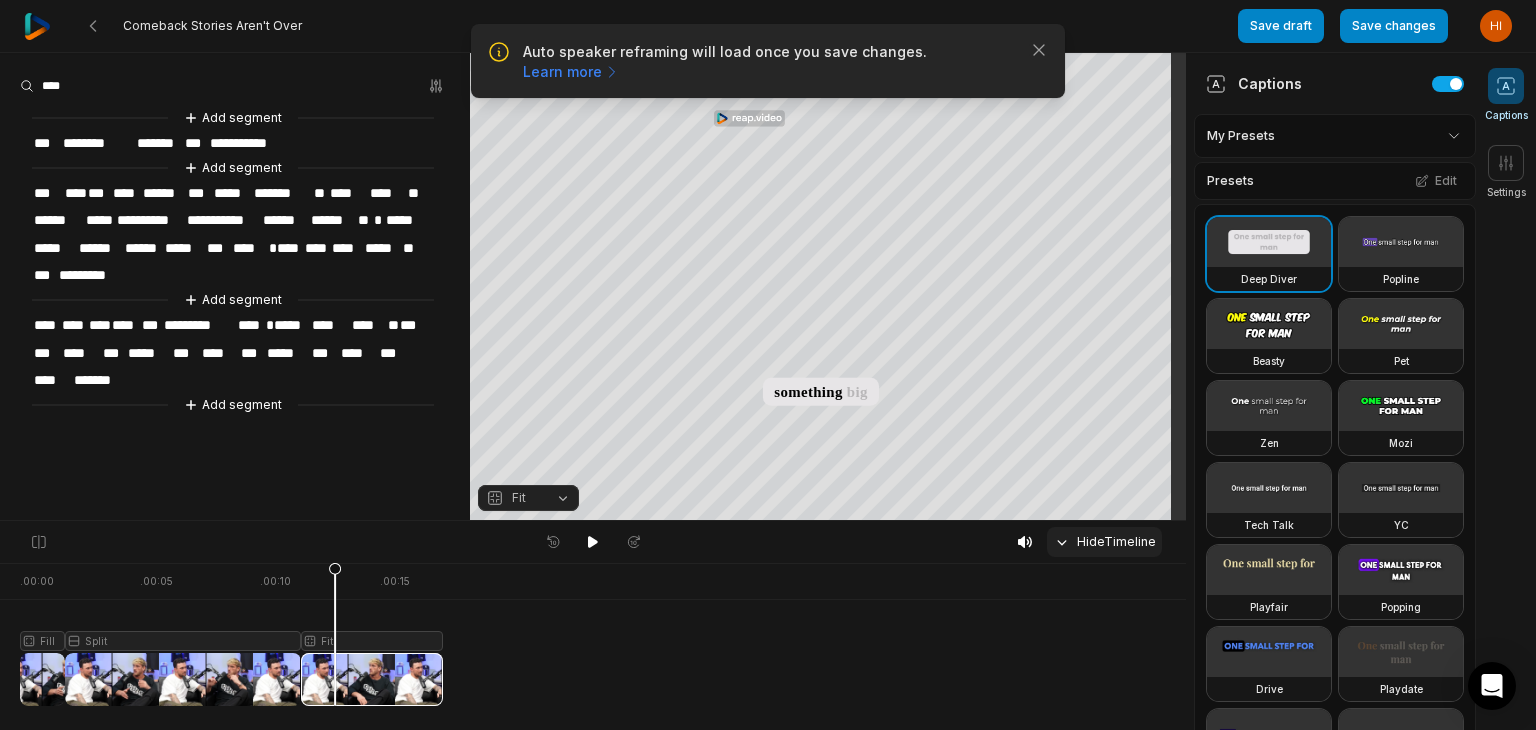 click 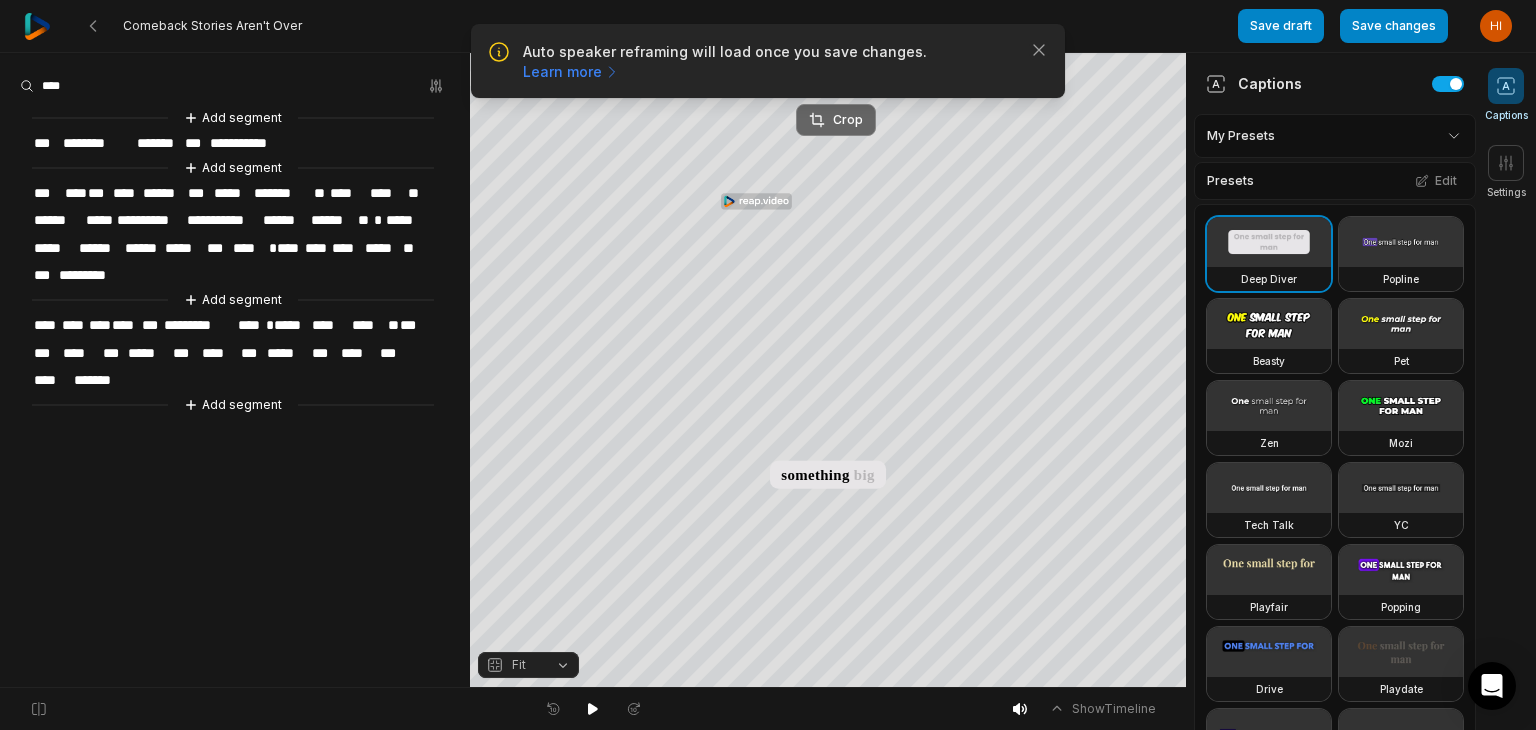 click on "Crop" at bounding box center [836, 120] 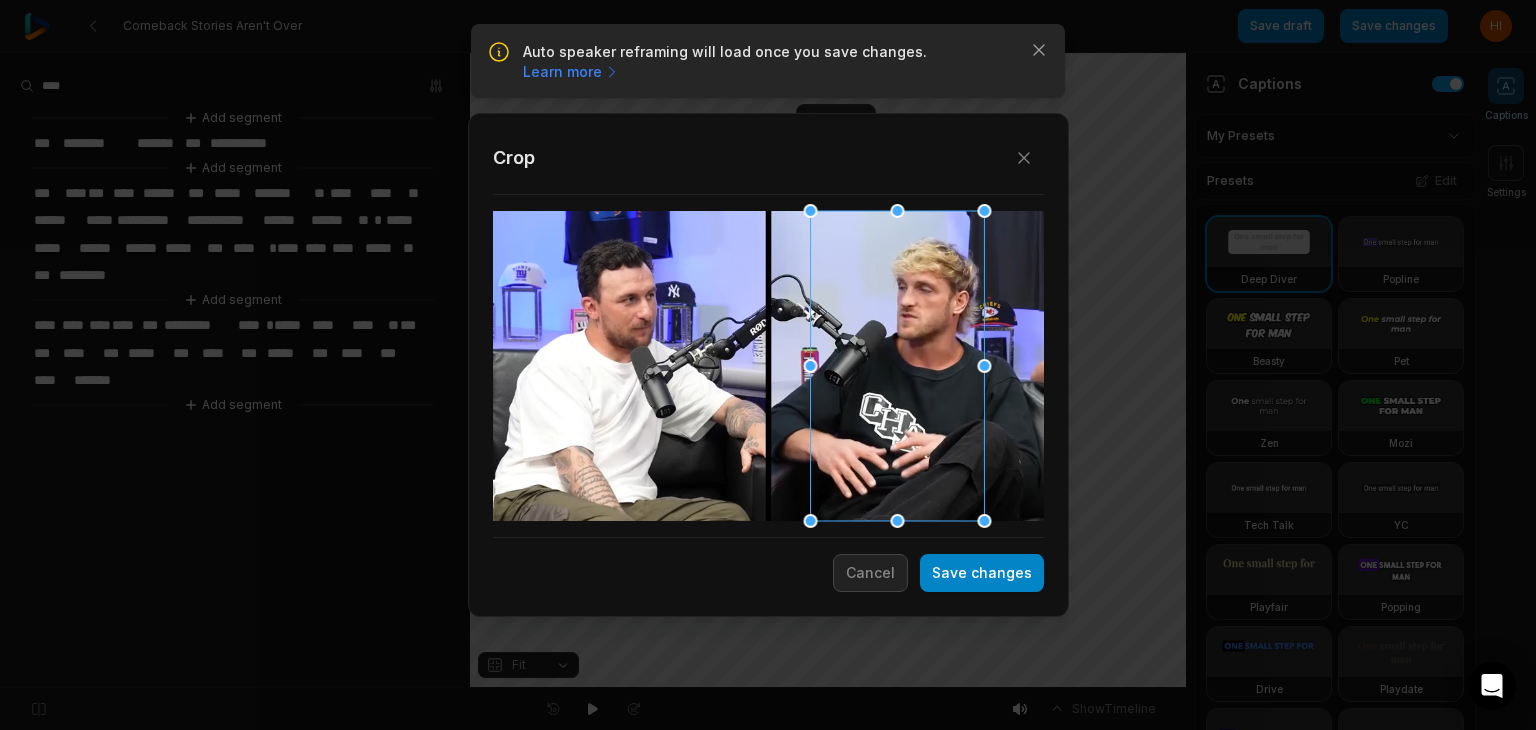 drag, startPoint x: 822, startPoint y: 364, endPoint x: 951, endPoint y: 395, distance: 132.67253 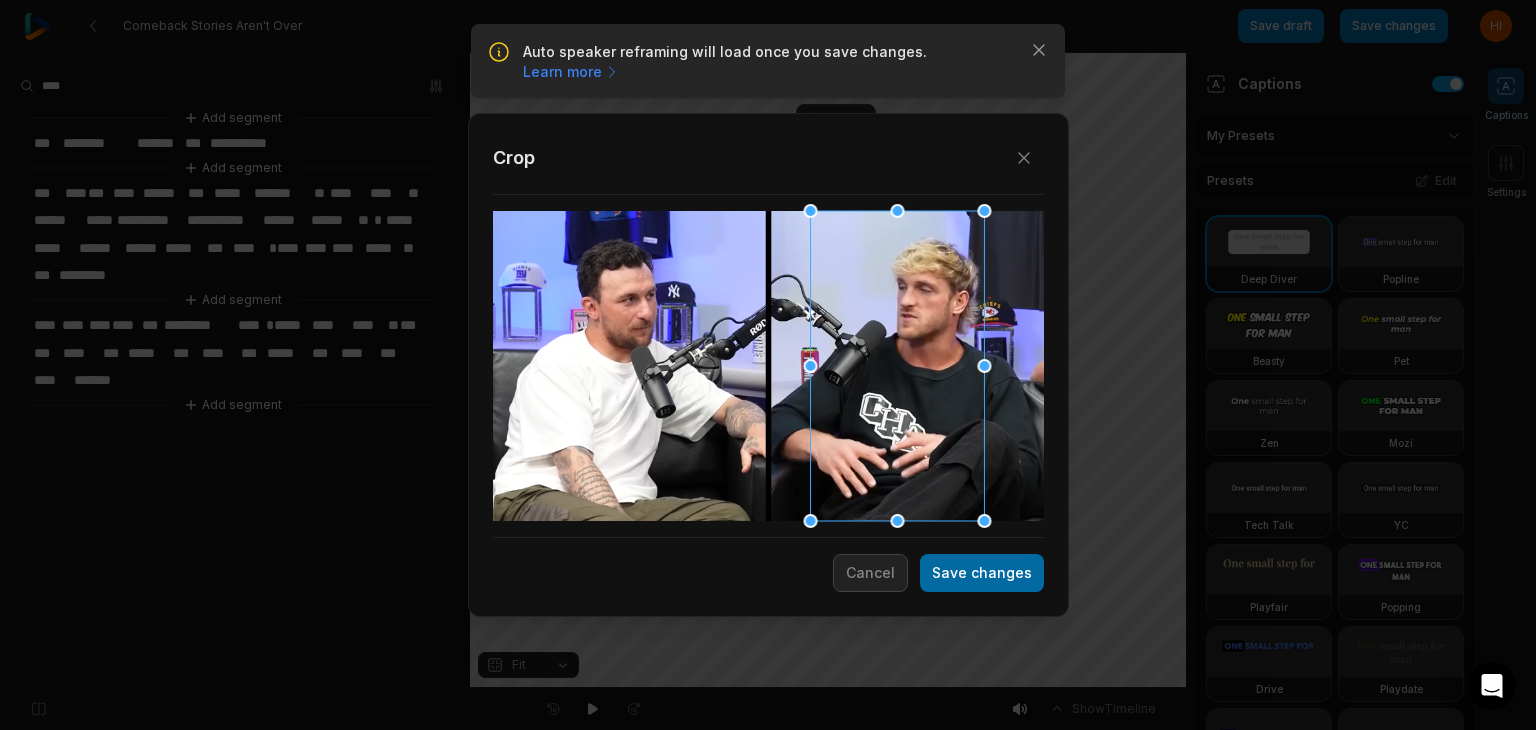 click on "Save changes" at bounding box center (982, 573) 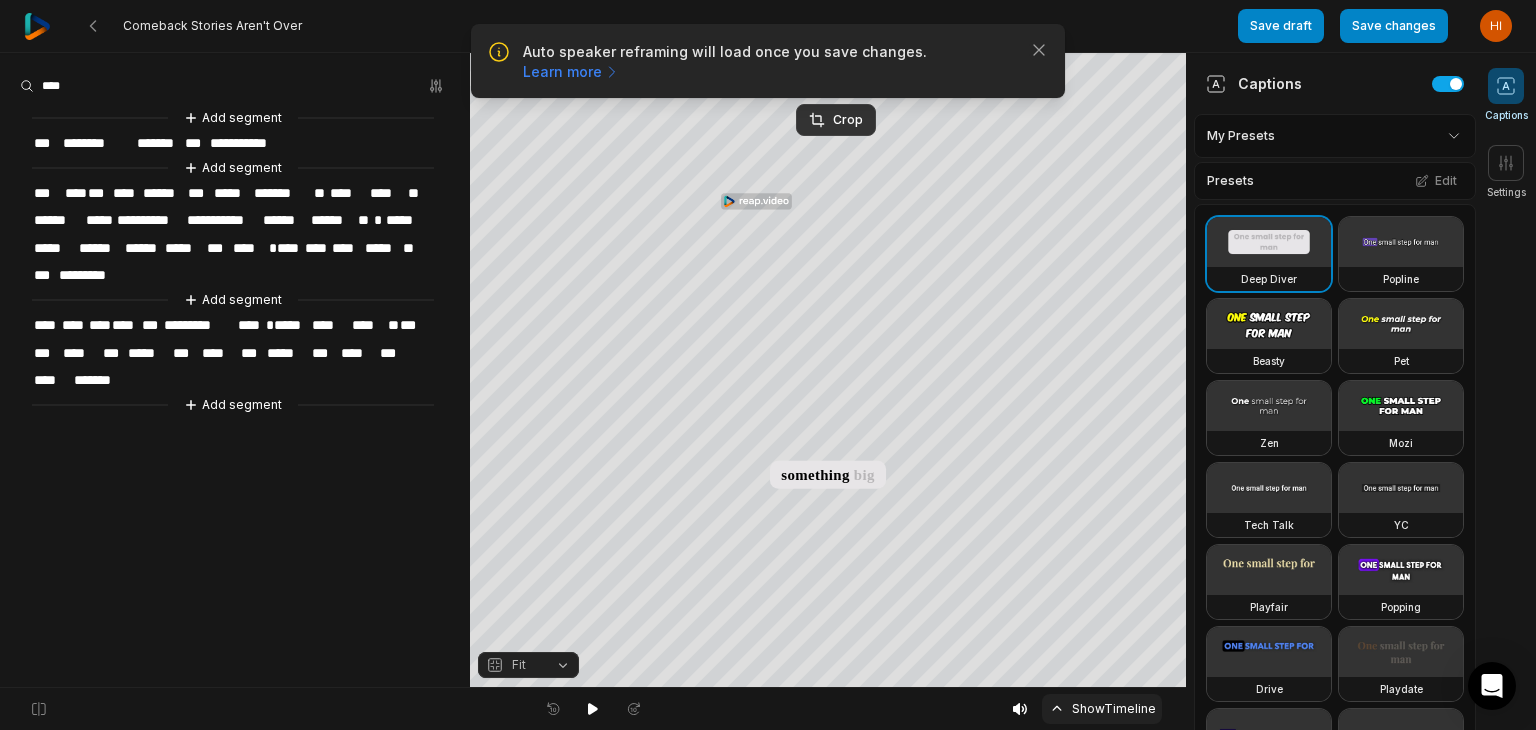 click 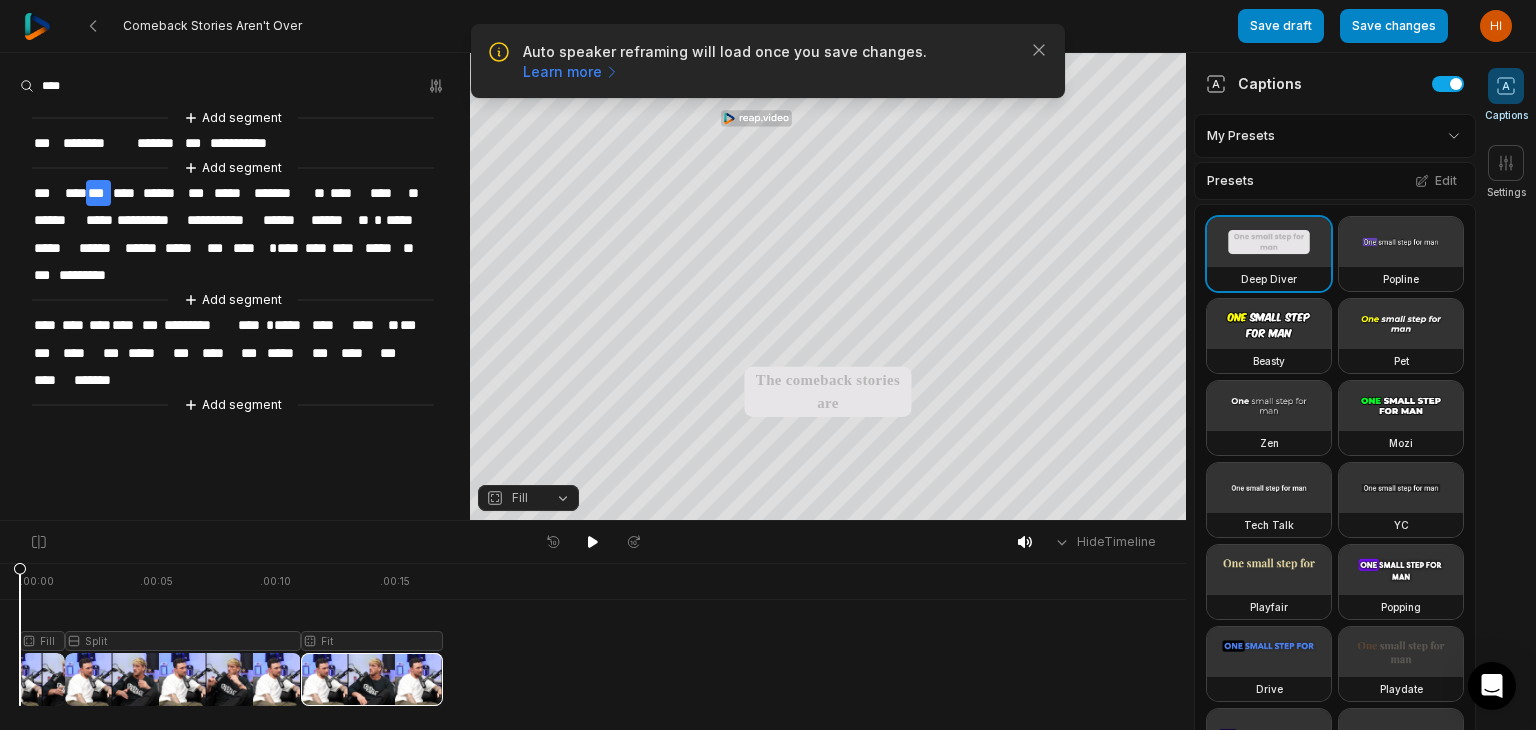 drag, startPoint x: 336, startPoint y: 569, endPoint x: 52, endPoint y: 622, distance: 288.9031 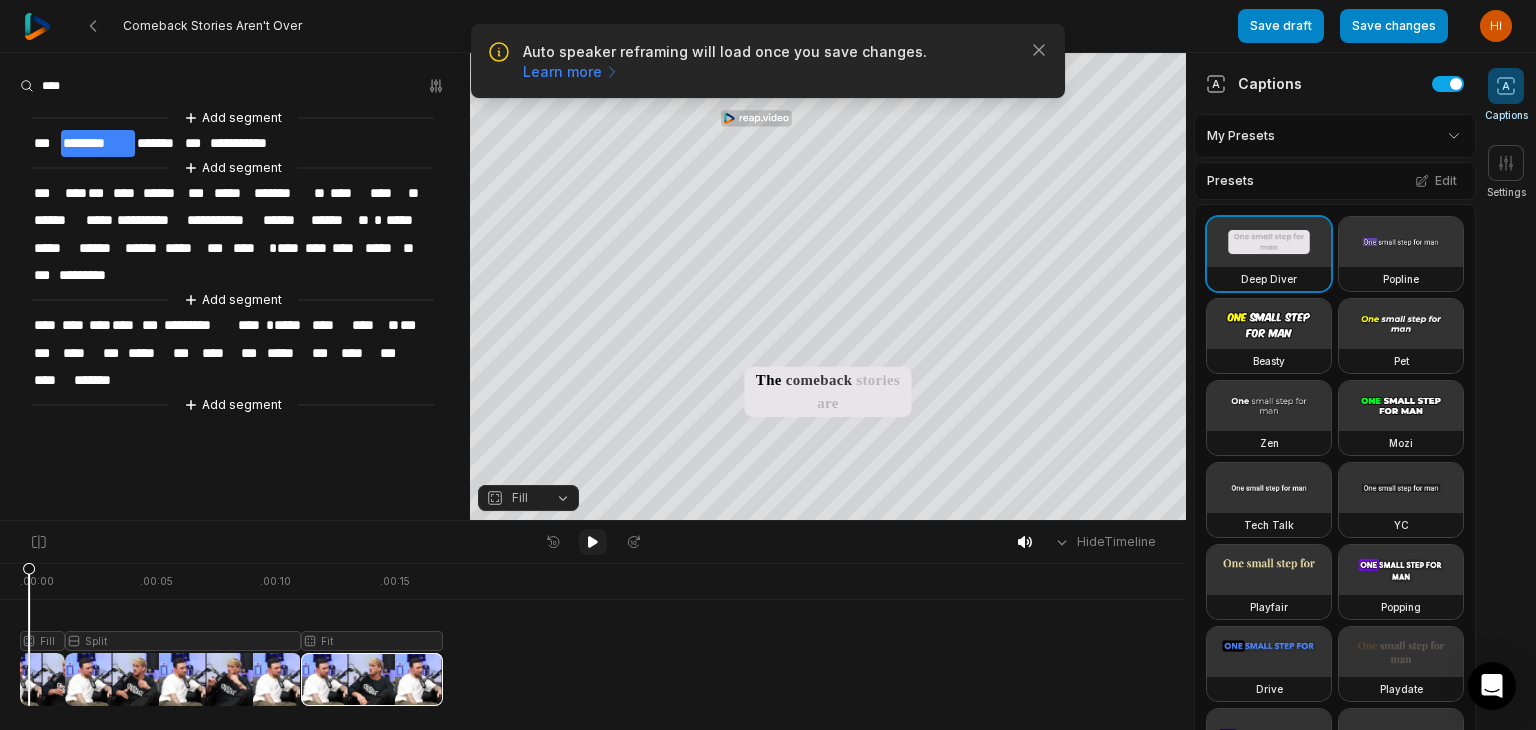 click 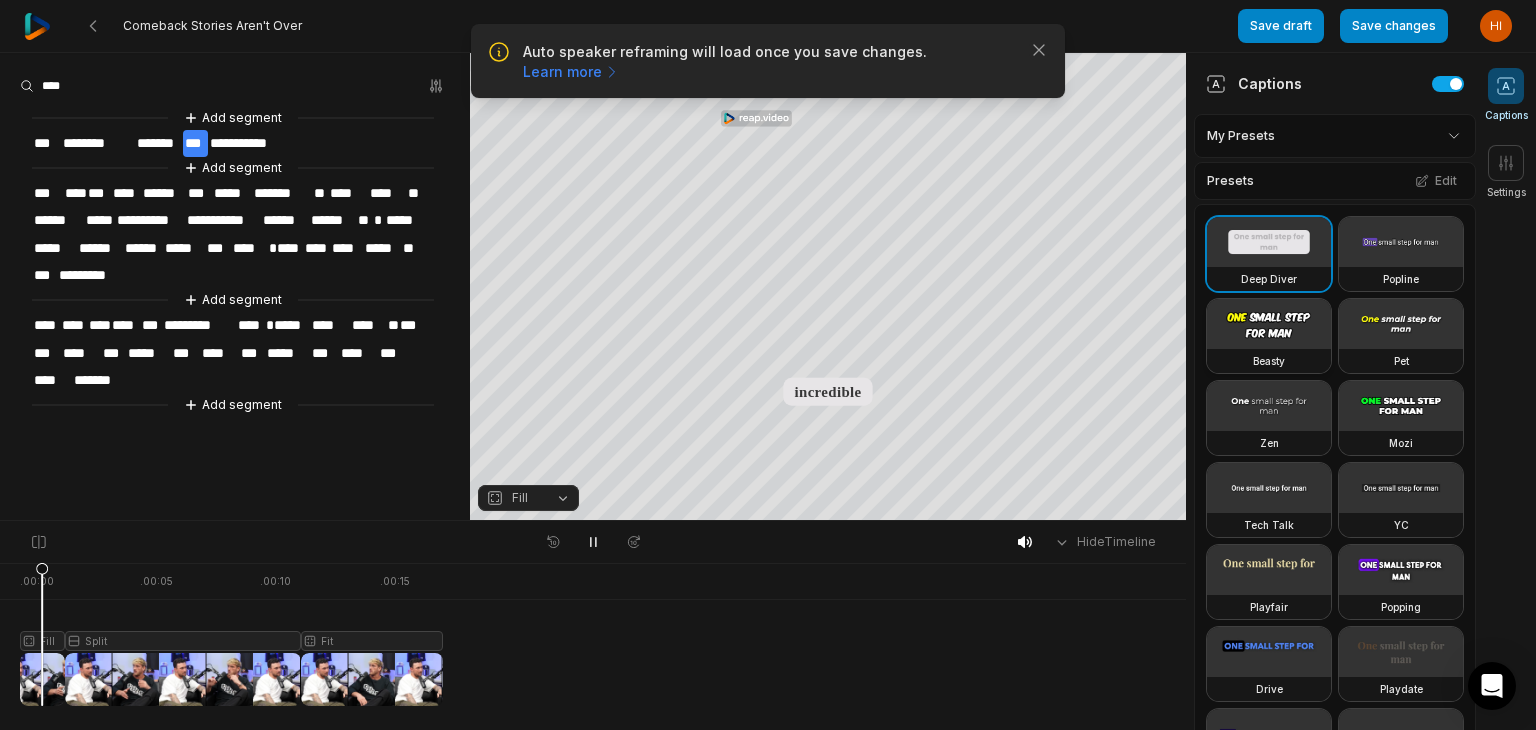 click on "Beasty" at bounding box center [1269, 361] 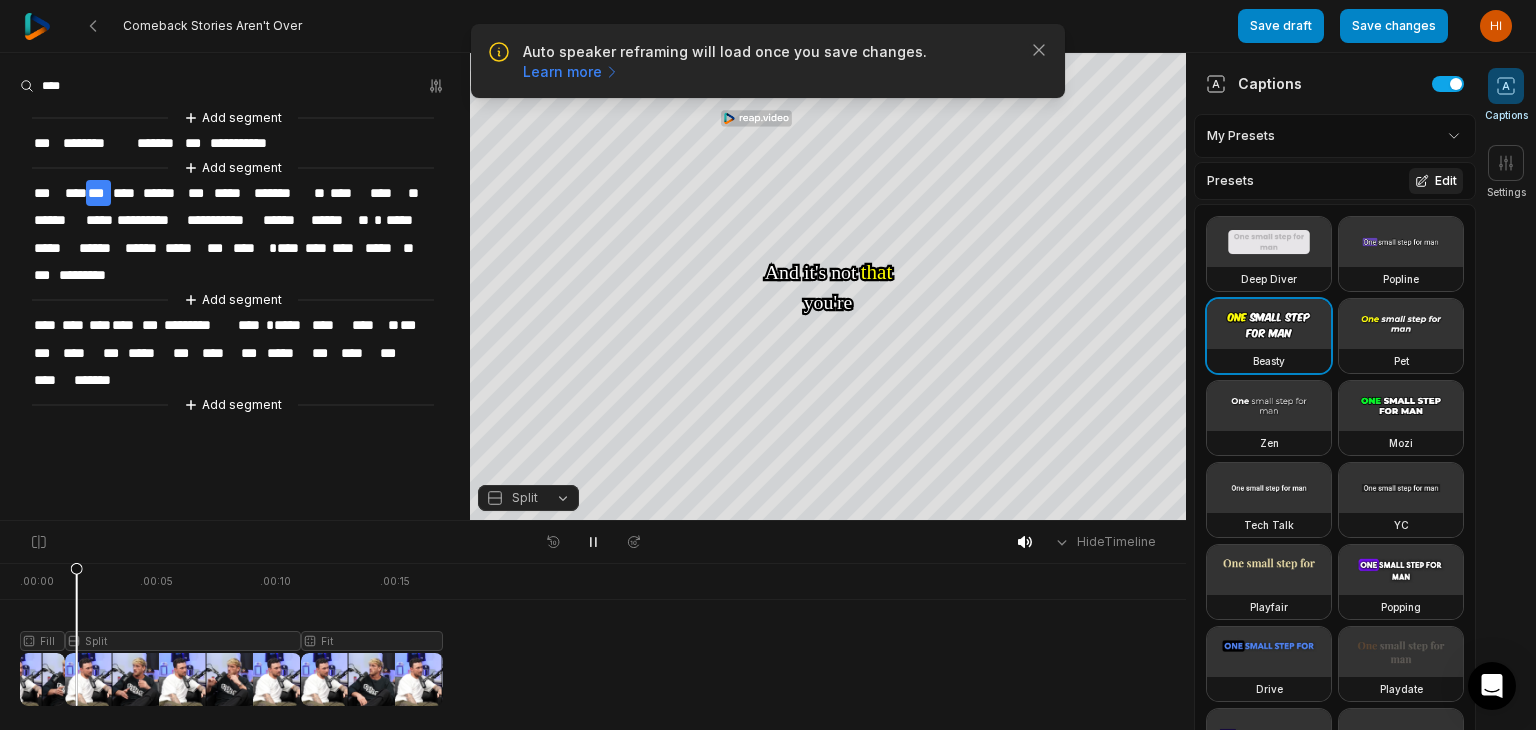 click 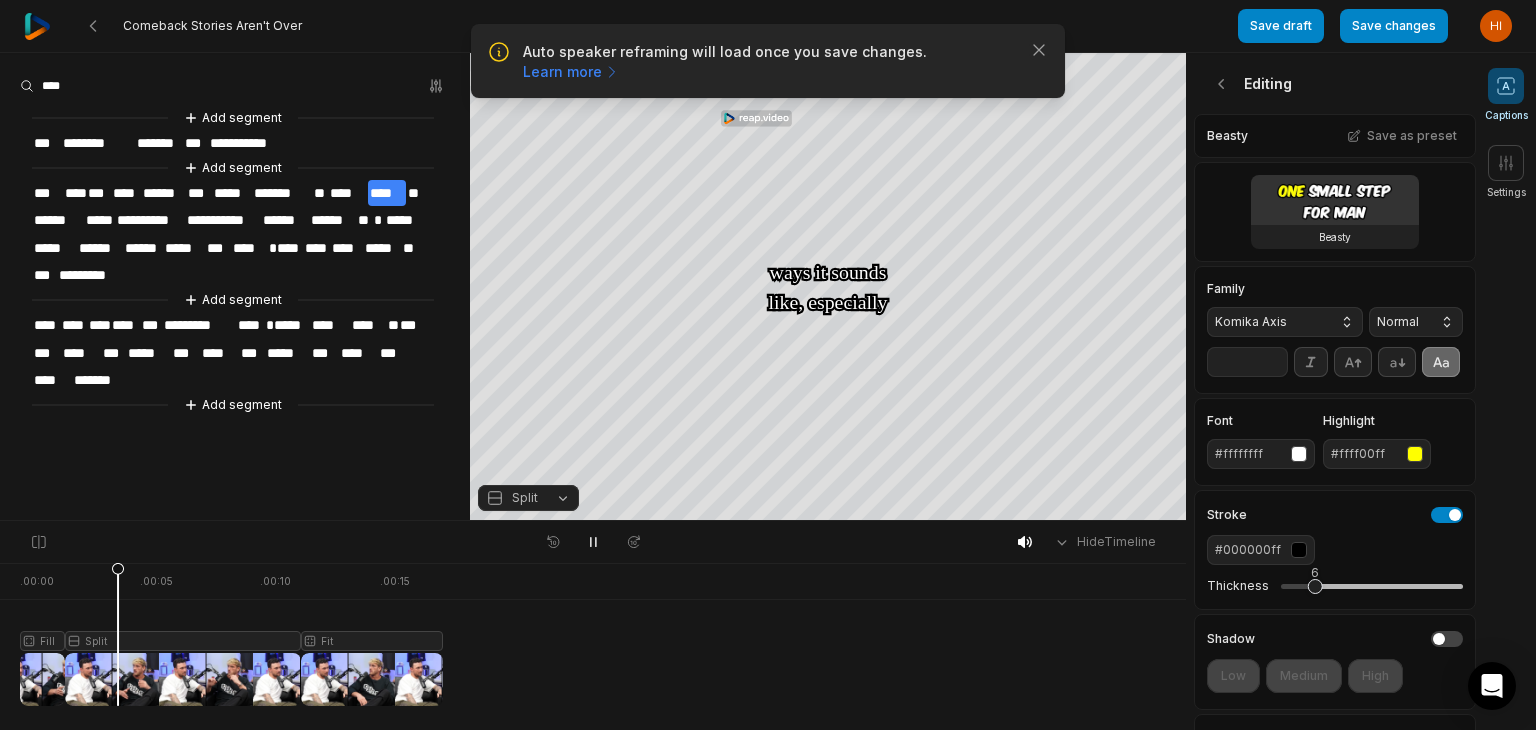 click on "Komika Axis" at bounding box center [1285, 322] 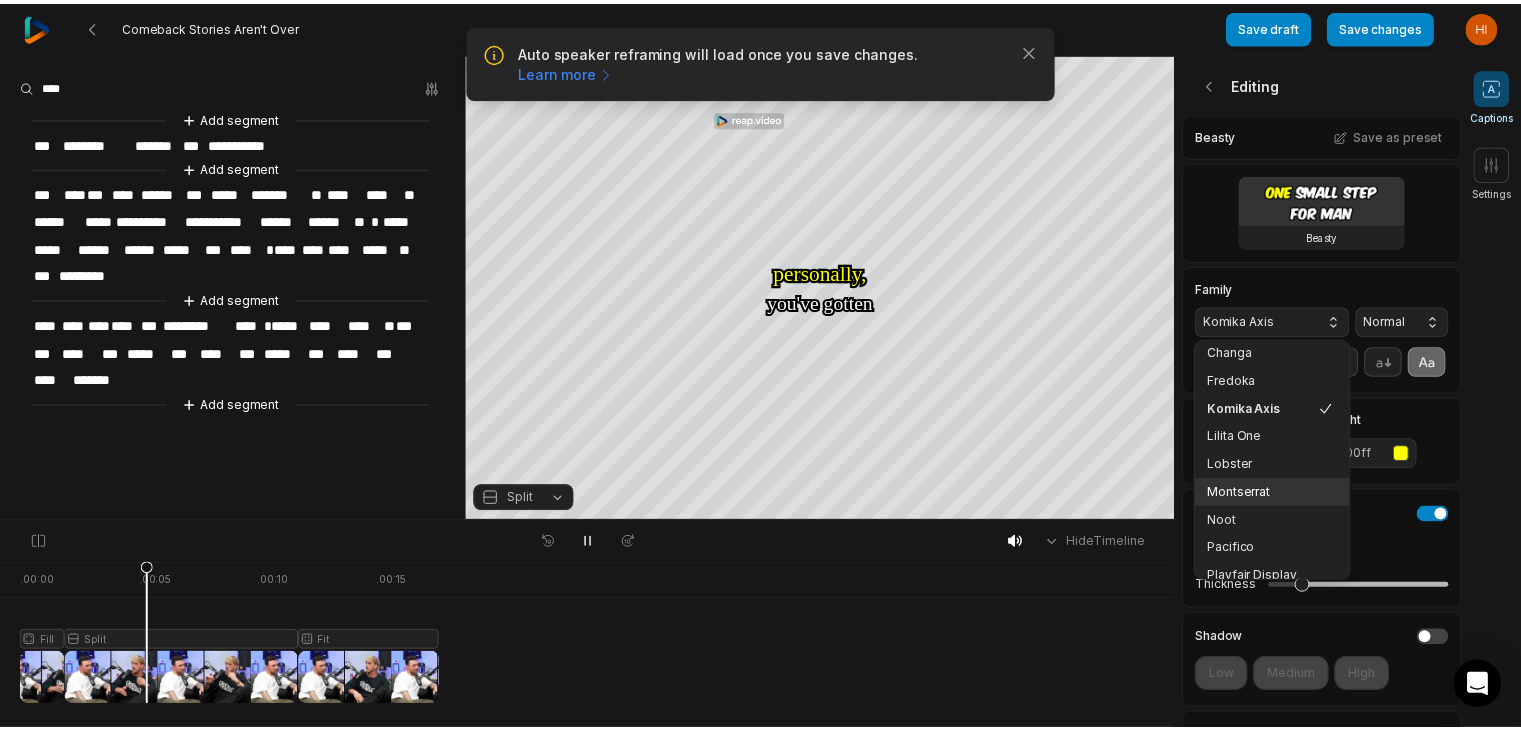 scroll, scrollTop: 216, scrollLeft: 0, axis: vertical 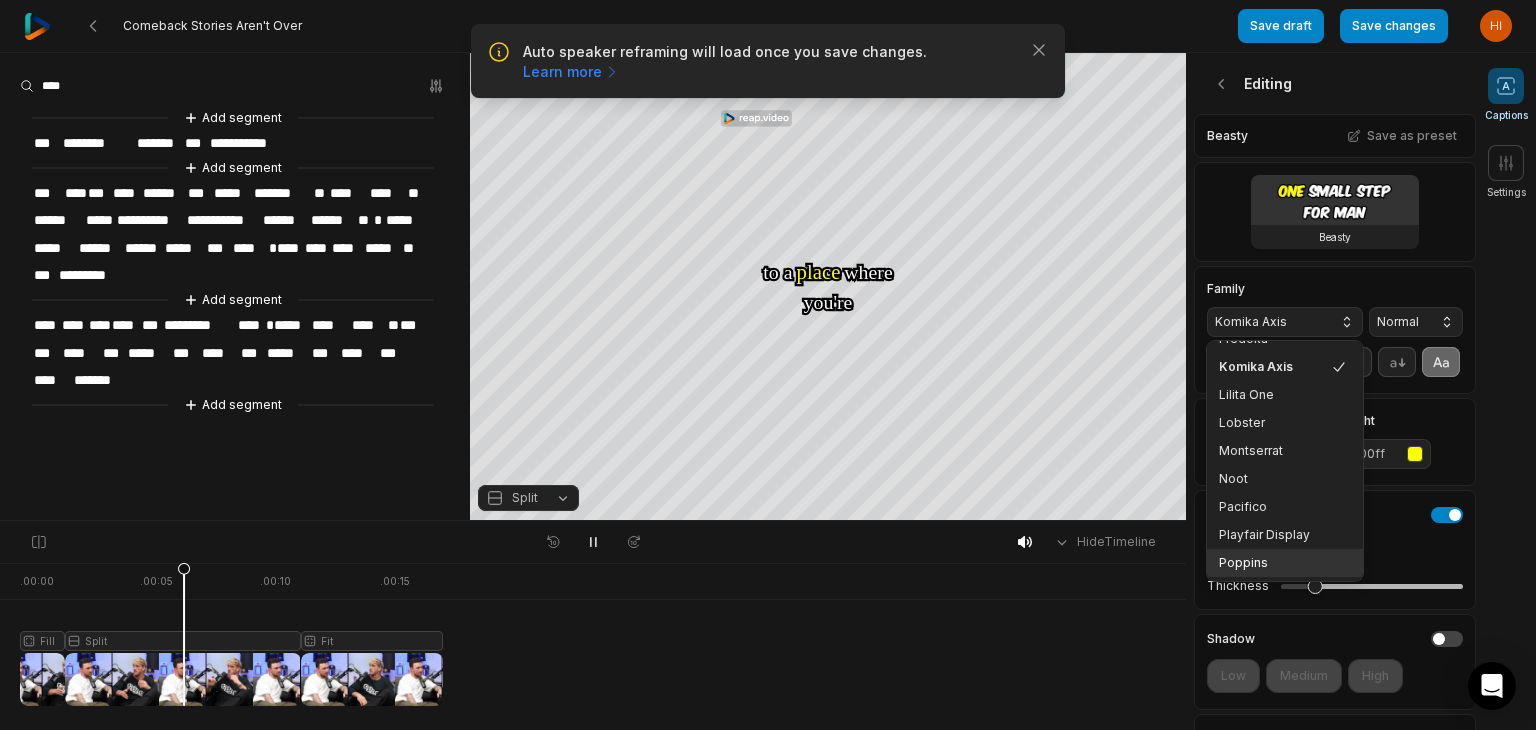 click on "Poppins" at bounding box center (1273, 563) 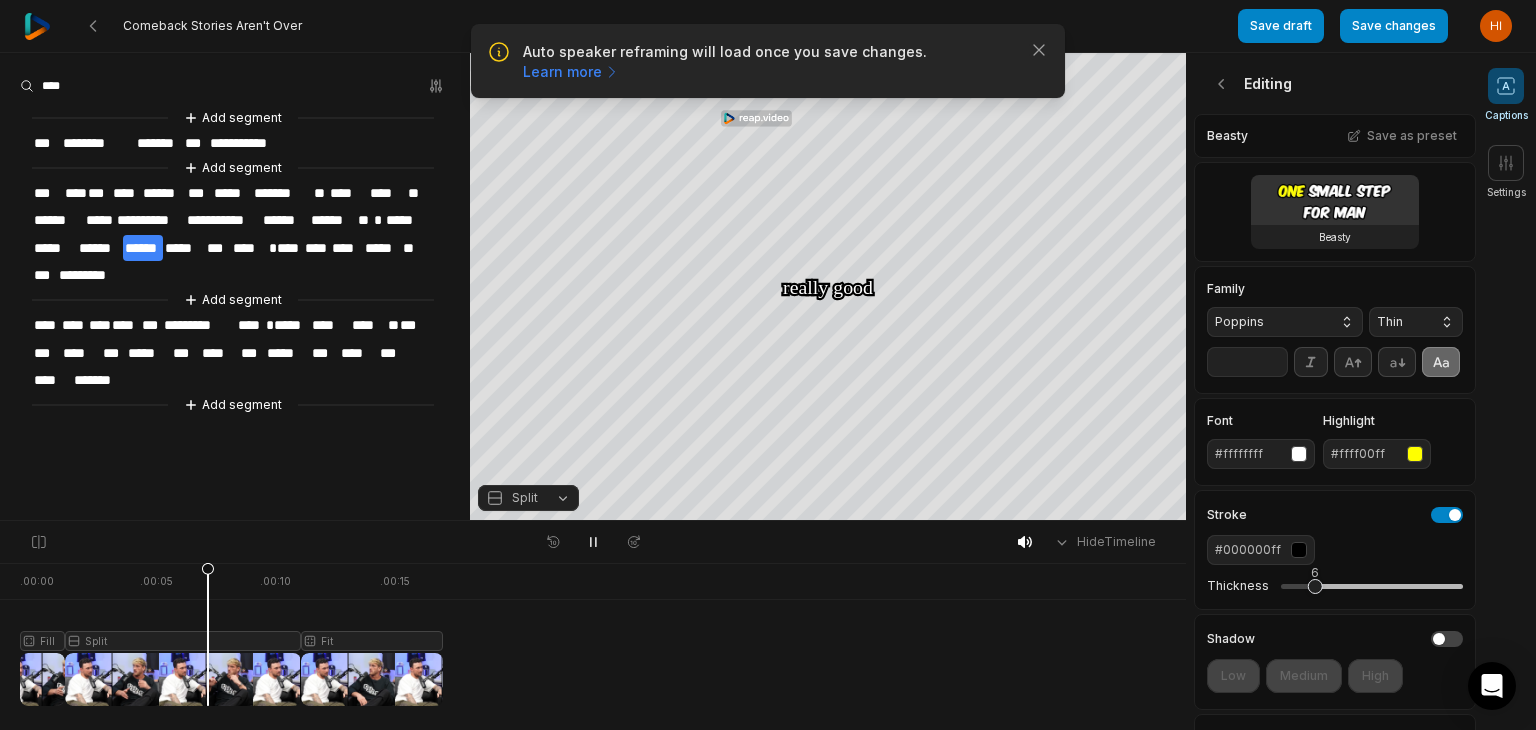 click on "Thin" at bounding box center [1416, 322] 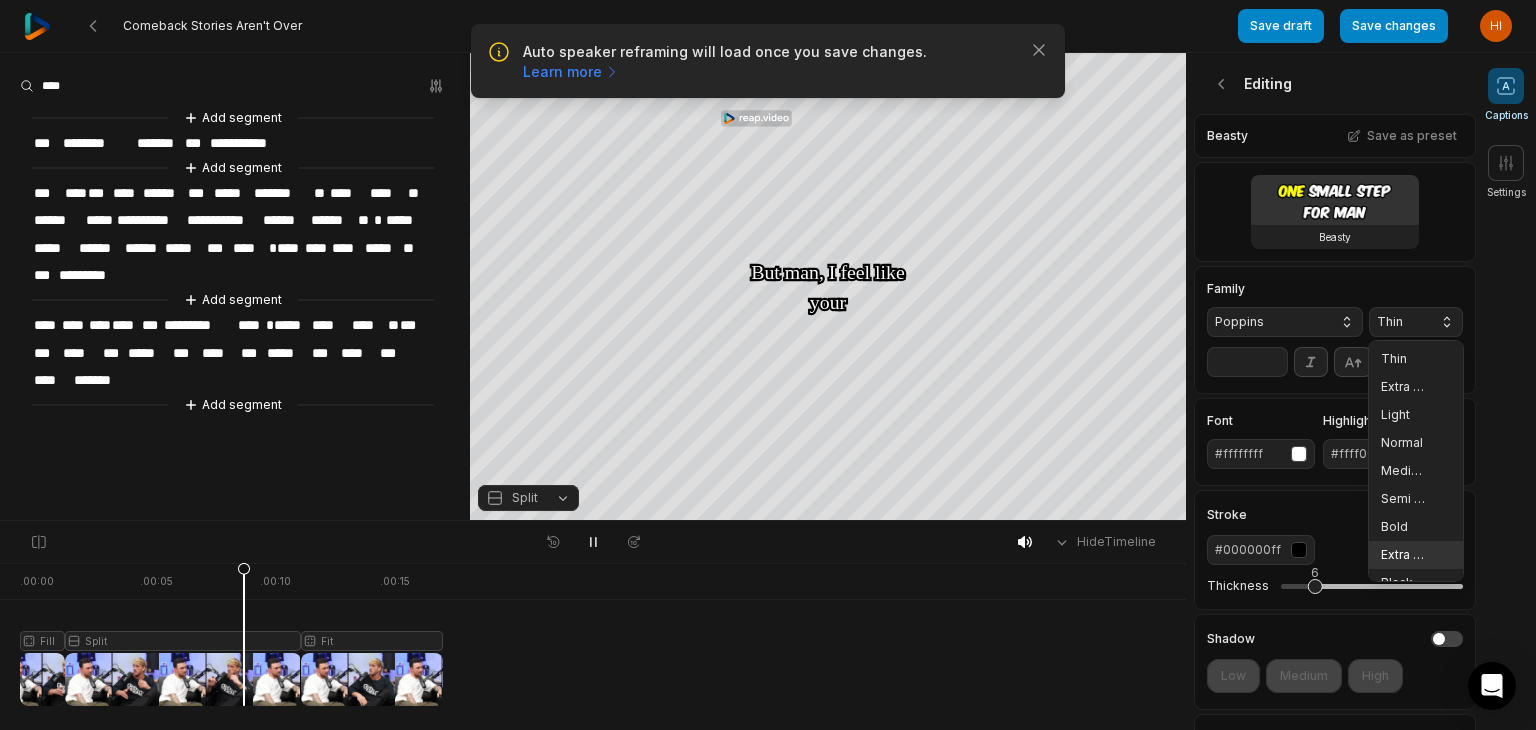 drag, startPoint x: 1395, startPoint y: 554, endPoint x: 1278, endPoint y: 457, distance: 151.98026 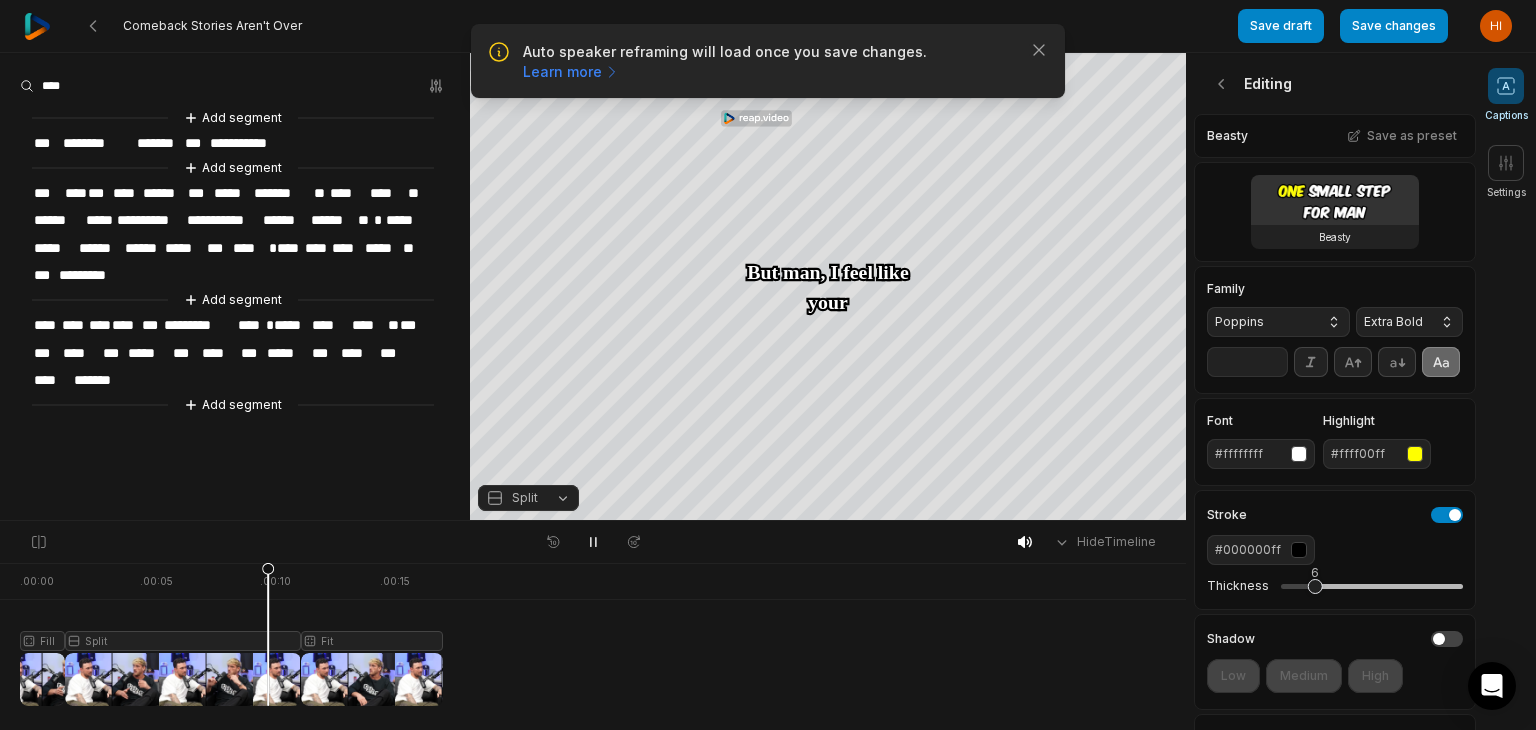 click on "**" at bounding box center [1247, 362] 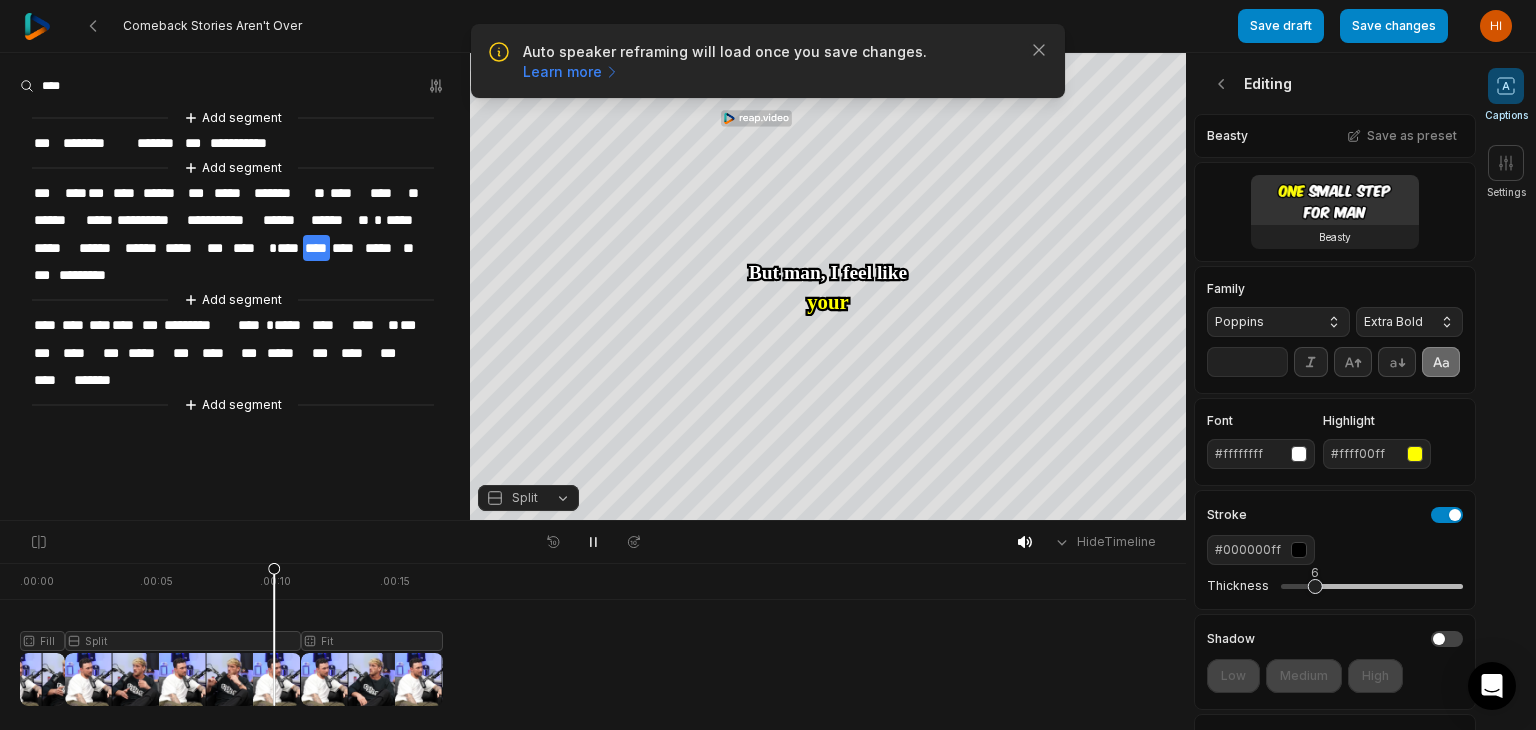 click on "**" at bounding box center [1247, 362] 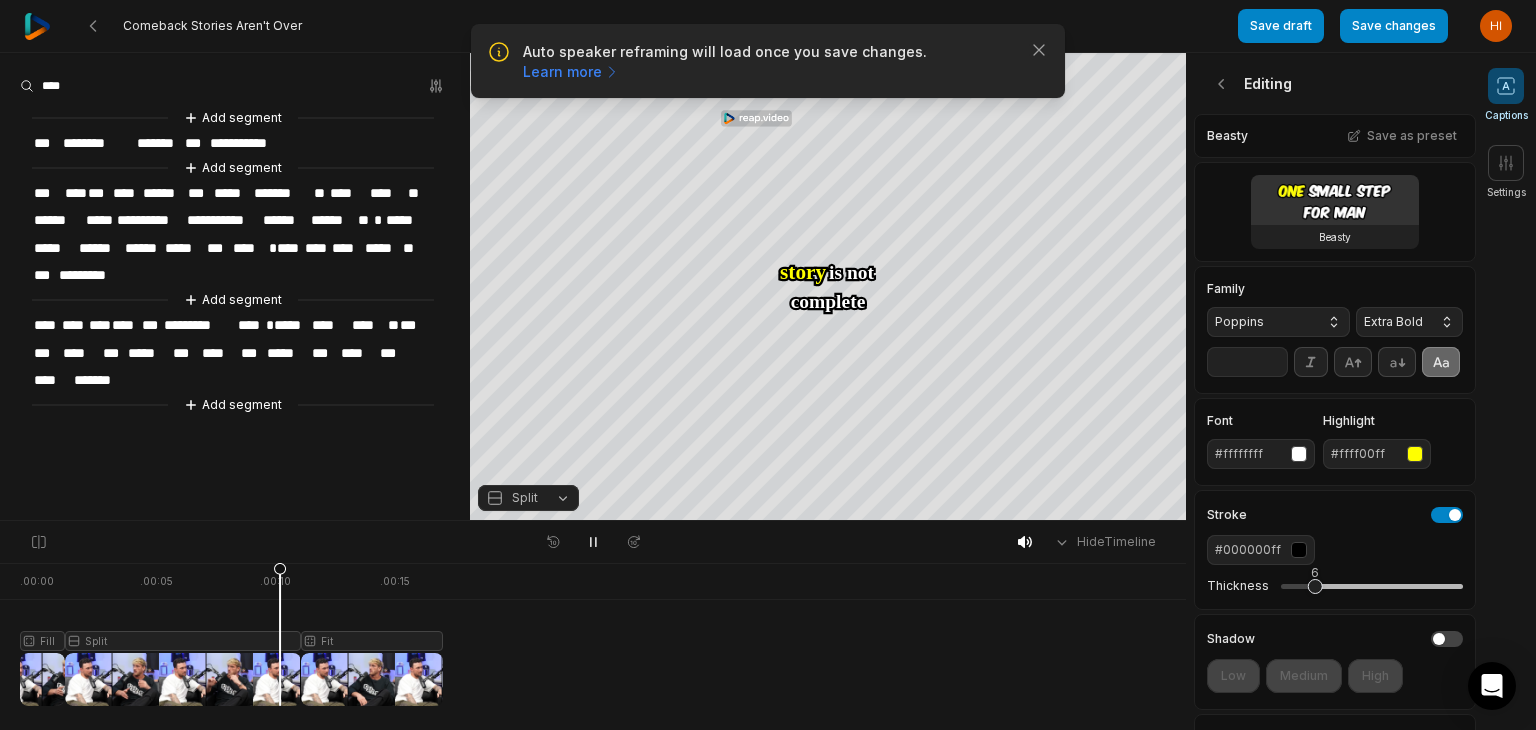 click on "**" at bounding box center [1247, 362] 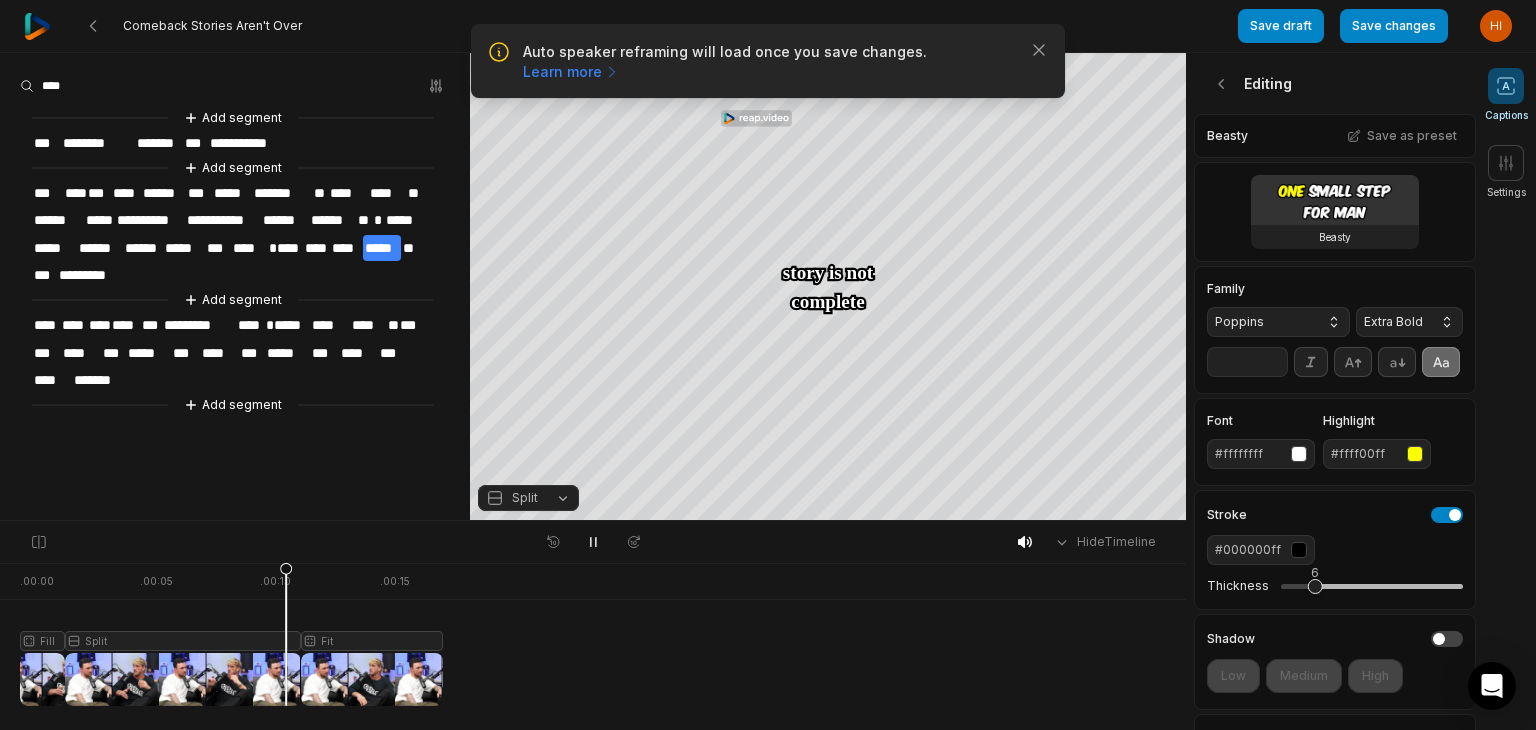 click on "**" at bounding box center [1247, 362] 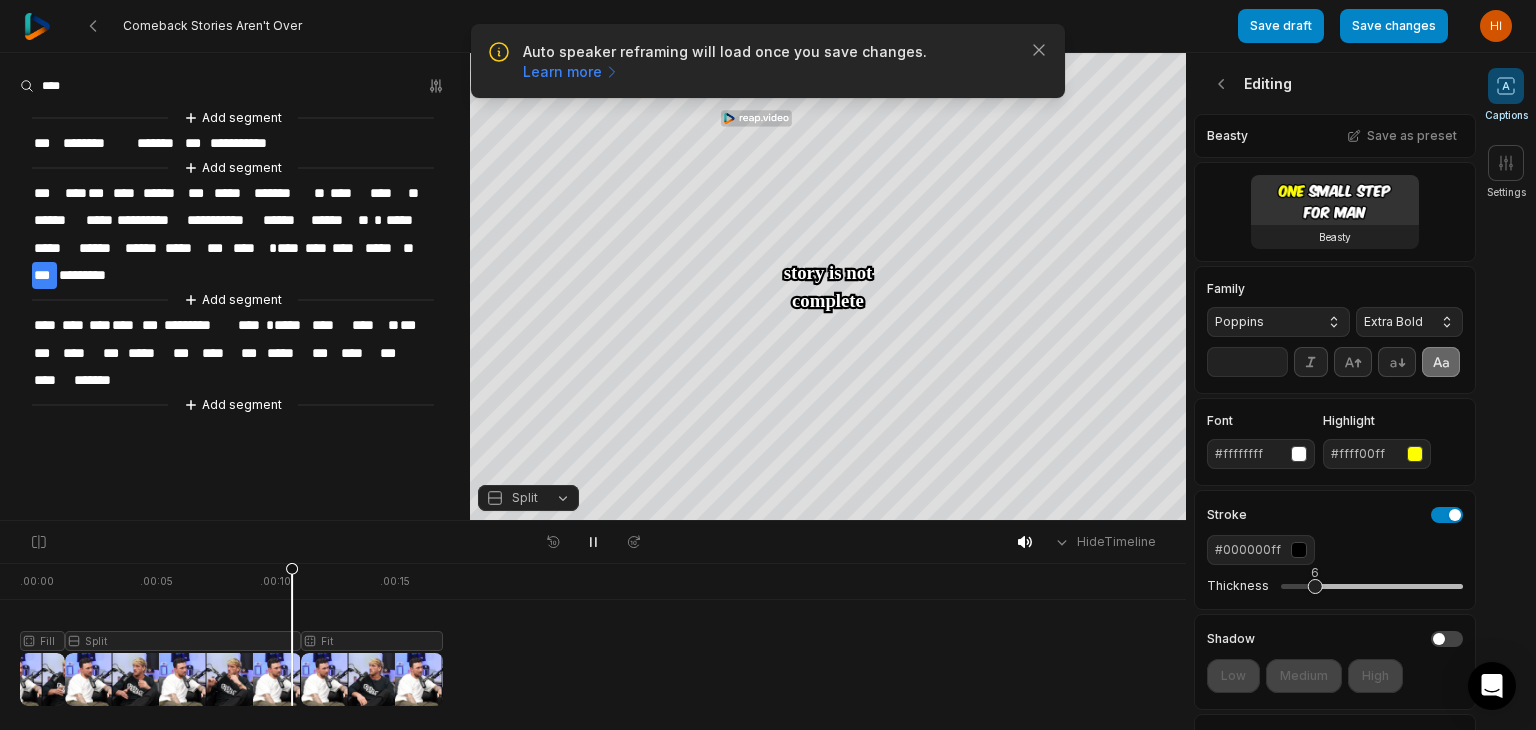 click on "**" at bounding box center (1247, 362) 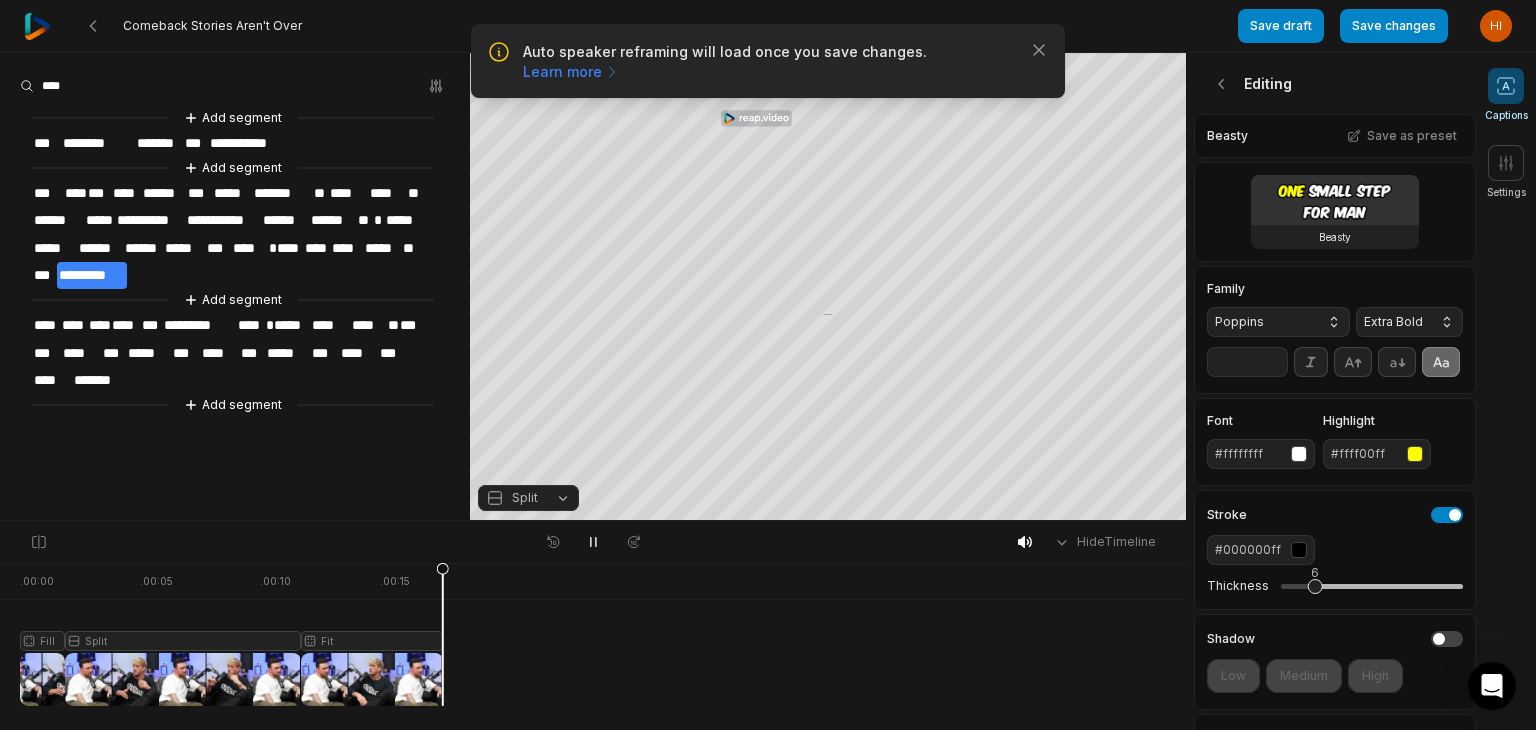 click on "**" at bounding box center (1247, 362) 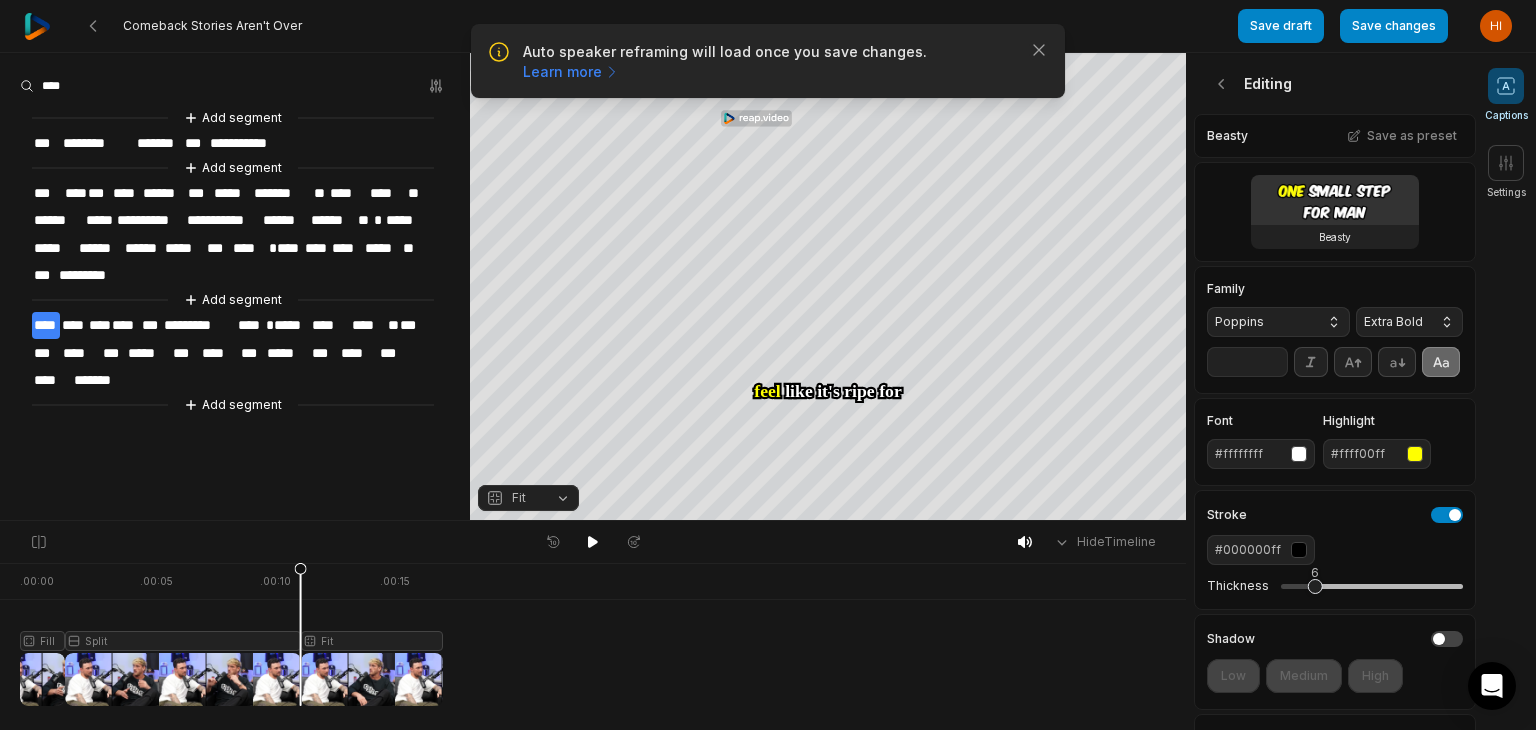 type on "**" 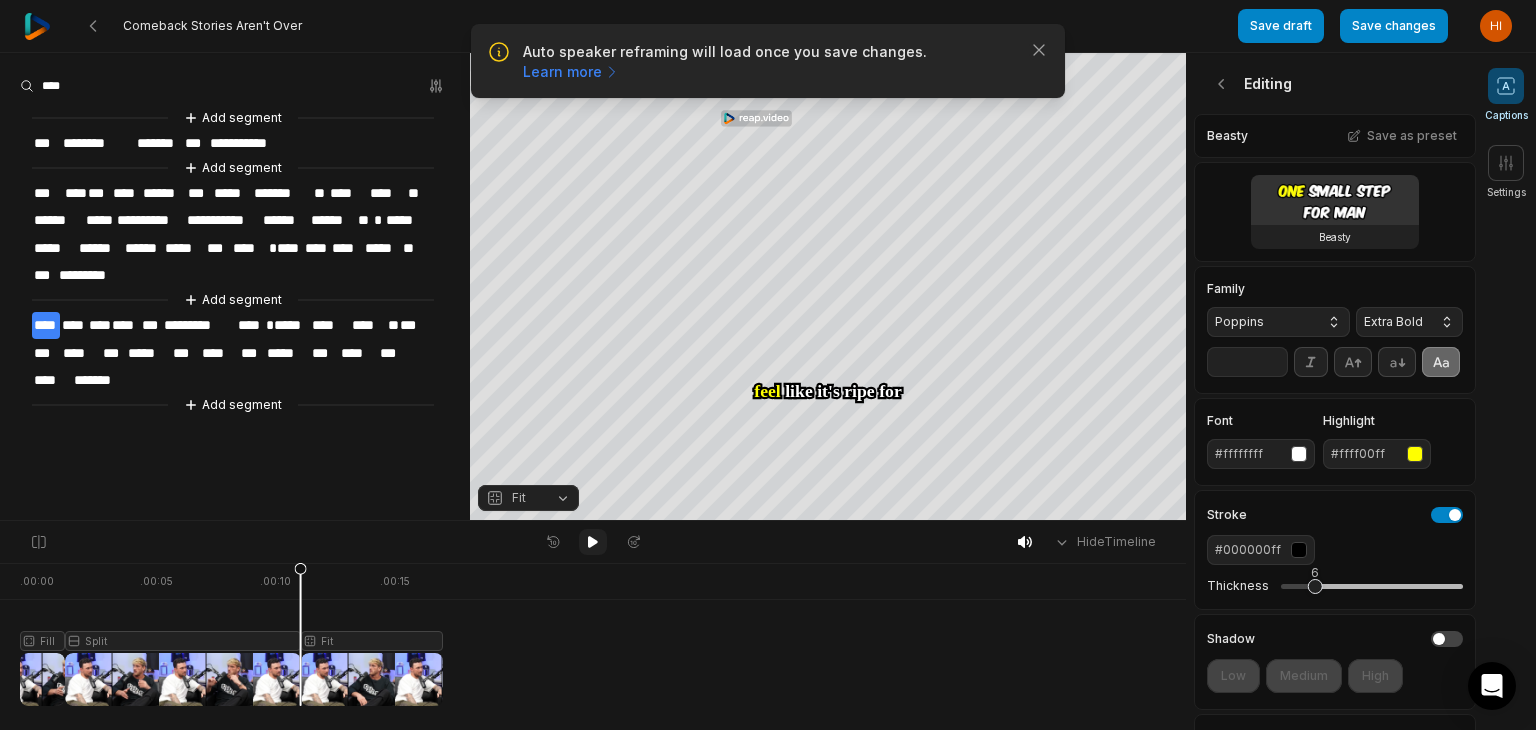 click 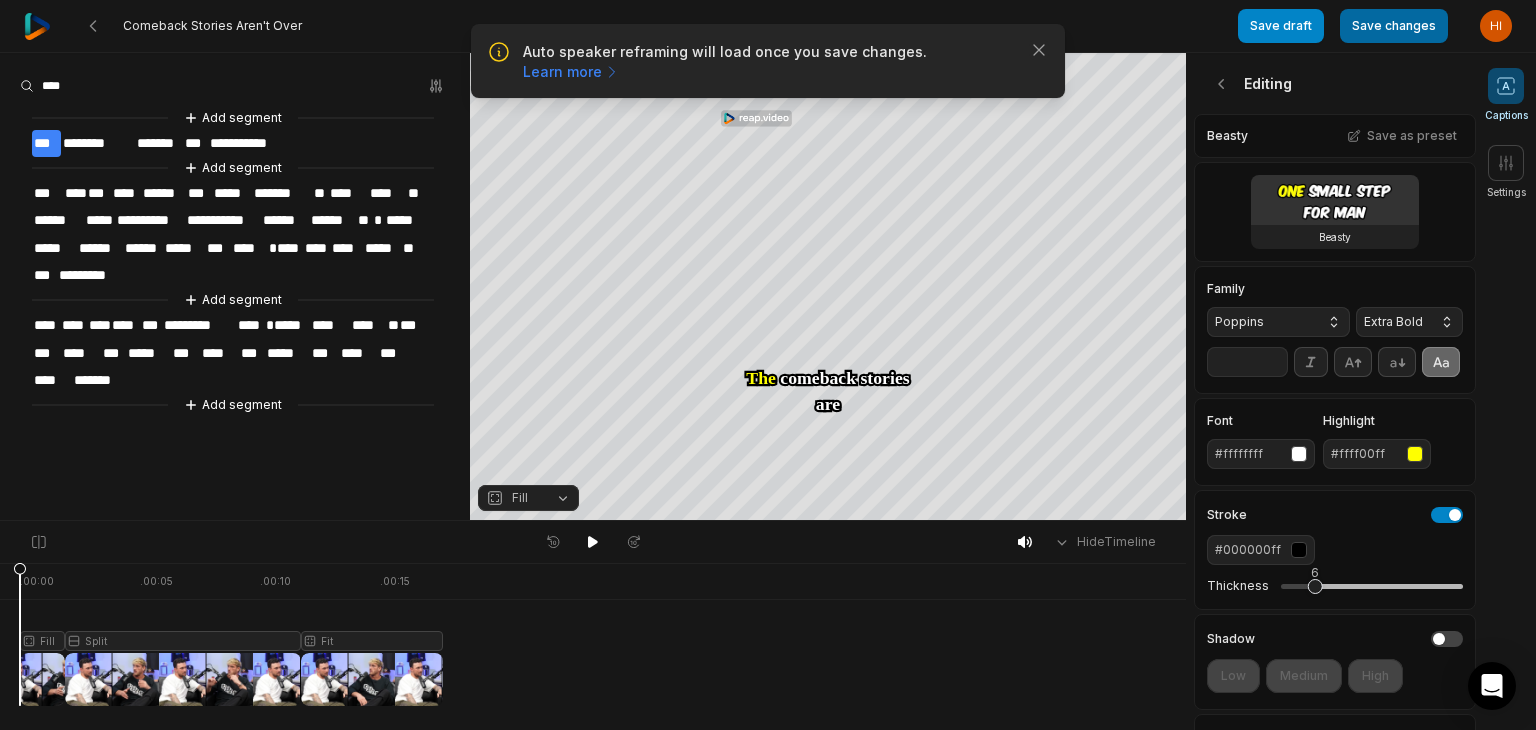 click on "Save changes" at bounding box center [1394, 26] 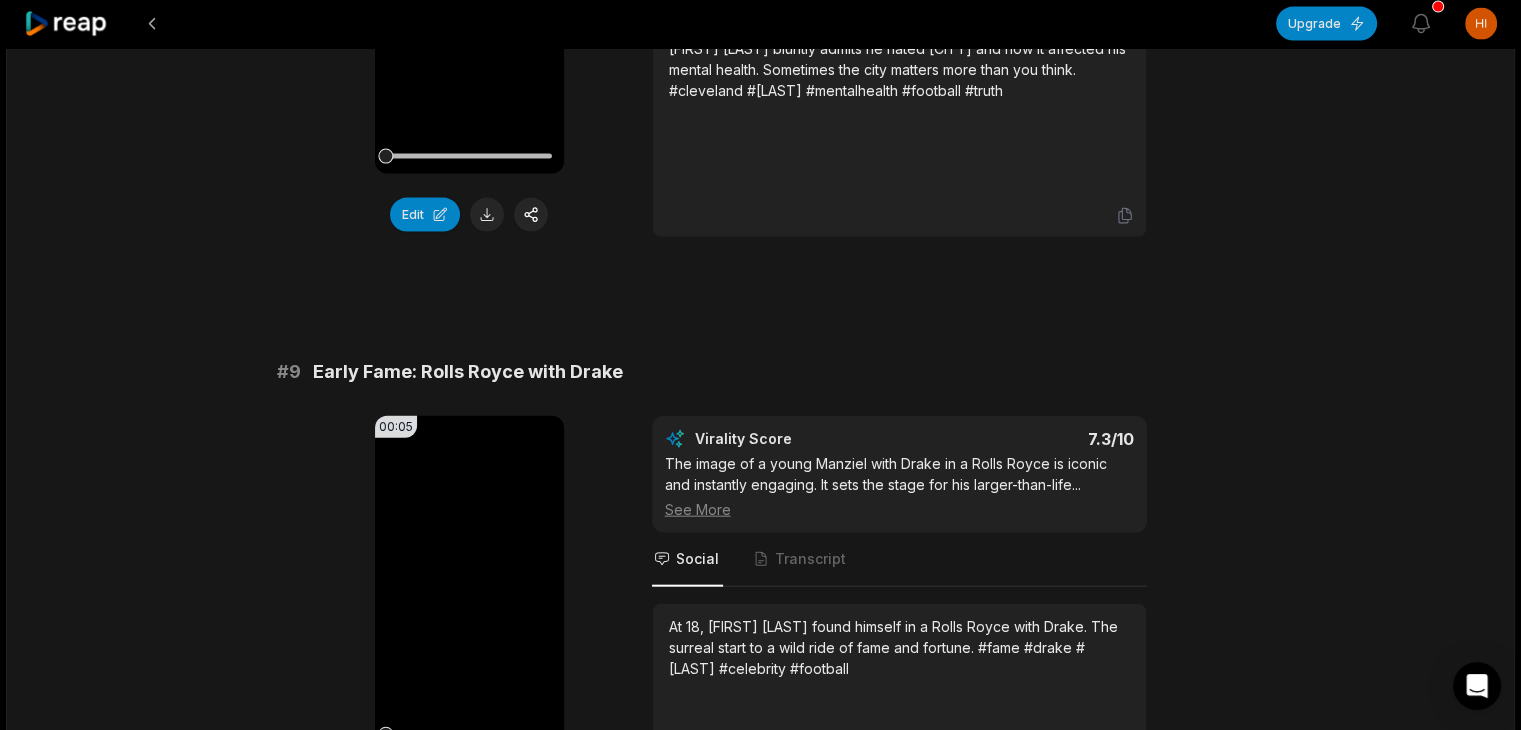 scroll, scrollTop: 5383, scrollLeft: 0, axis: vertical 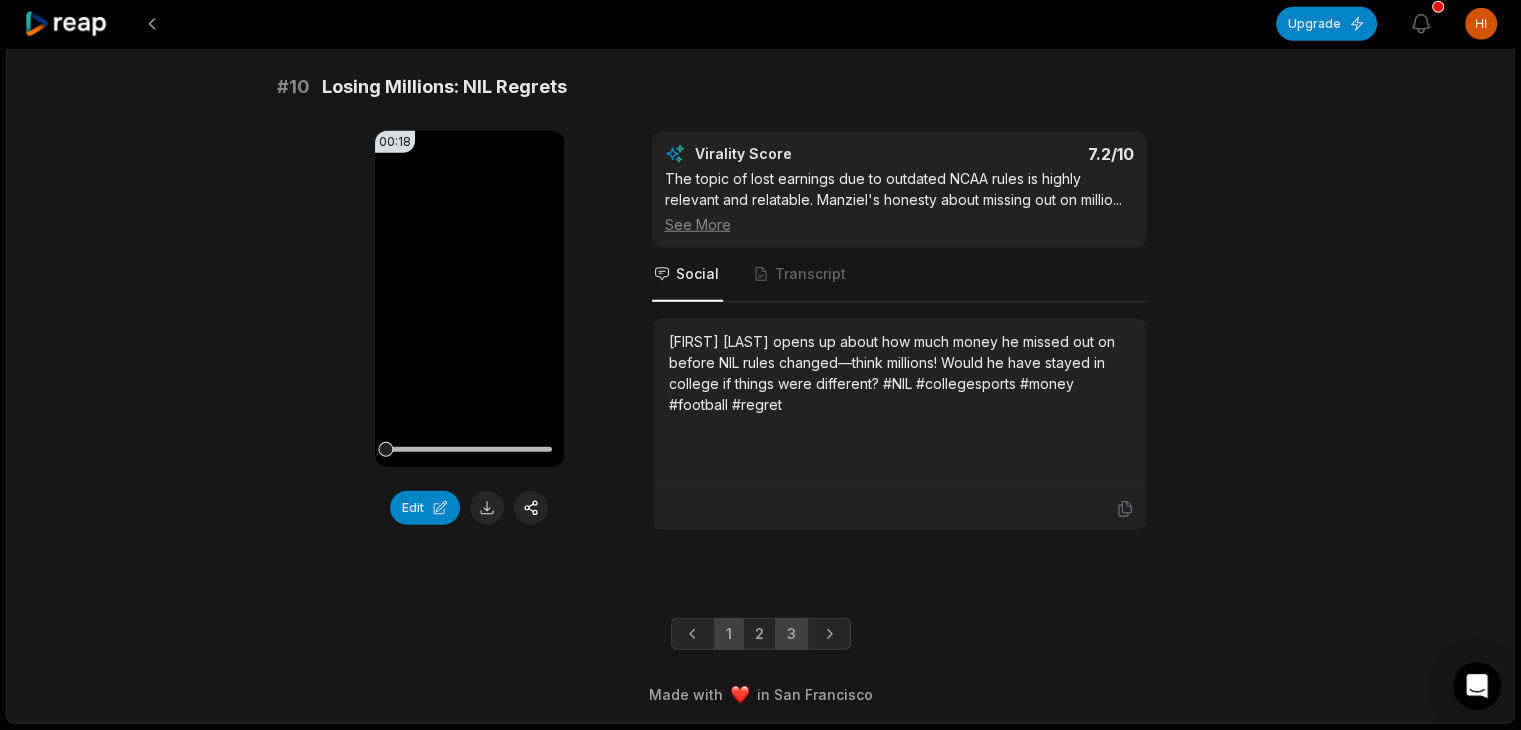 click on "3" at bounding box center (791, 634) 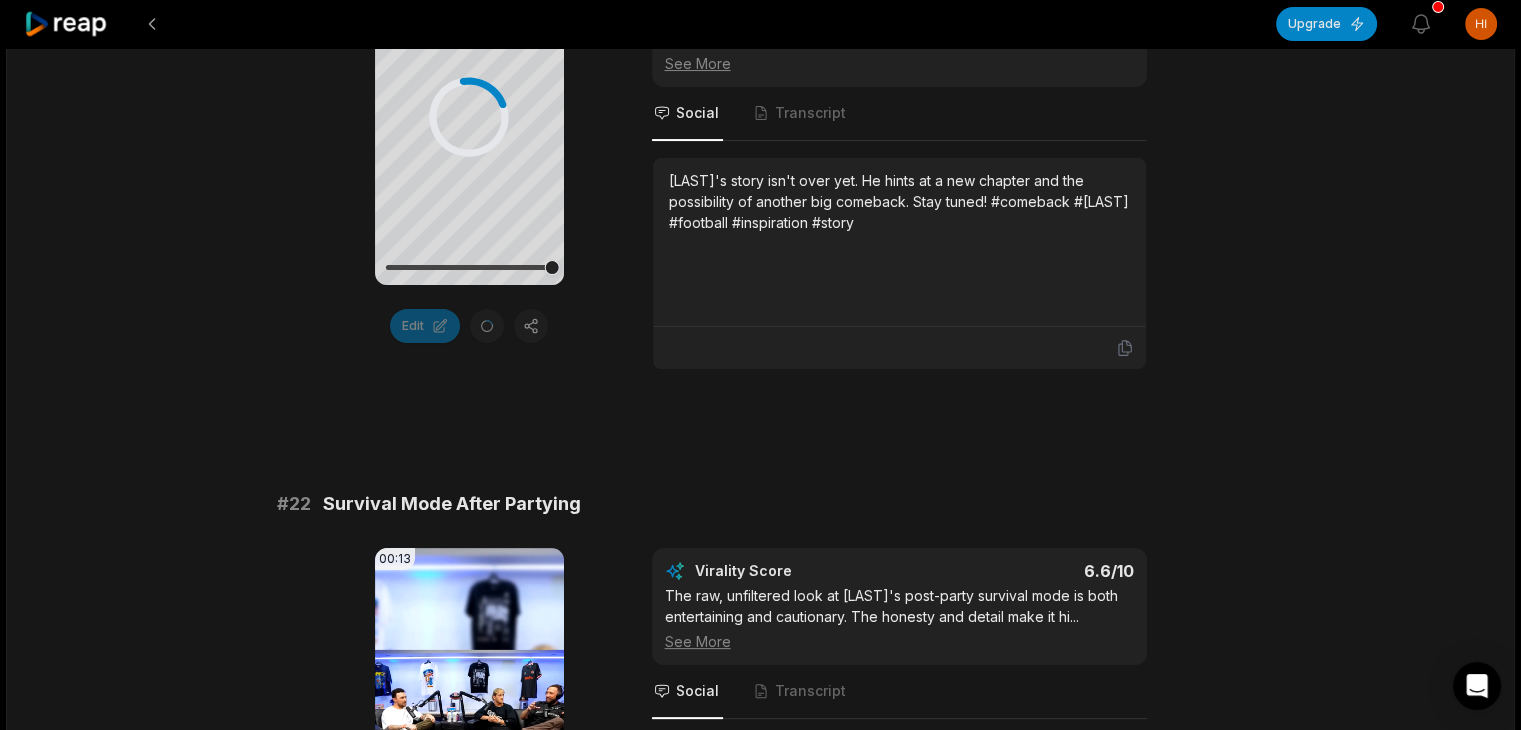 scroll, scrollTop: 0, scrollLeft: 0, axis: both 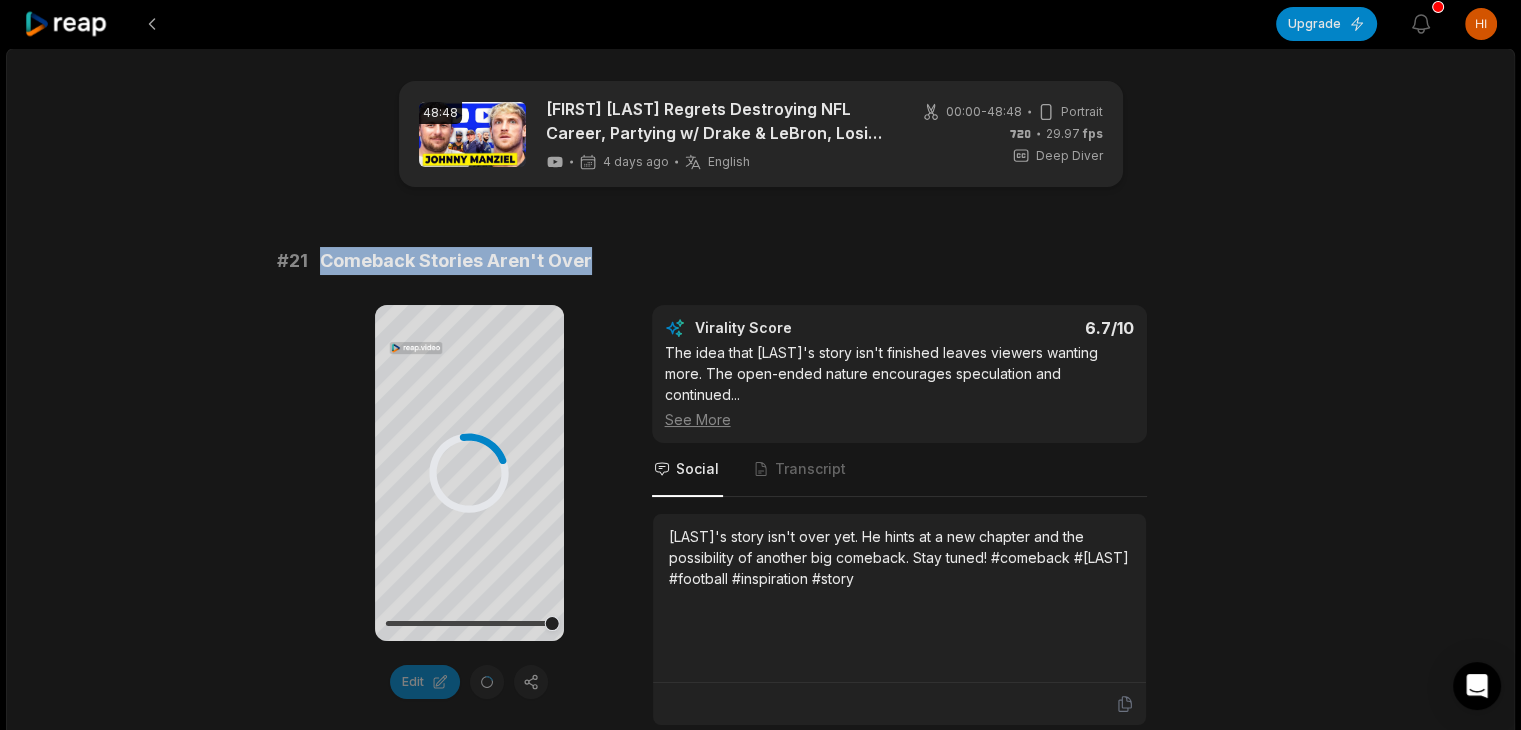 drag, startPoint x: 315, startPoint y: 265, endPoint x: 603, endPoint y: 269, distance: 288.02777 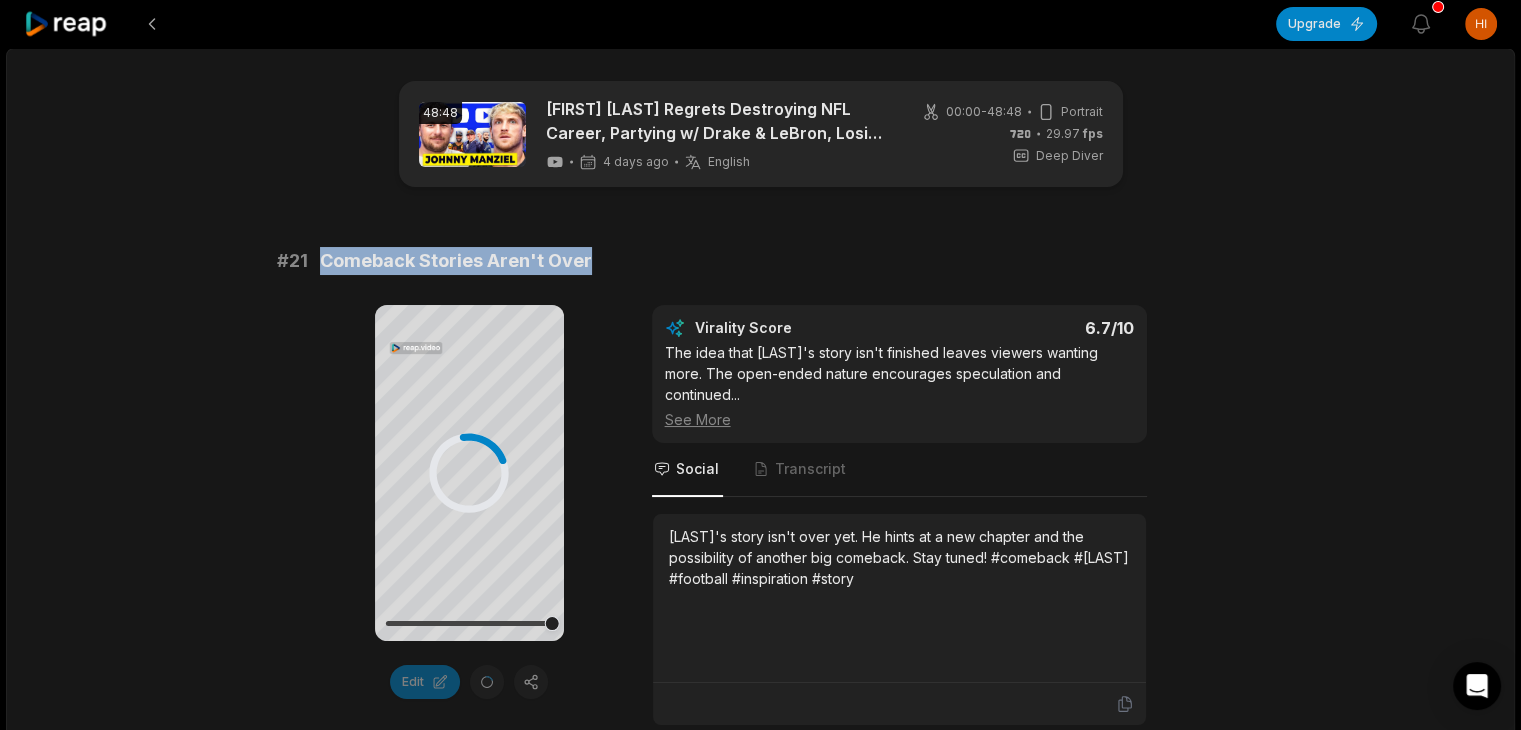 click on "# 21 Comeback Stories Aren't Over" at bounding box center [761, 261] 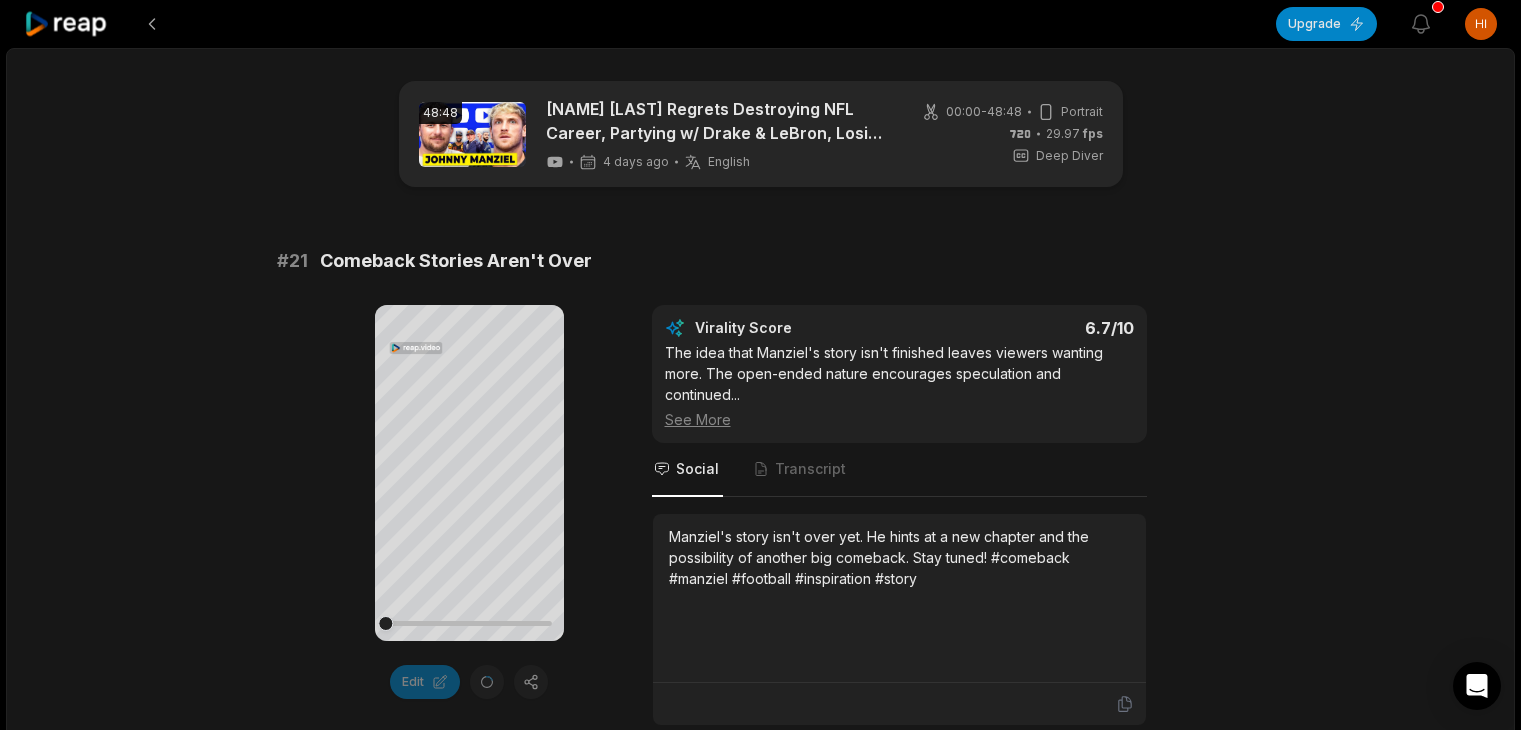 scroll, scrollTop: 0, scrollLeft: 0, axis: both 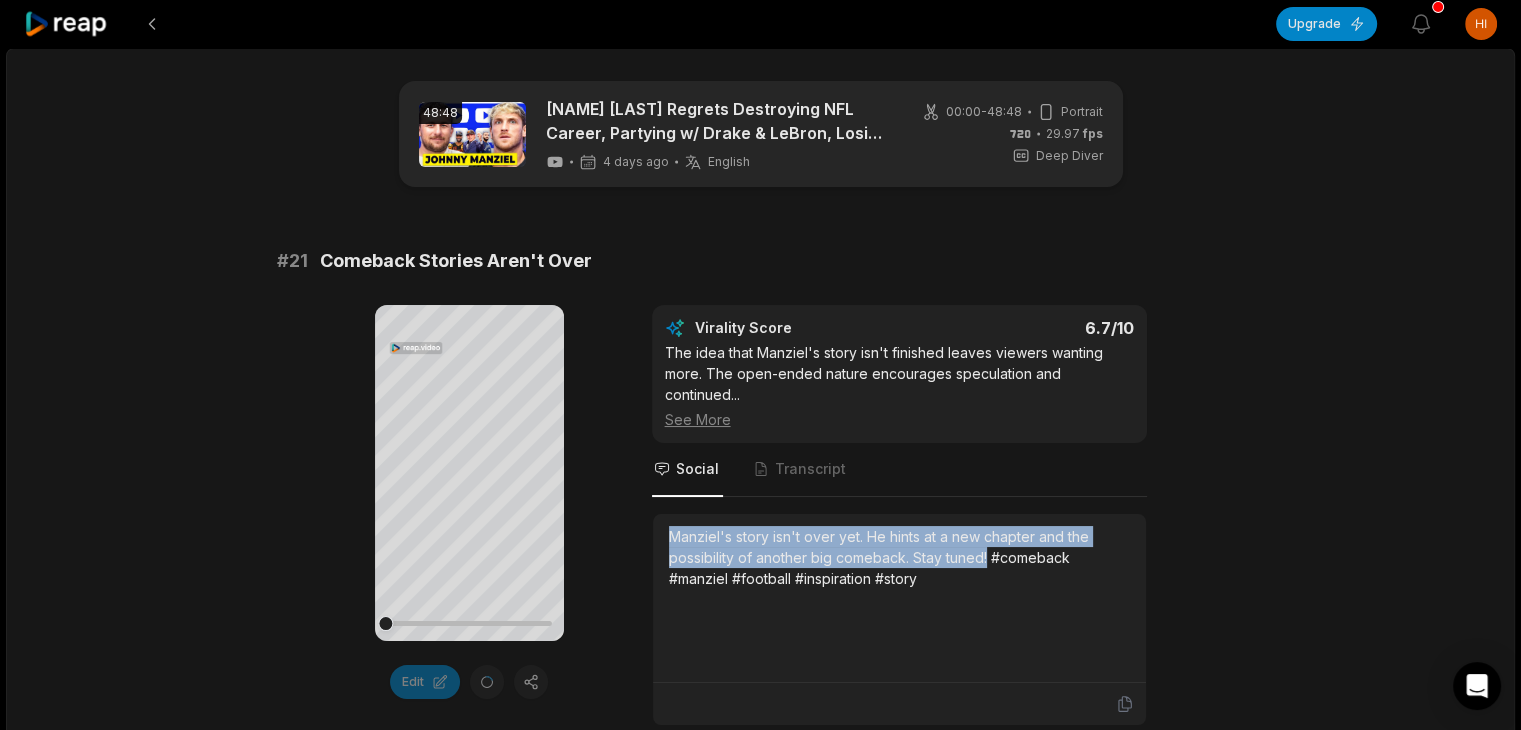 drag, startPoint x: 668, startPoint y: 533, endPoint x: 986, endPoint y: 555, distance: 318.7601 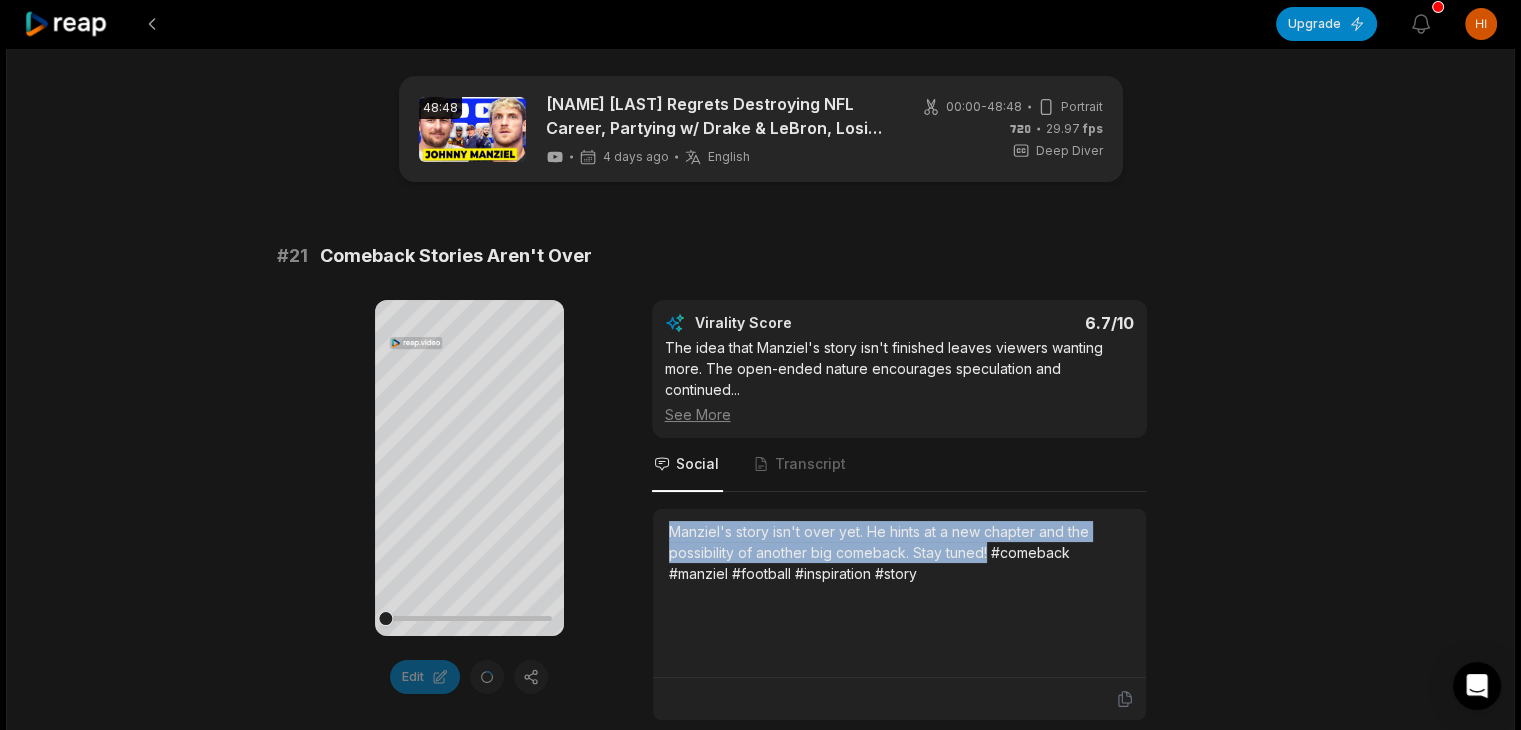 scroll, scrollTop: 100, scrollLeft: 0, axis: vertical 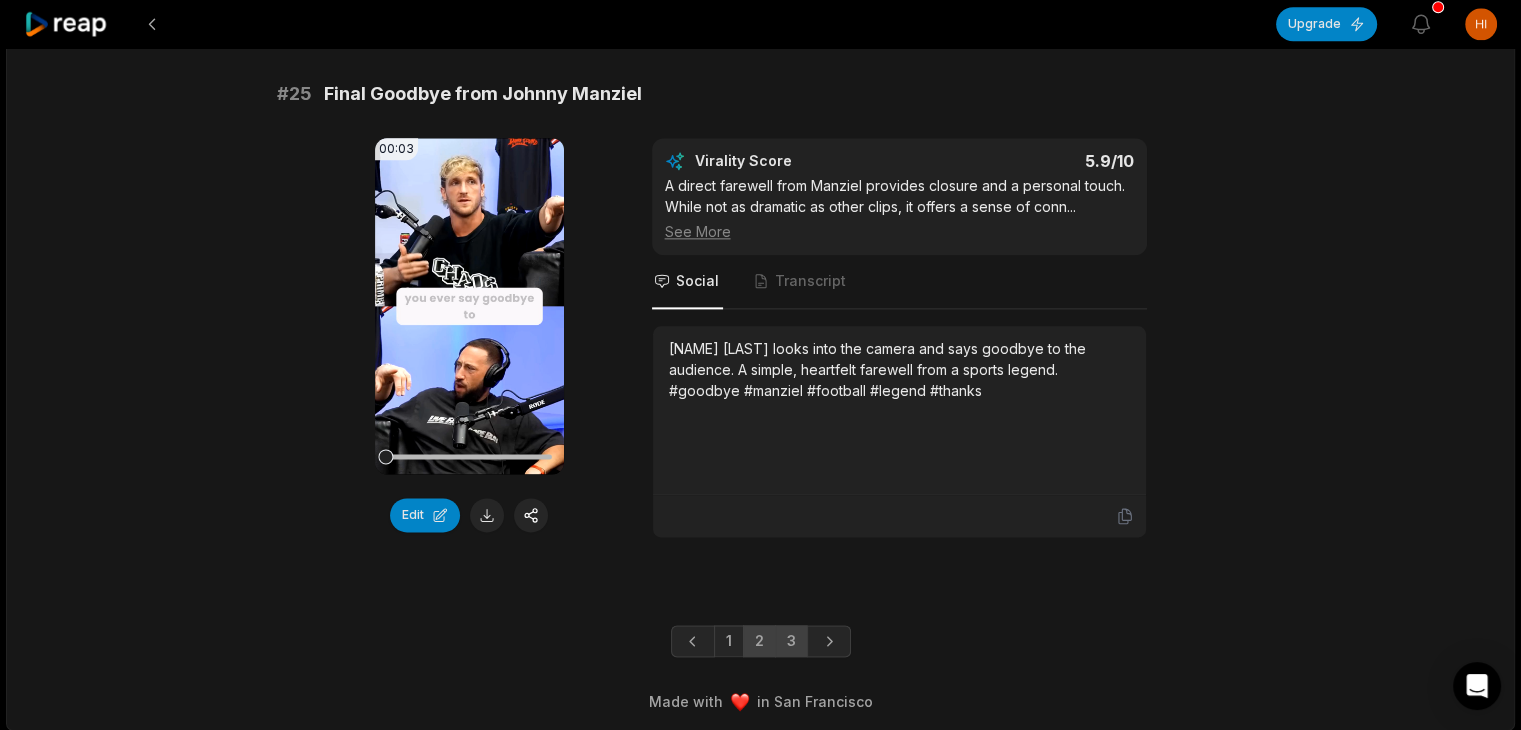 click on "2" at bounding box center (759, 641) 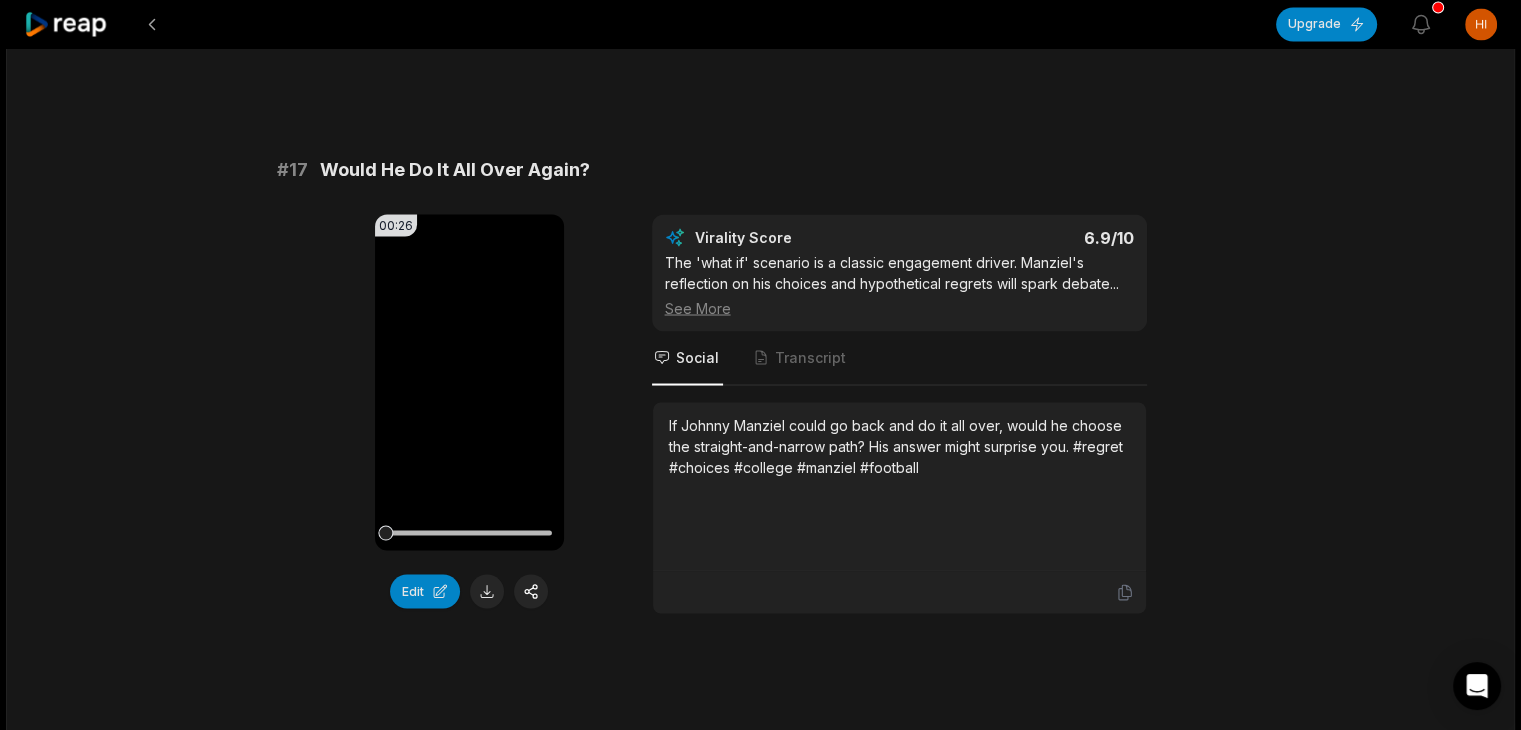 scroll, scrollTop: 5425, scrollLeft: 0, axis: vertical 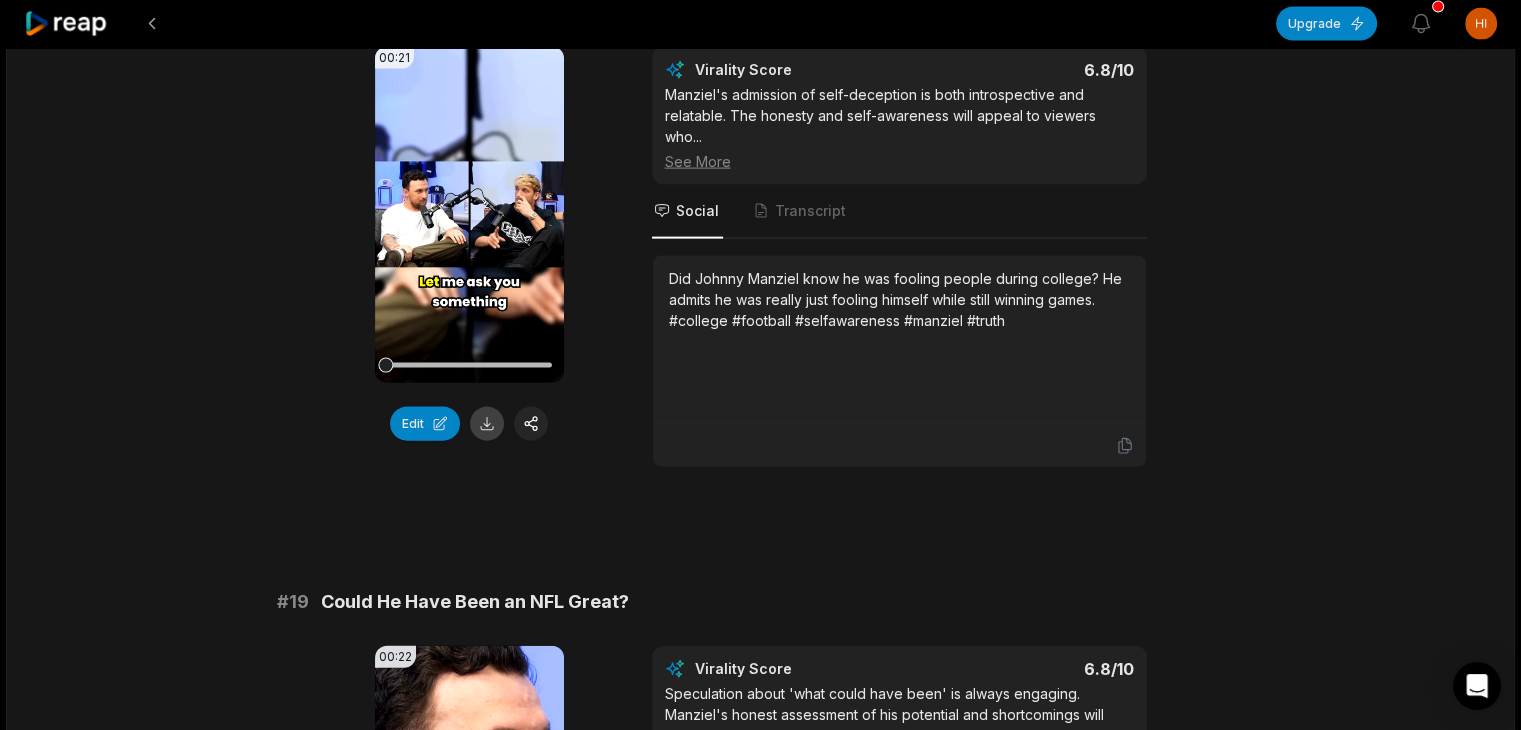 click at bounding box center (487, 424) 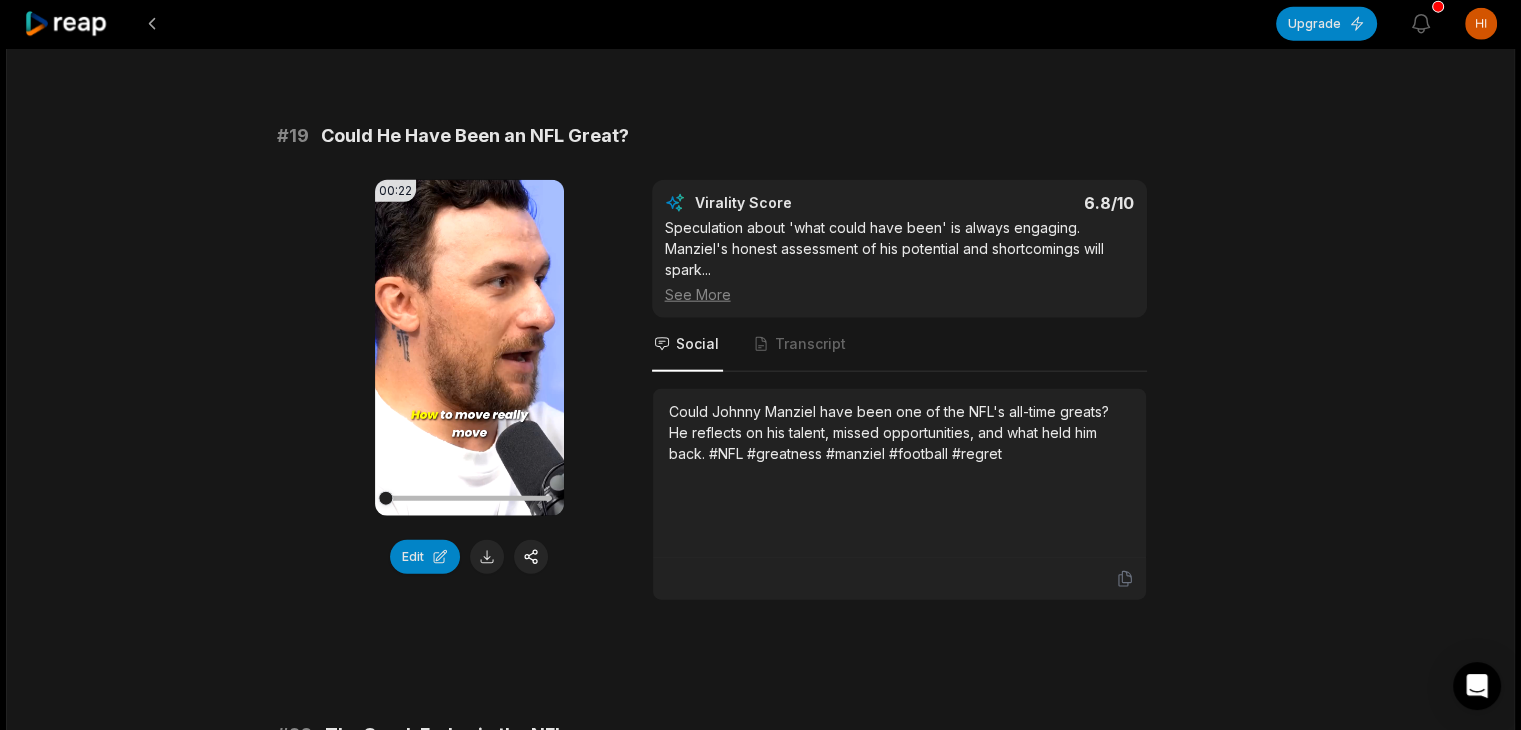 scroll, scrollTop: 4825, scrollLeft: 0, axis: vertical 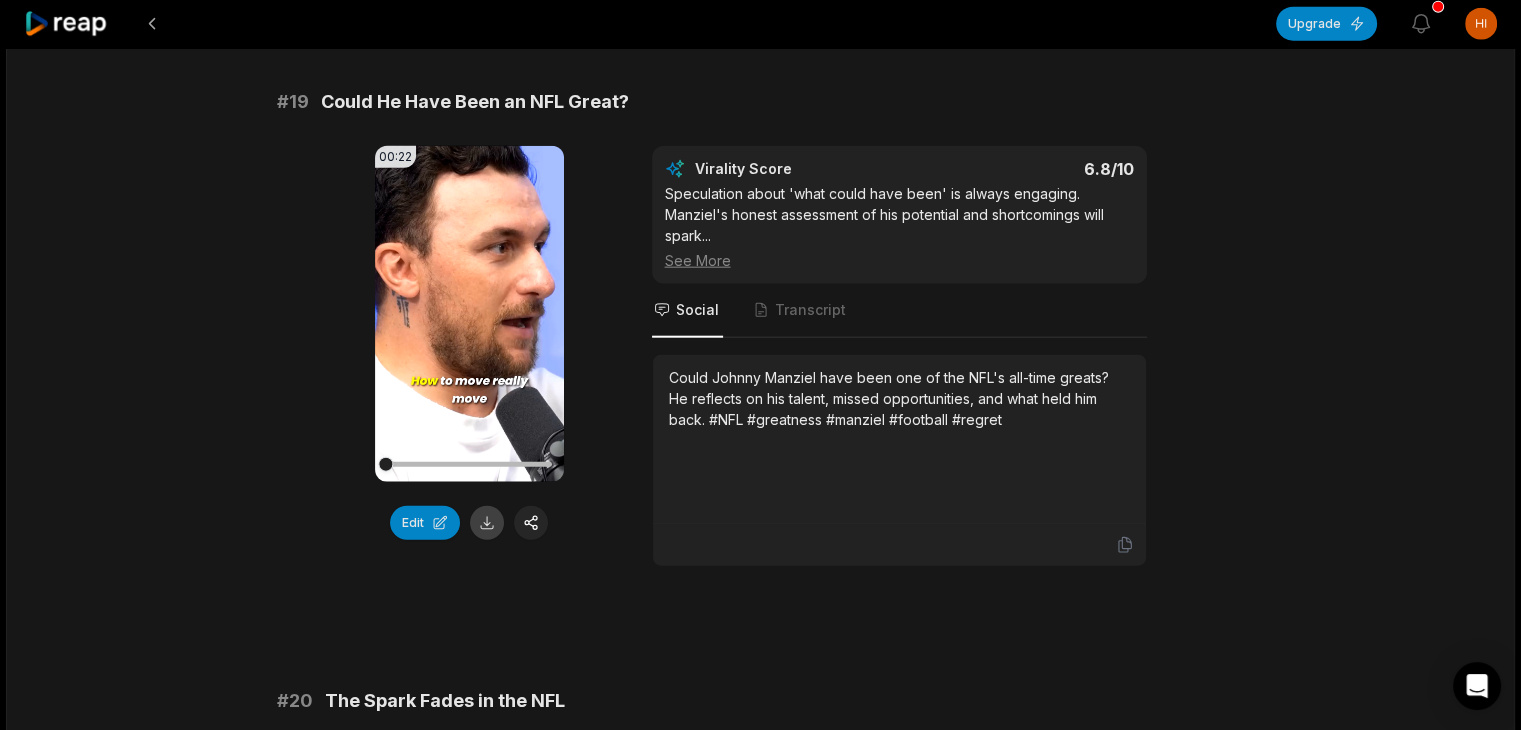 click at bounding box center (487, 523) 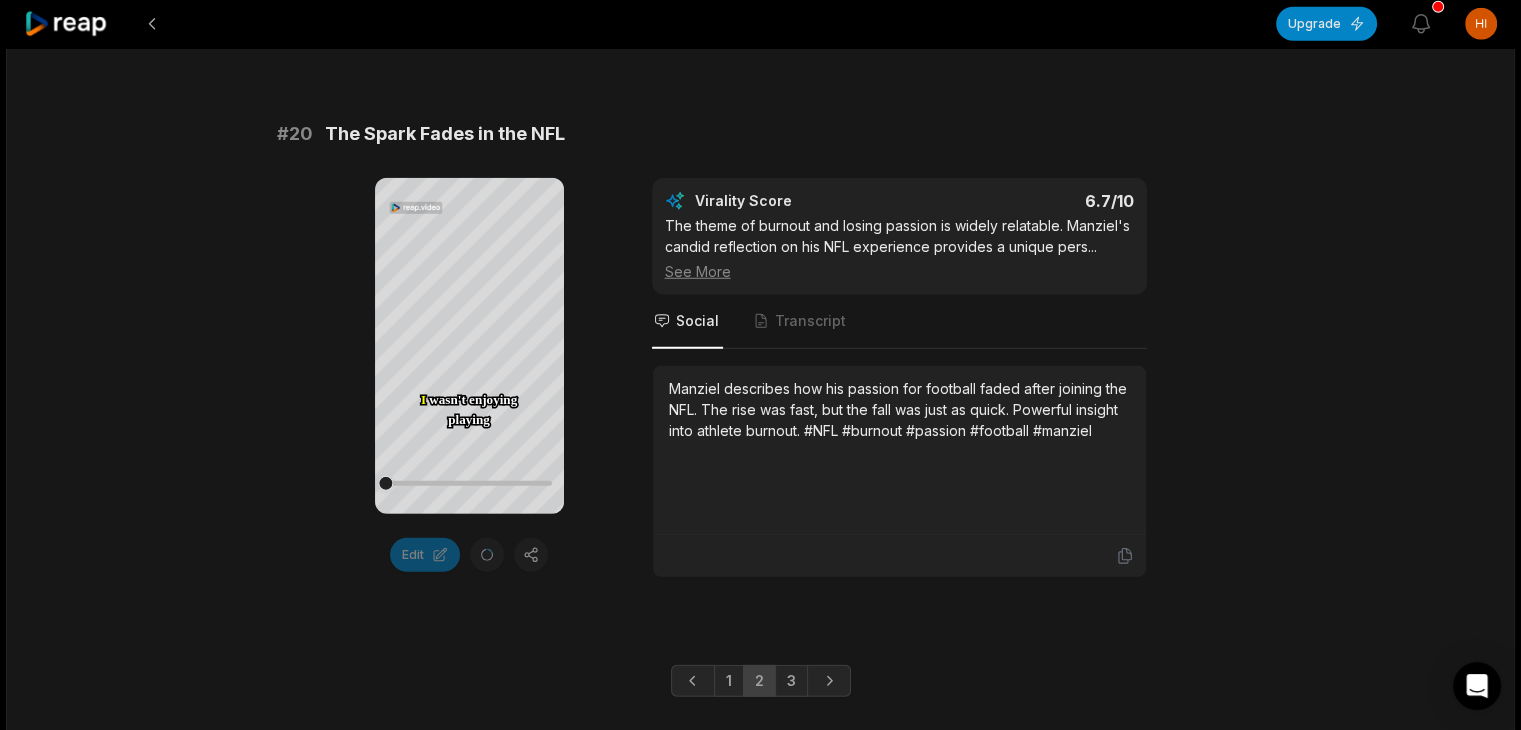 scroll, scrollTop: 5425, scrollLeft: 0, axis: vertical 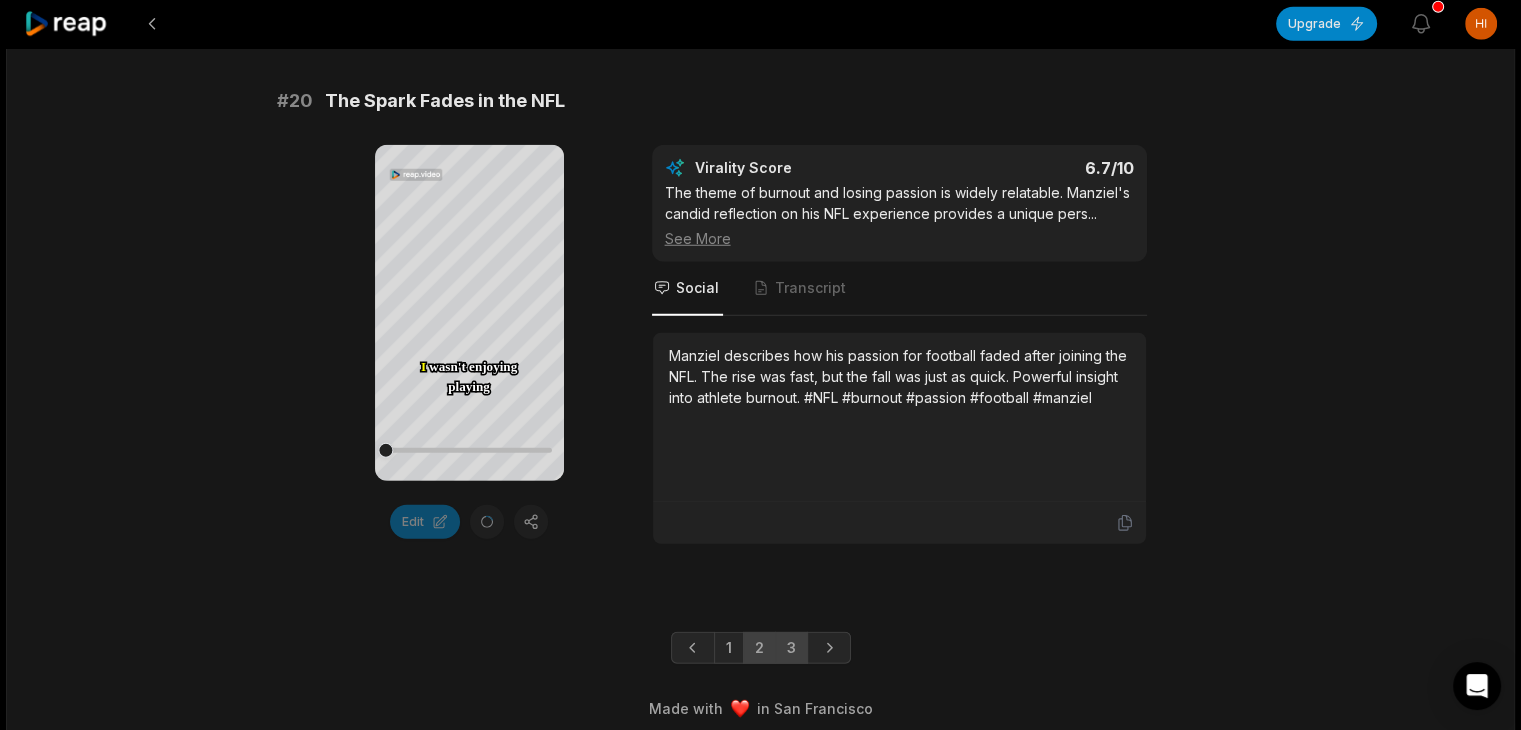 click on "3" at bounding box center (791, 648) 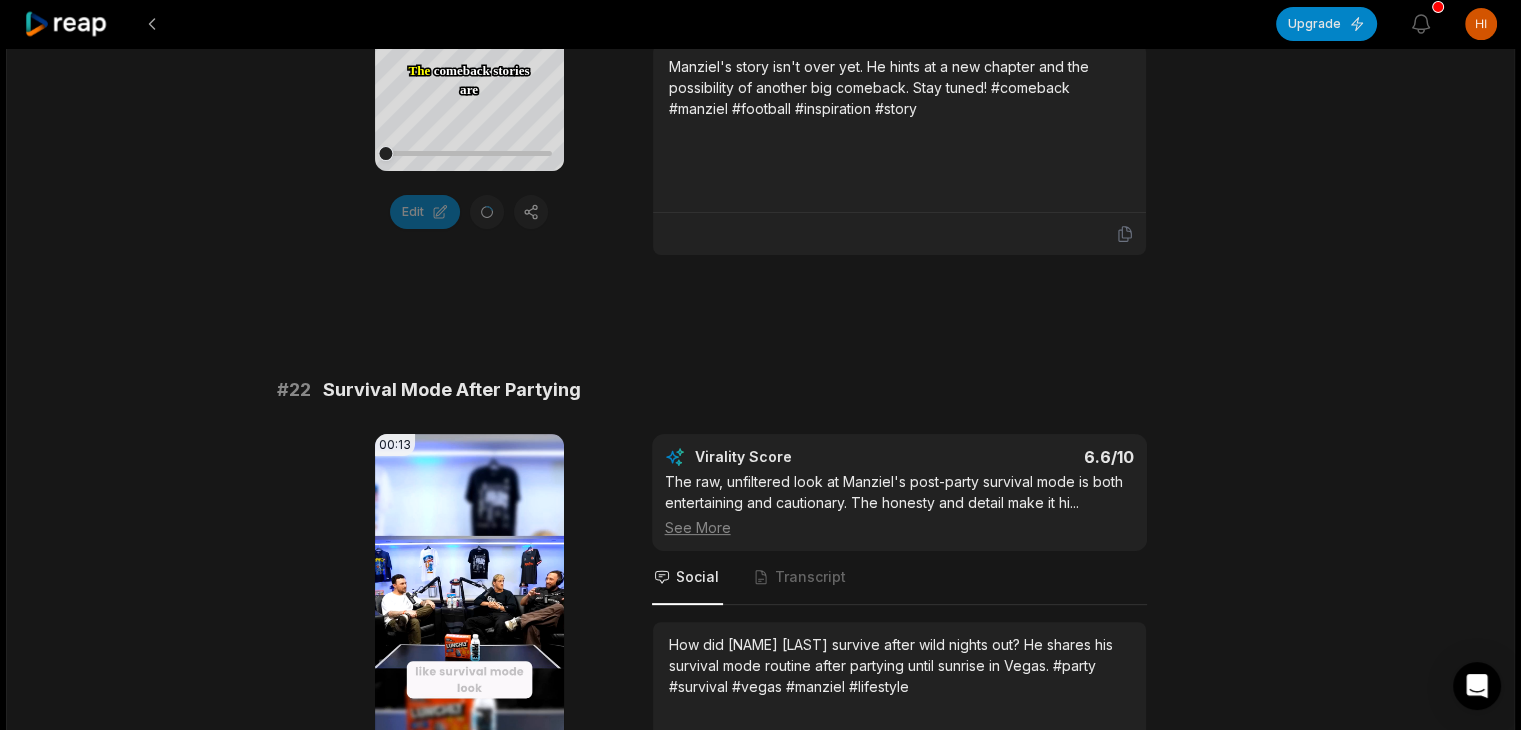scroll, scrollTop: 500, scrollLeft: 0, axis: vertical 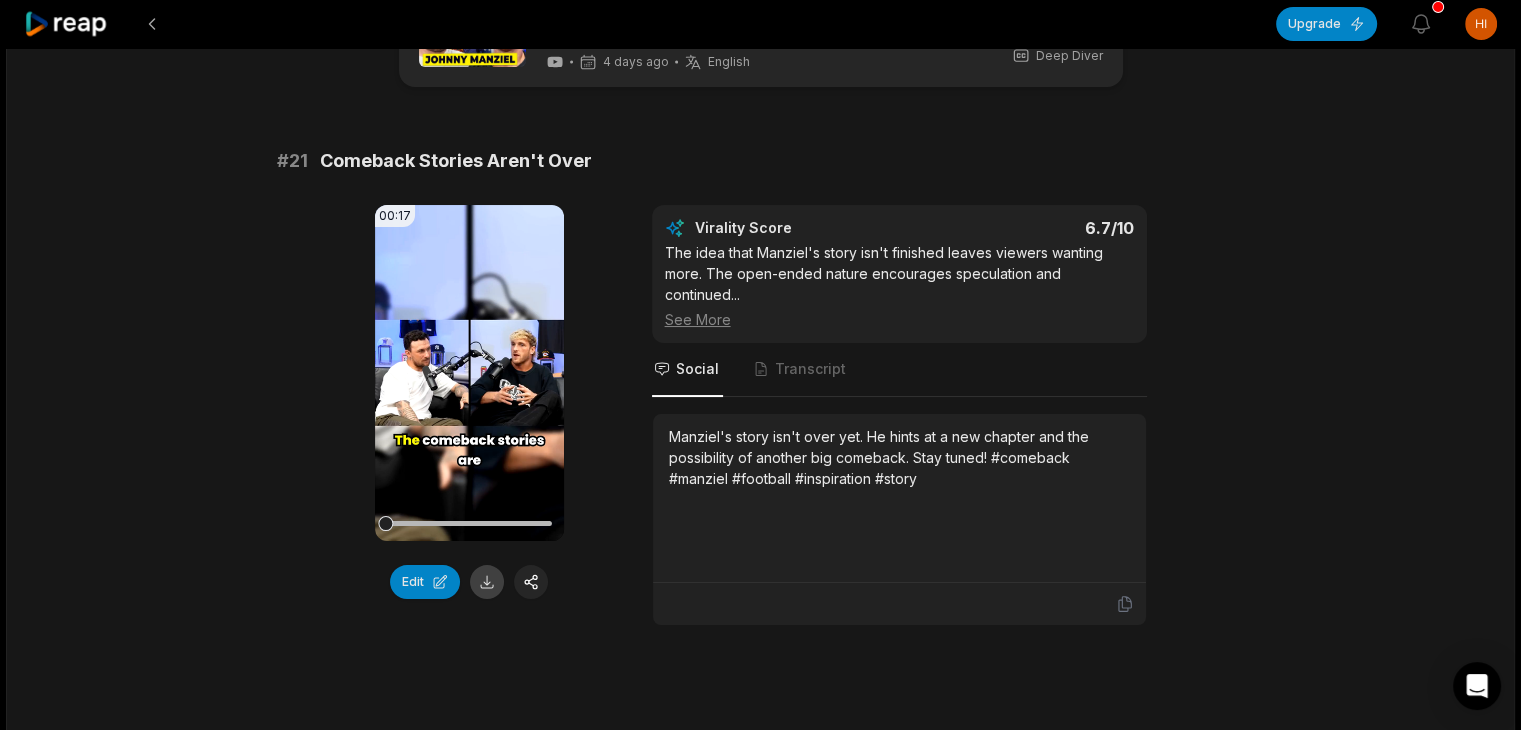 click at bounding box center (487, 582) 